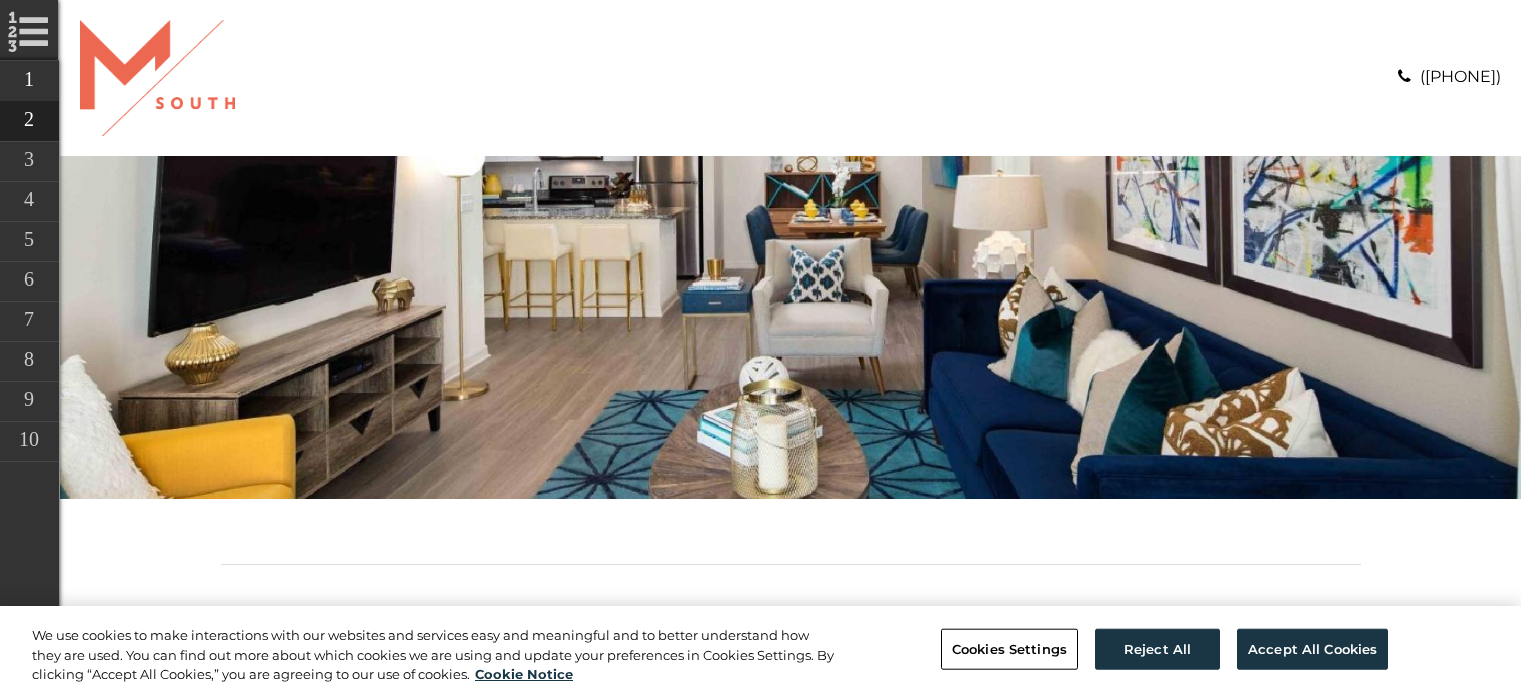 scroll, scrollTop: 358, scrollLeft: 0, axis: vertical 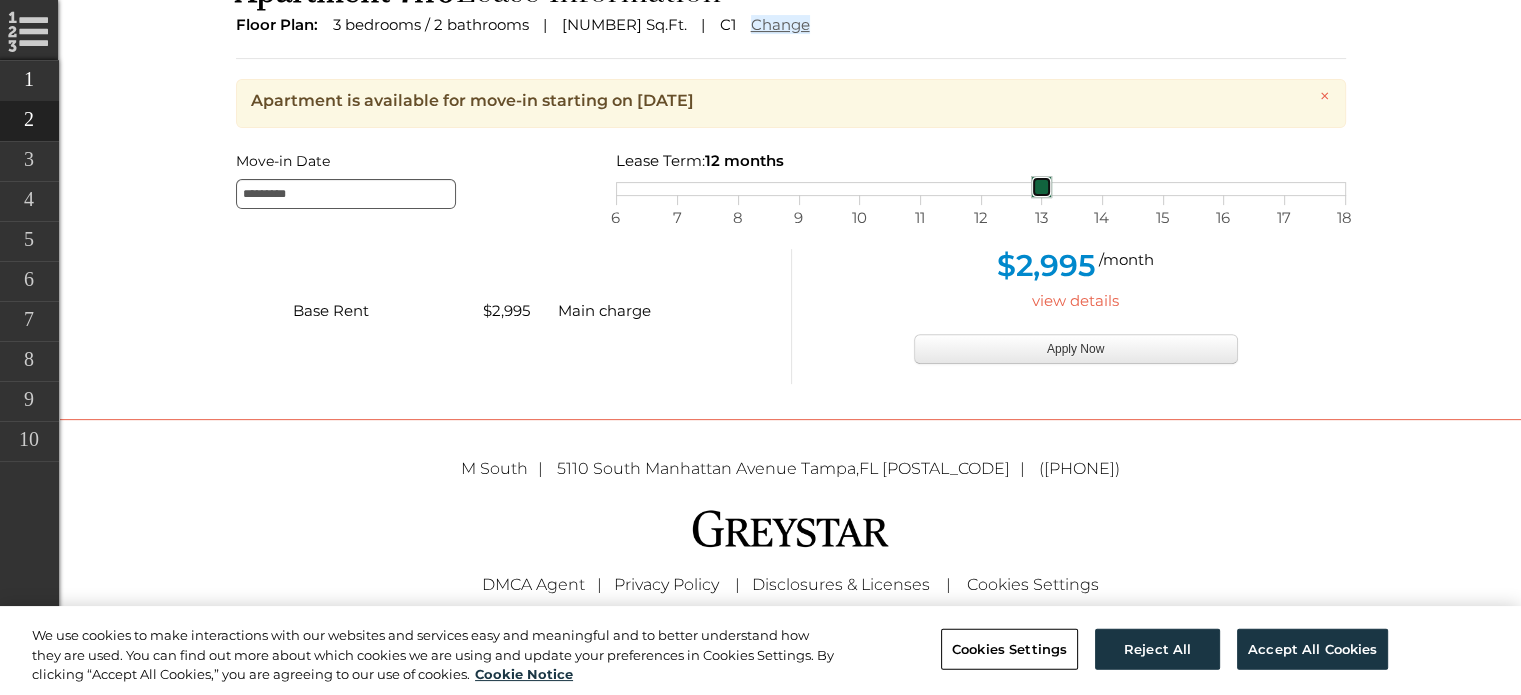 drag, startPoint x: 980, startPoint y: 176, endPoint x: 1013, endPoint y: 187, distance: 34.785053 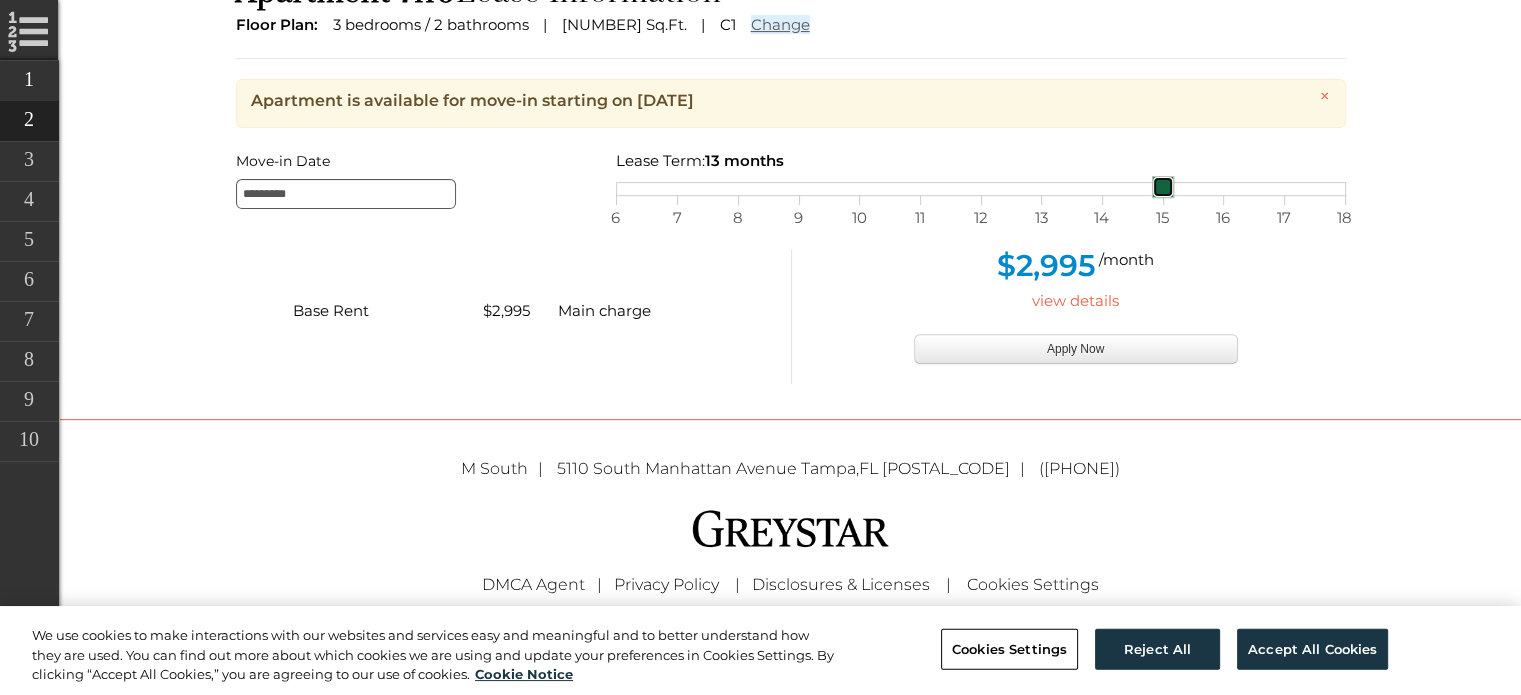 drag, startPoint x: 1047, startPoint y: 183, endPoint x: 1239, endPoint y: 183, distance: 192 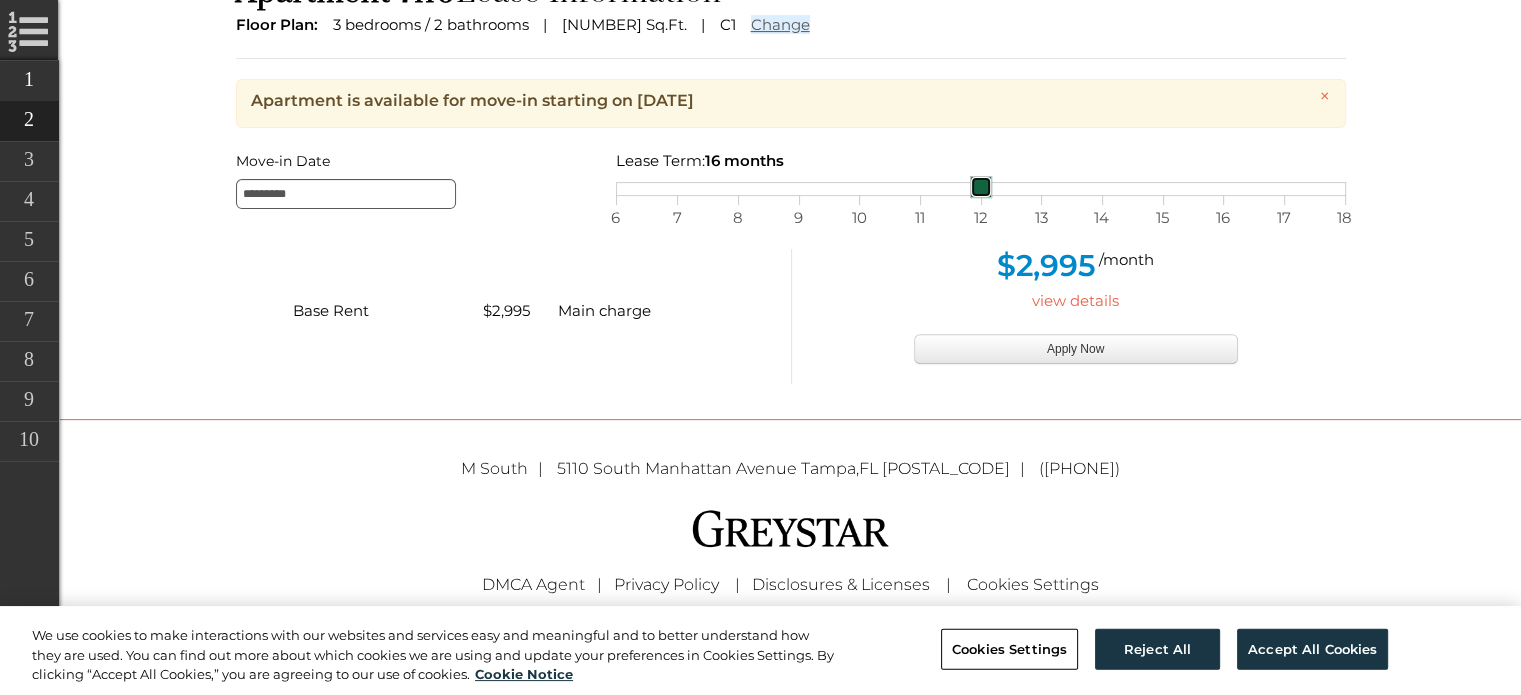 drag, startPoint x: 1228, startPoint y: 191, endPoint x: 988, endPoint y: 191, distance: 240 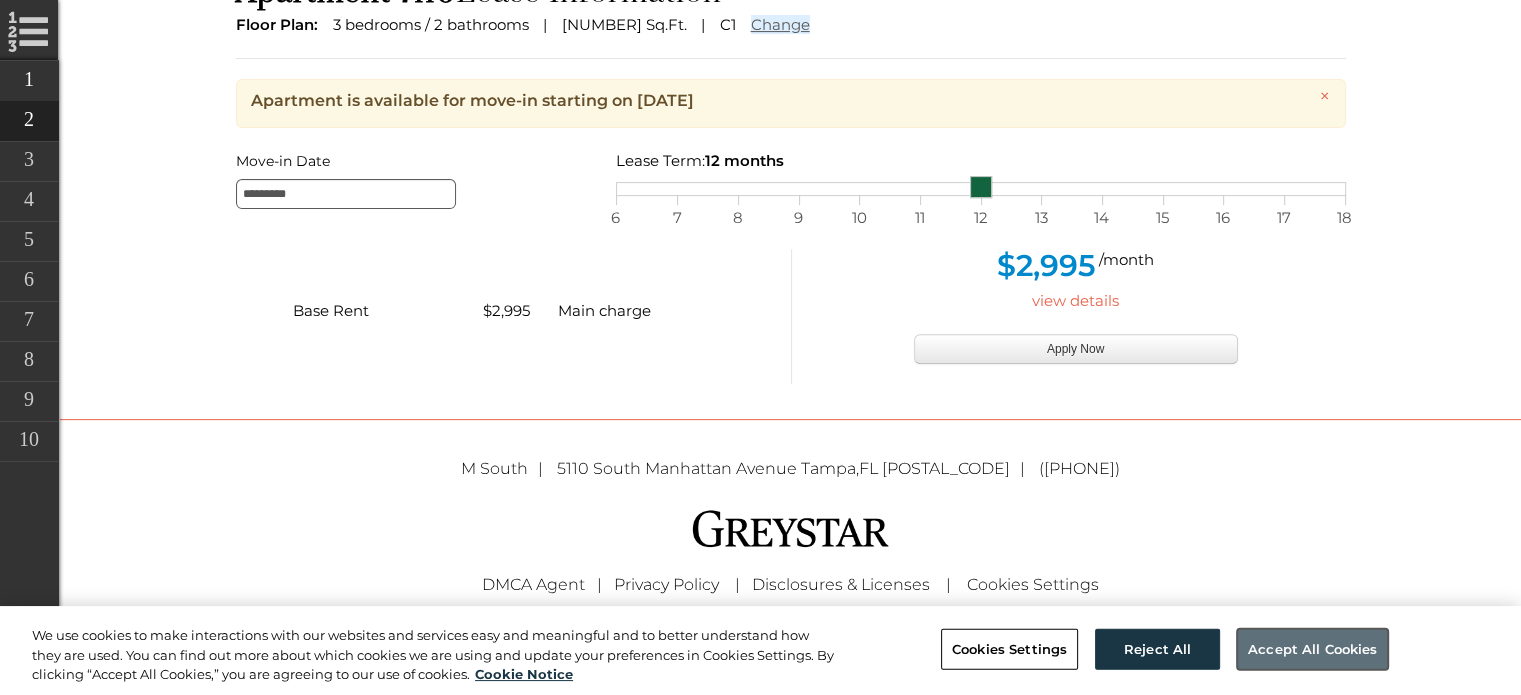 click on "Accept All Cookies" at bounding box center (1312, 649) 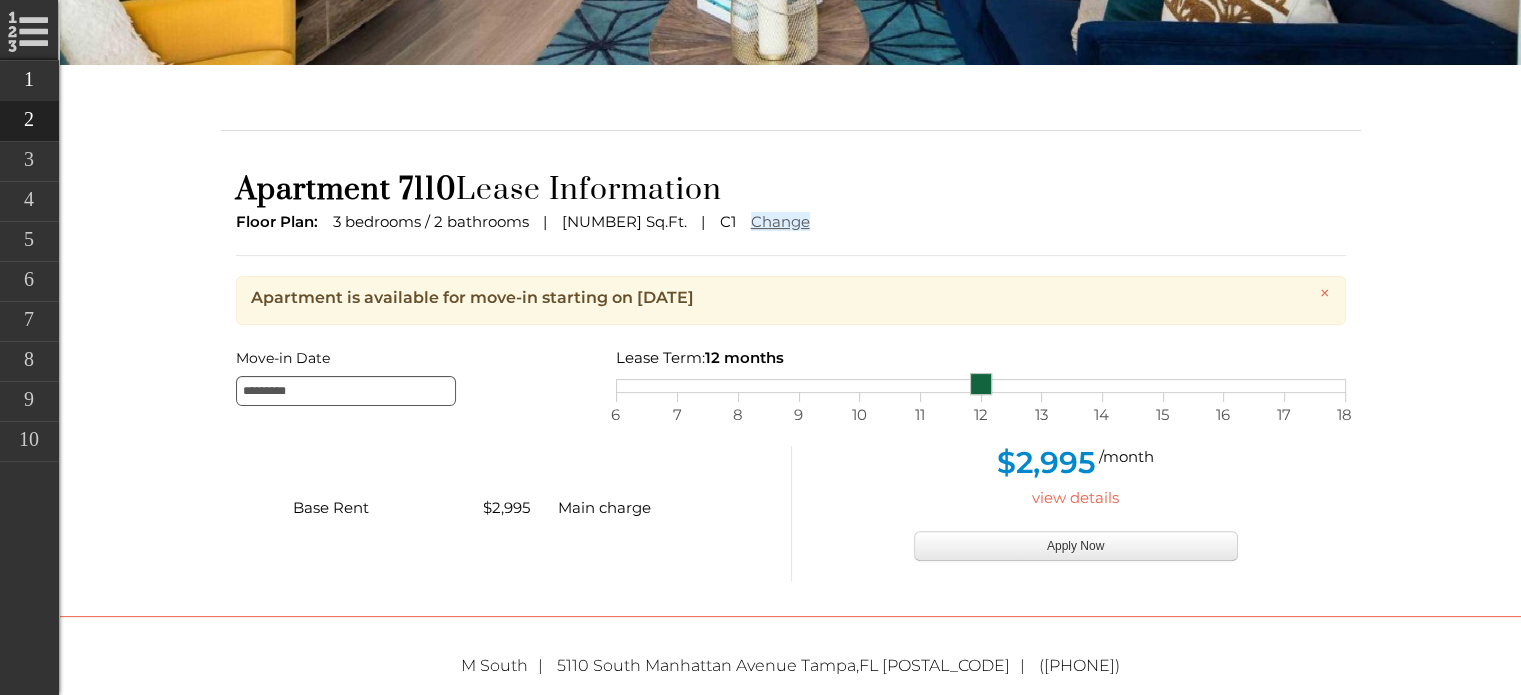 scroll, scrollTop: 631, scrollLeft: 0, axis: vertical 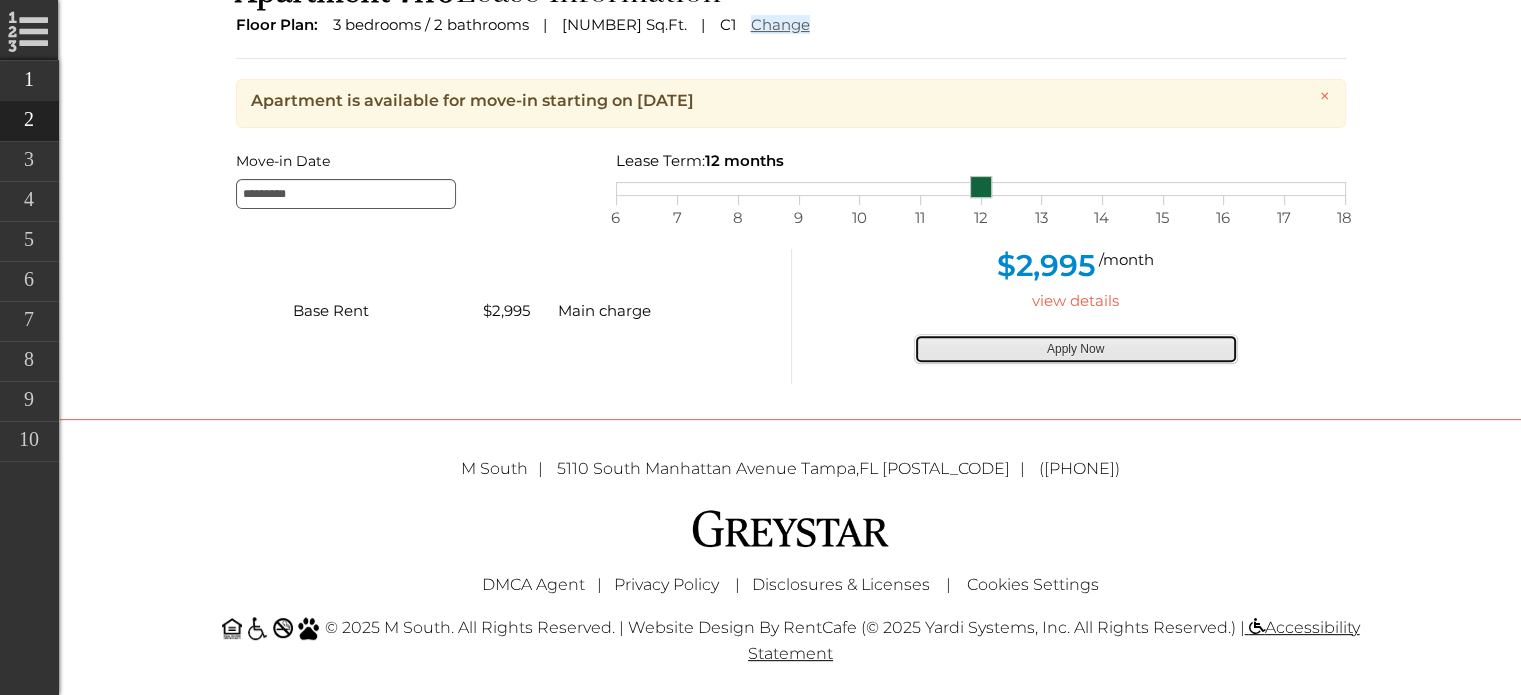 click on "Apply Now" at bounding box center [1076, 349] 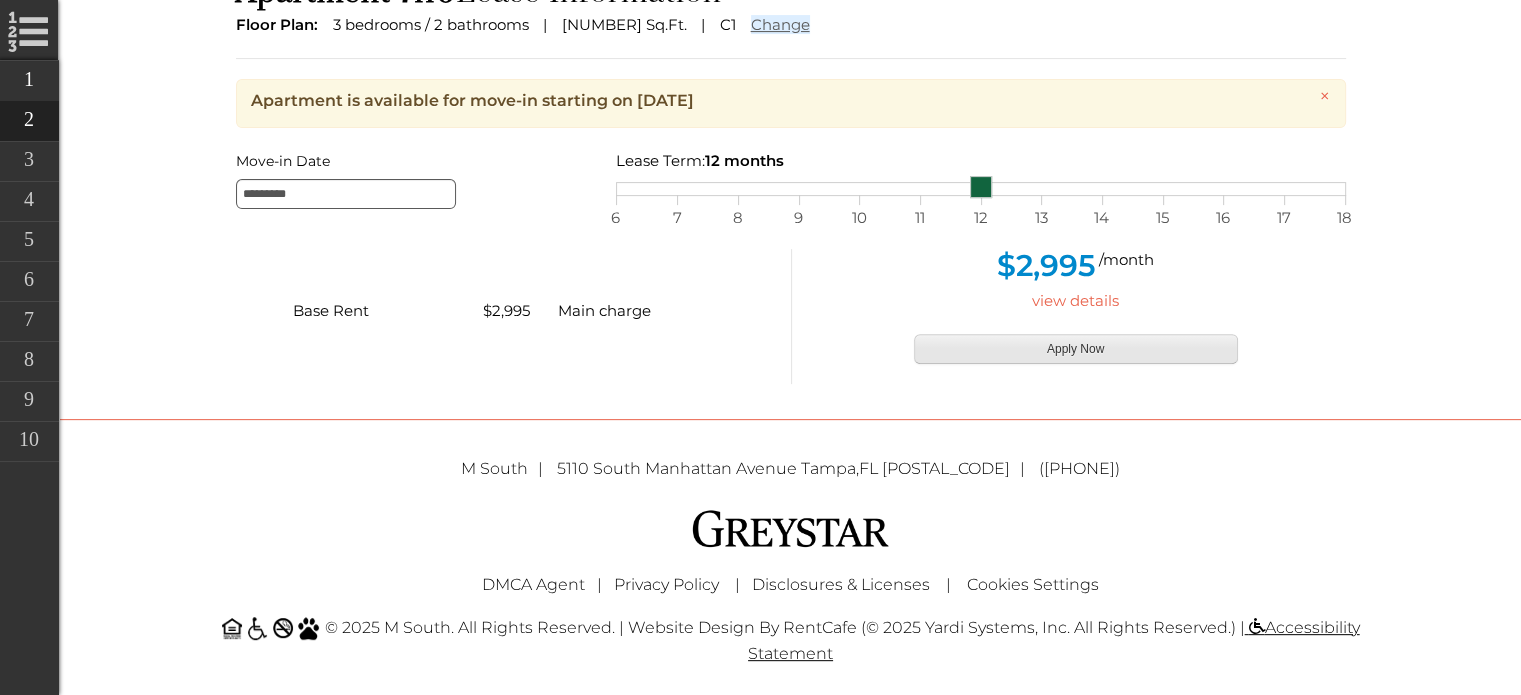 type on "**********" 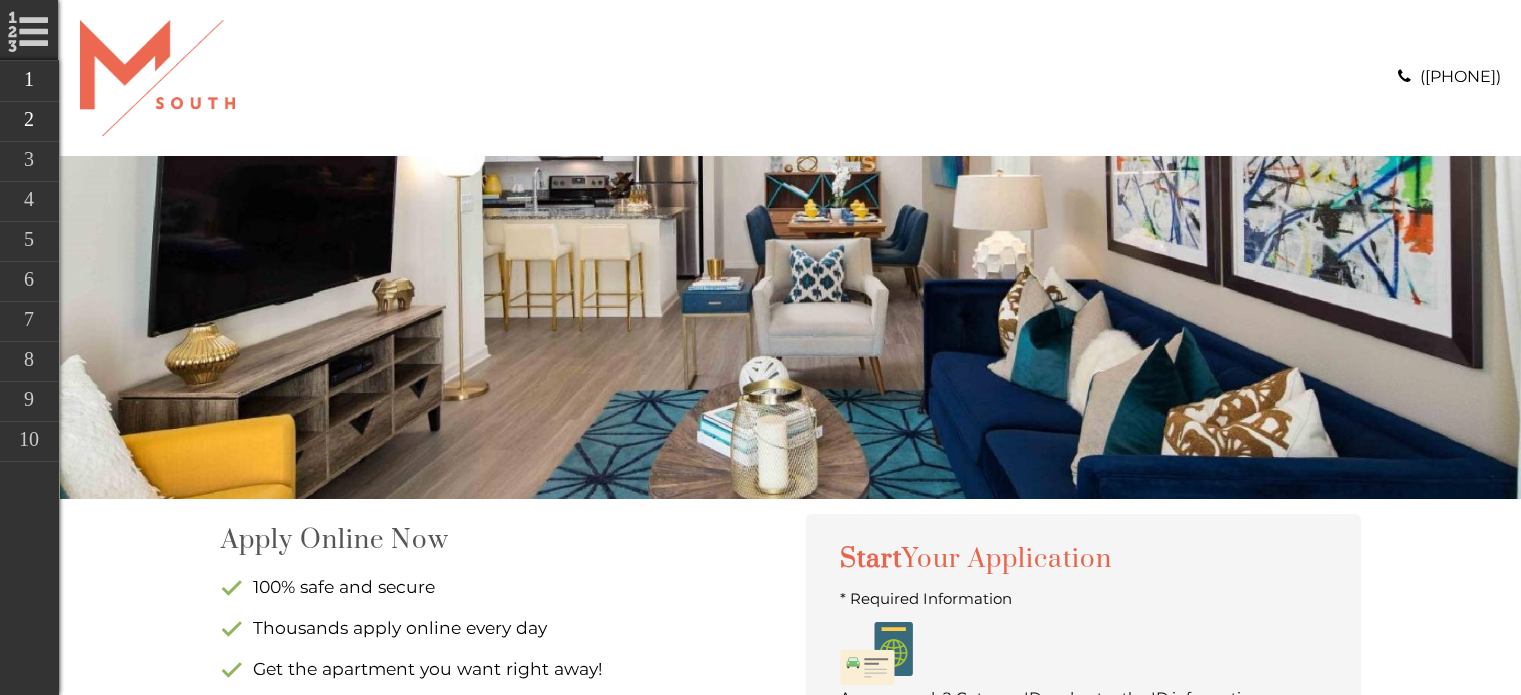 scroll, scrollTop: 0, scrollLeft: 0, axis: both 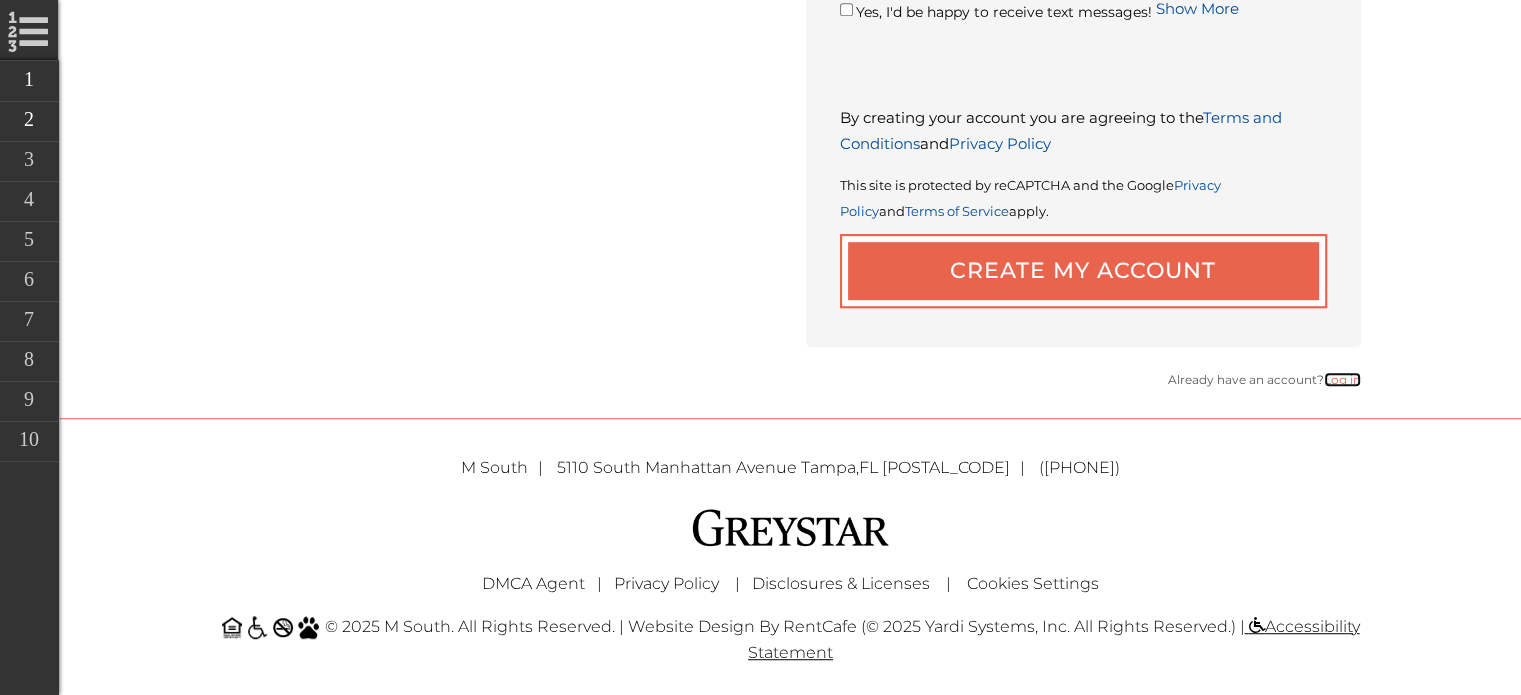 click on "Log in" at bounding box center [1342, 379] 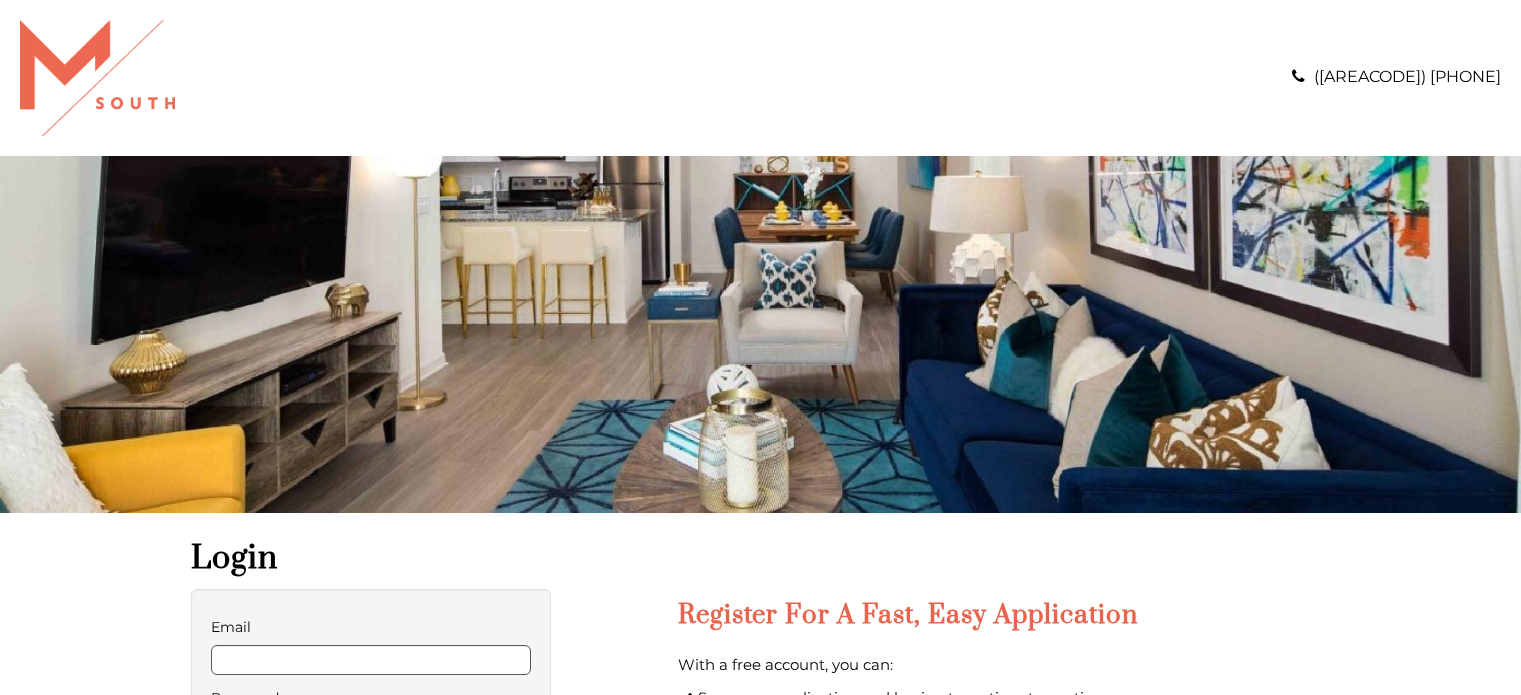 scroll, scrollTop: 0, scrollLeft: 0, axis: both 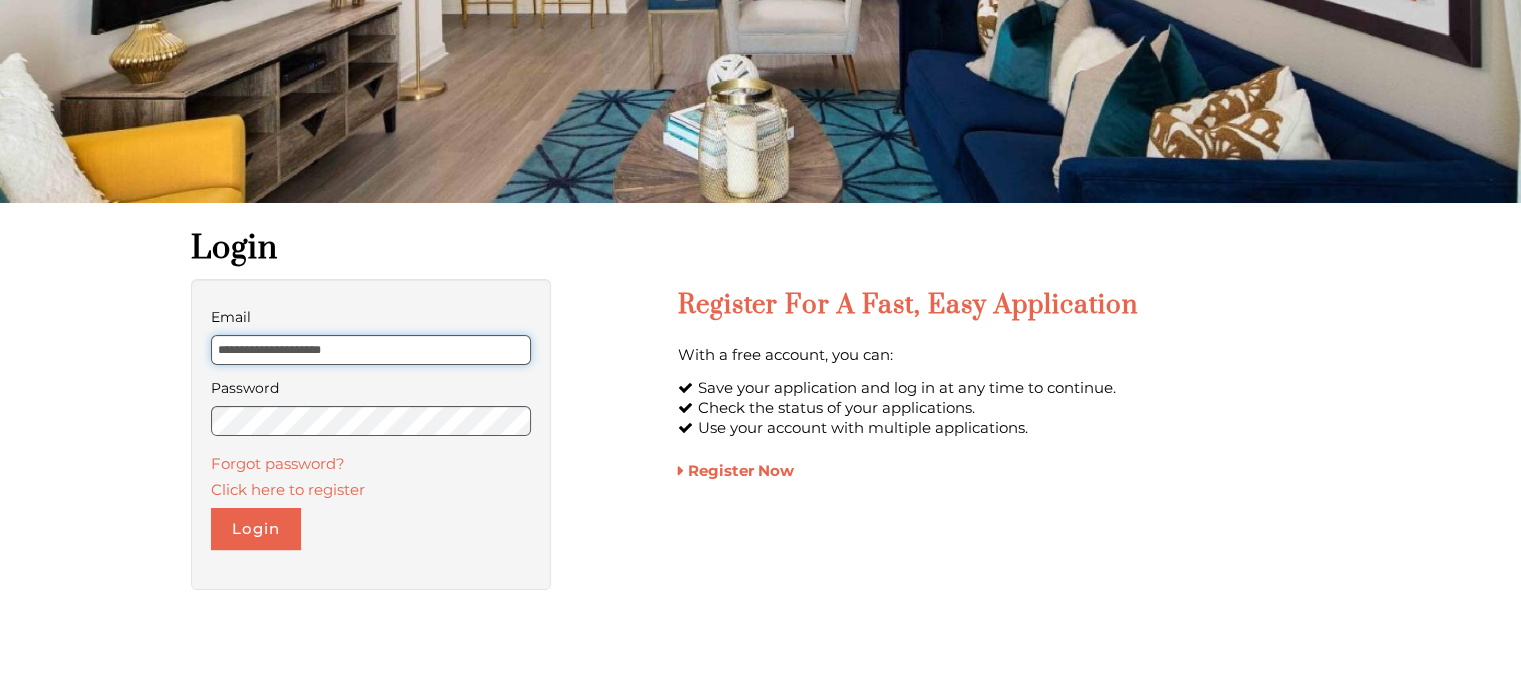 type on "**********" 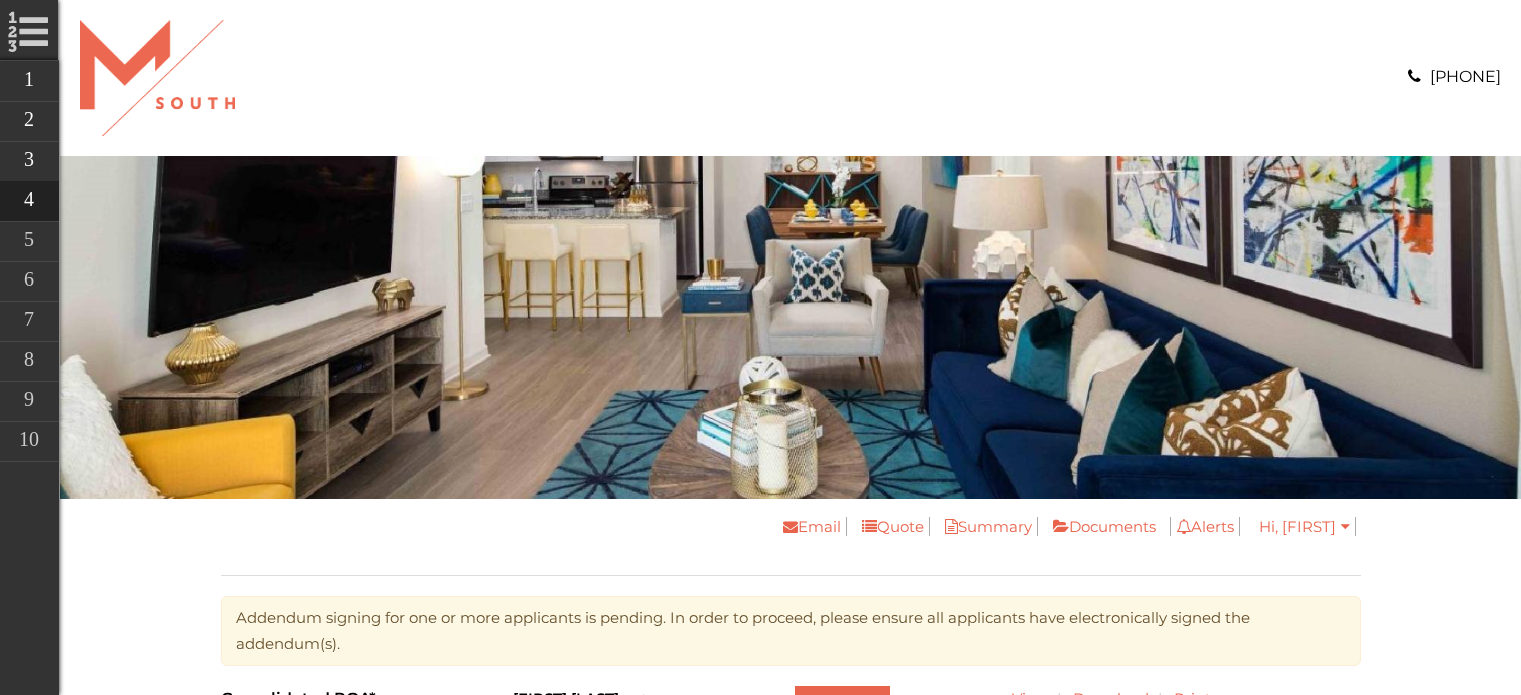 scroll, scrollTop: 0, scrollLeft: 0, axis: both 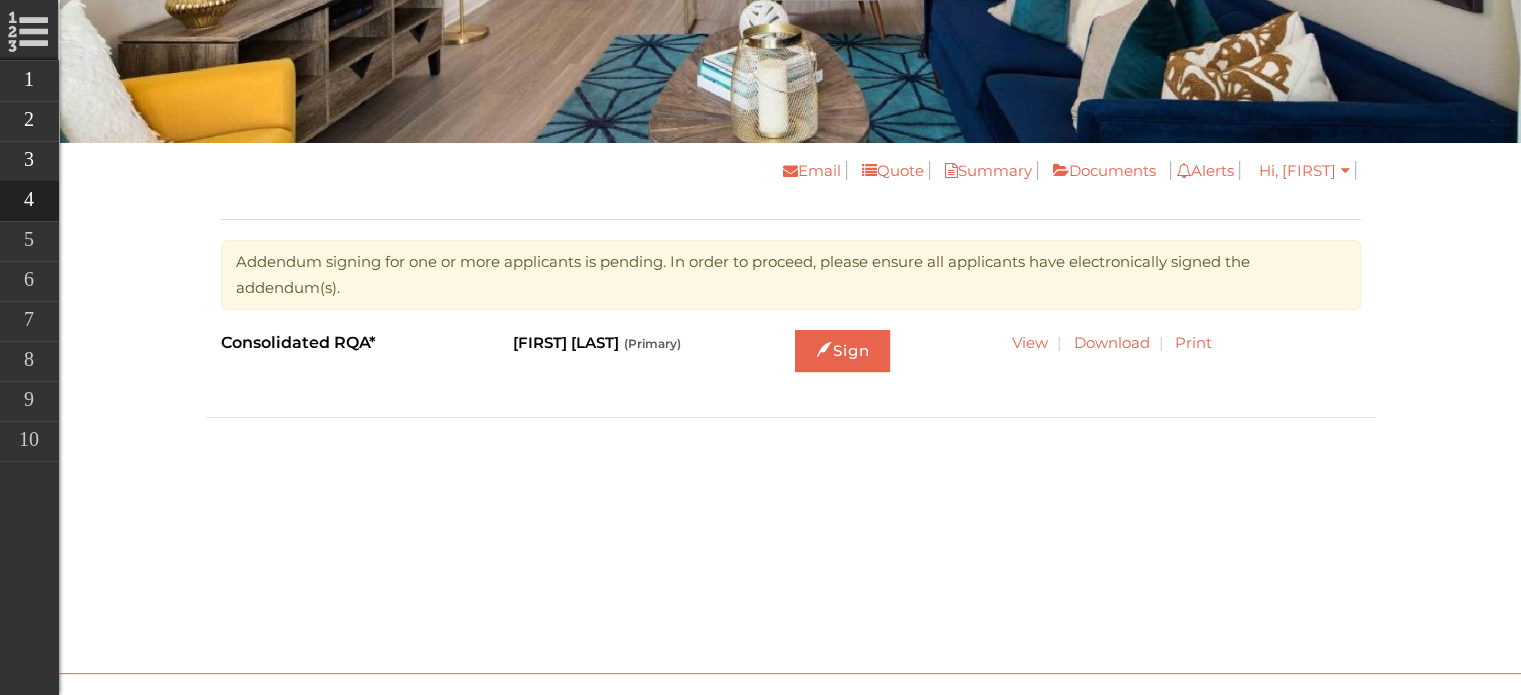 drag, startPoint x: 612, startPoint y: 444, endPoint x: 856, endPoint y: 560, distance: 270.17032 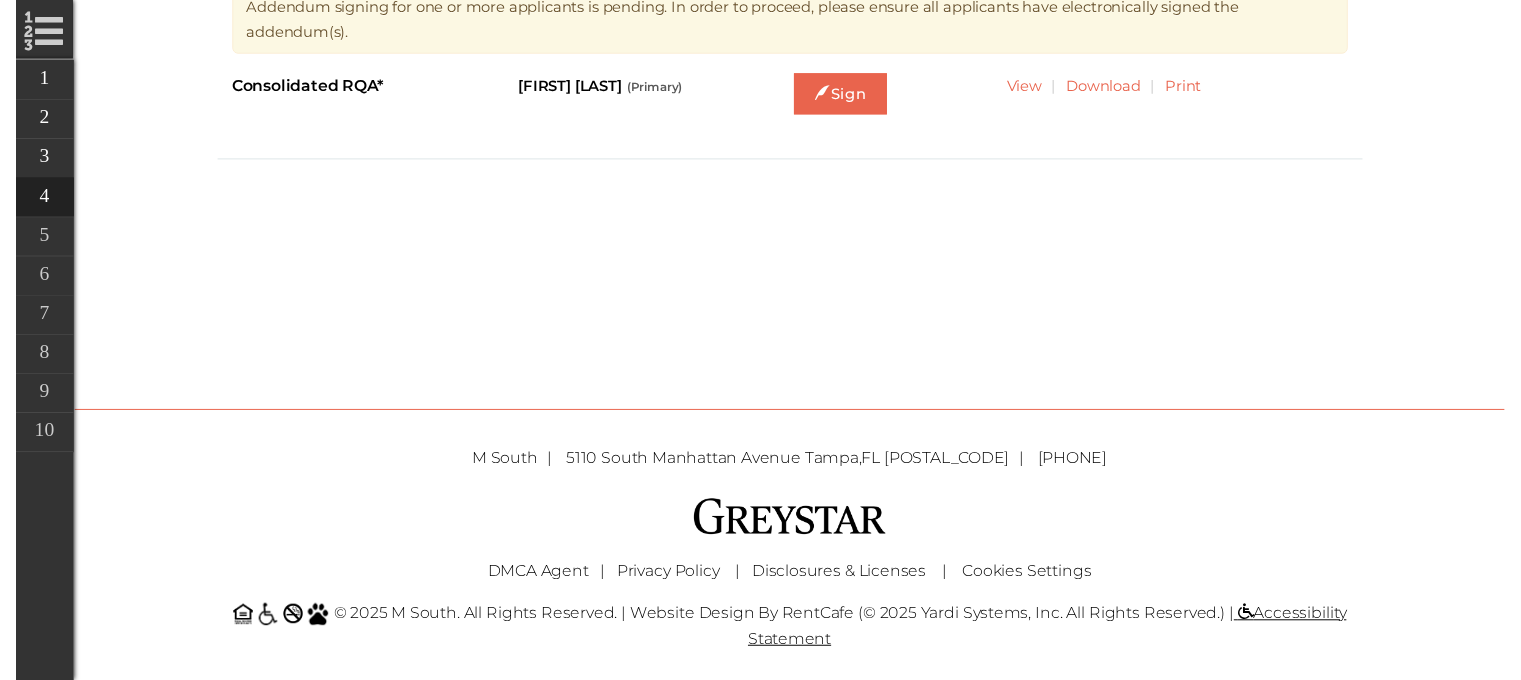 scroll, scrollTop: 234, scrollLeft: 0, axis: vertical 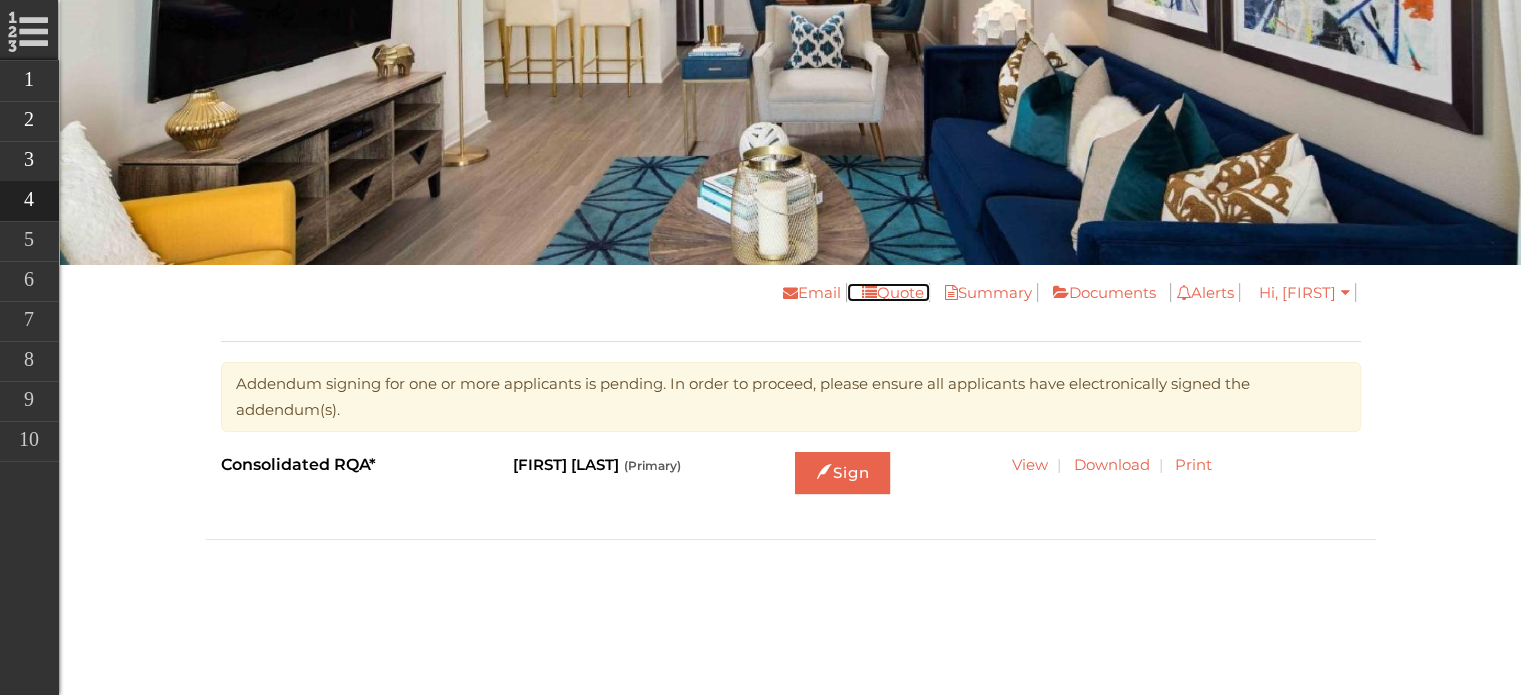 click on "Quote" at bounding box center [888, 292] 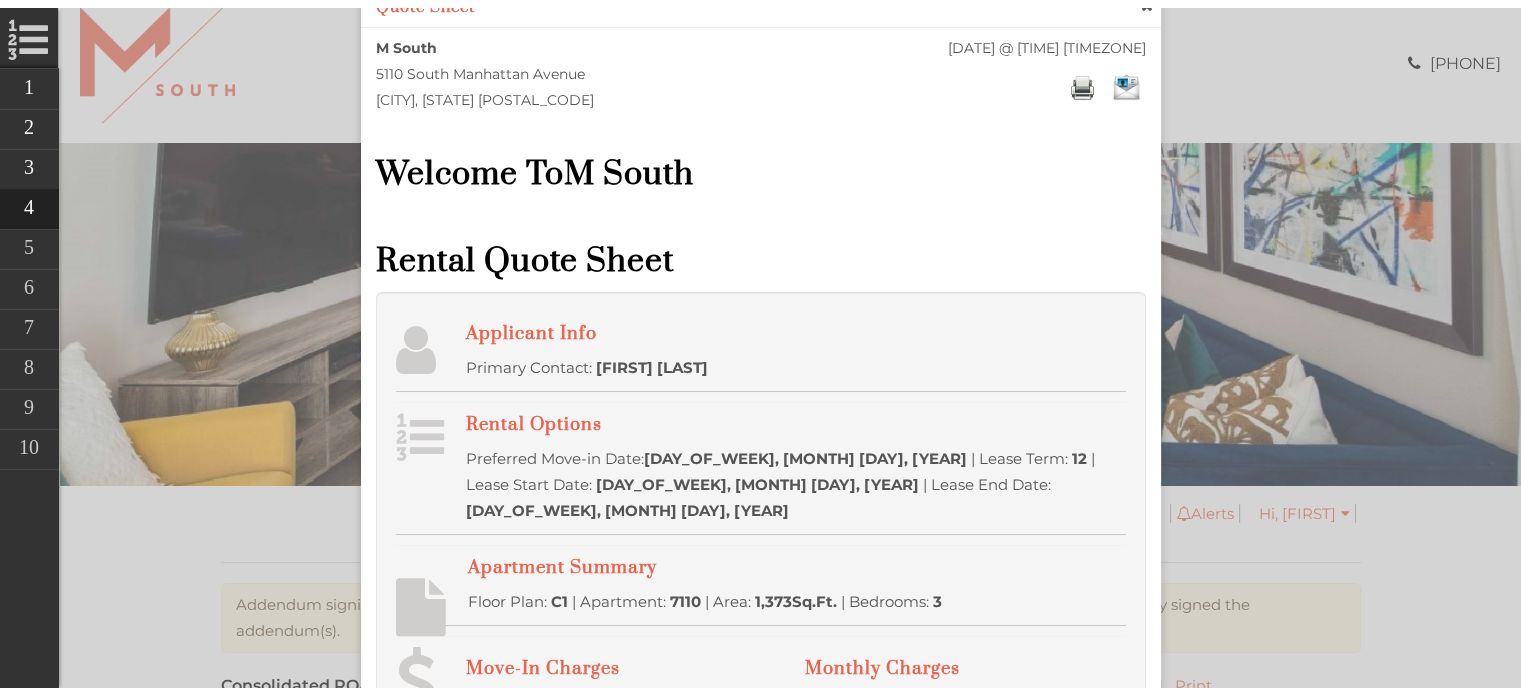 scroll, scrollTop: 0, scrollLeft: 0, axis: both 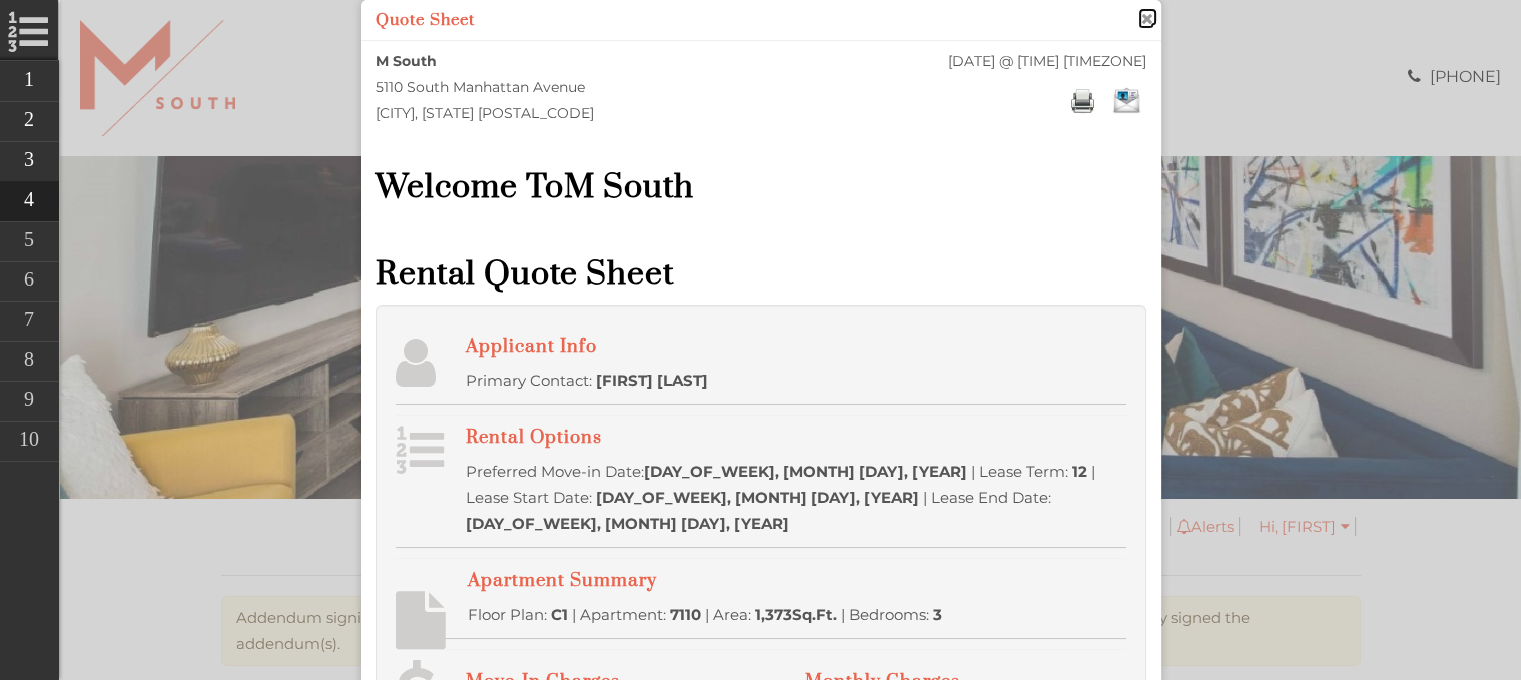 click on "close" at bounding box center (1146, 18) 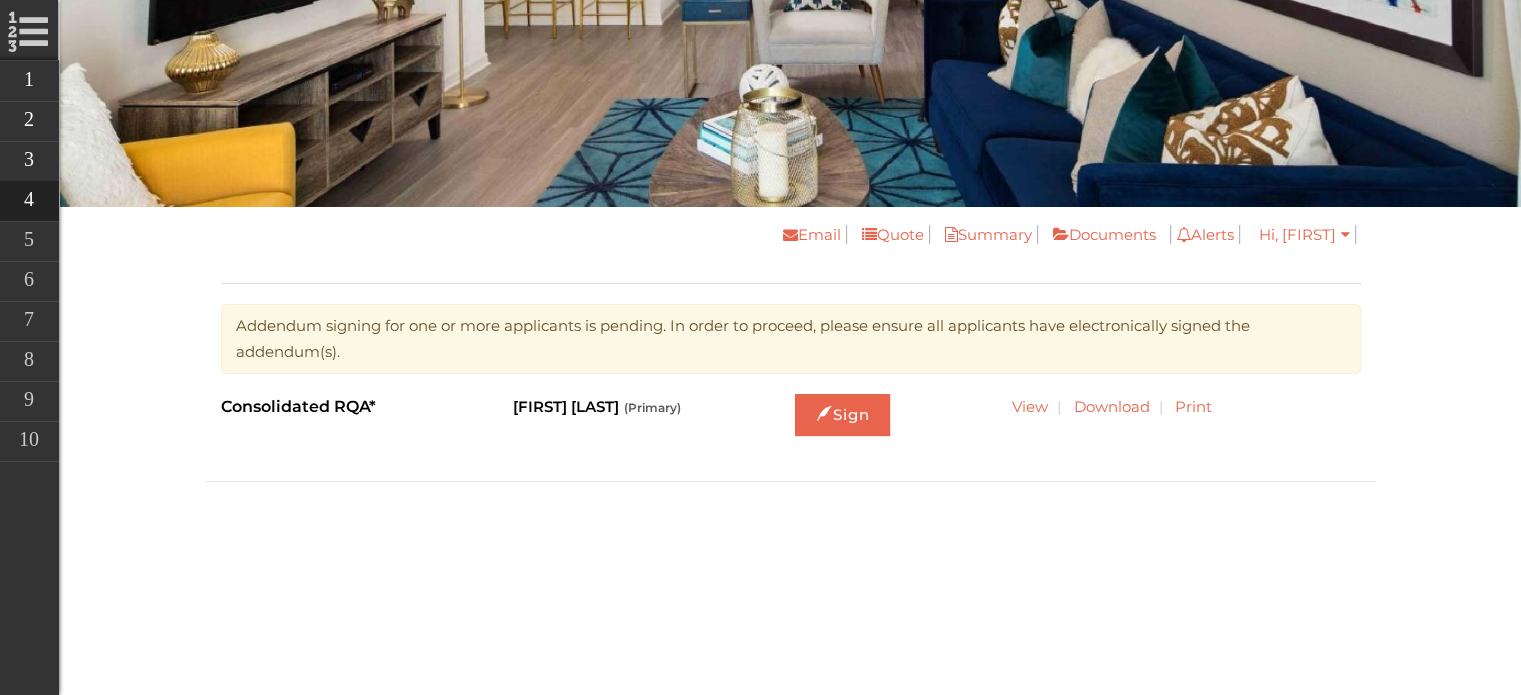 scroll, scrollTop: 308, scrollLeft: 0, axis: vertical 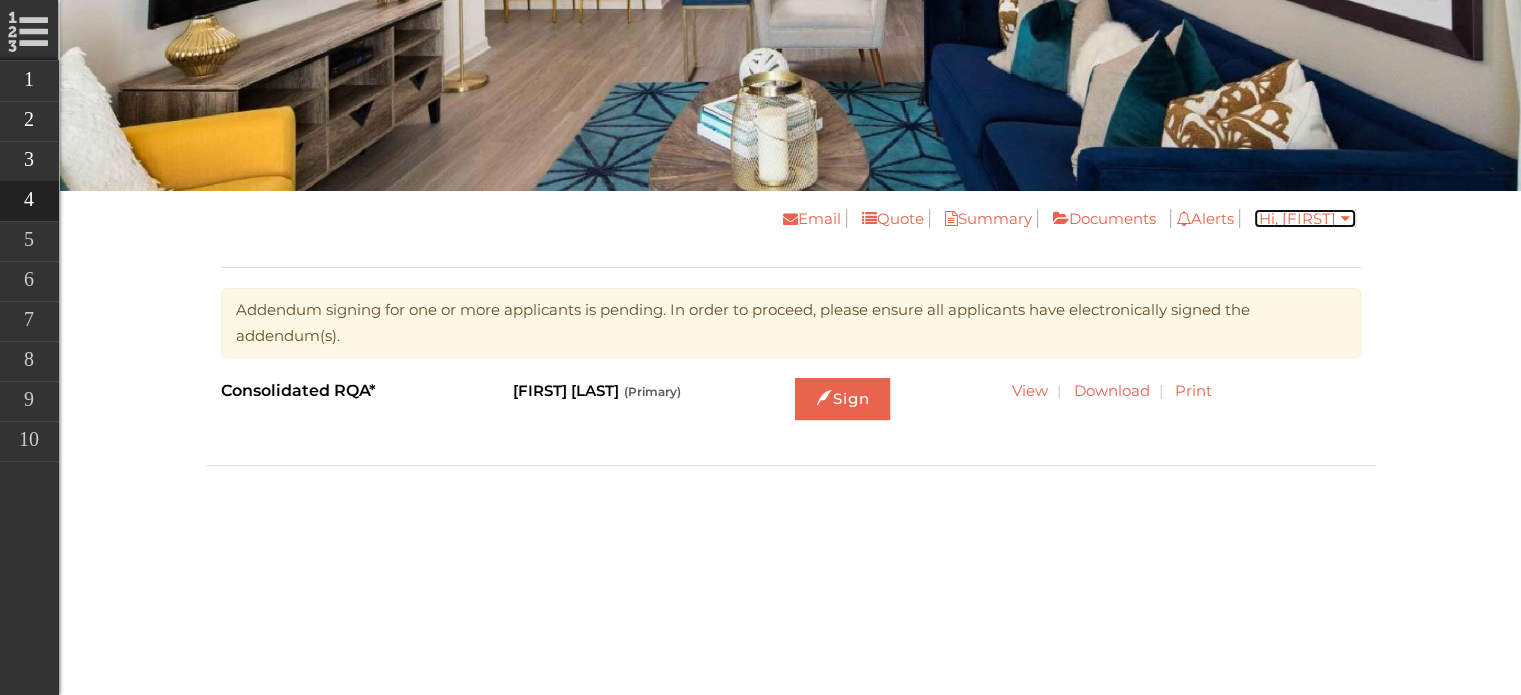click on "Hi, [FIRST]" at bounding box center [1305, 218] 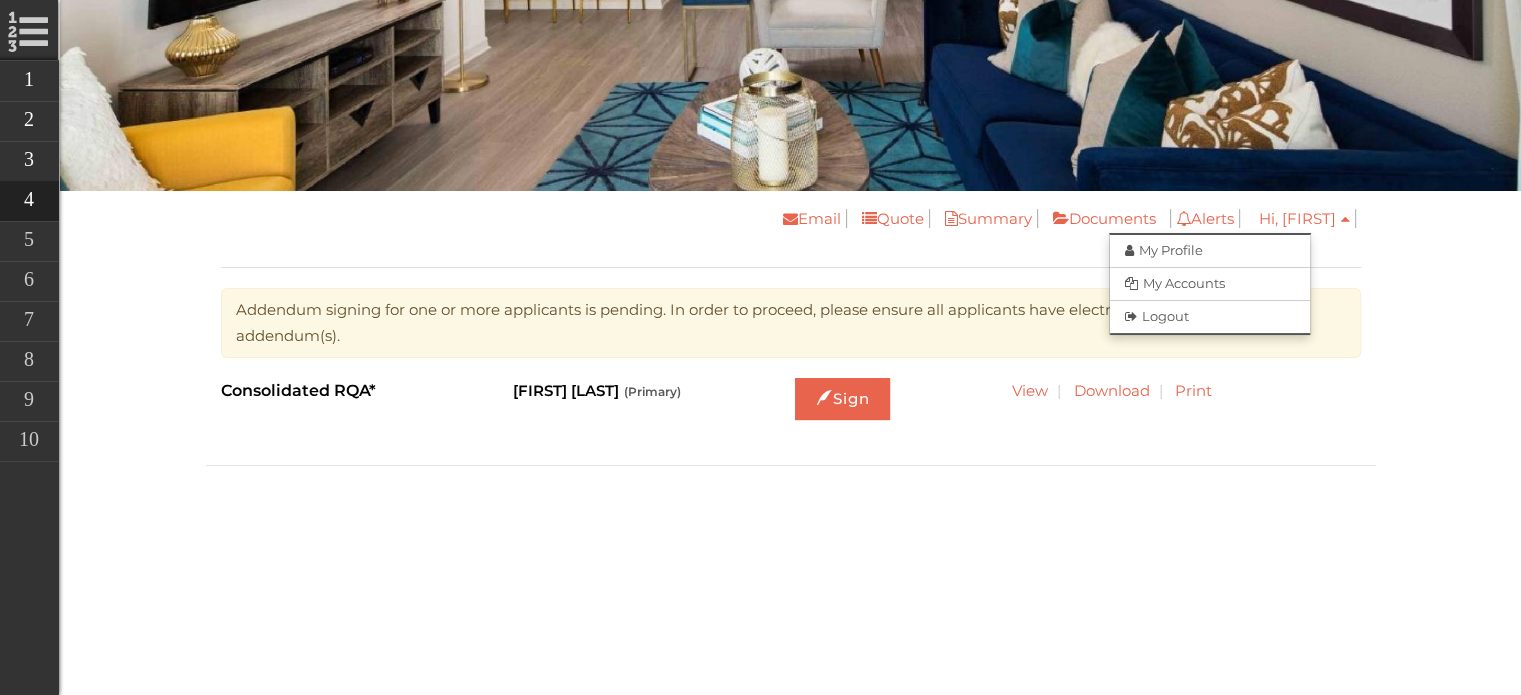 click on "Email  Quote  Summary  Documents
Alerts   You have no notifications
Hi, Trevor  My Profile  My Accounts  Logout
Property Utility Invoices
Apartment Summary
Edit
Apartment 7110  Address  5110 S. Manhattan Ave. #7110 0     Tampa, FL 33611 Floor Plan C1 Beds/Baths 3 beds/2 baths Area 1,373   Sq.Ft. Availability 8/16/2025
Lease Info
Edit
Move-in Date 8/26/2025
Lease Term 12  months
Security Deposit (Refundable) $400.00
Base Rent $2,995.00
Additional Rental Options Total Additional Monthly Charges: $0.00" at bounding box center (791, 247) 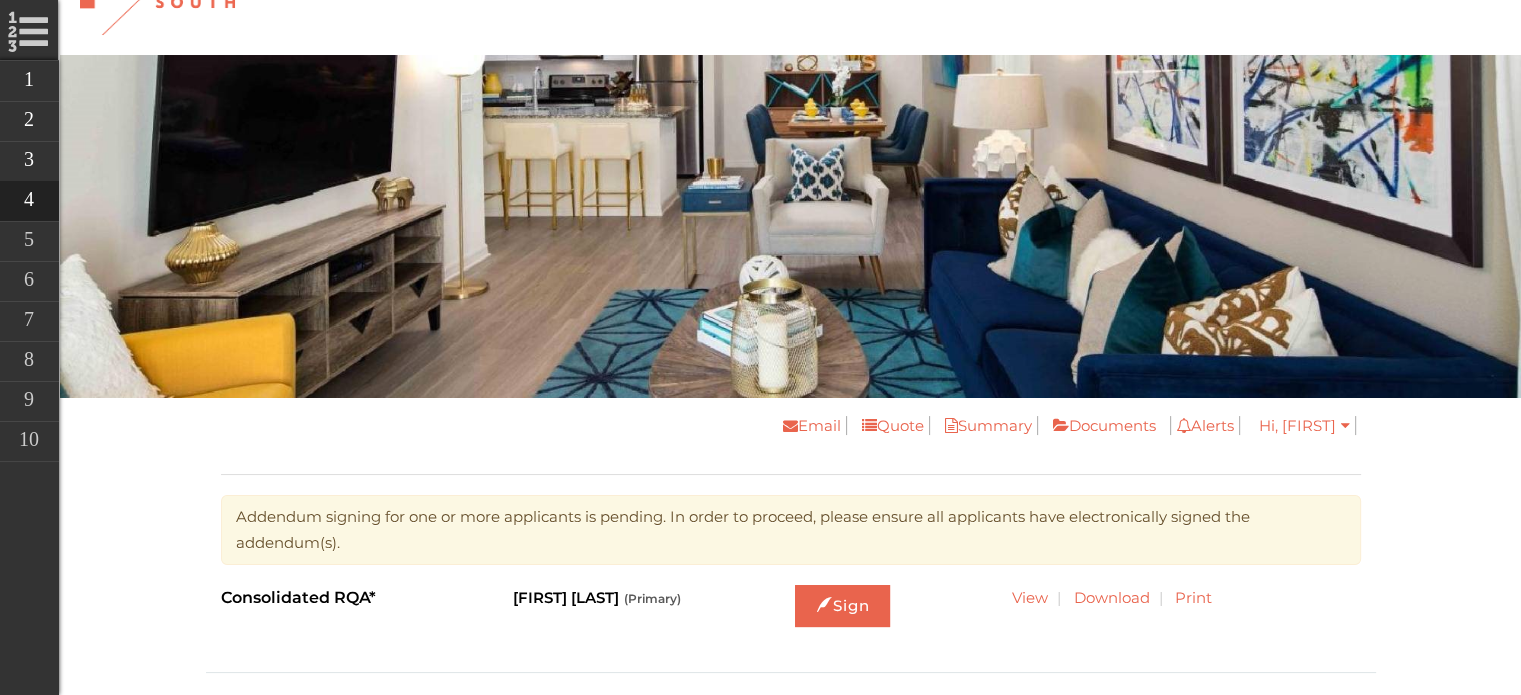 scroll, scrollTop: 0, scrollLeft: 0, axis: both 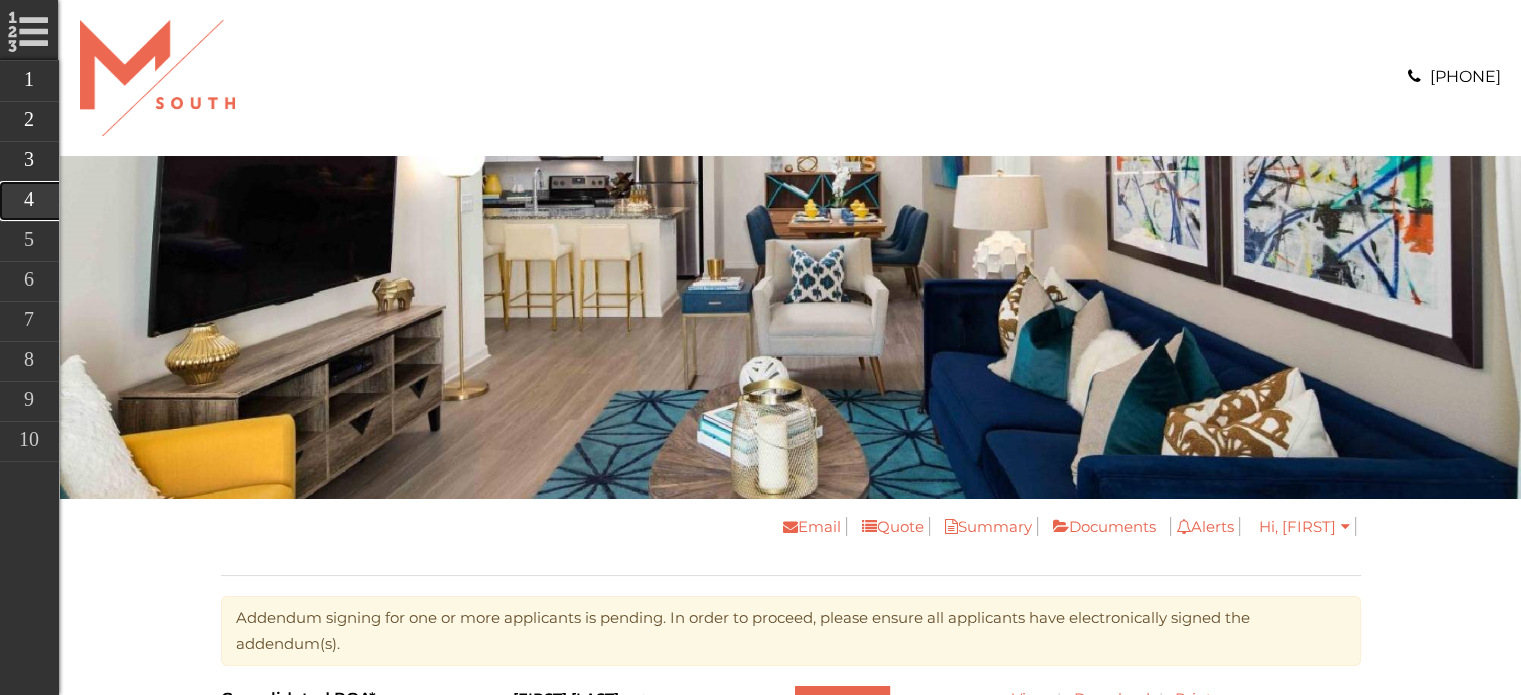 click on "Additional Applicants" at bounding box center [169, 201] 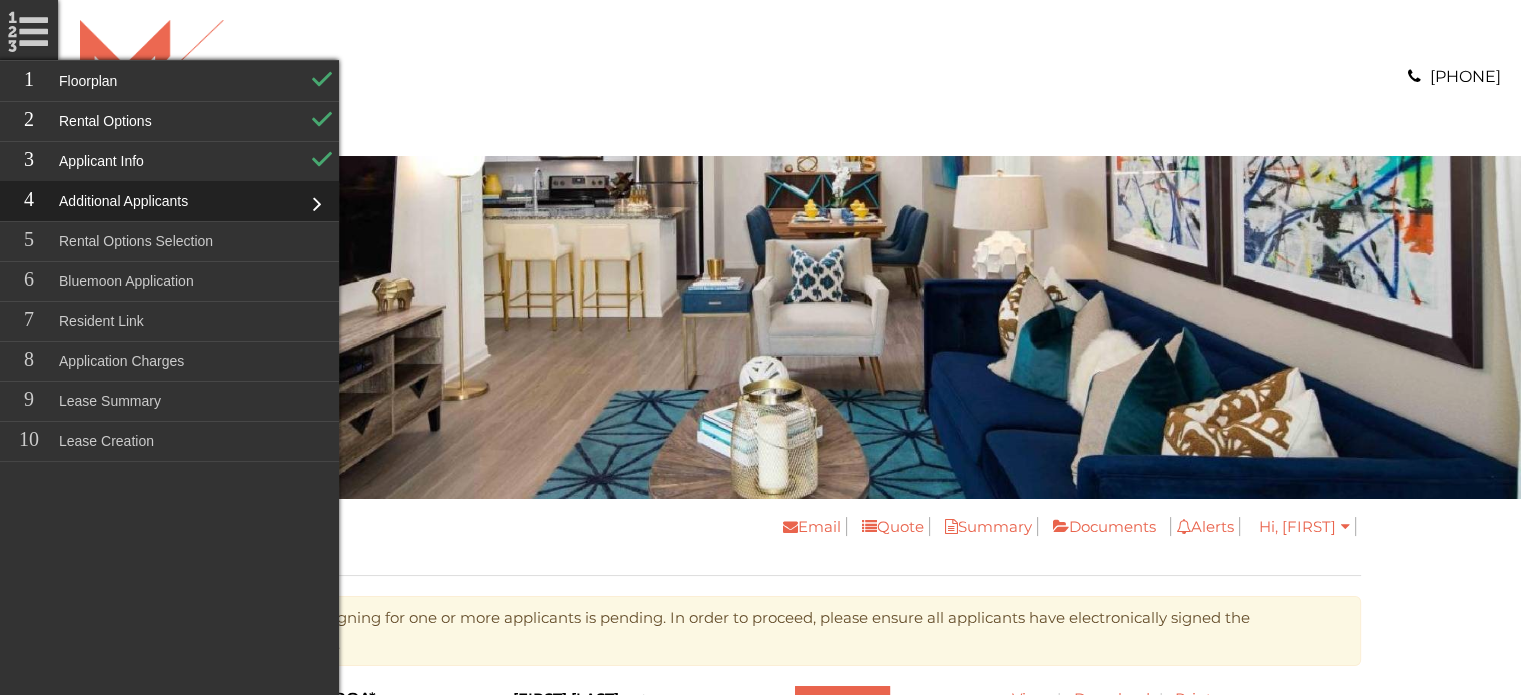 click on "Additional Applicants" at bounding box center (169, 201) 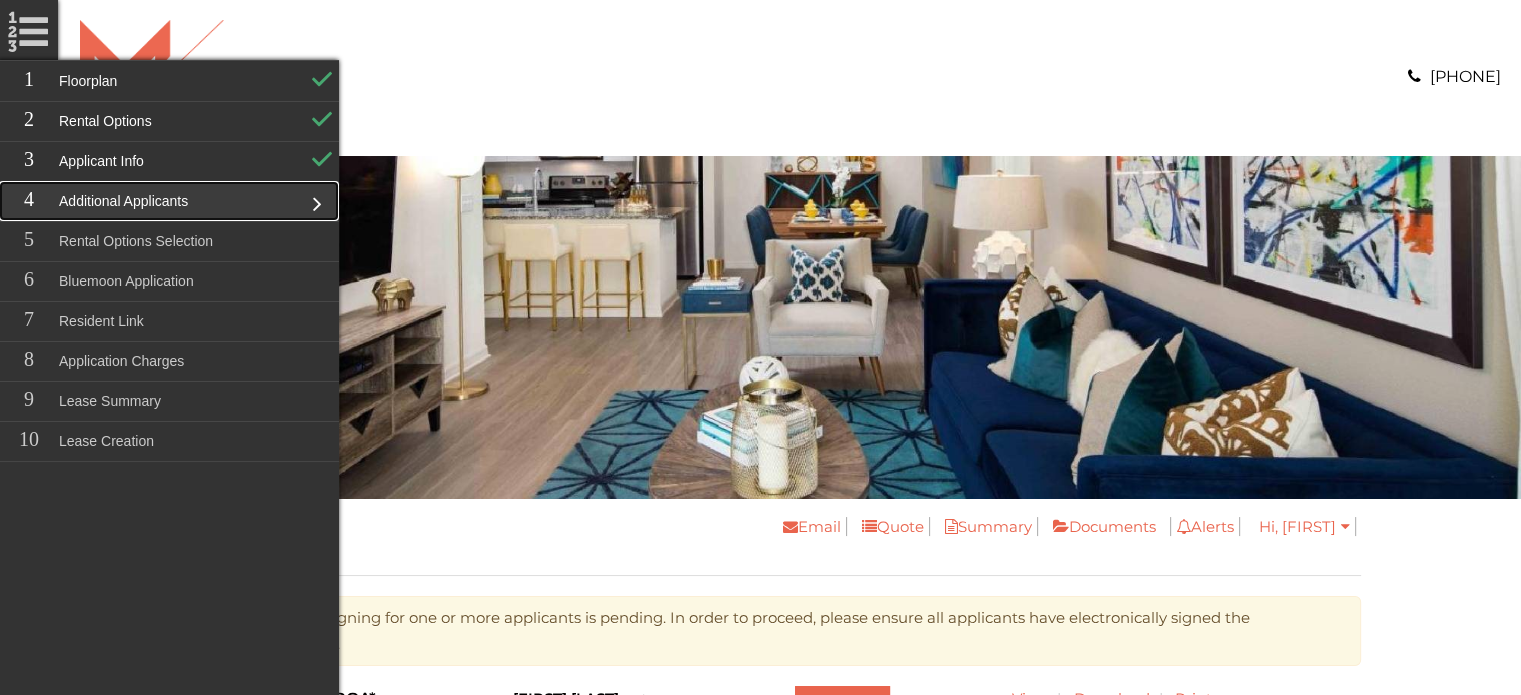 click on "Additional Applicants" at bounding box center (169, 201) 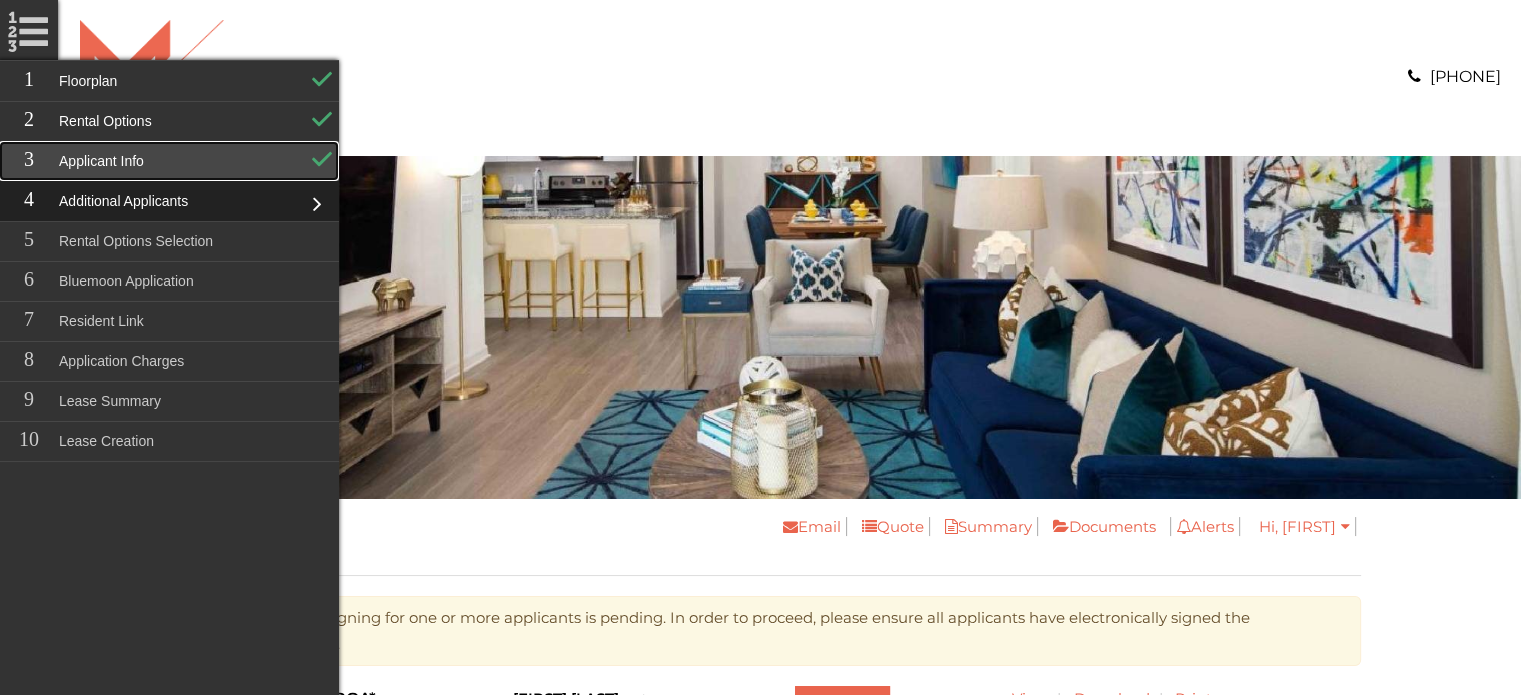 click on "Applicant Info" at bounding box center (169, 161) 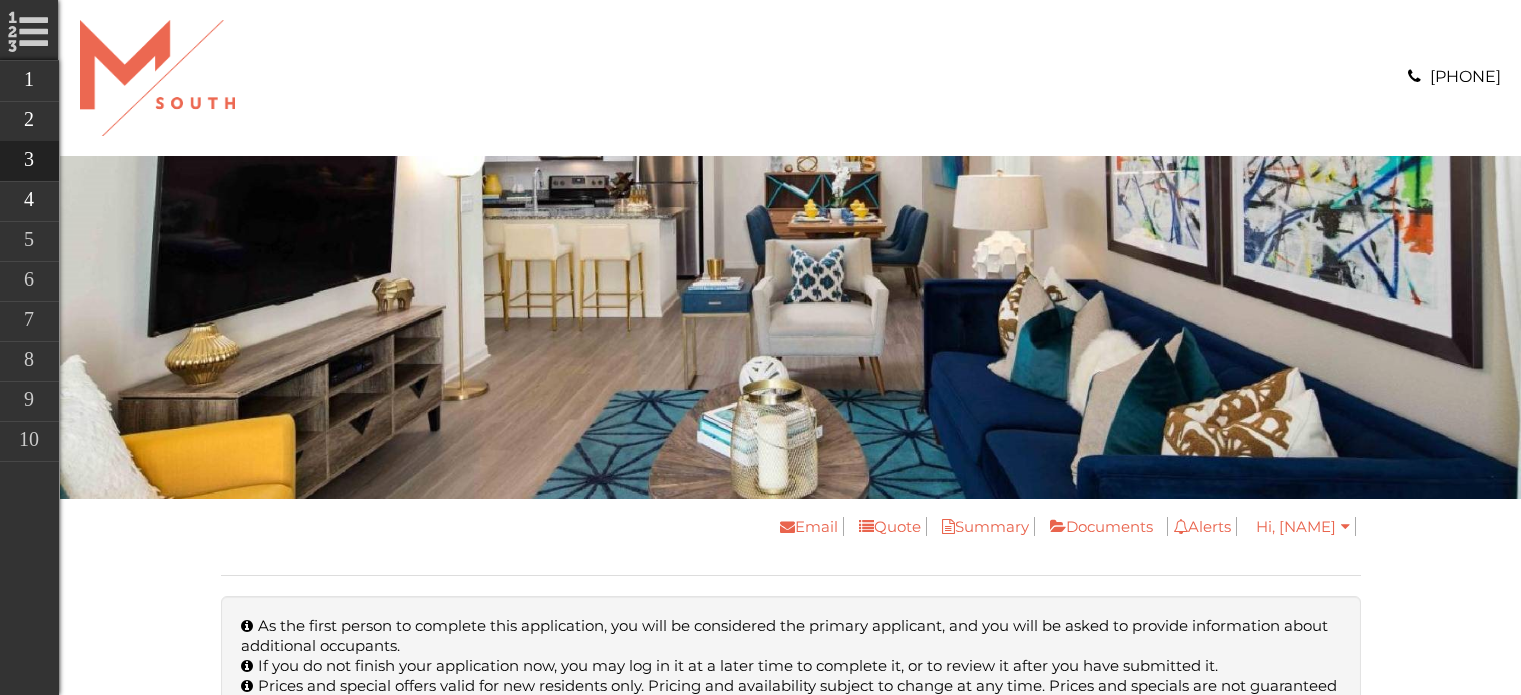 scroll, scrollTop: 0, scrollLeft: 0, axis: both 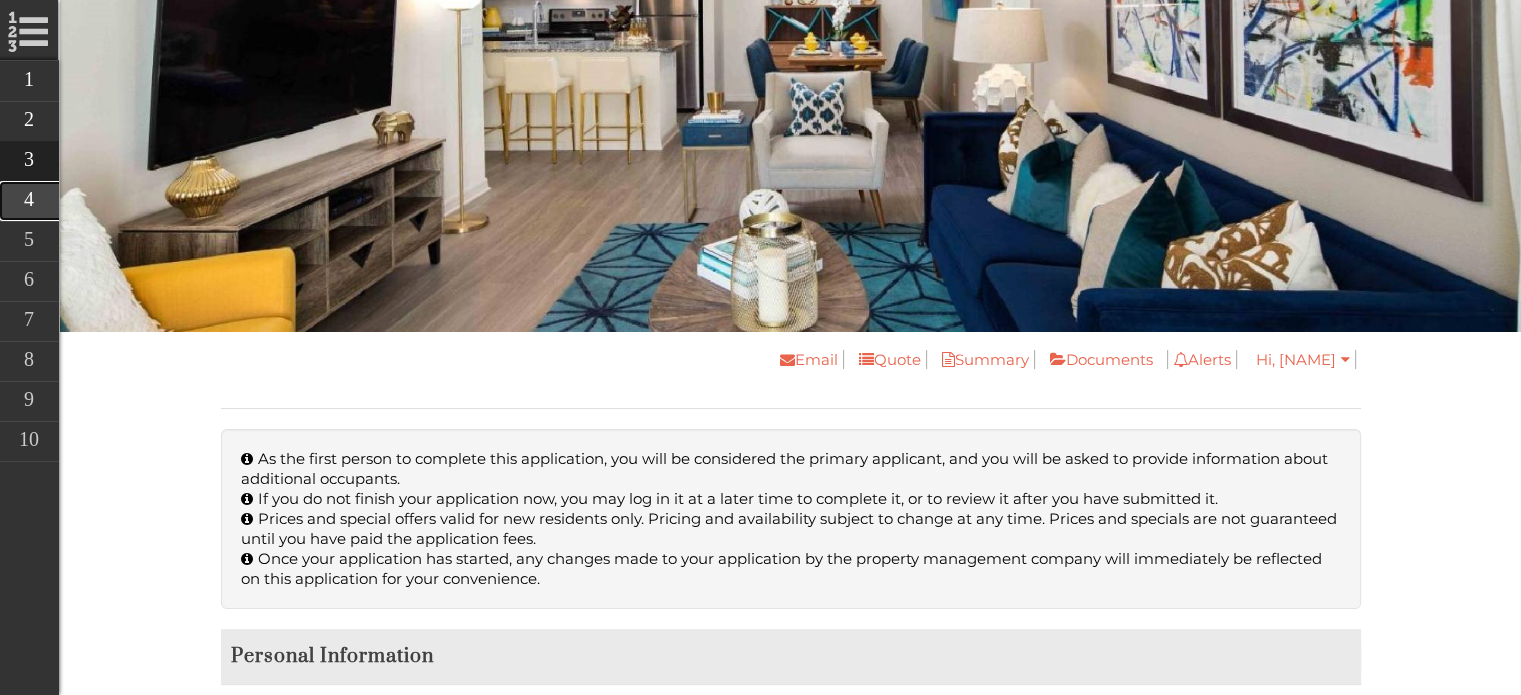 click on "Additional Applicants" at bounding box center (169, 201) 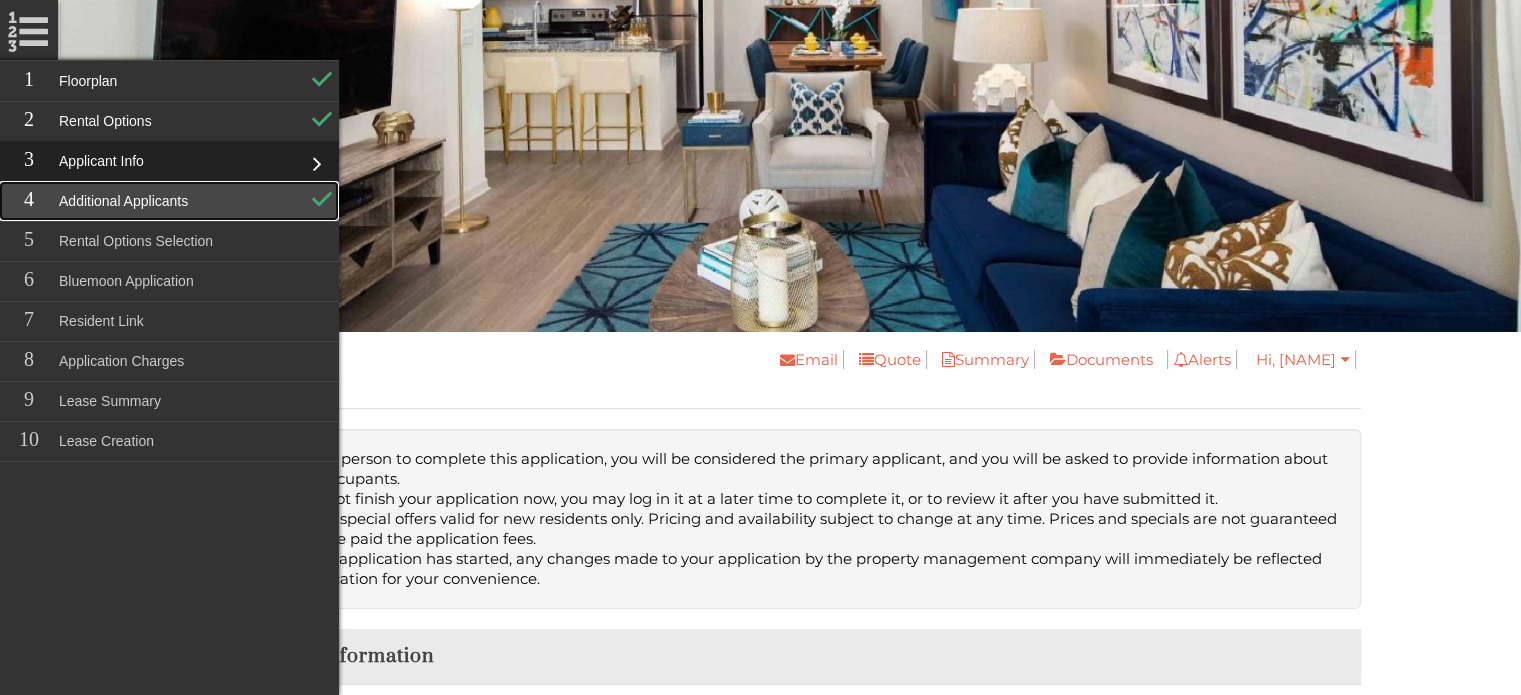 click on "Additional Applicants" at bounding box center (169, 201) 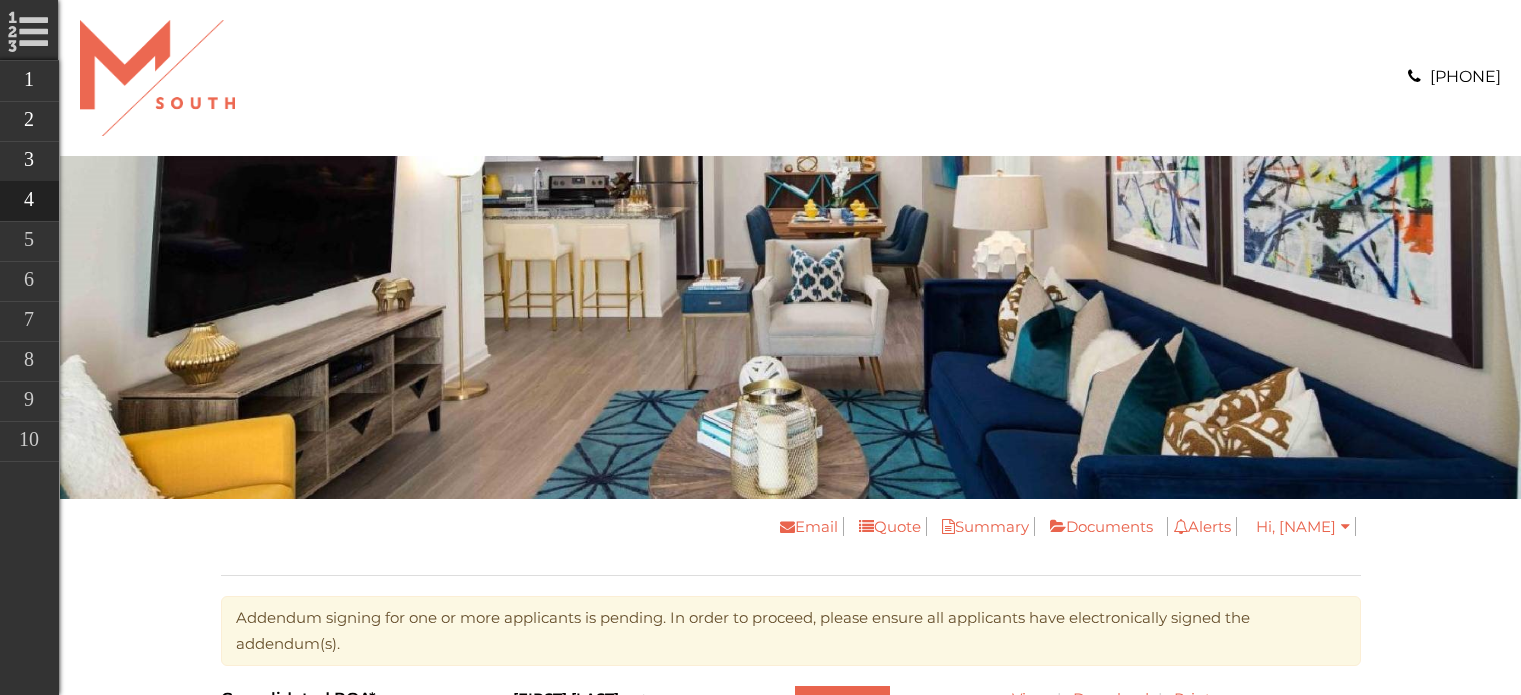 scroll, scrollTop: 0, scrollLeft: 0, axis: both 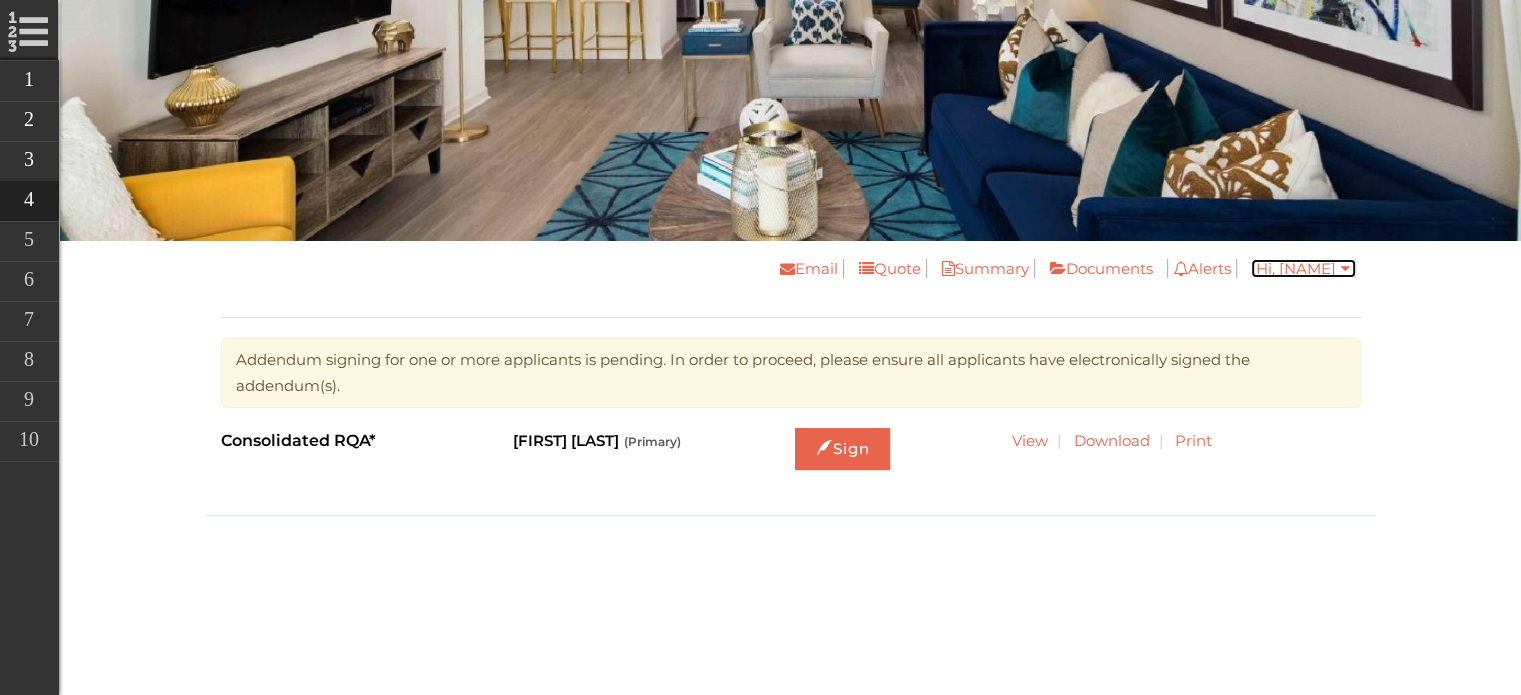 click on "Hi, [NAME]" at bounding box center (1303, 268) 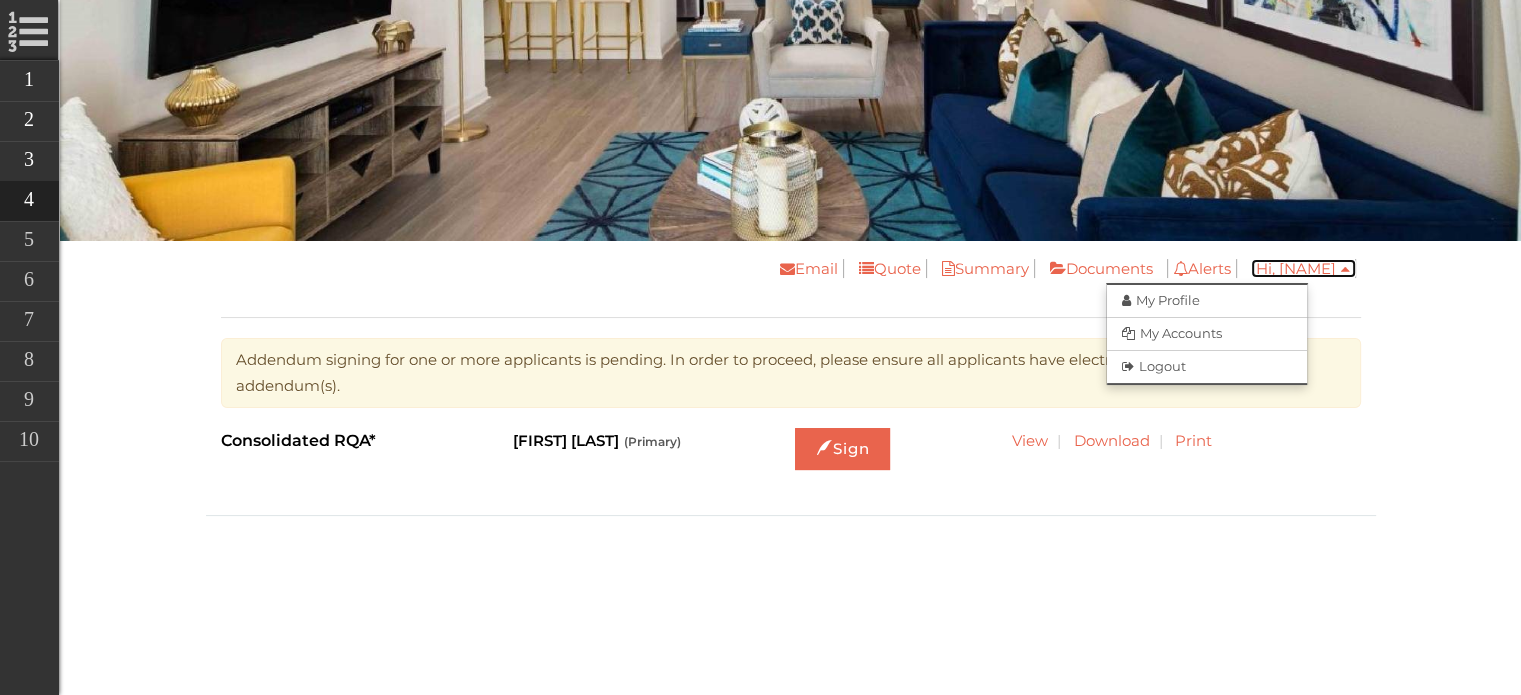 click on "Hi, [NAME]" at bounding box center [1303, 268] 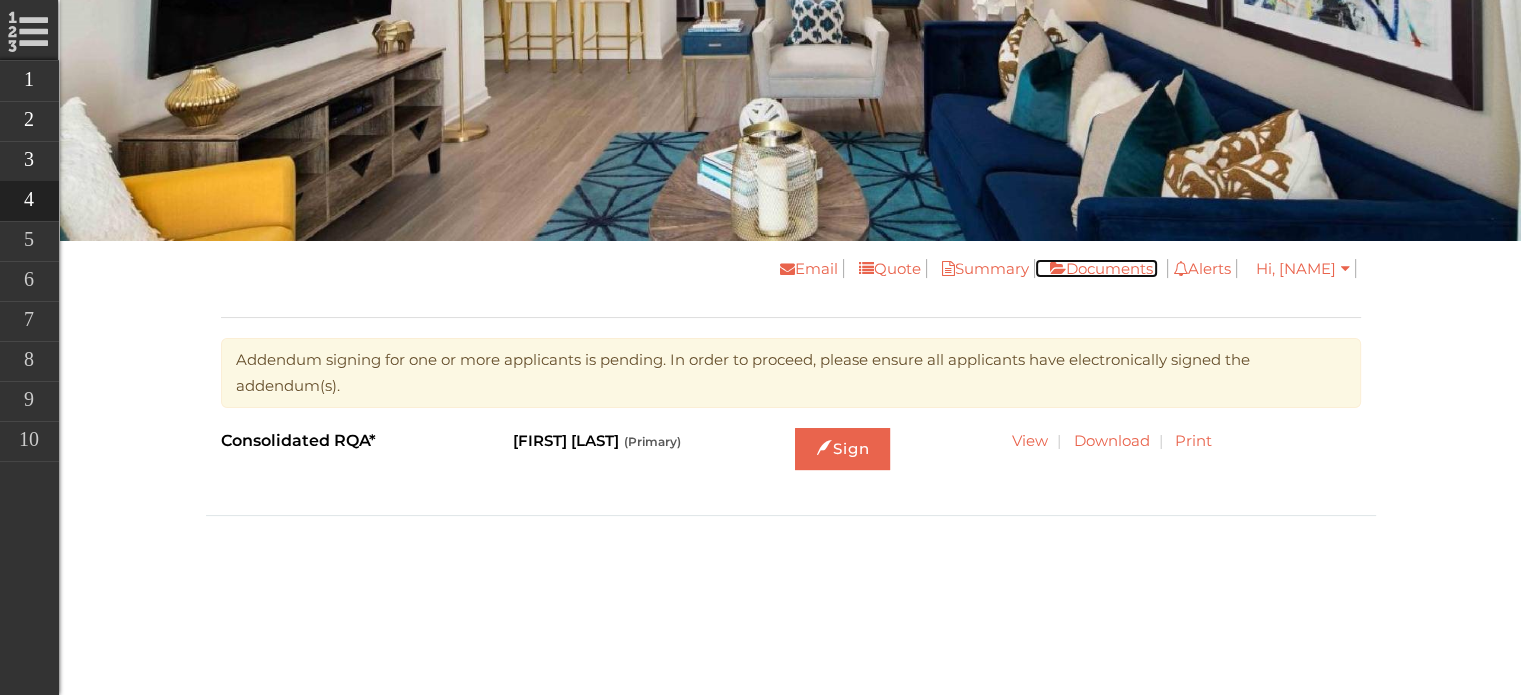 click on "Documents" at bounding box center [1096, 268] 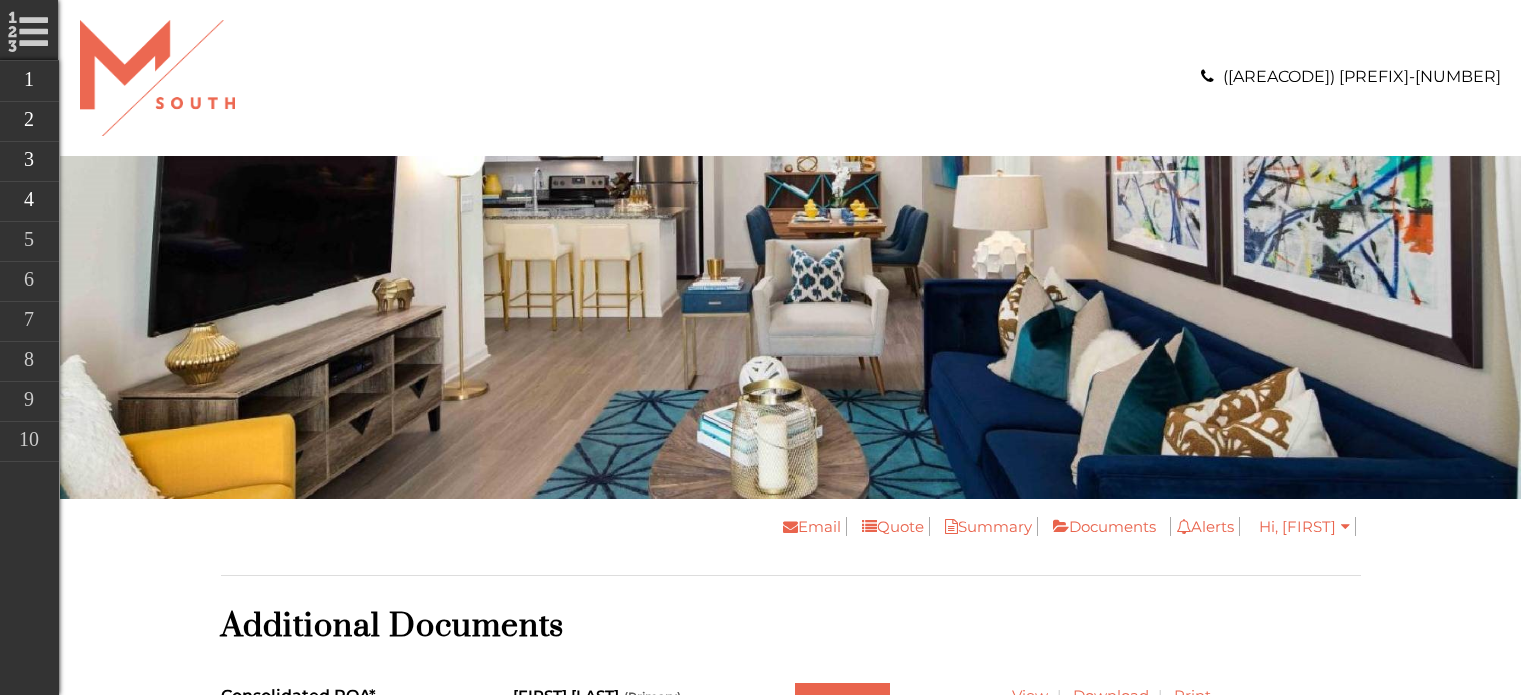 scroll, scrollTop: 0, scrollLeft: 0, axis: both 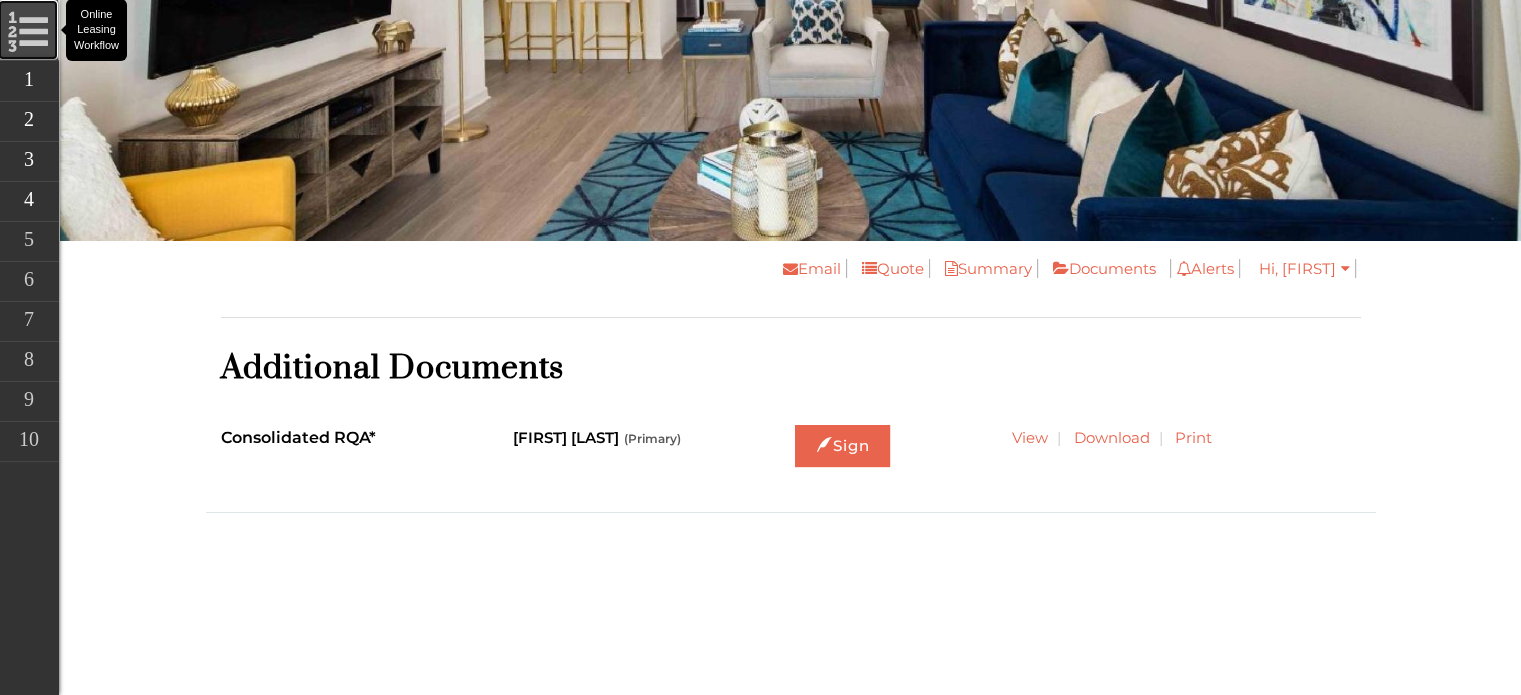 click on "Online Leasing Workflow" at bounding box center [28, 30] 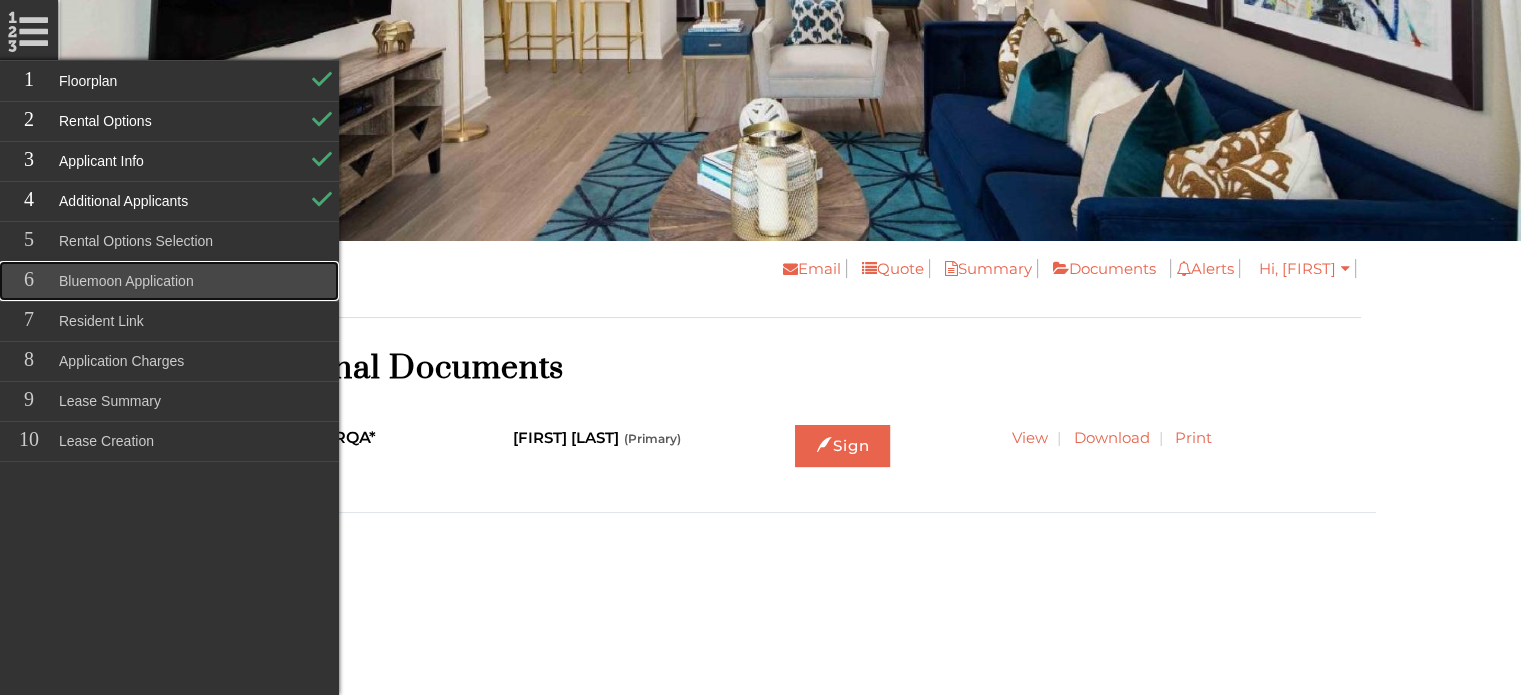 click on "Bluemoon Application" at bounding box center [169, 281] 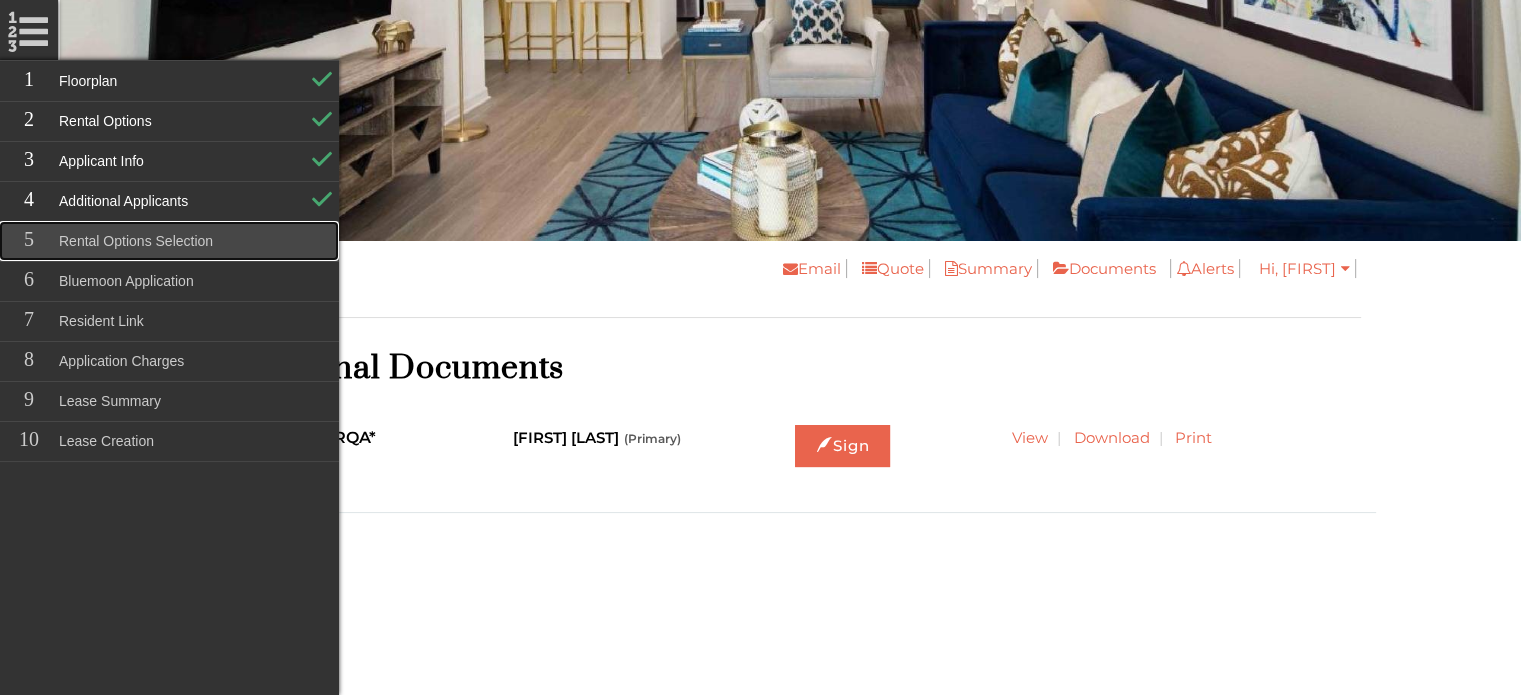 click on "Rental Options Selection" at bounding box center [169, 241] 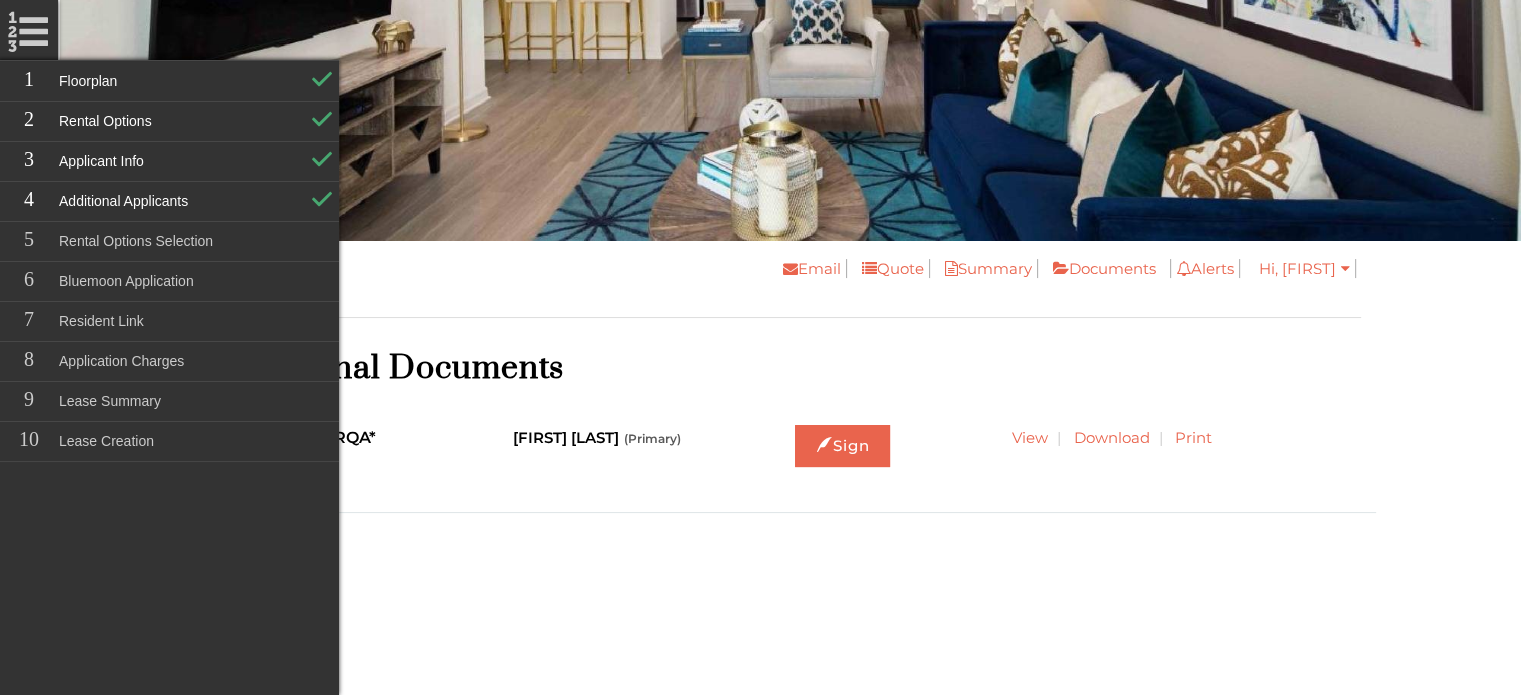 click on "Consolidated RQA*
Trevor Mosley (Primary)
Completed
Sign
Sign
Not Started
Started
View
Download
Print" at bounding box center [791, 469] 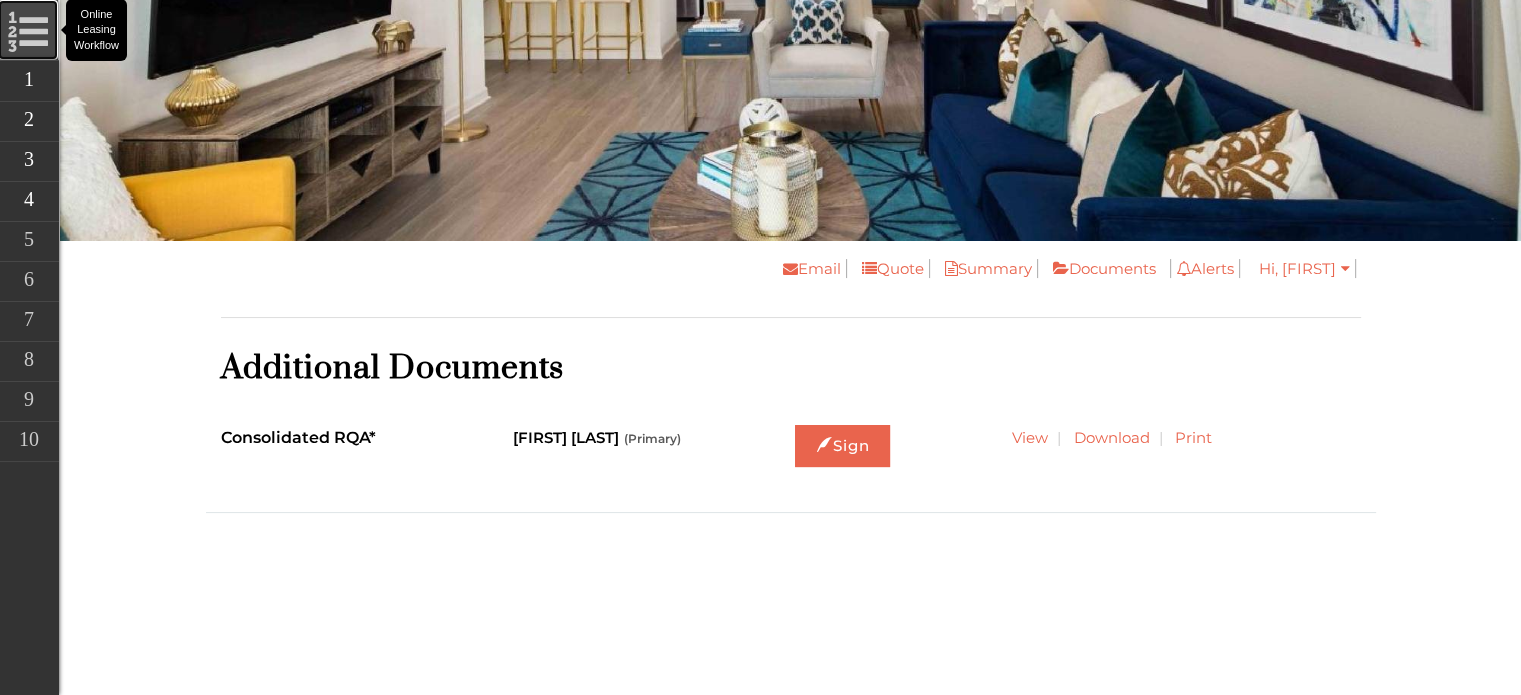 click on "Online Leasing Workflow" at bounding box center [28, 30] 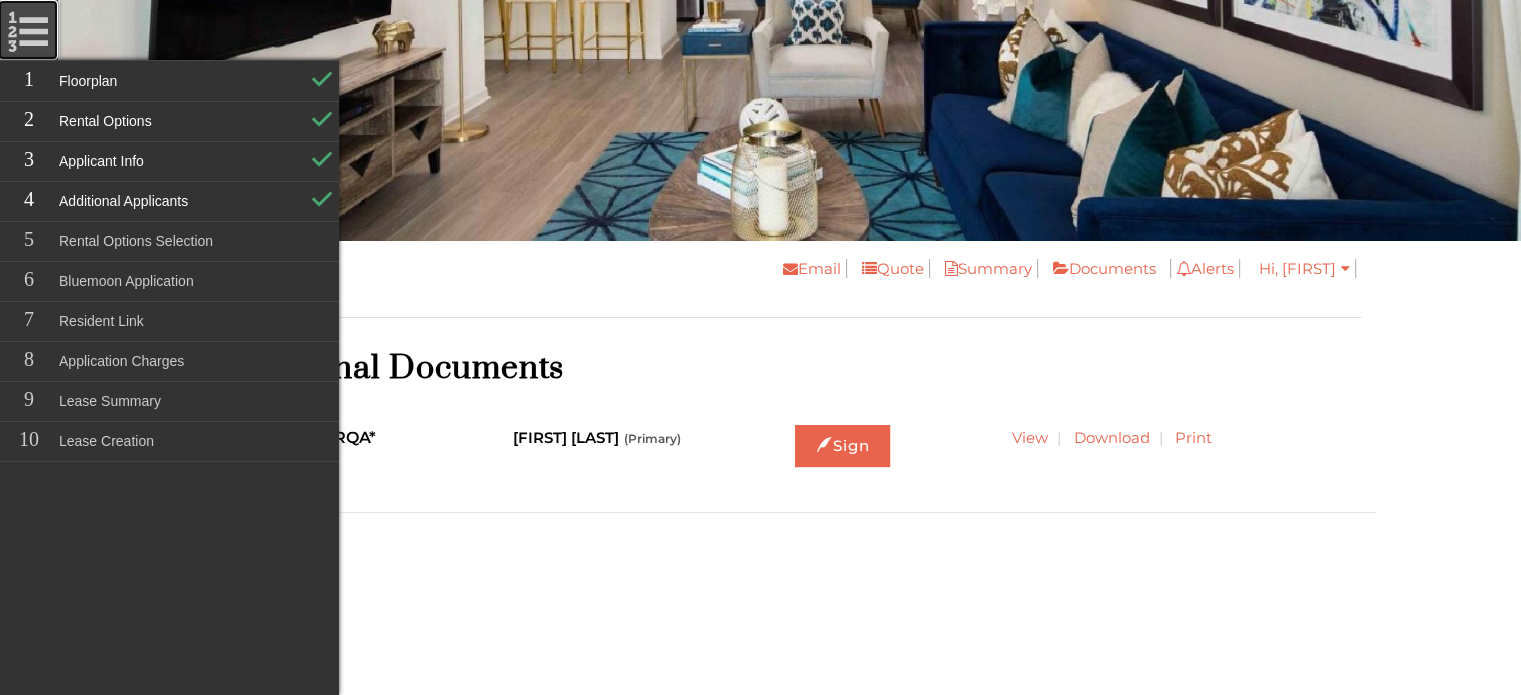 click on "Online Leasing Workflow" at bounding box center (28, 30) 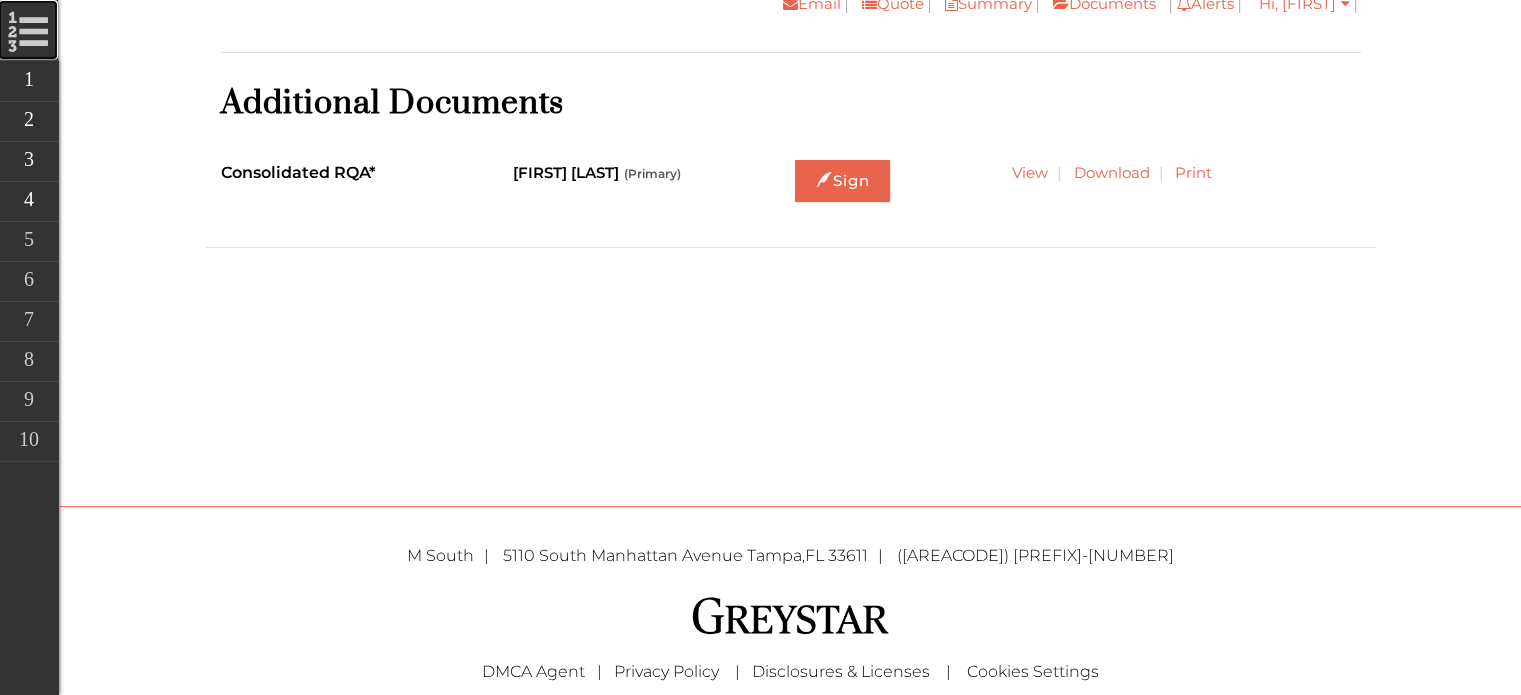 scroll, scrollTop: 611, scrollLeft: 0, axis: vertical 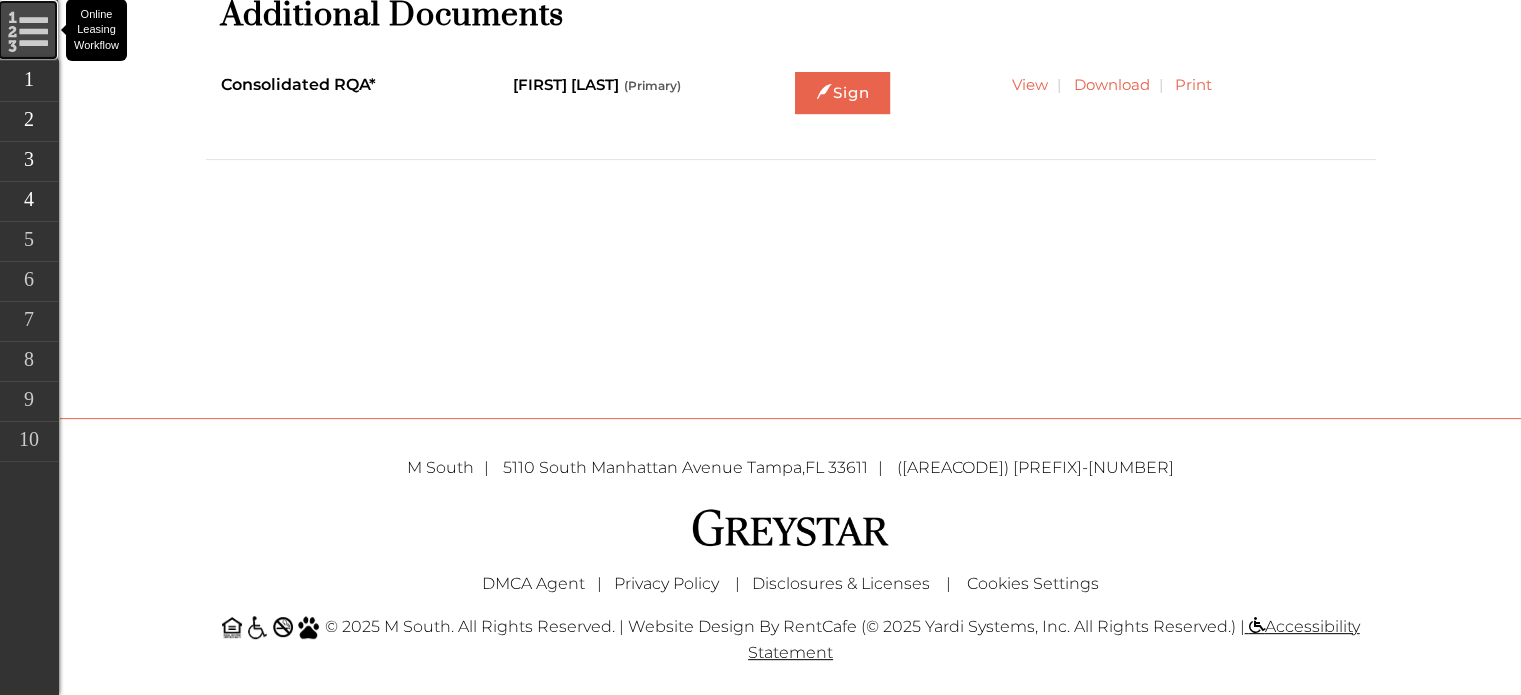 click on "Online Leasing Workflow" at bounding box center (28, 30) 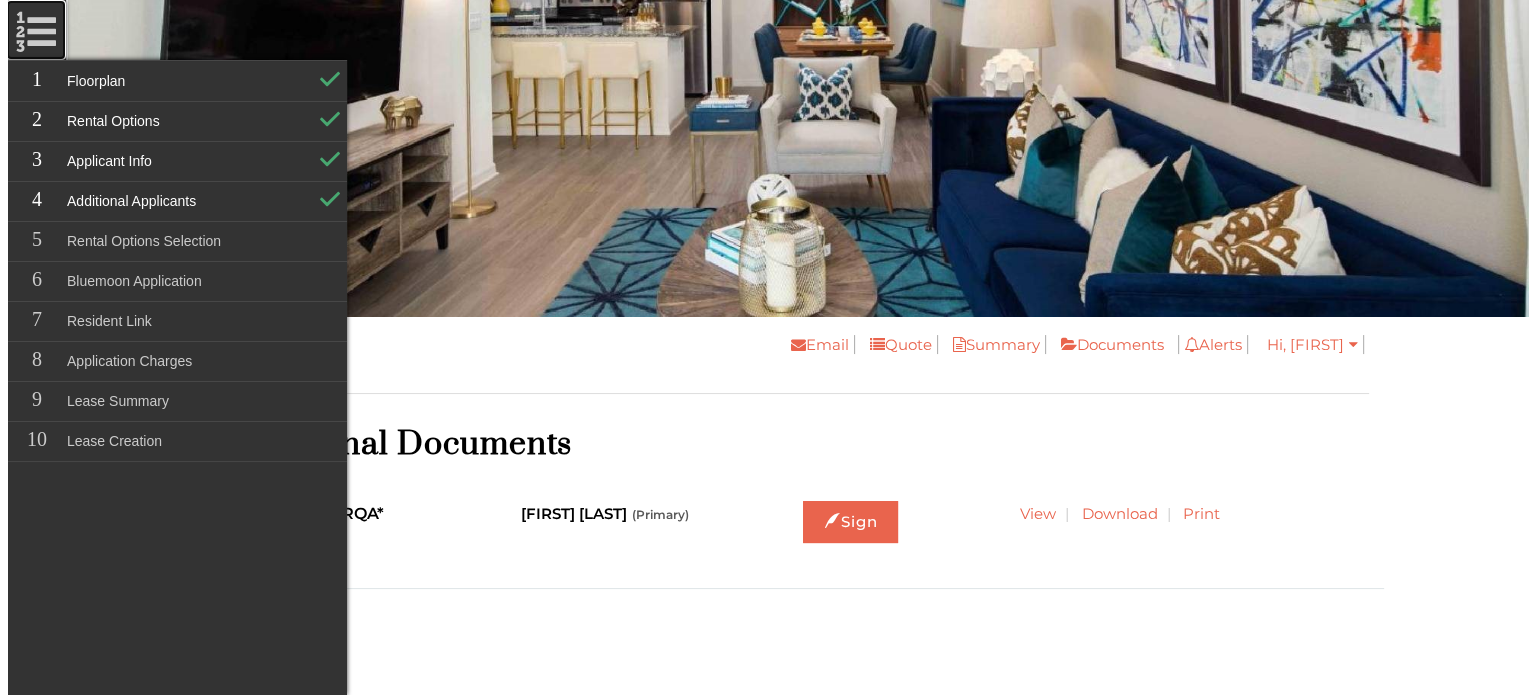 scroll, scrollTop: 176, scrollLeft: 0, axis: vertical 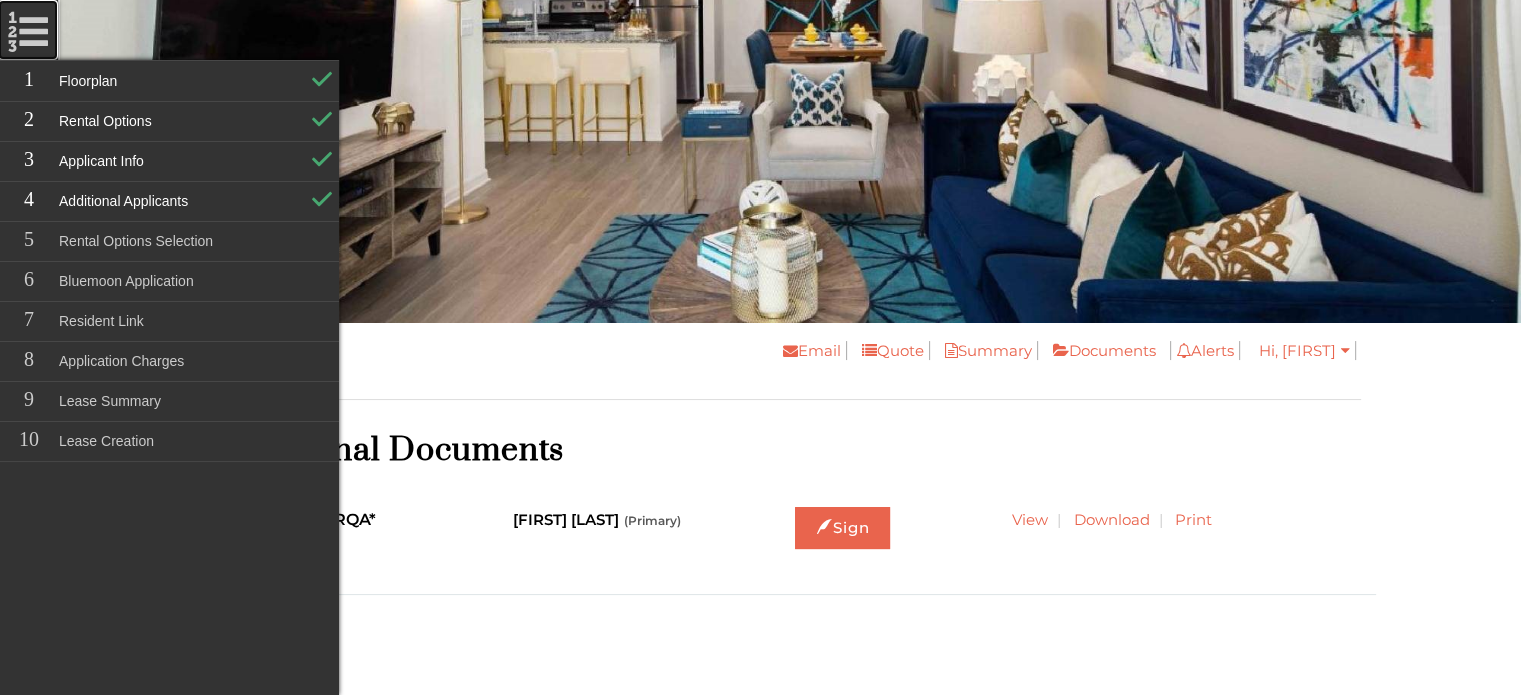 click at bounding box center [790, 151] 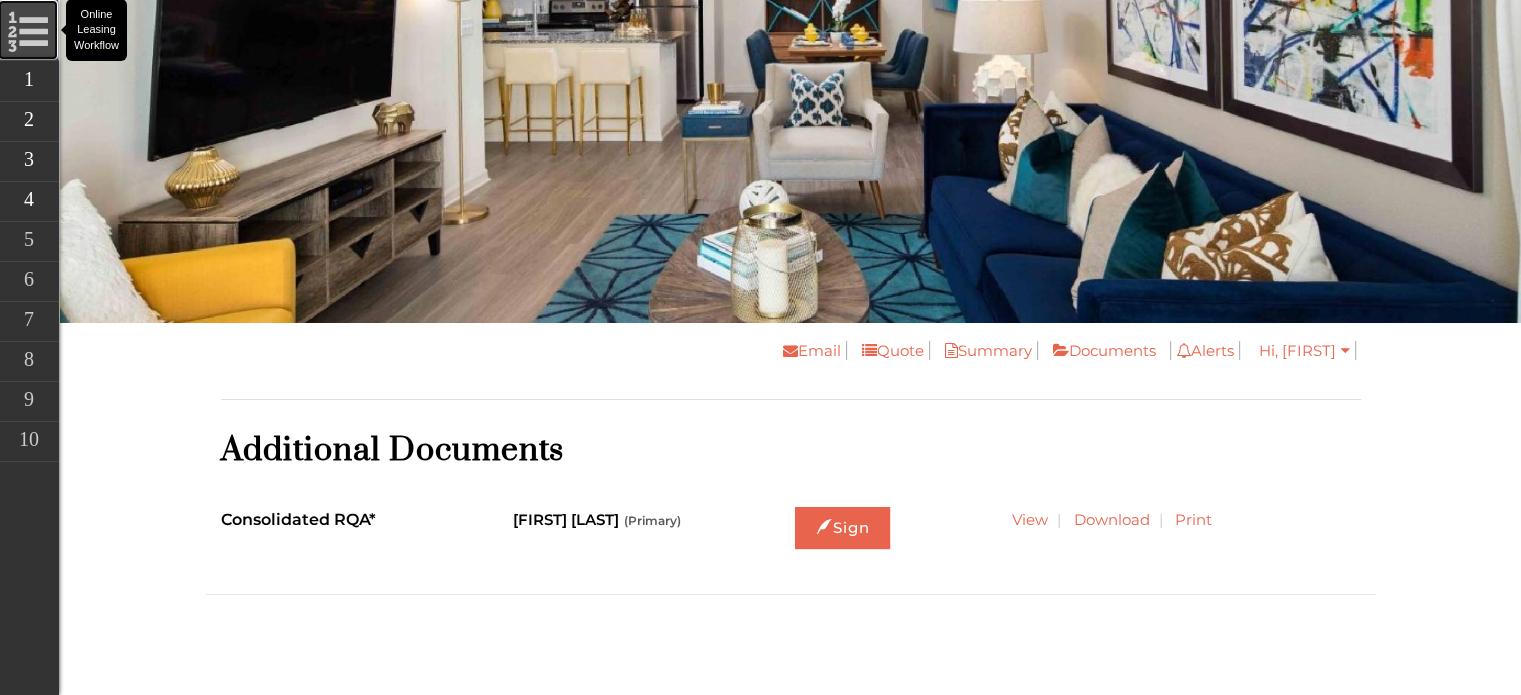 click on "Online Leasing Workflow" at bounding box center [28, 30] 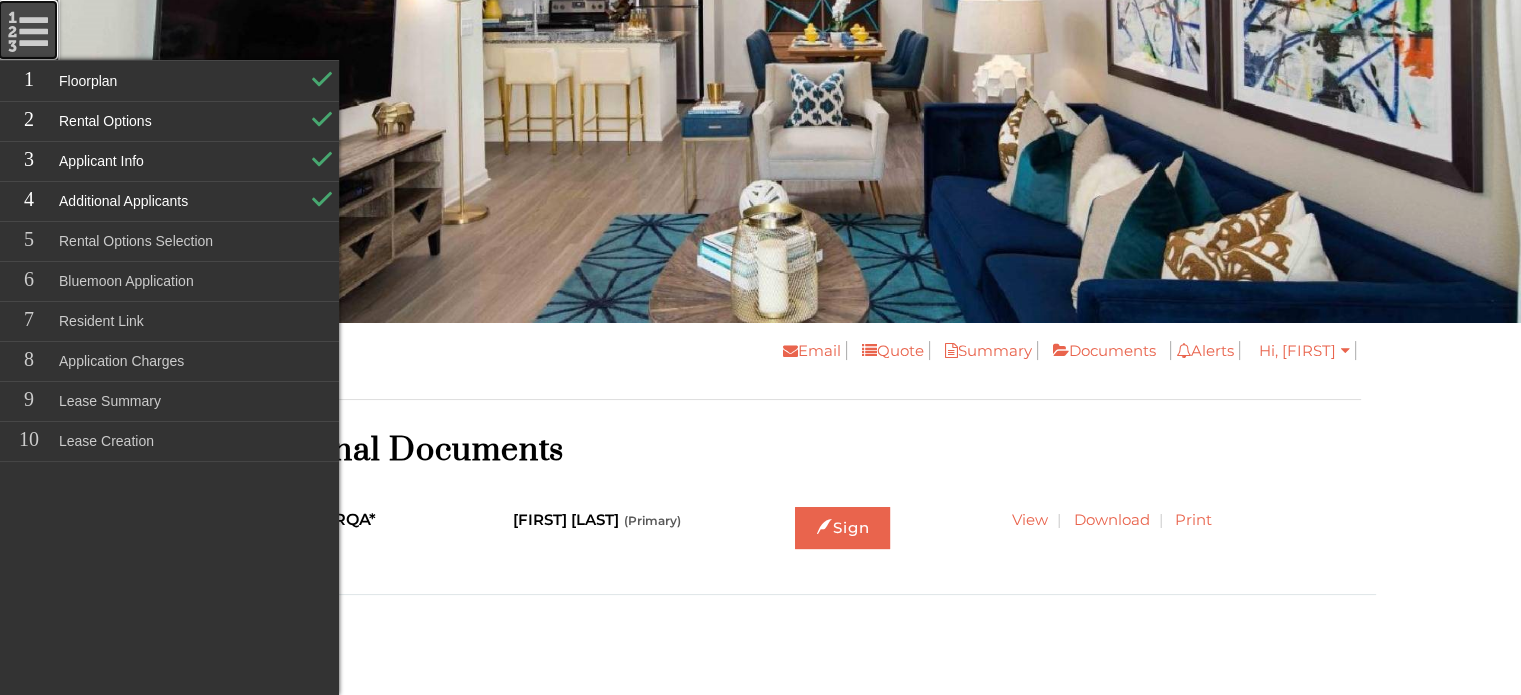 click on "Online Leasing Workflow" at bounding box center [28, 30] 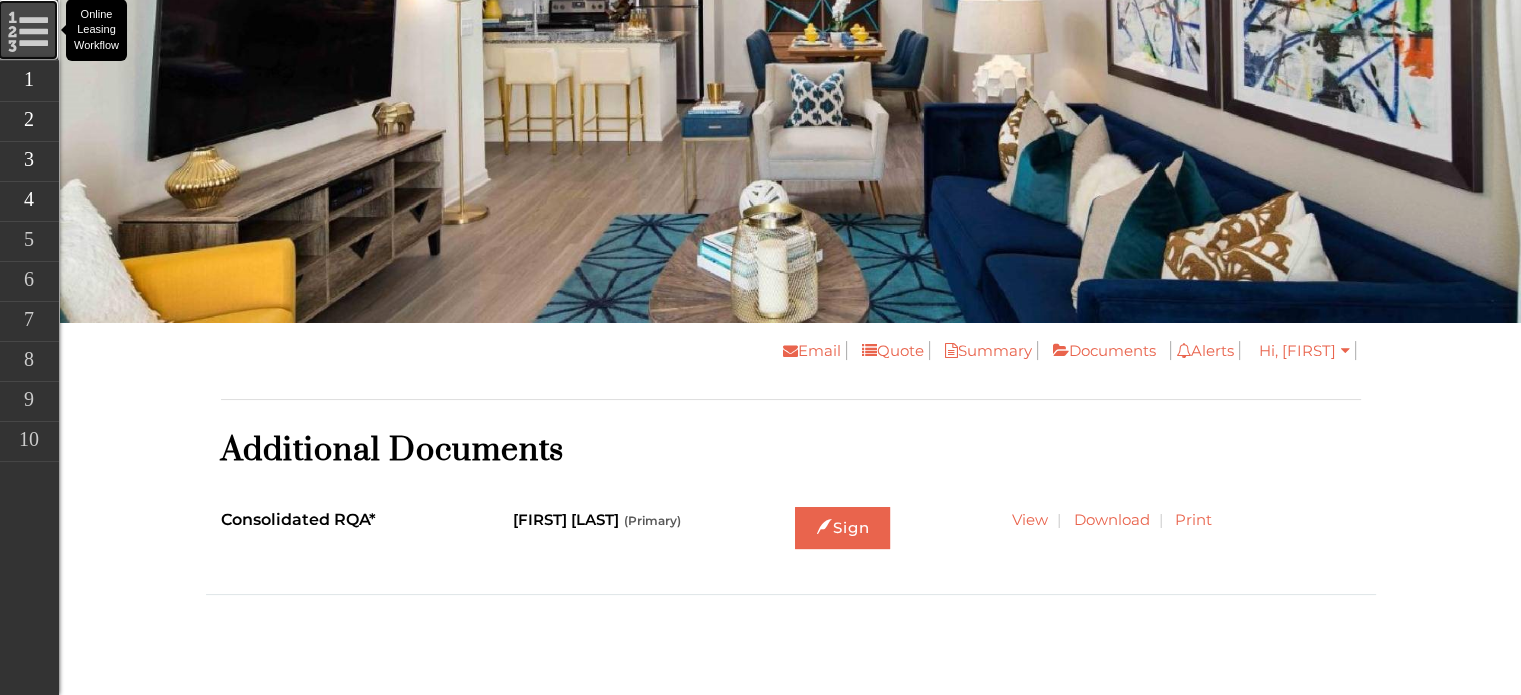 click on "Online Leasing Workflow" at bounding box center [28, 30] 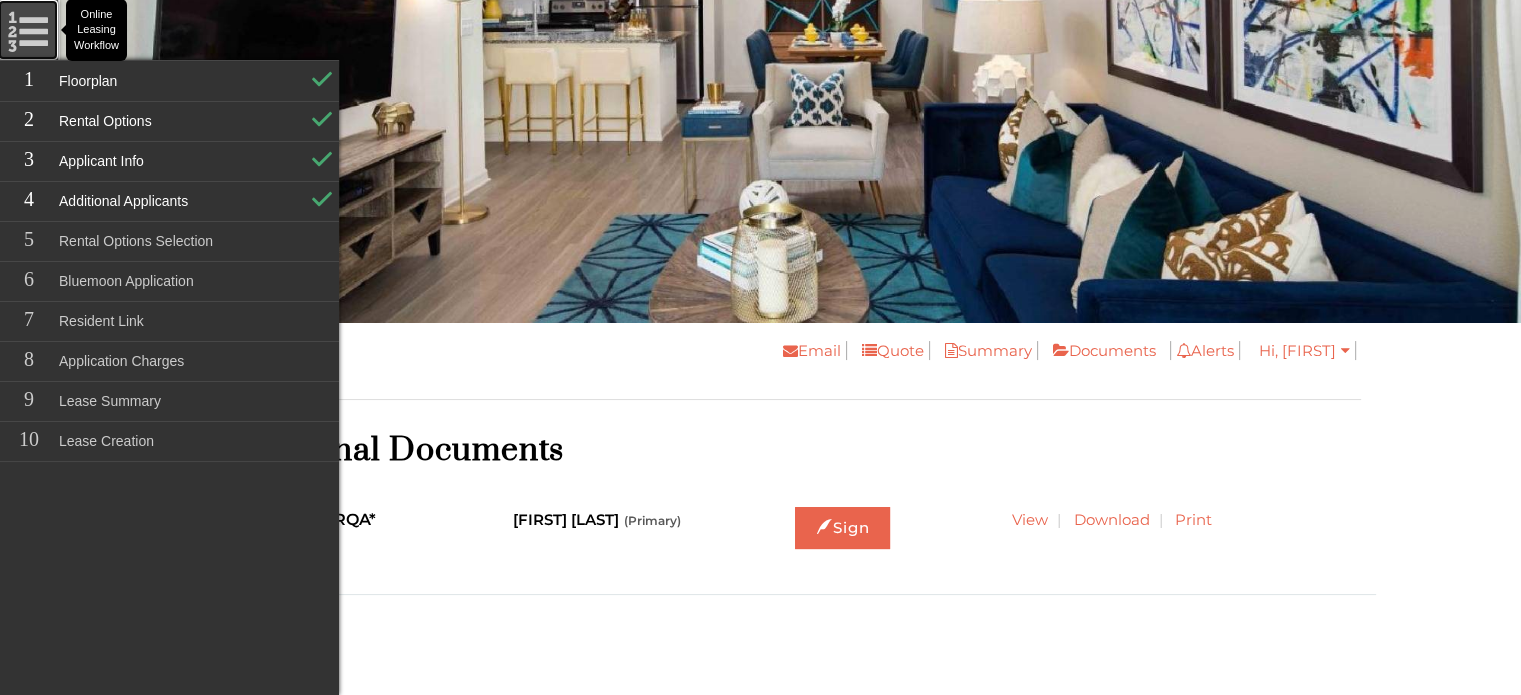 click on "Online Leasing Workflow" at bounding box center [28, 30] 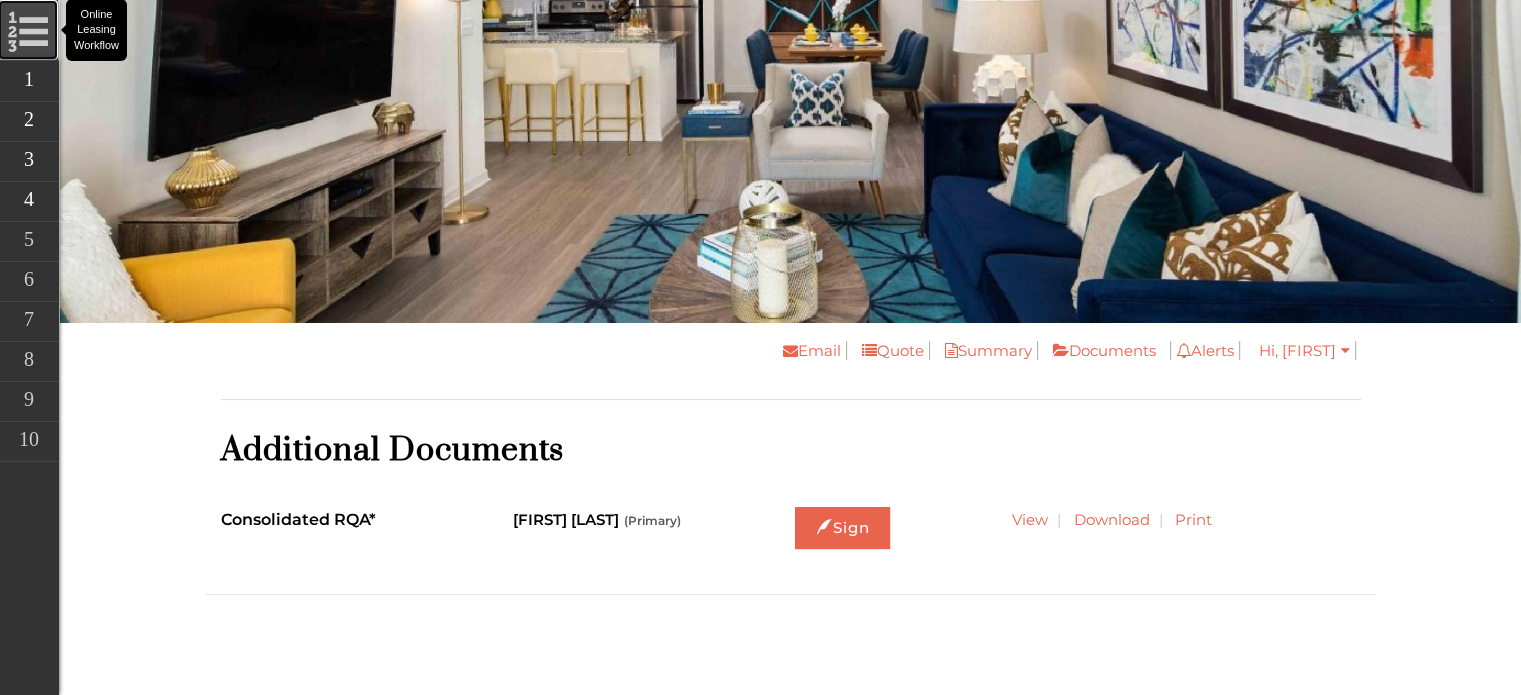 click on "Online Leasing Workflow" at bounding box center (28, 30) 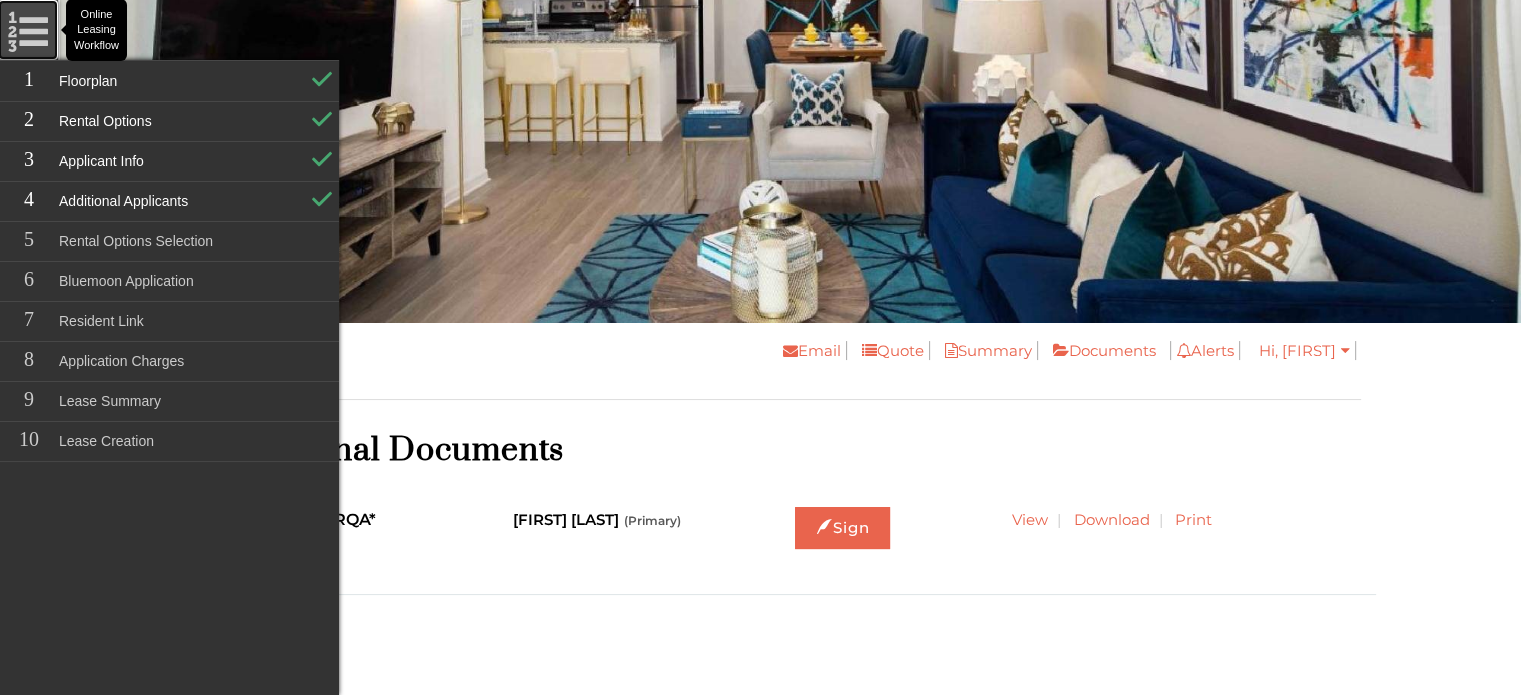 click on "Online Leasing Workflow" at bounding box center (28, 30) 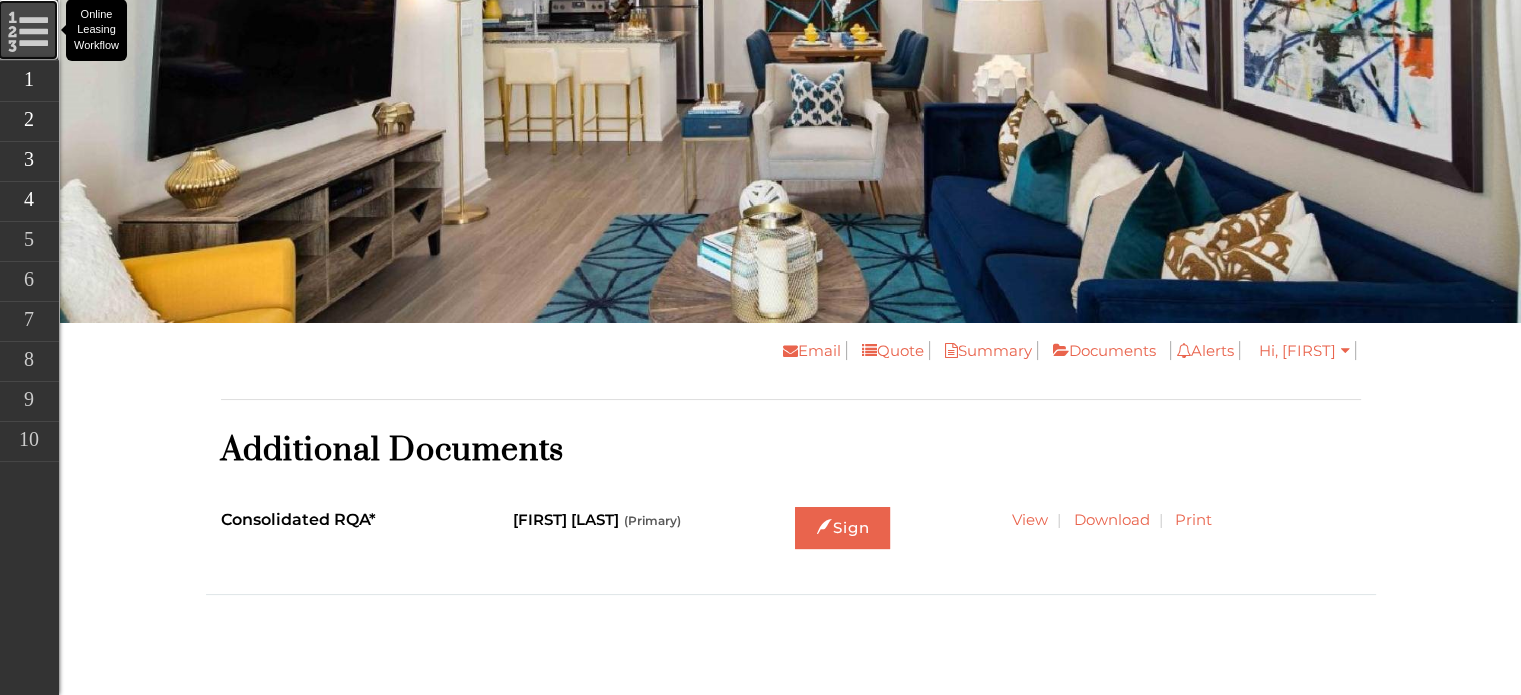 click on "Online Leasing Workflow" at bounding box center (28, 30) 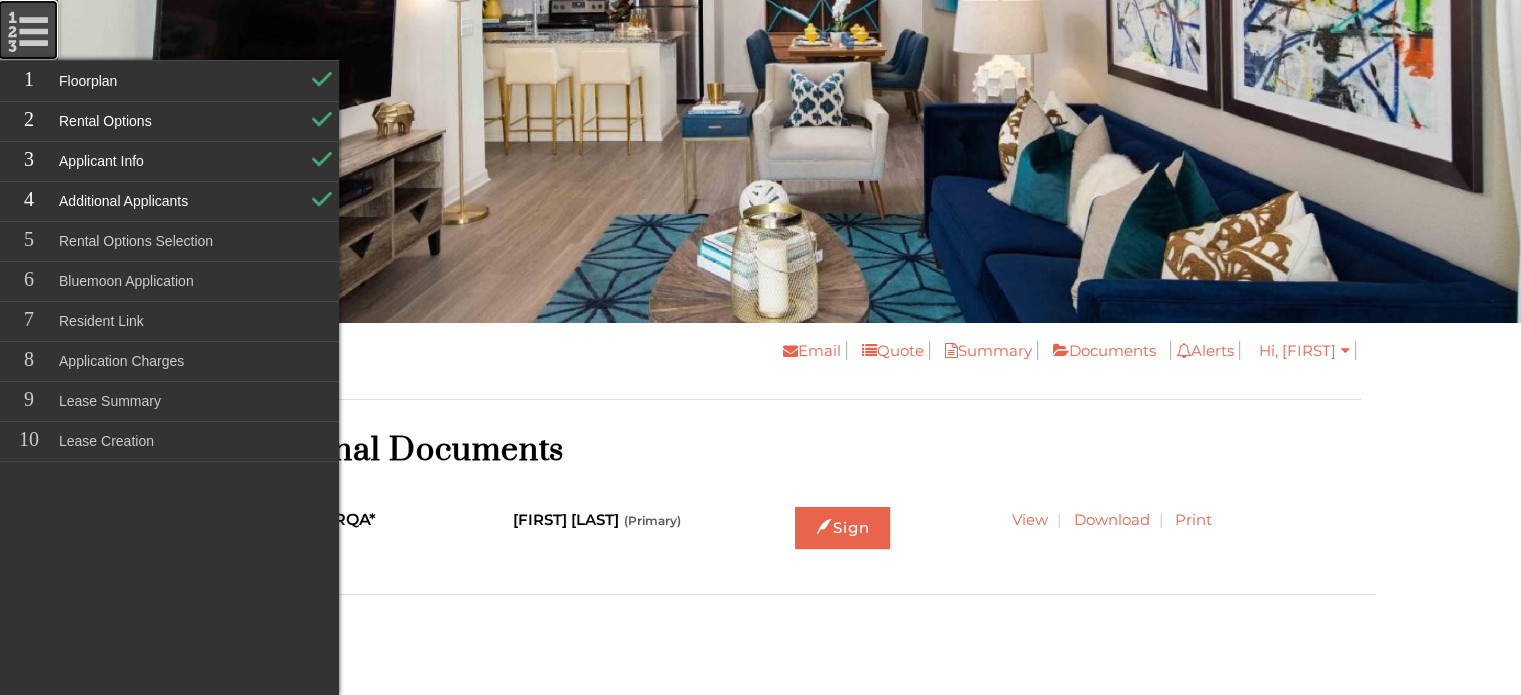 click on "Online Leasing Workflow" at bounding box center (28, 30) 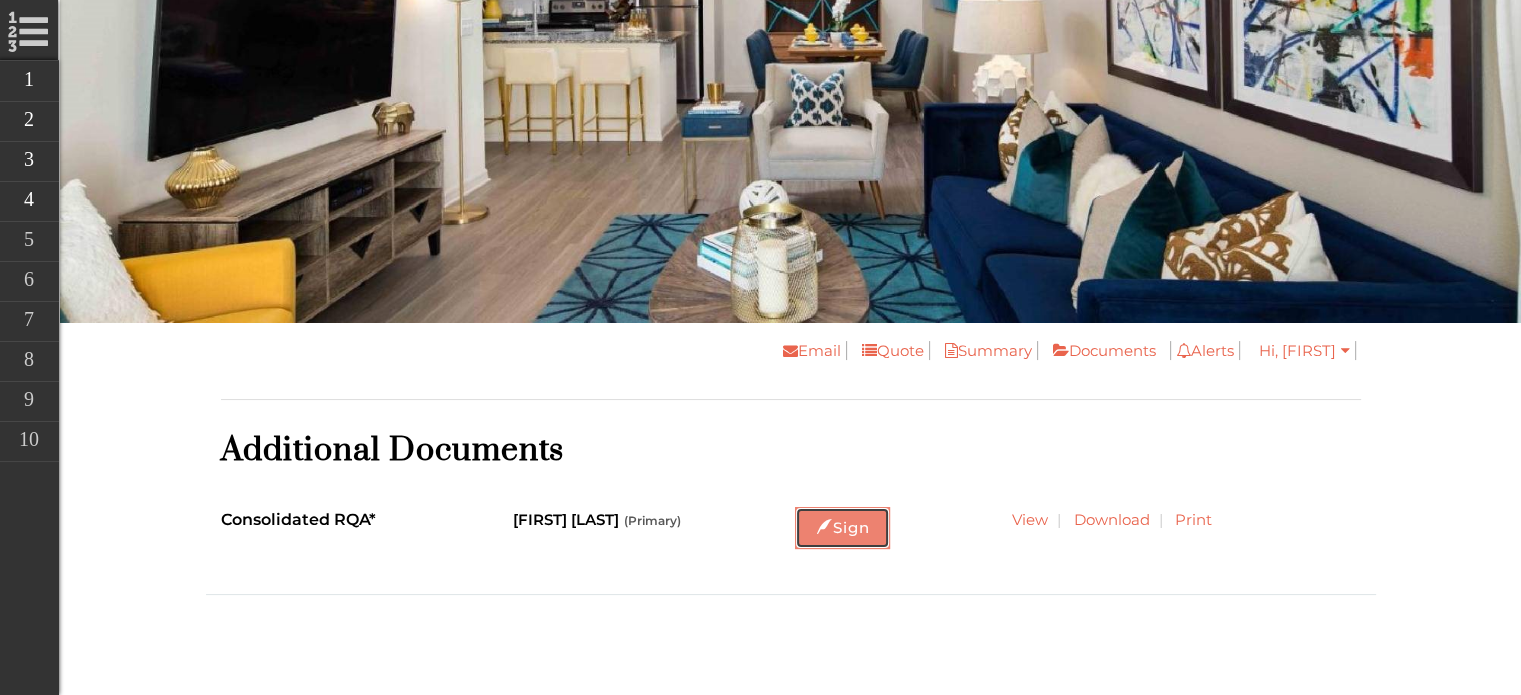 click on "Sign" at bounding box center [842, 528] 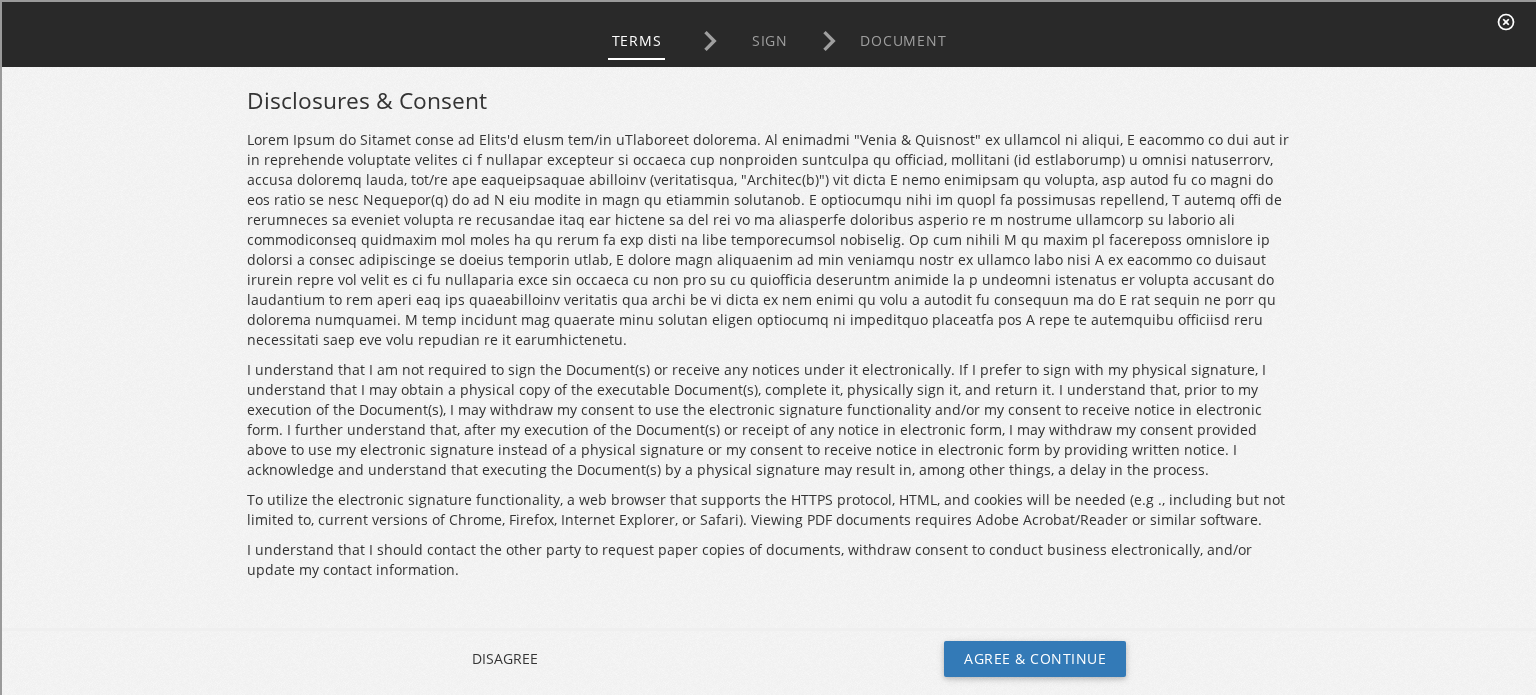 scroll, scrollTop: 0, scrollLeft: 0, axis: both 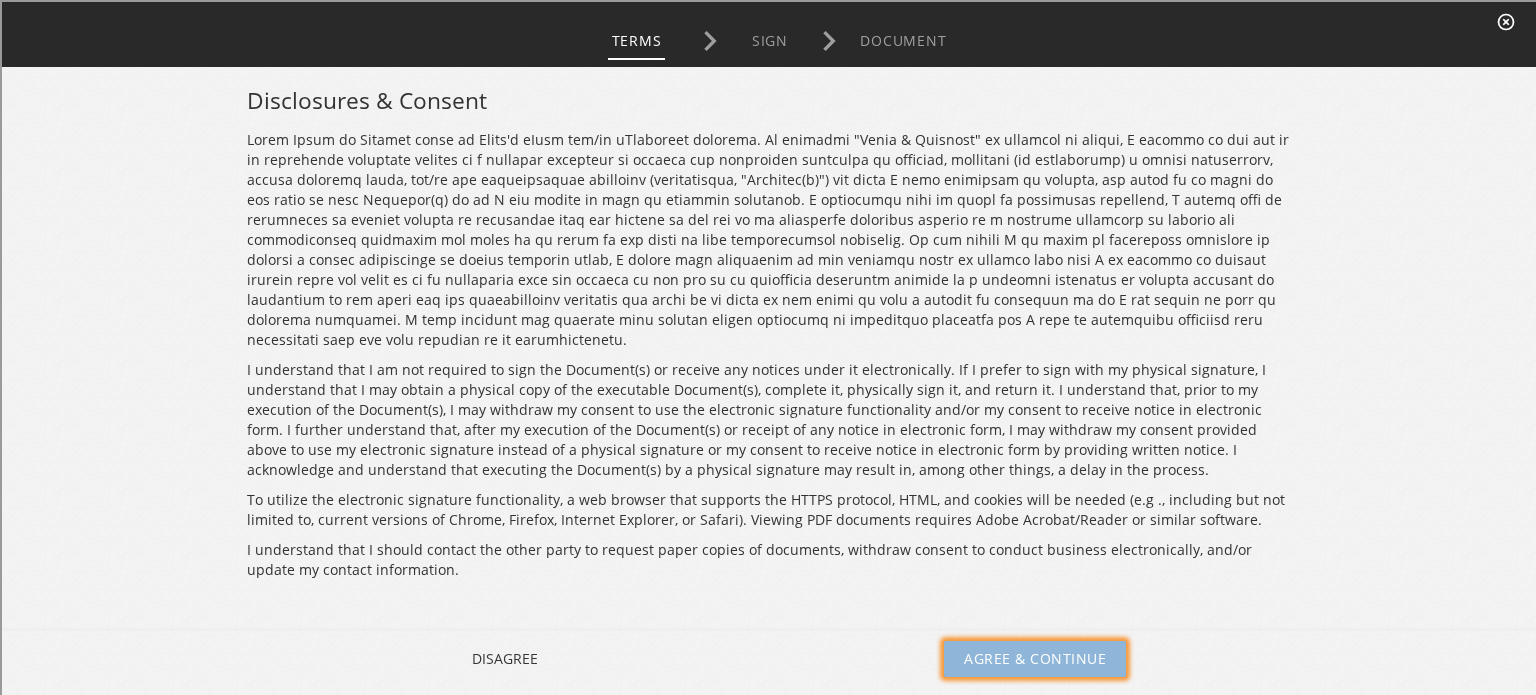 click on "Agree & Continue" at bounding box center (1033, 657) 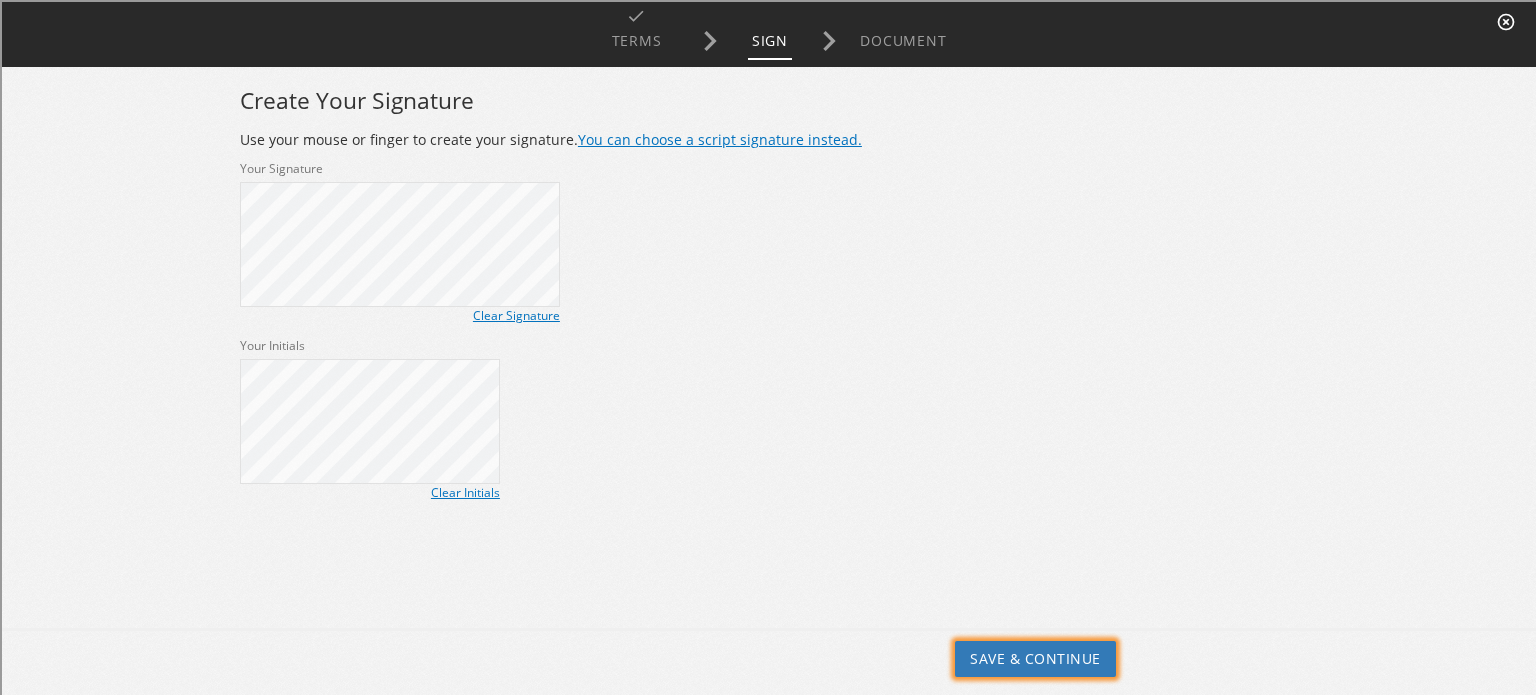 click on "Save & Continue" at bounding box center [1033, 657] 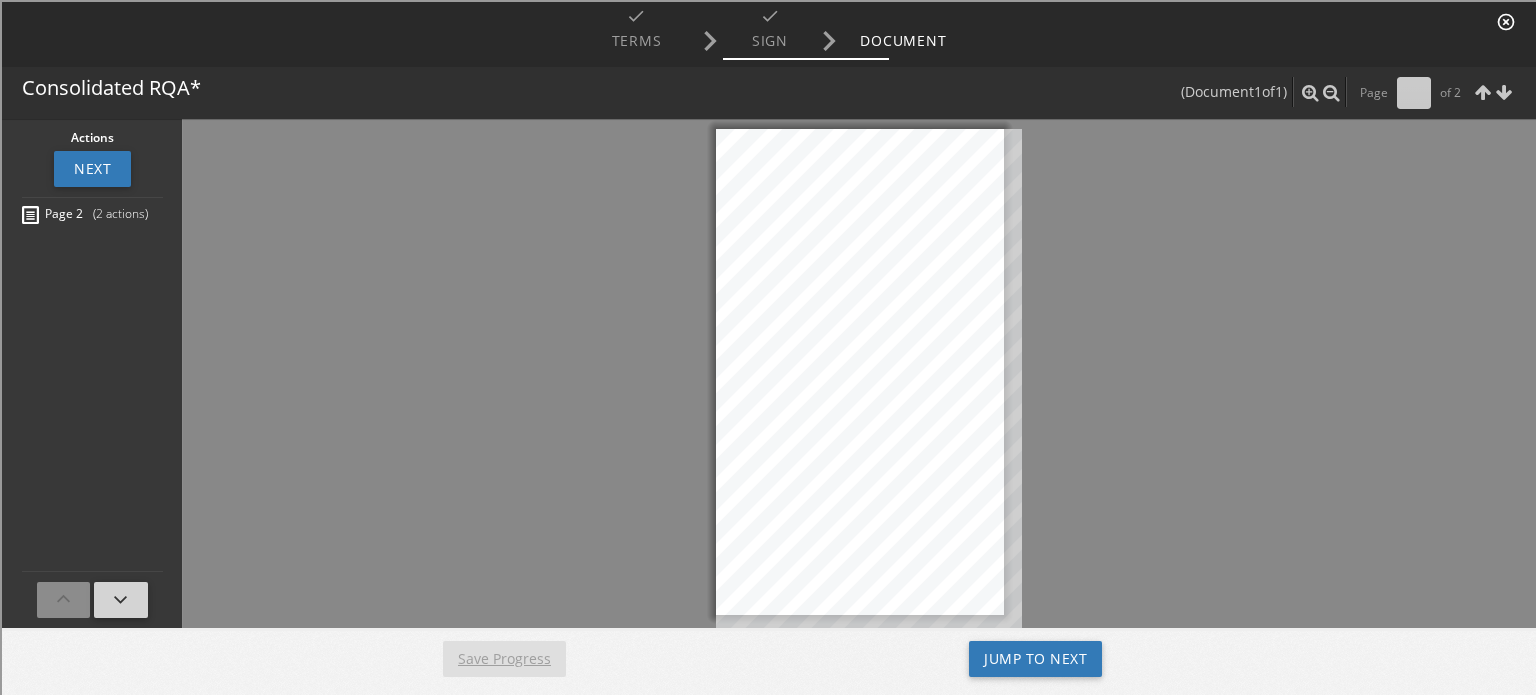 scroll, scrollTop: 10, scrollLeft: 0, axis: vertical 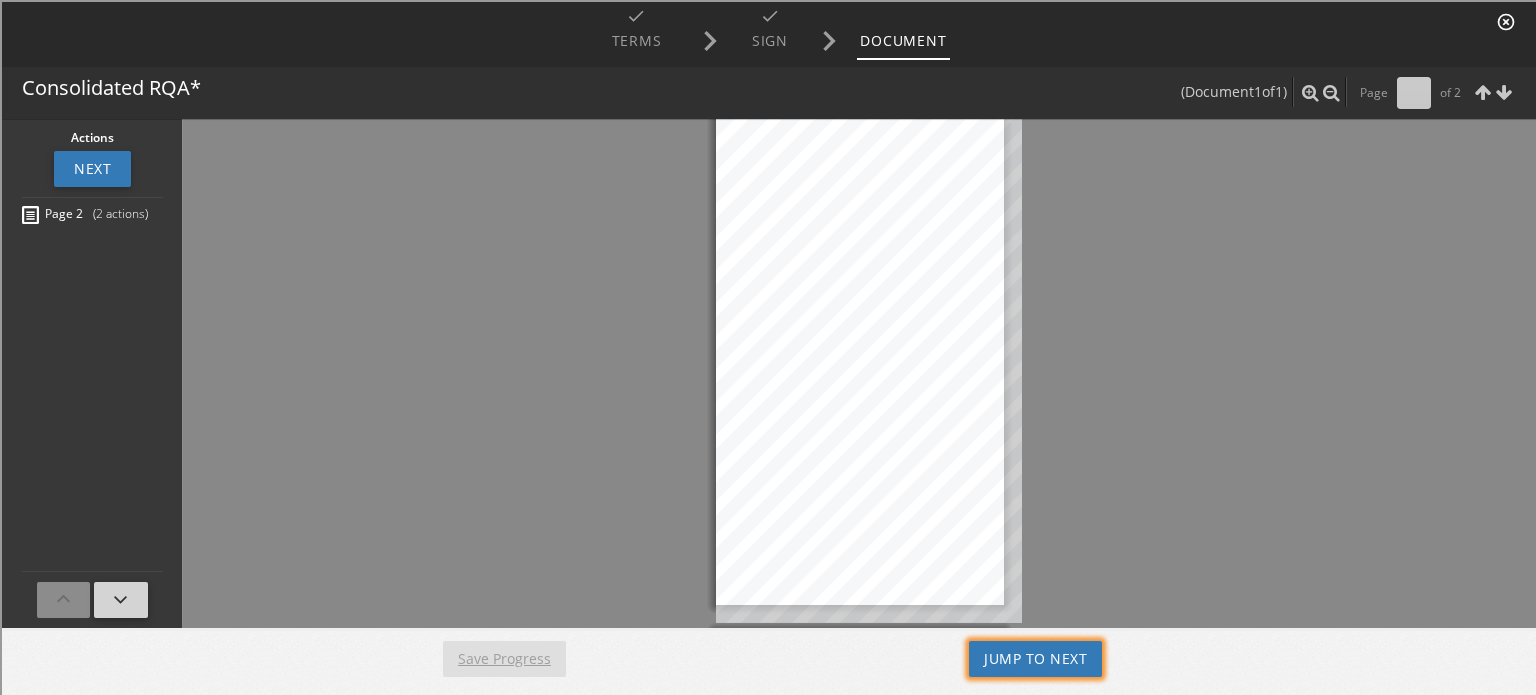 click on "Jump to Next" at bounding box center [1033, 657] 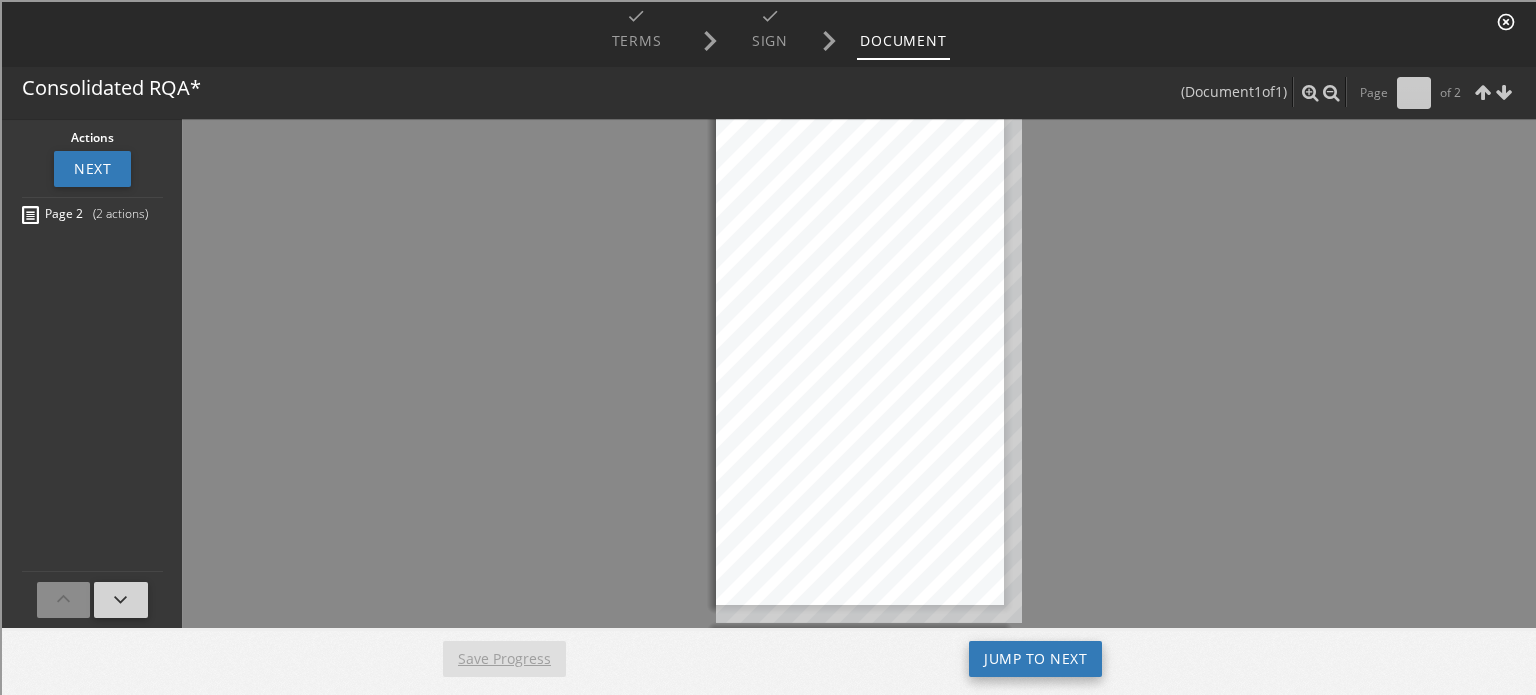 type on "*" 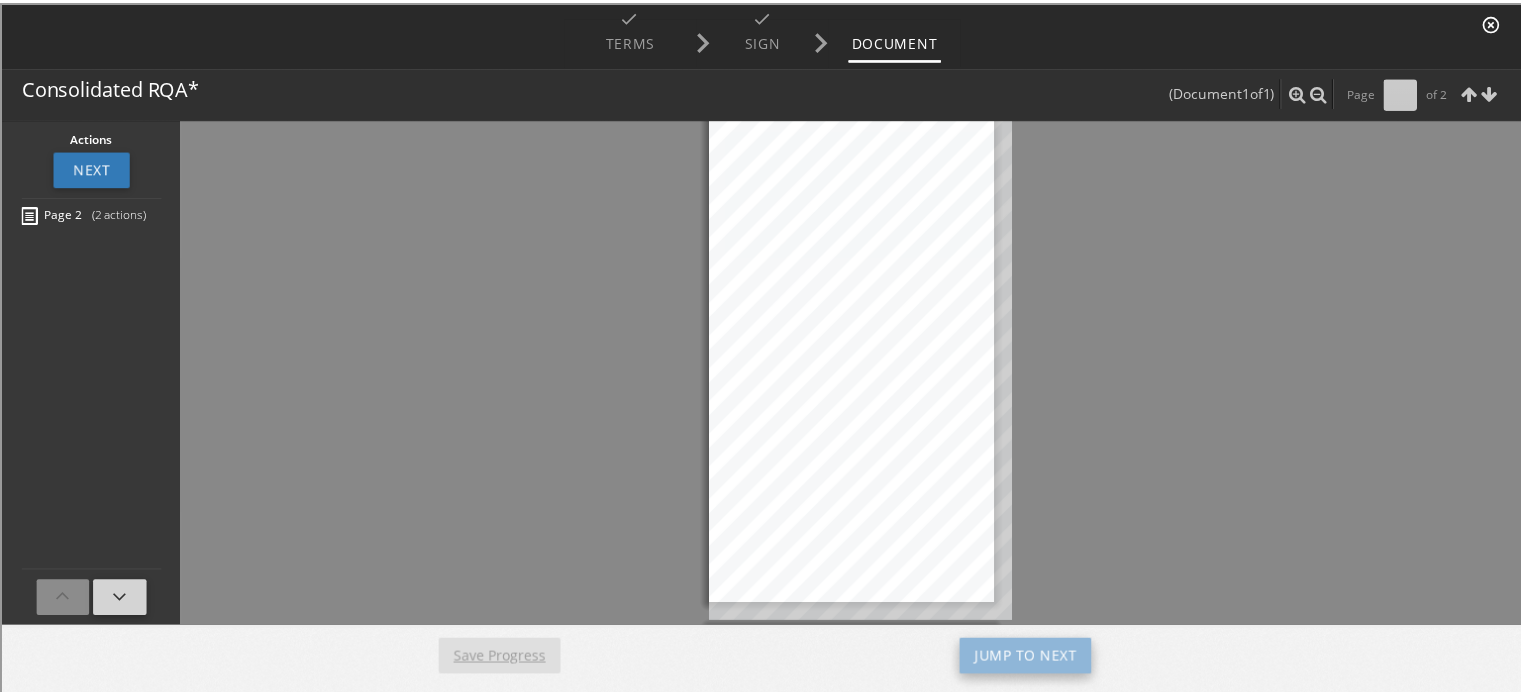 scroll, scrollTop: 501, scrollLeft: 0, axis: vertical 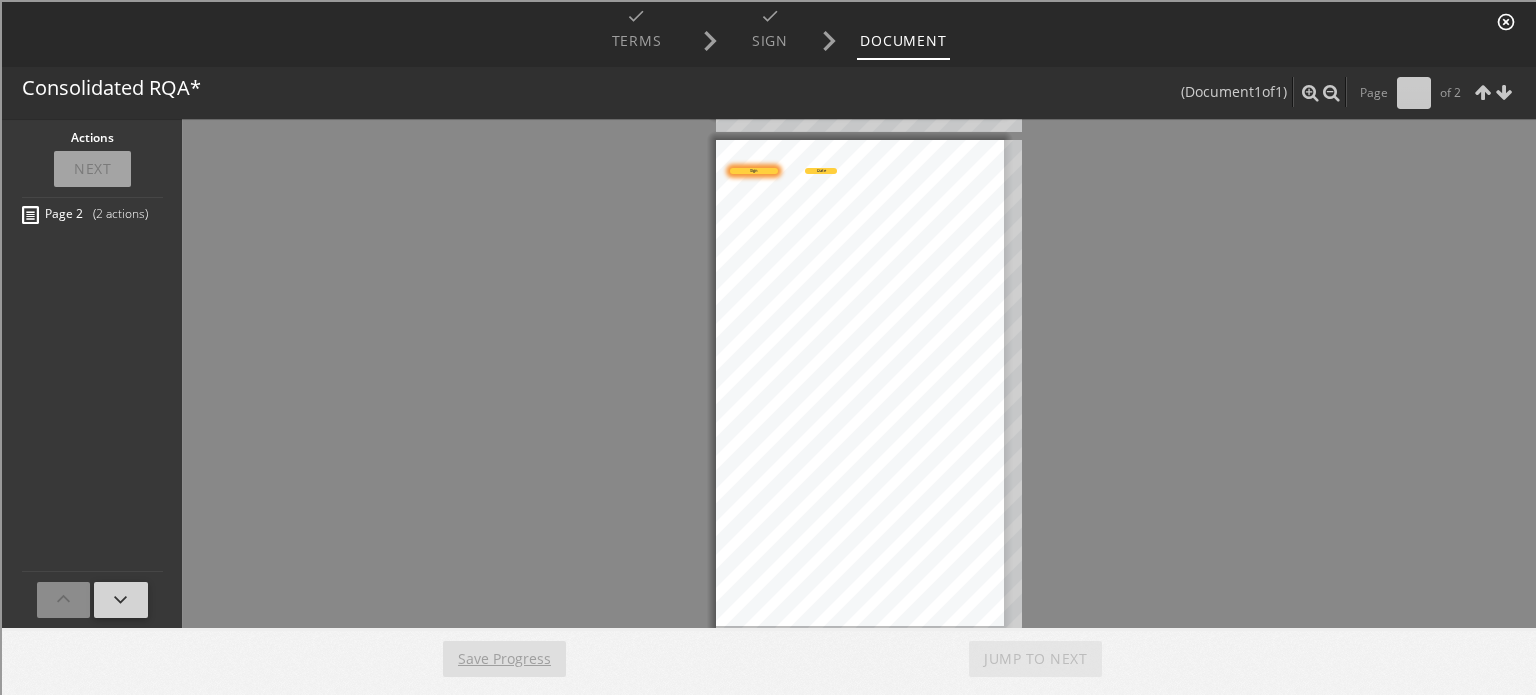 click on "Sign" at bounding box center [752, 169] 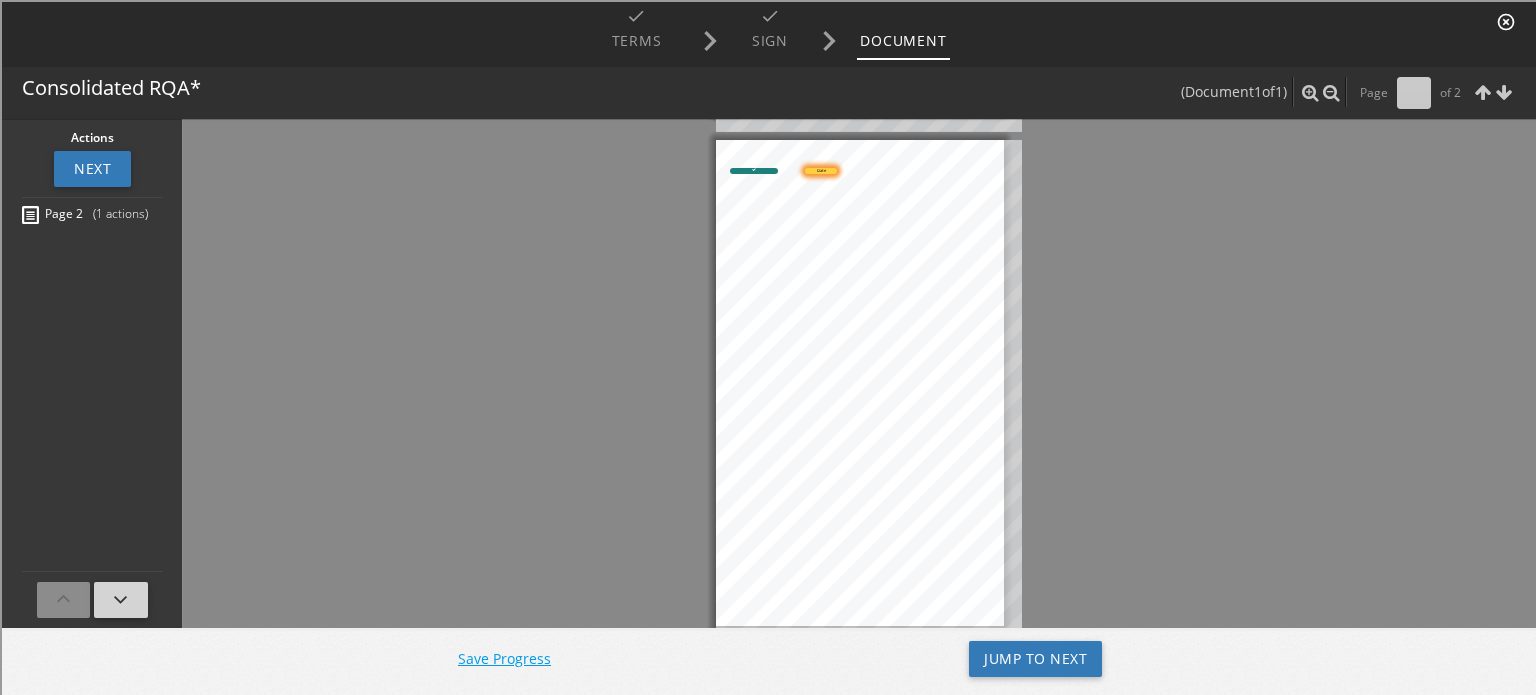 click on "Date" at bounding box center [819, 169] 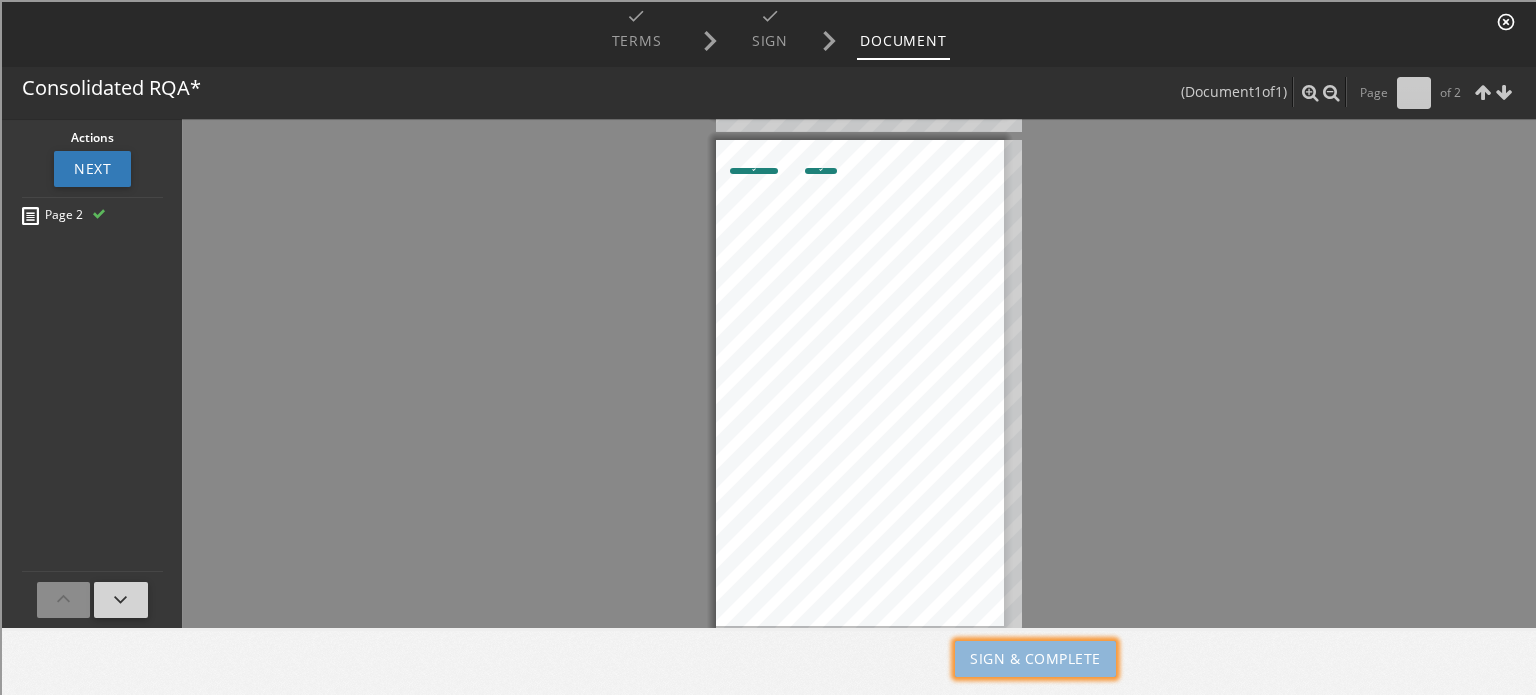 click on "Sign & Complete" at bounding box center [1033, 657] 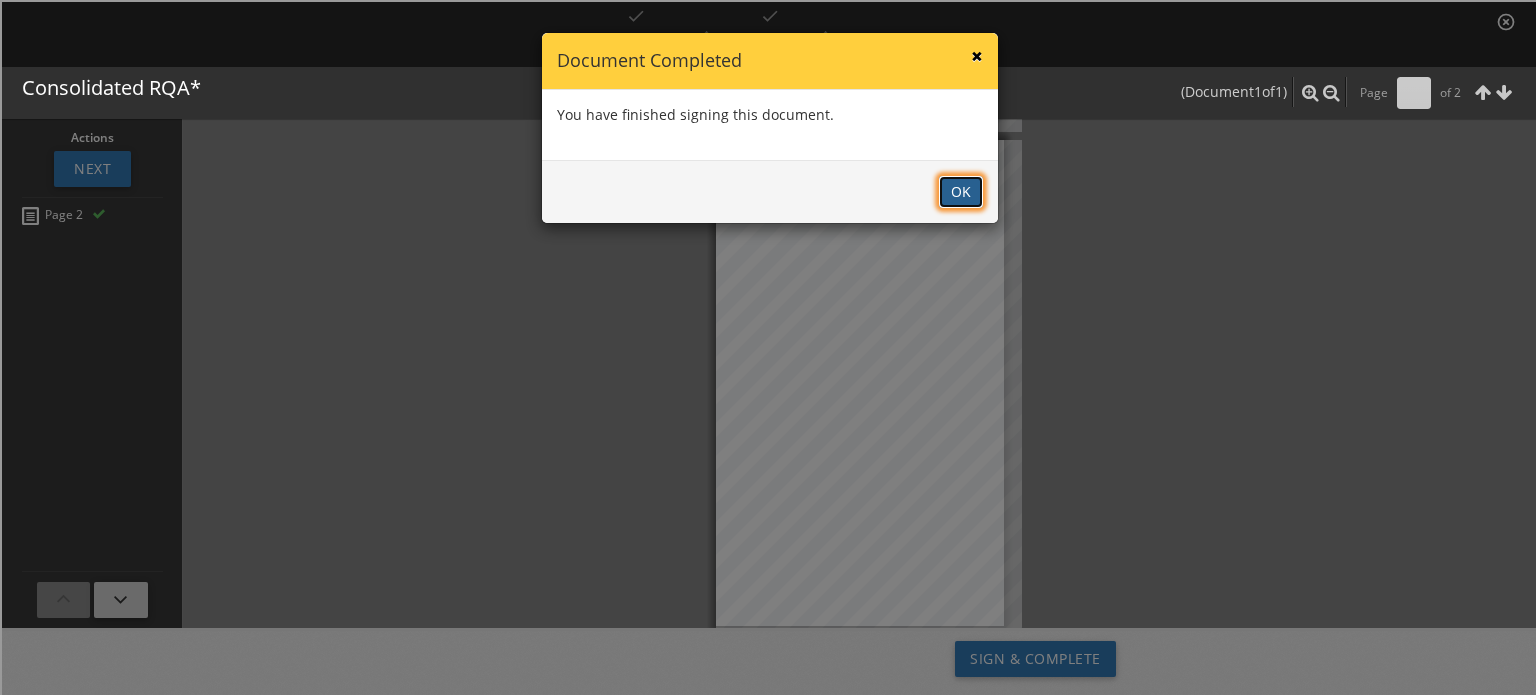 click on "OK" at bounding box center [959, 190] 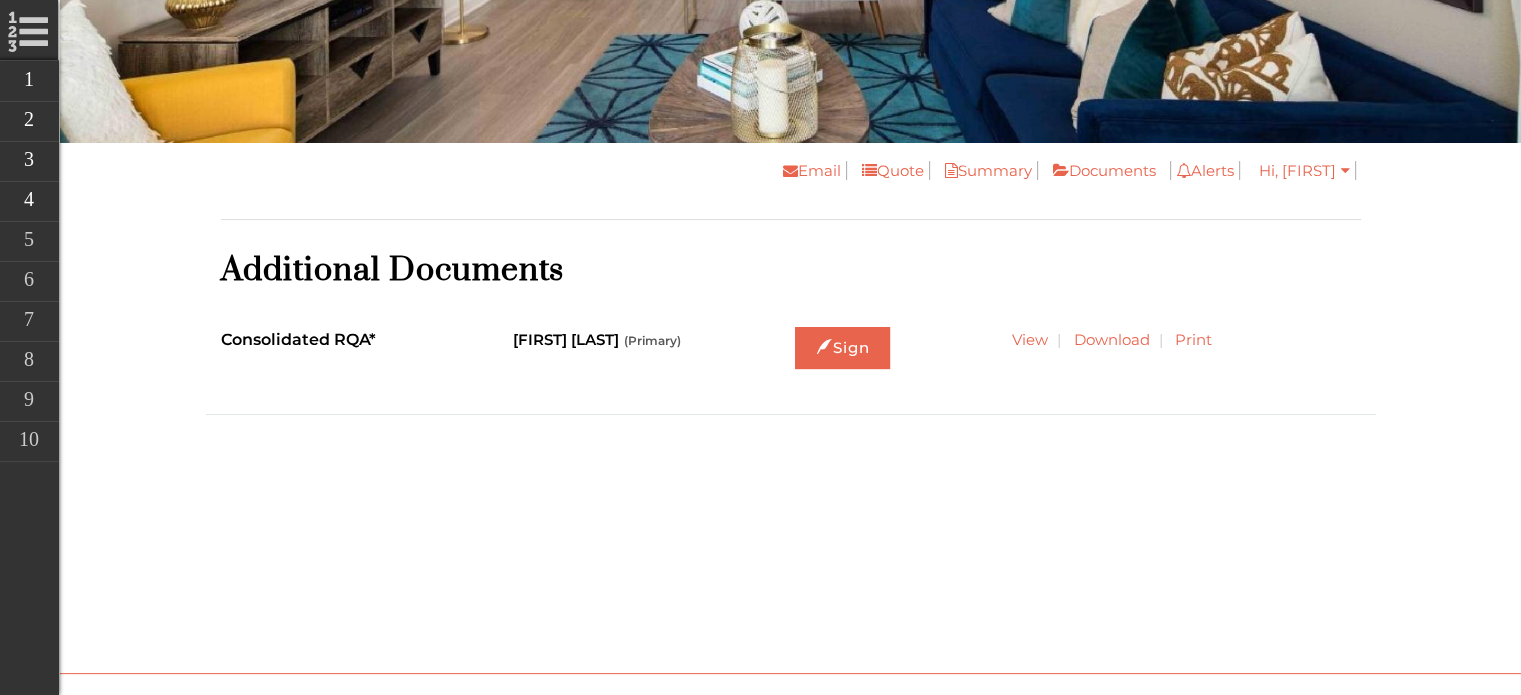 scroll, scrollTop: 357, scrollLeft: 0, axis: vertical 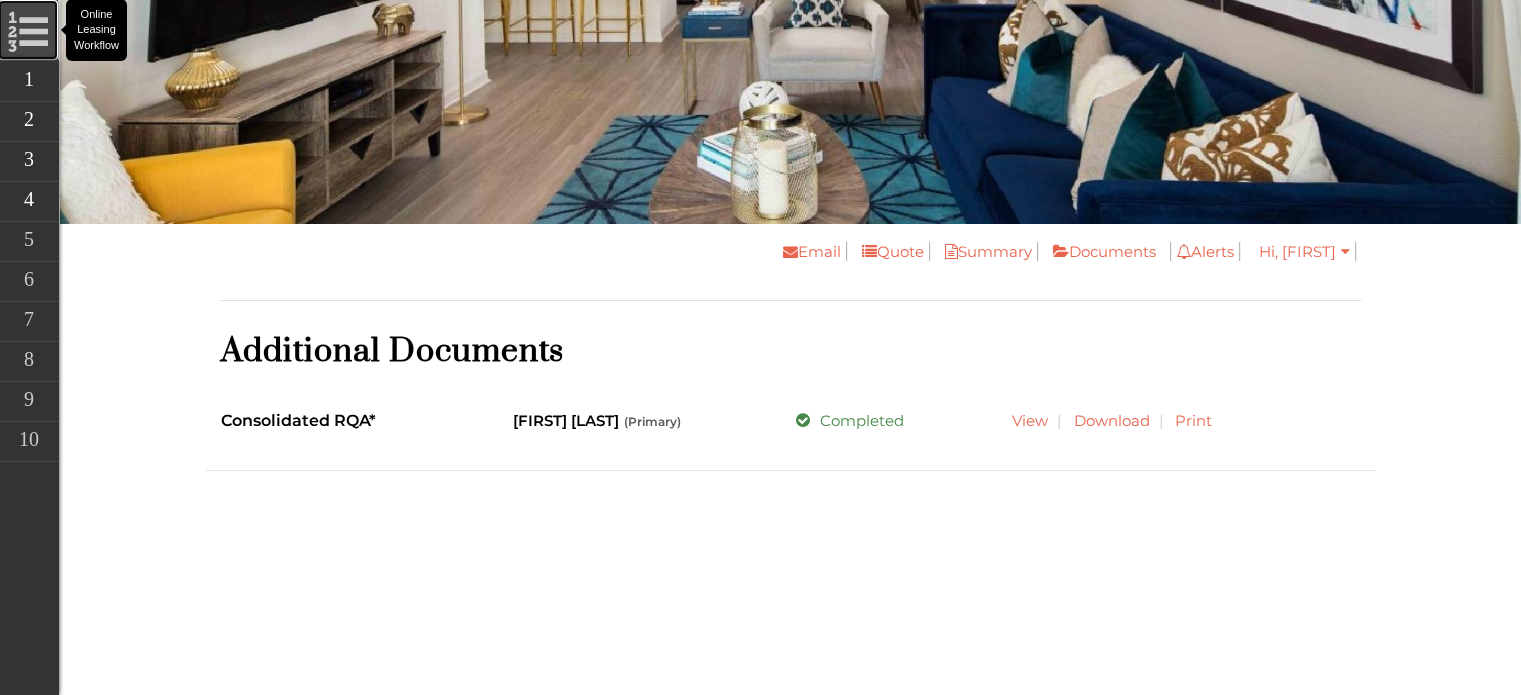 click on "Online Leasing Workflow" at bounding box center [28, 30] 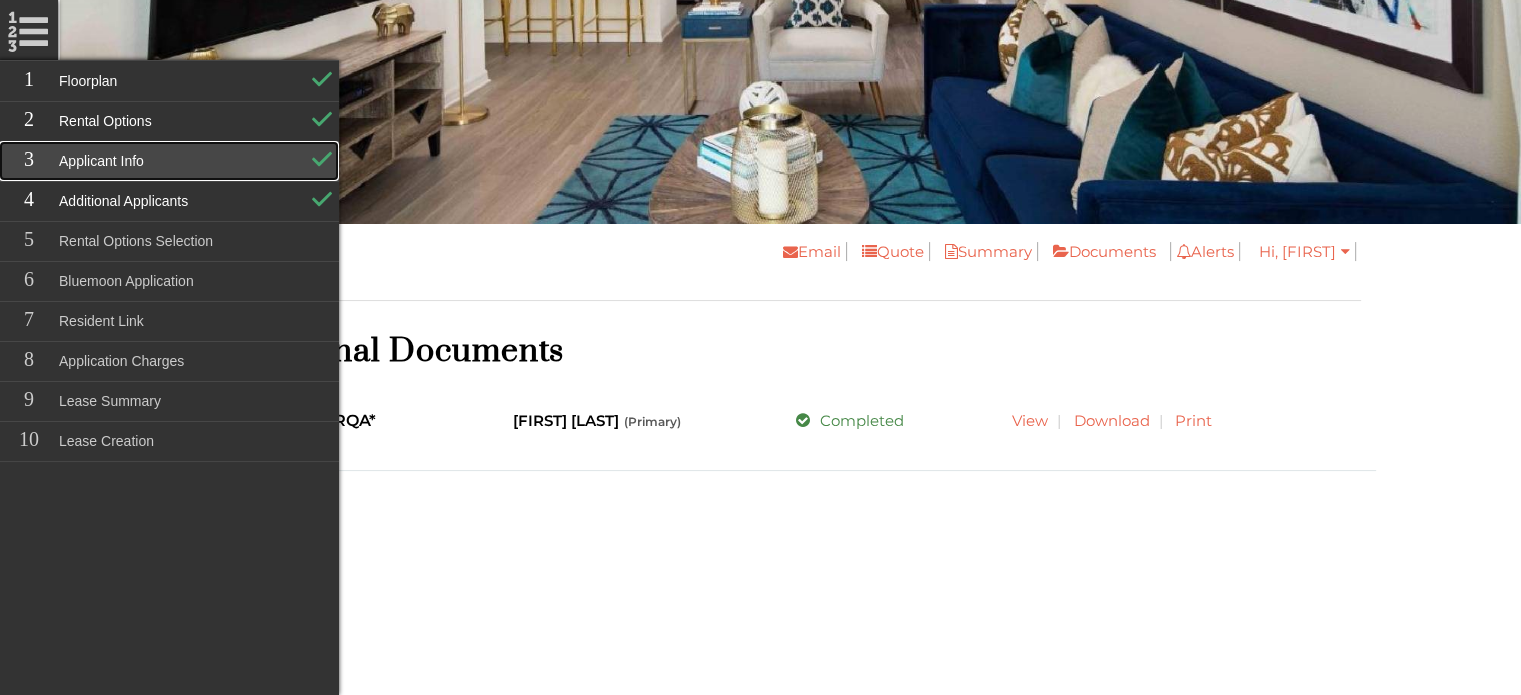 click on "Applicant Info" at bounding box center [169, 161] 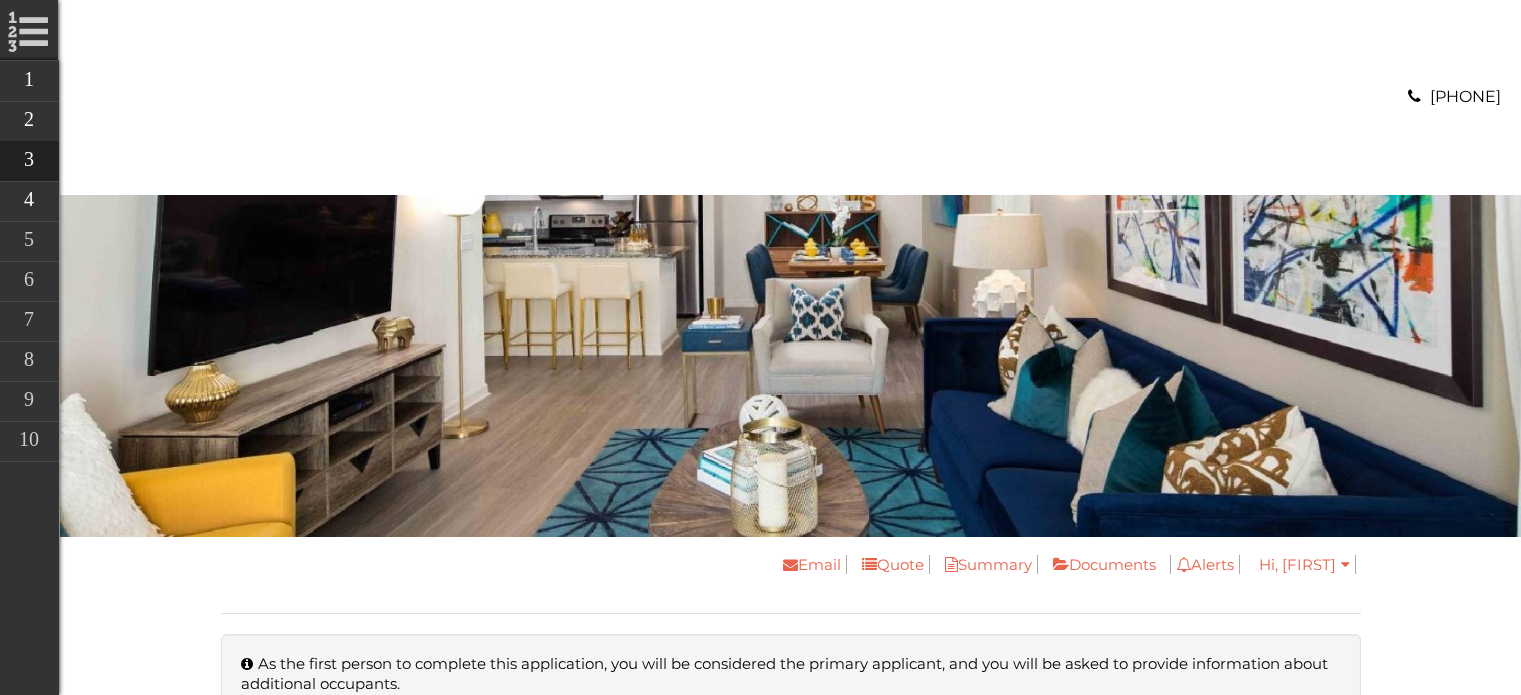 scroll, scrollTop: 0, scrollLeft: 0, axis: both 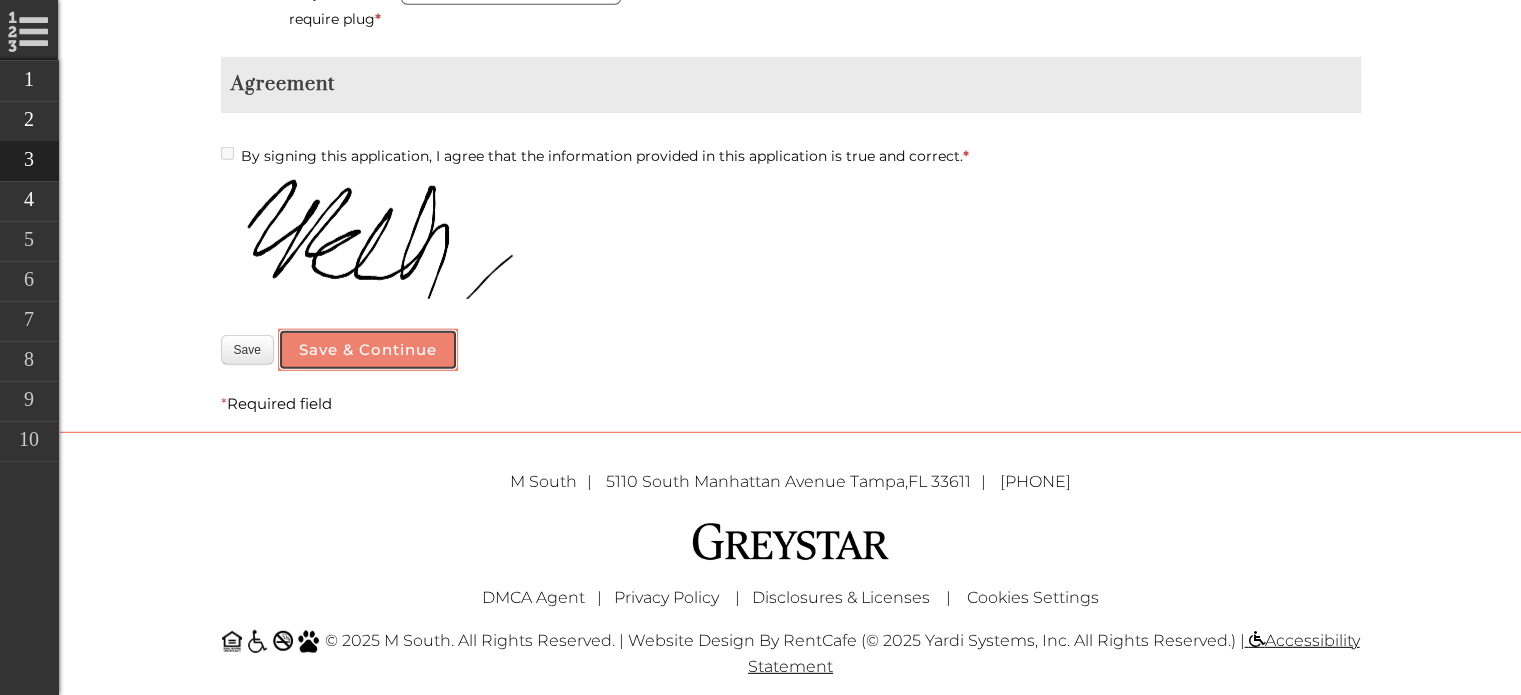 click on "Save & Continue" at bounding box center [368, 350] 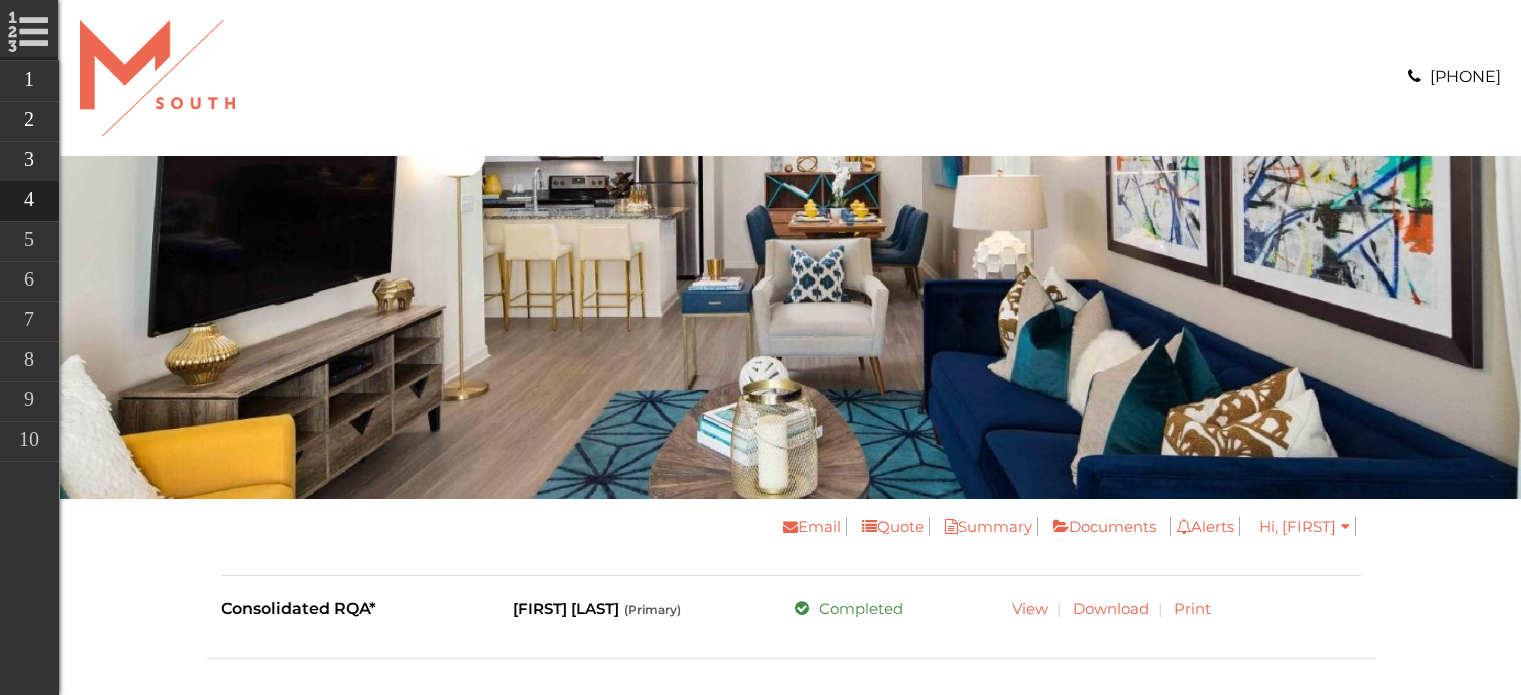 scroll, scrollTop: 0, scrollLeft: 0, axis: both 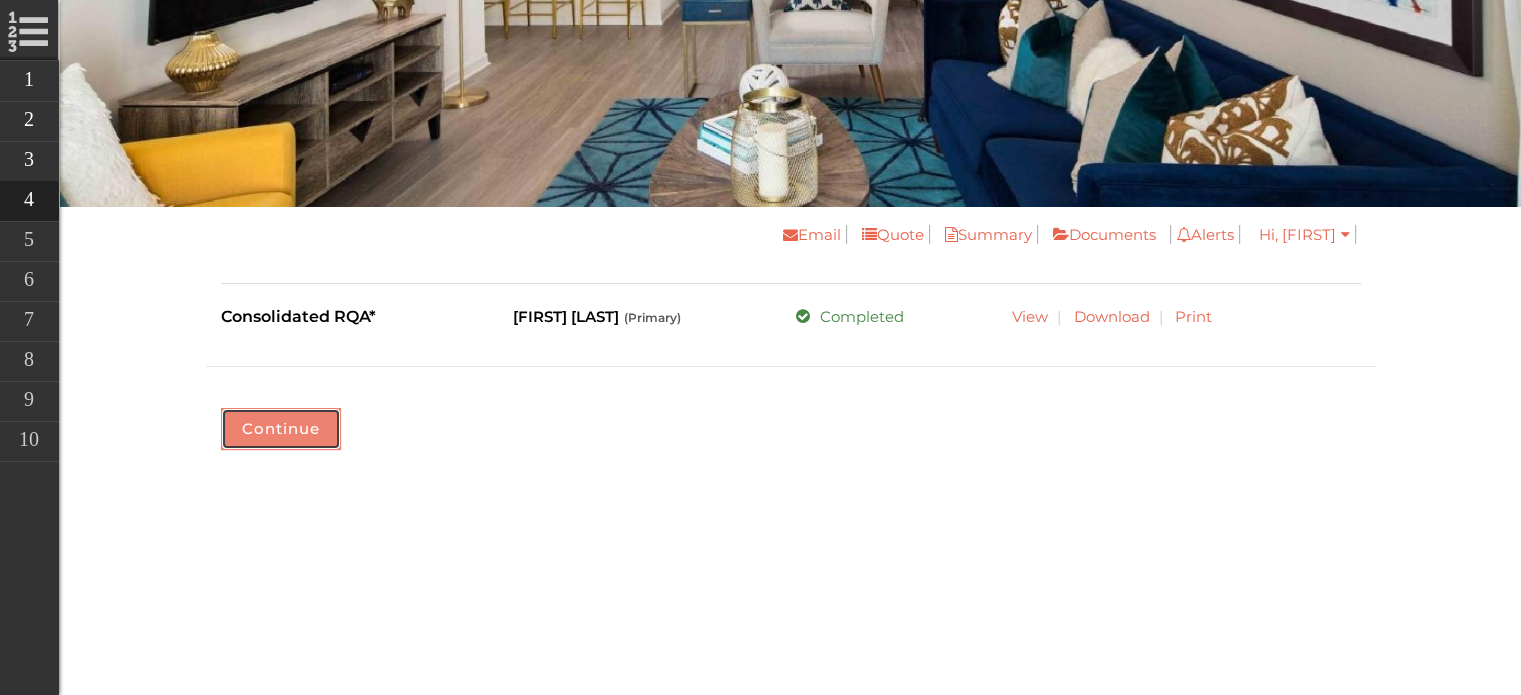 click on "Continue" at bounding box center [281, 429] 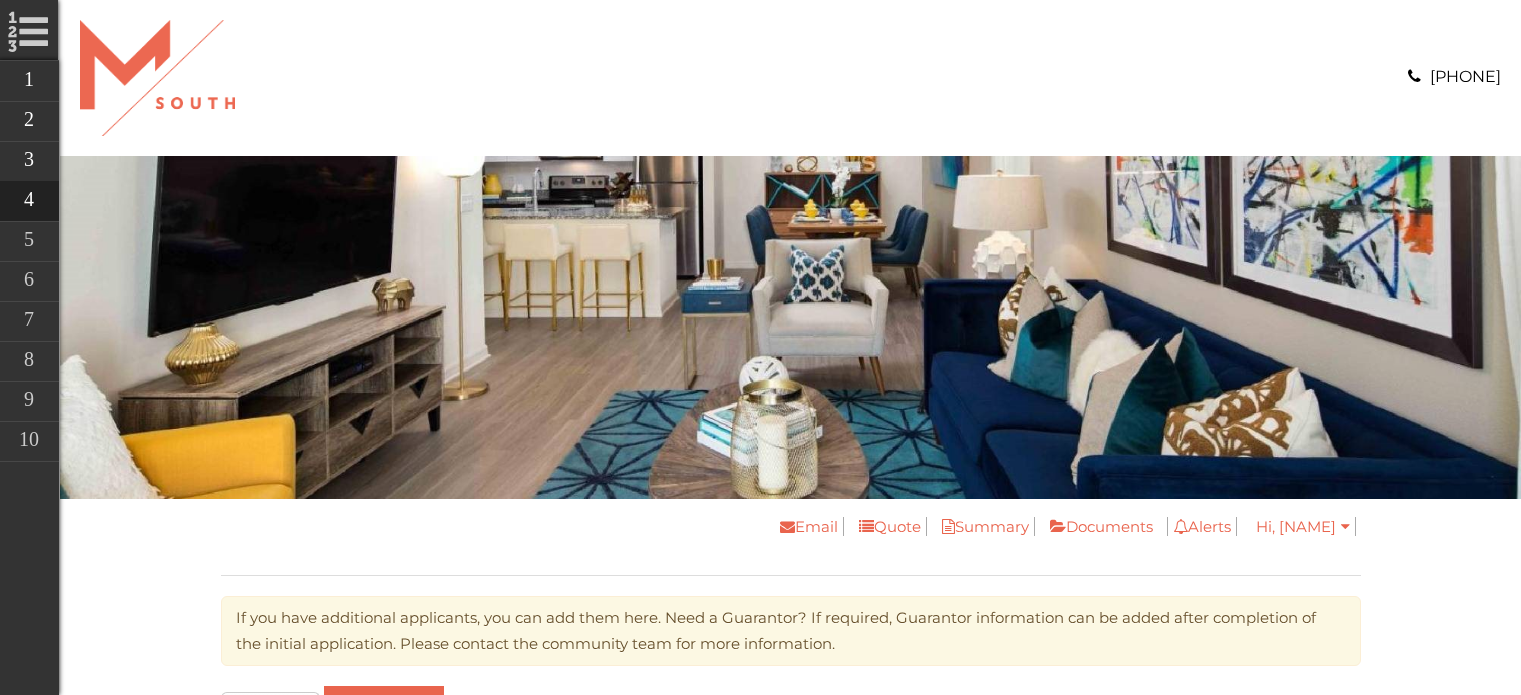 scroll, scrollTop: 0, scrollLeft: 0, axis: both 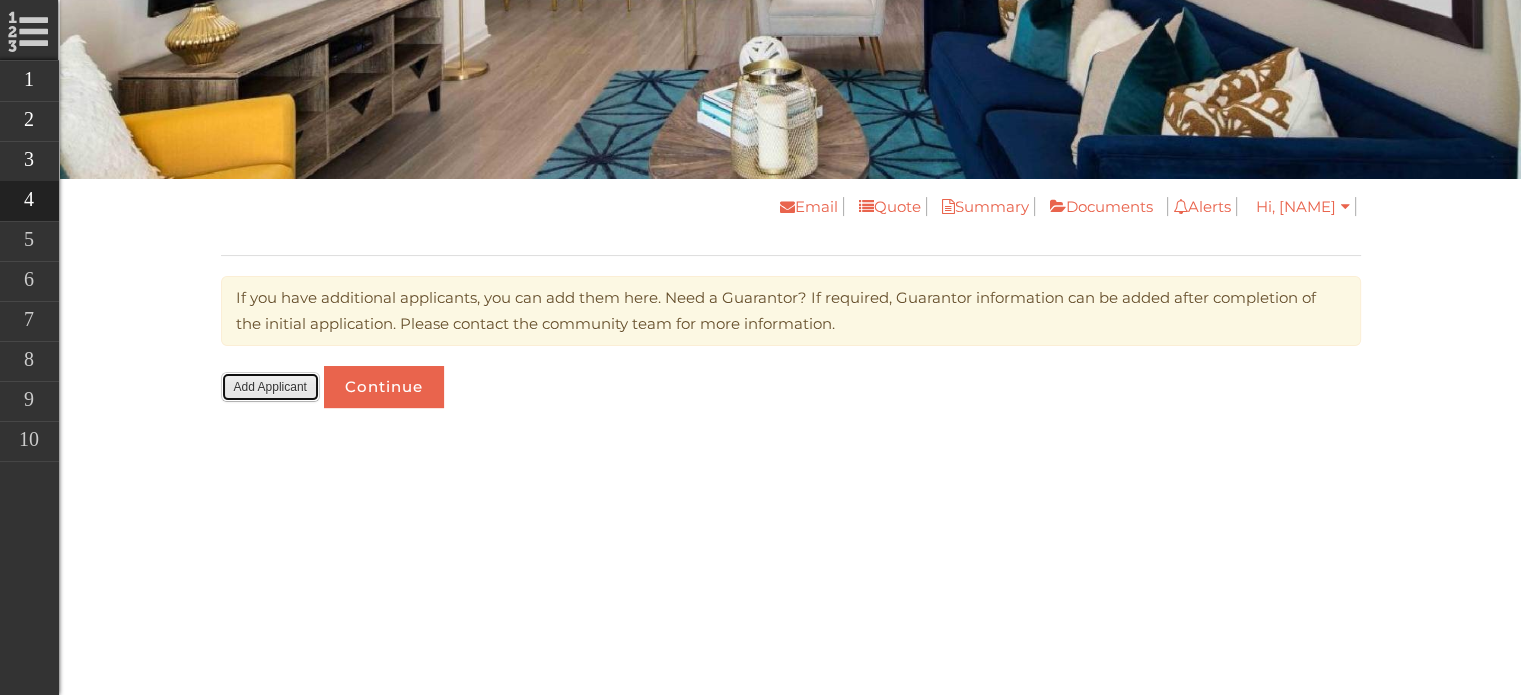click on "Add Applicant" at bounding box center (270, 387) 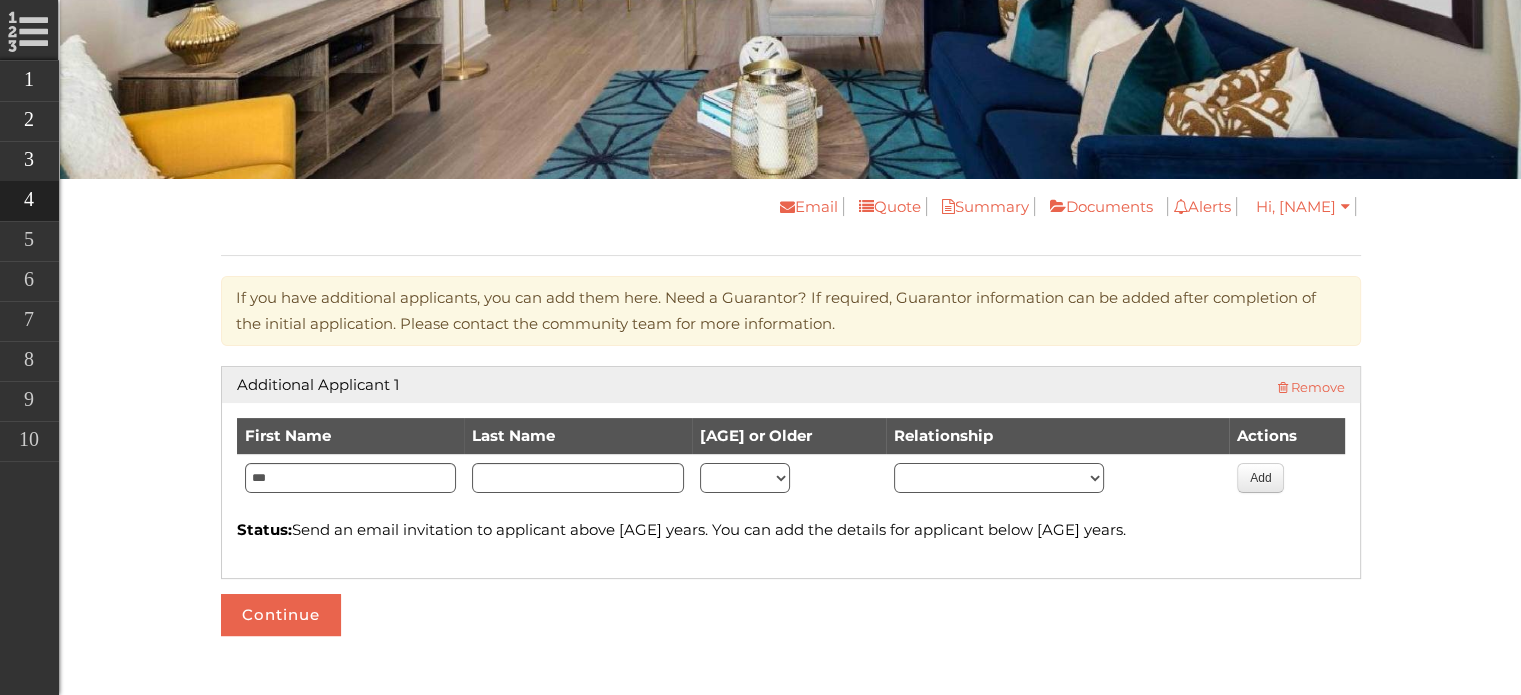 type on "***" 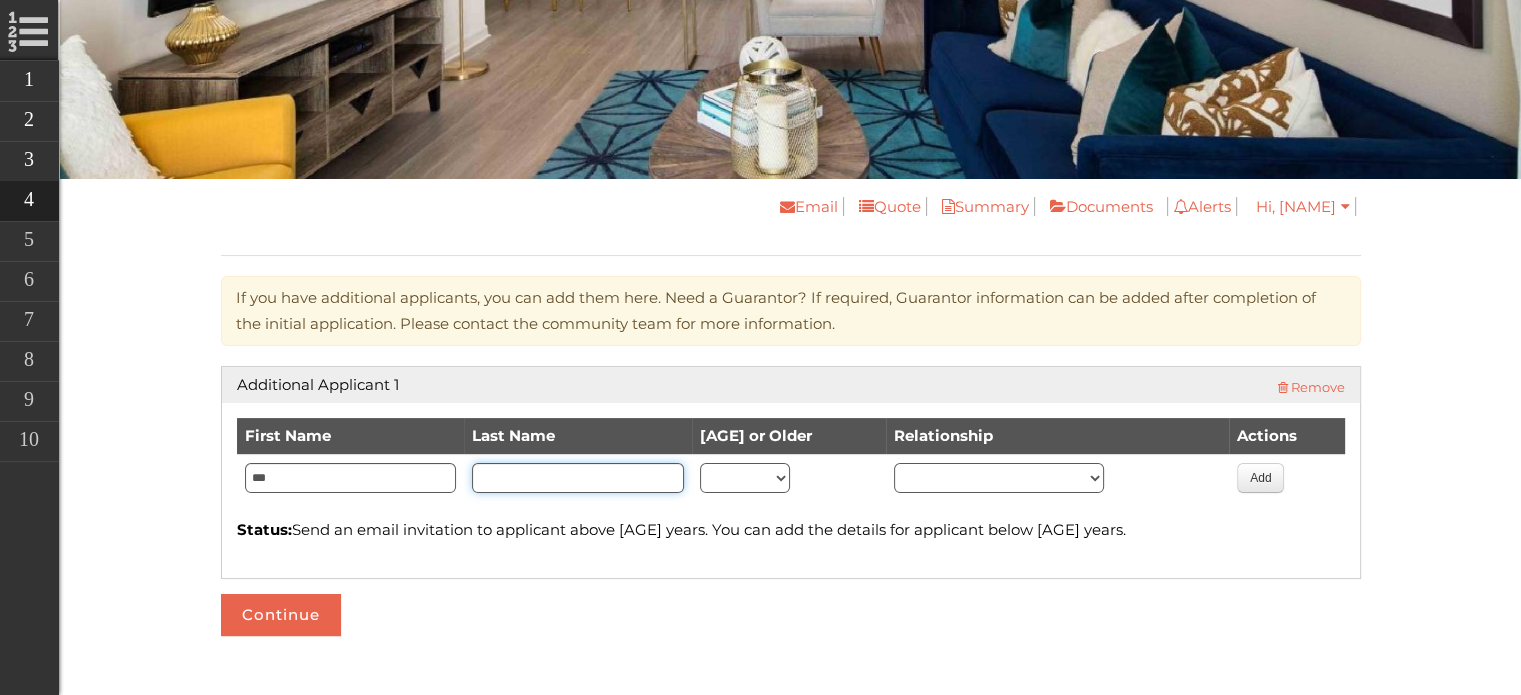 click at bounding box center (578, 478) 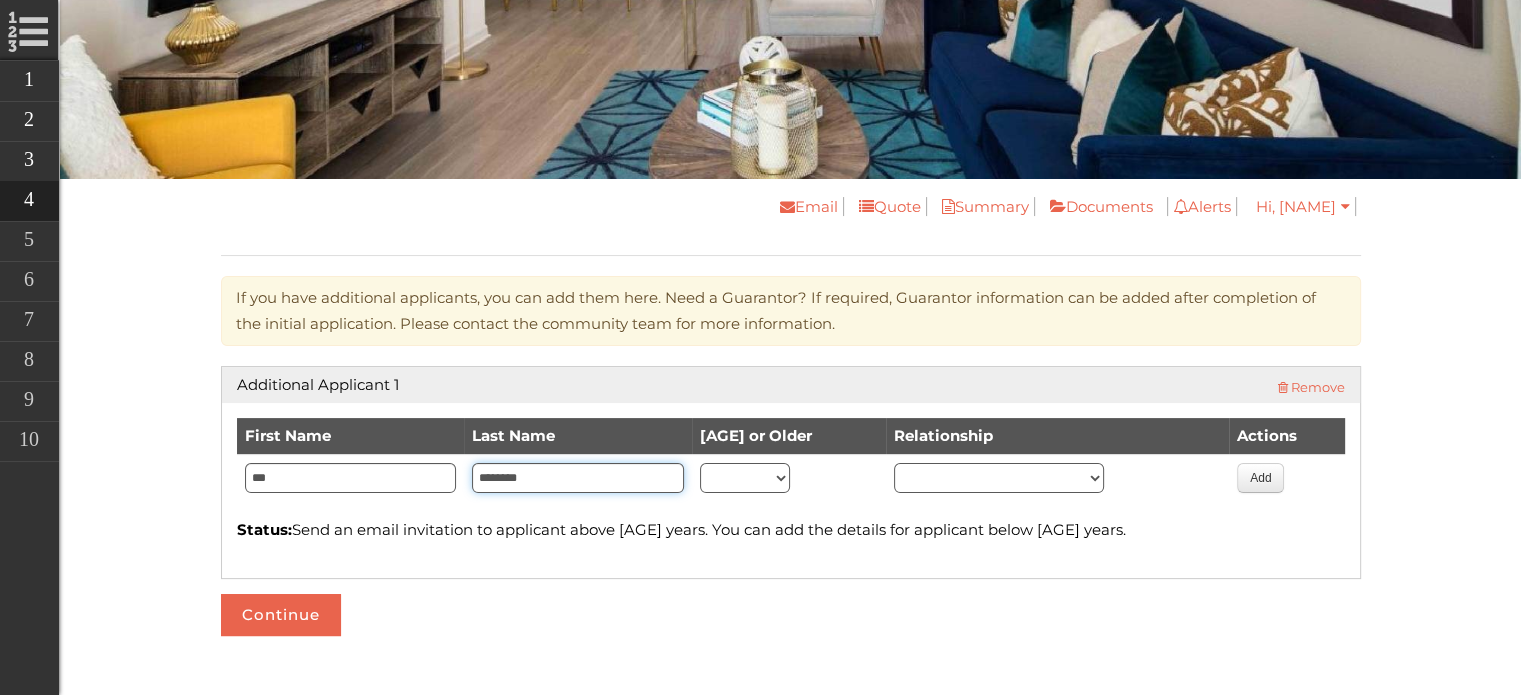 type on "********" 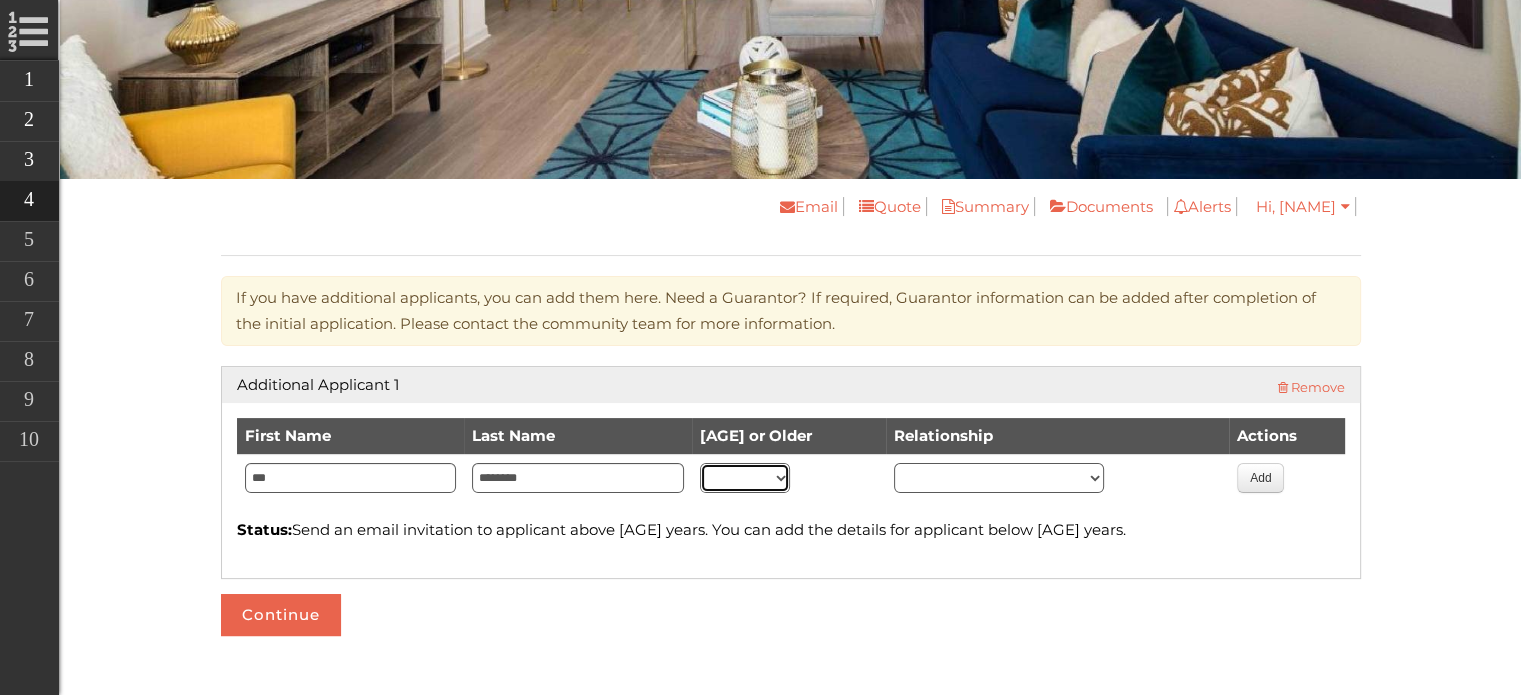 click on "** ***" at bounding box center (745, 478) 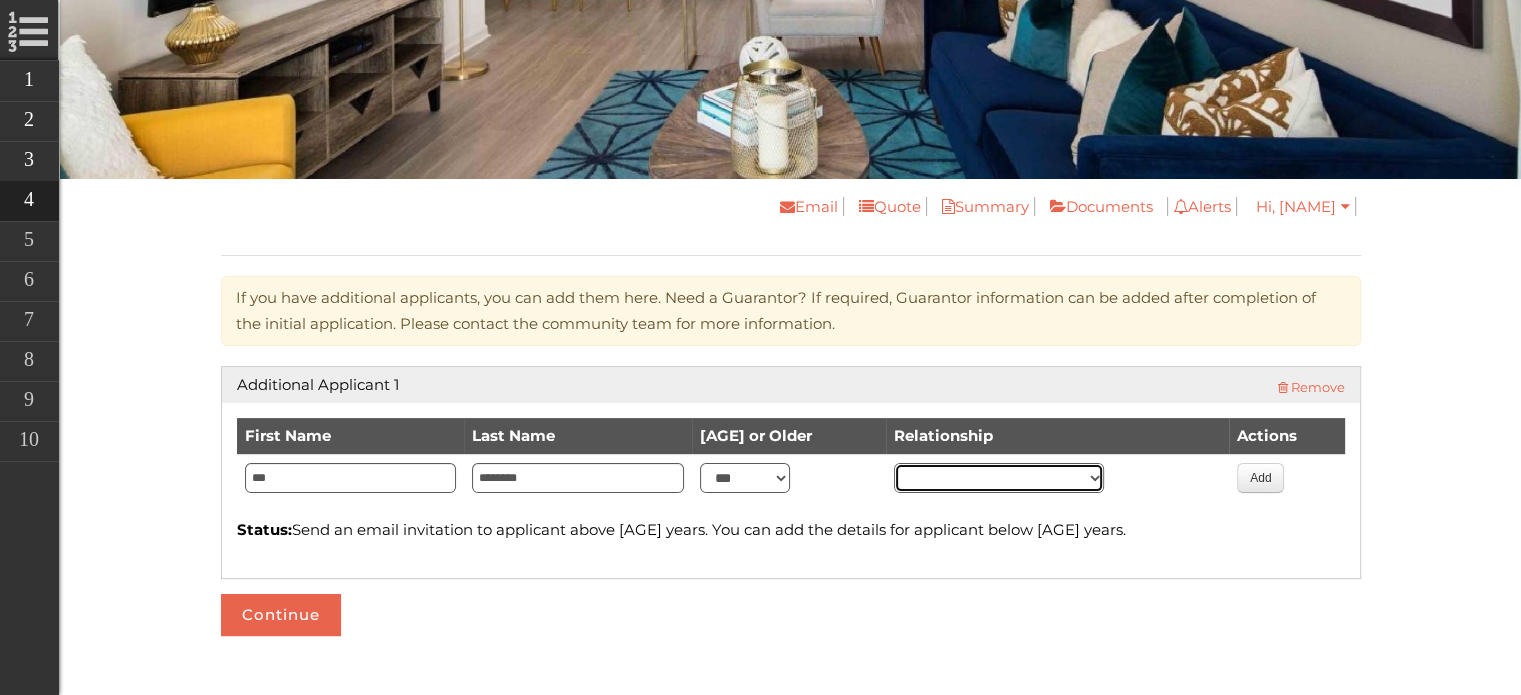 click on "******** ****** *****" at bounding box center [999, 478] 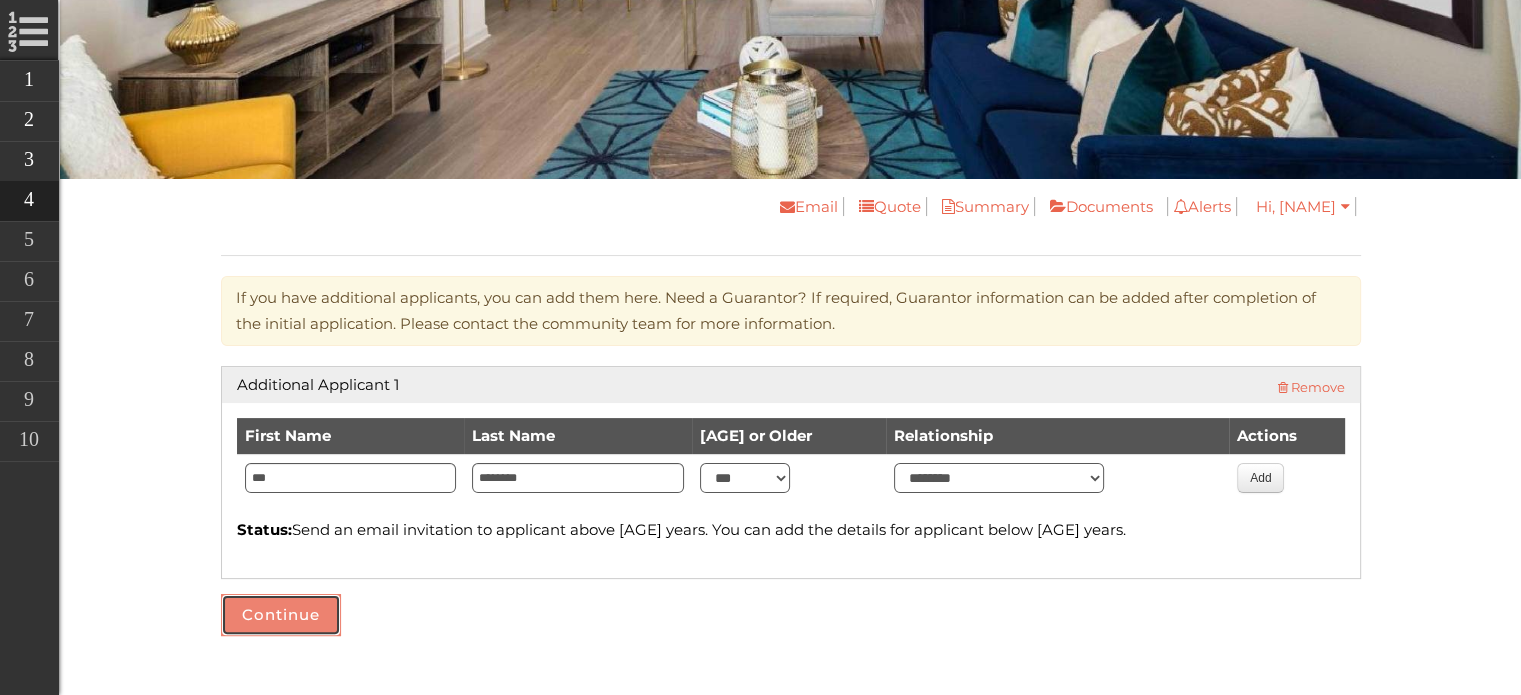 click on "Continue" at bounding box center (281, 615) 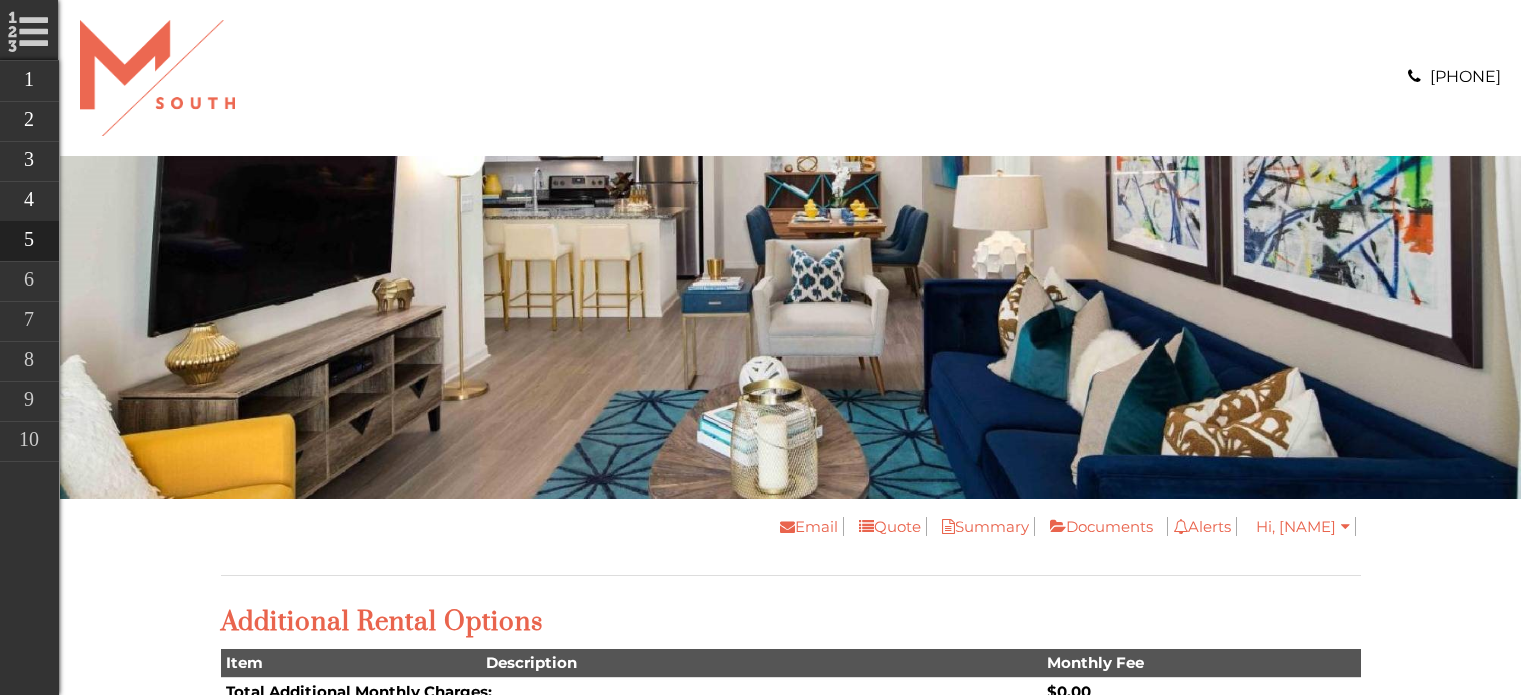 scroll, scrollTop: 0, scrollLeft: 0, axis: both 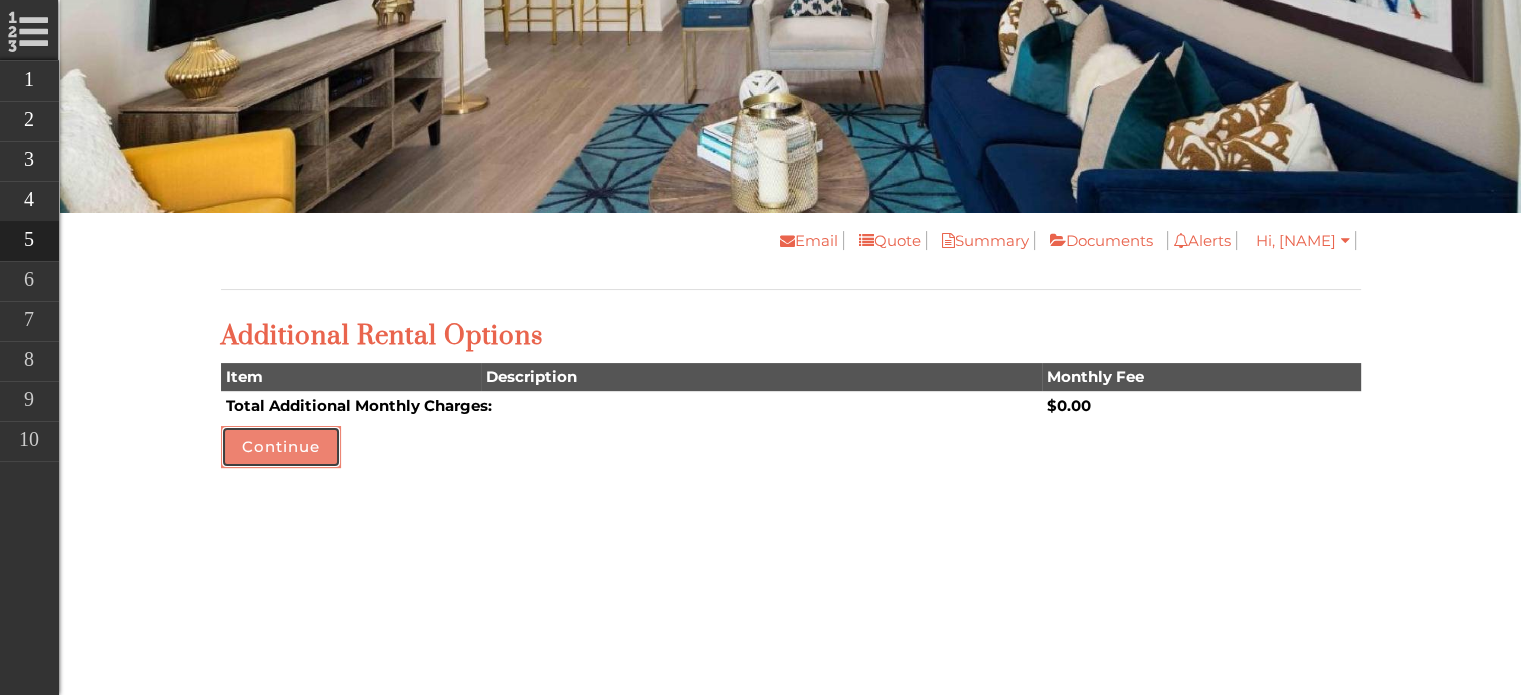 click on "Continue" at bounding box center [281, 447] 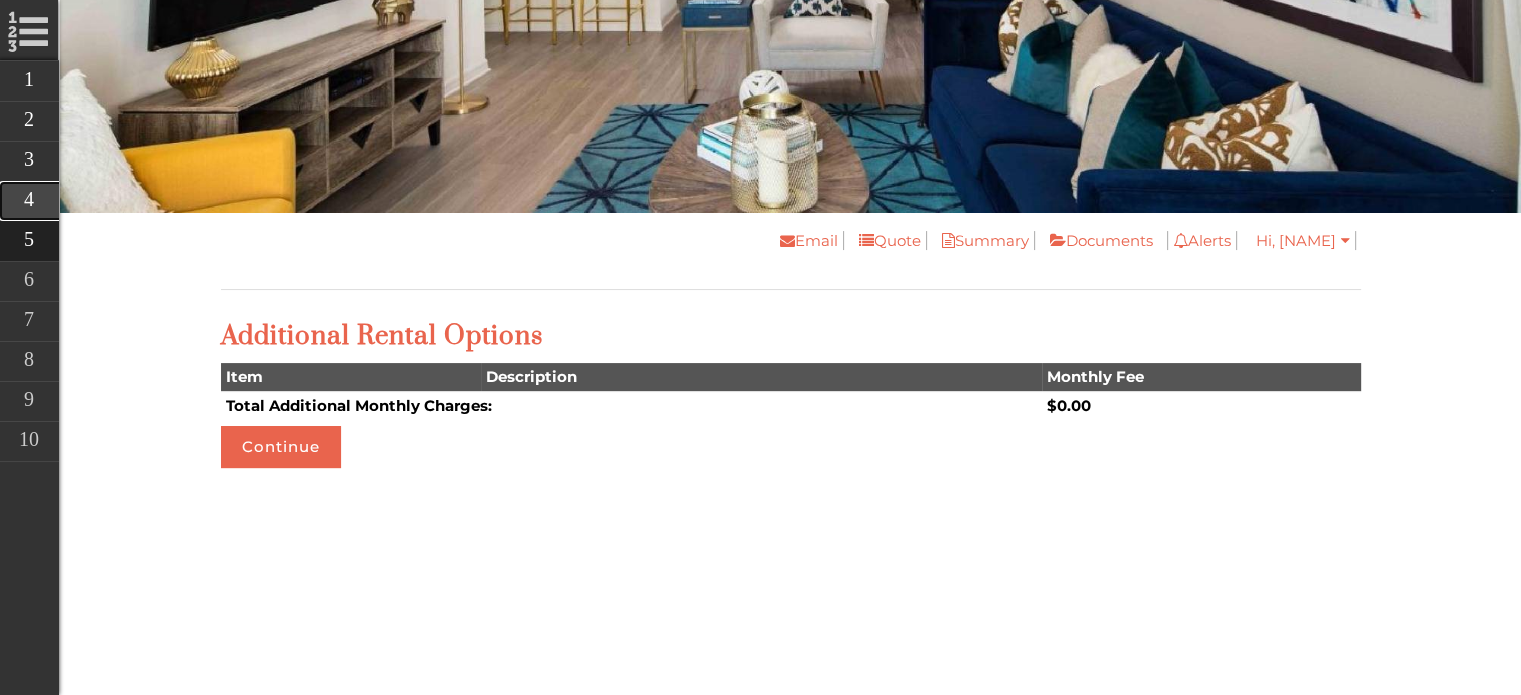 click on "Additional Applicants" at bounding box center [169, 201] 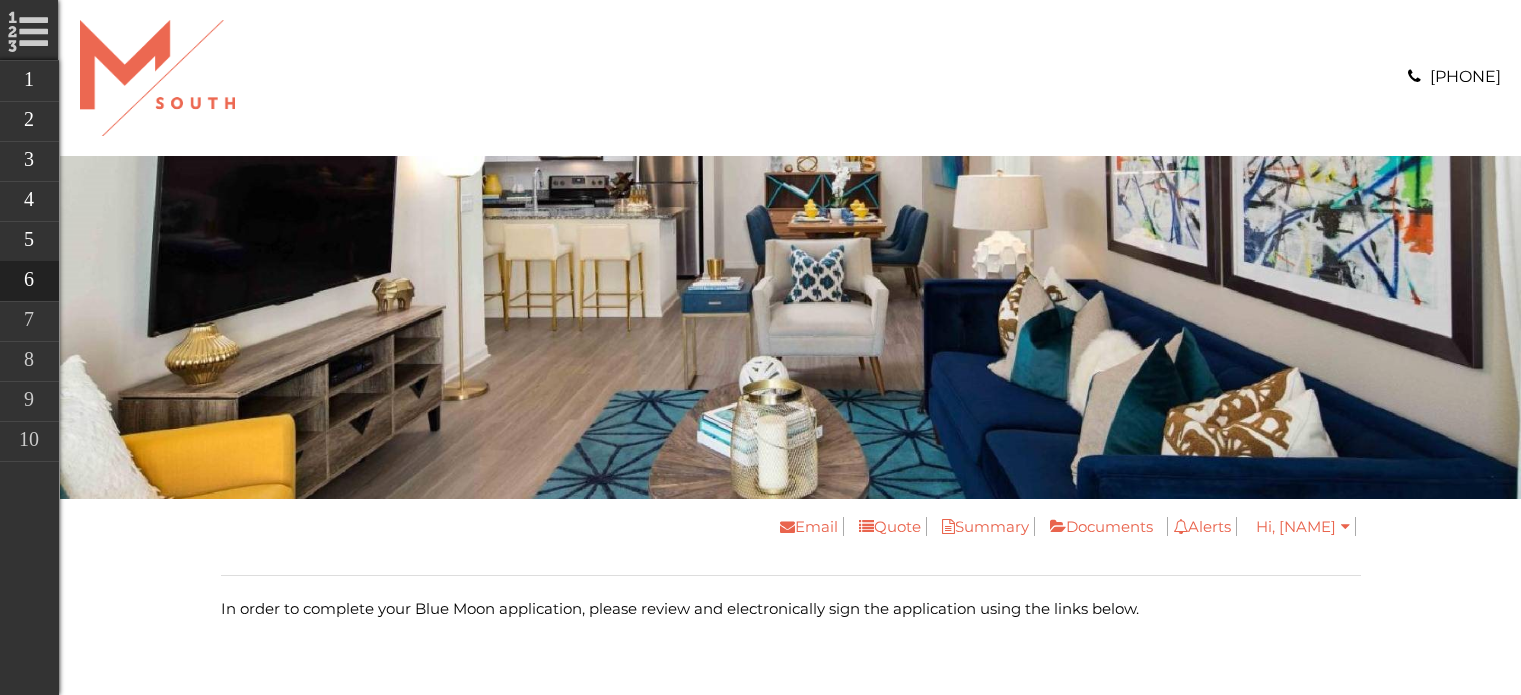 scroll, scrollTop: 0, scrollLeft: 0, axis: both 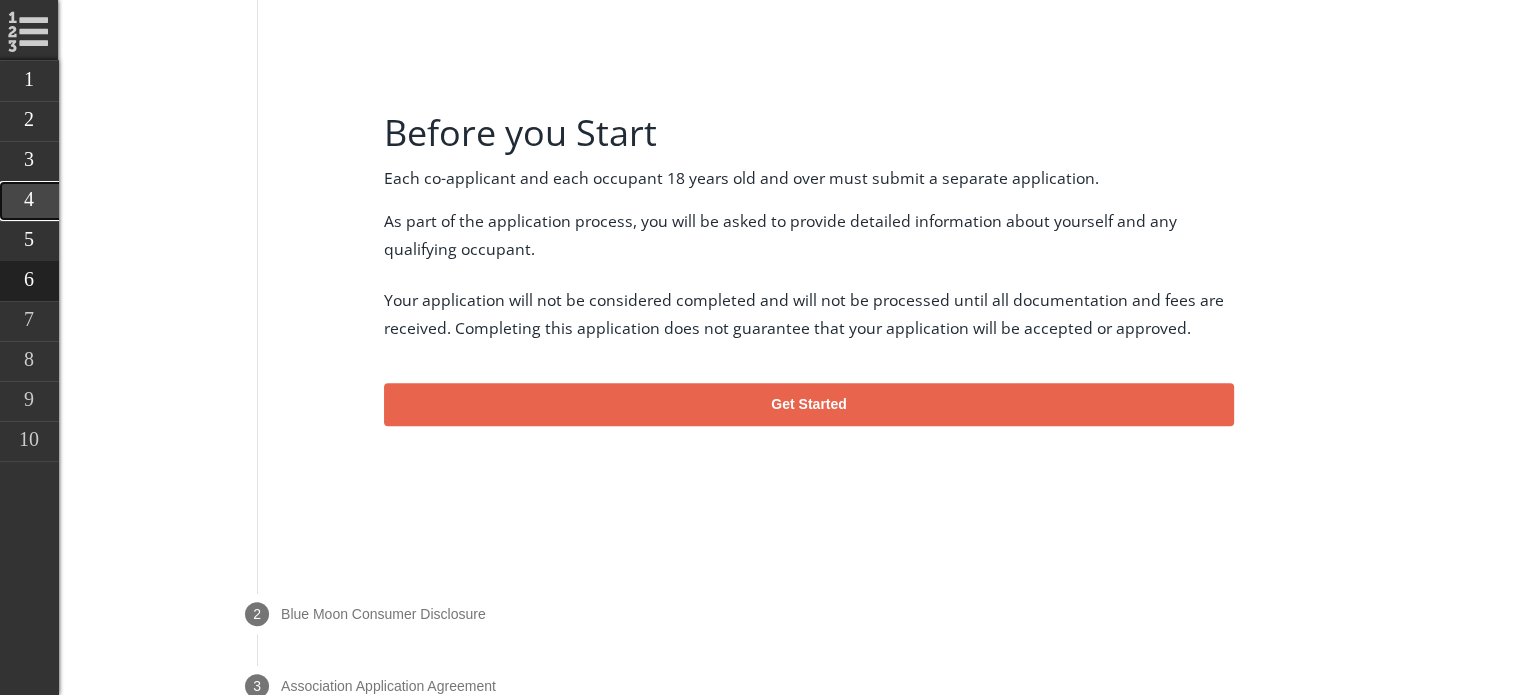 click on "Additional Applicants" at bounding box center [169, 201] 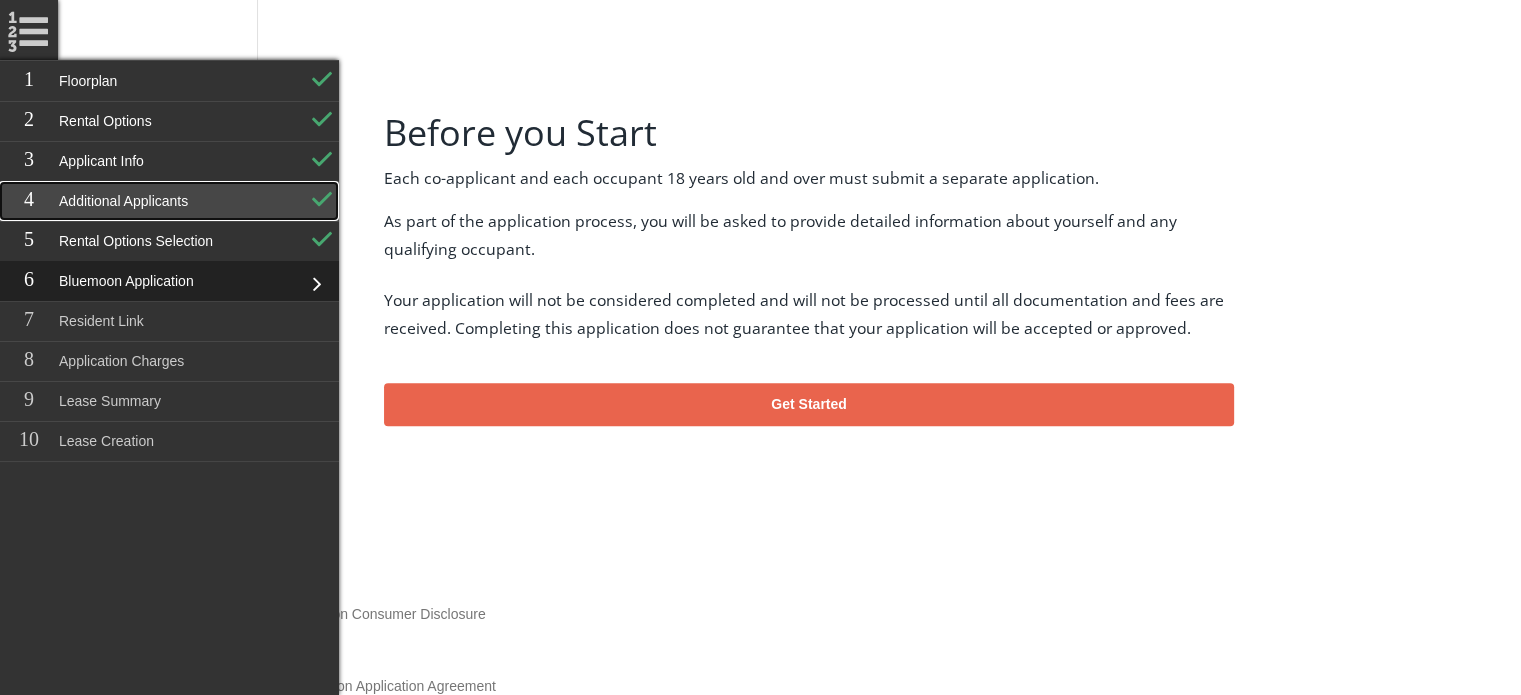 click on "Additional Applicants" at bounding box center [169, 201] 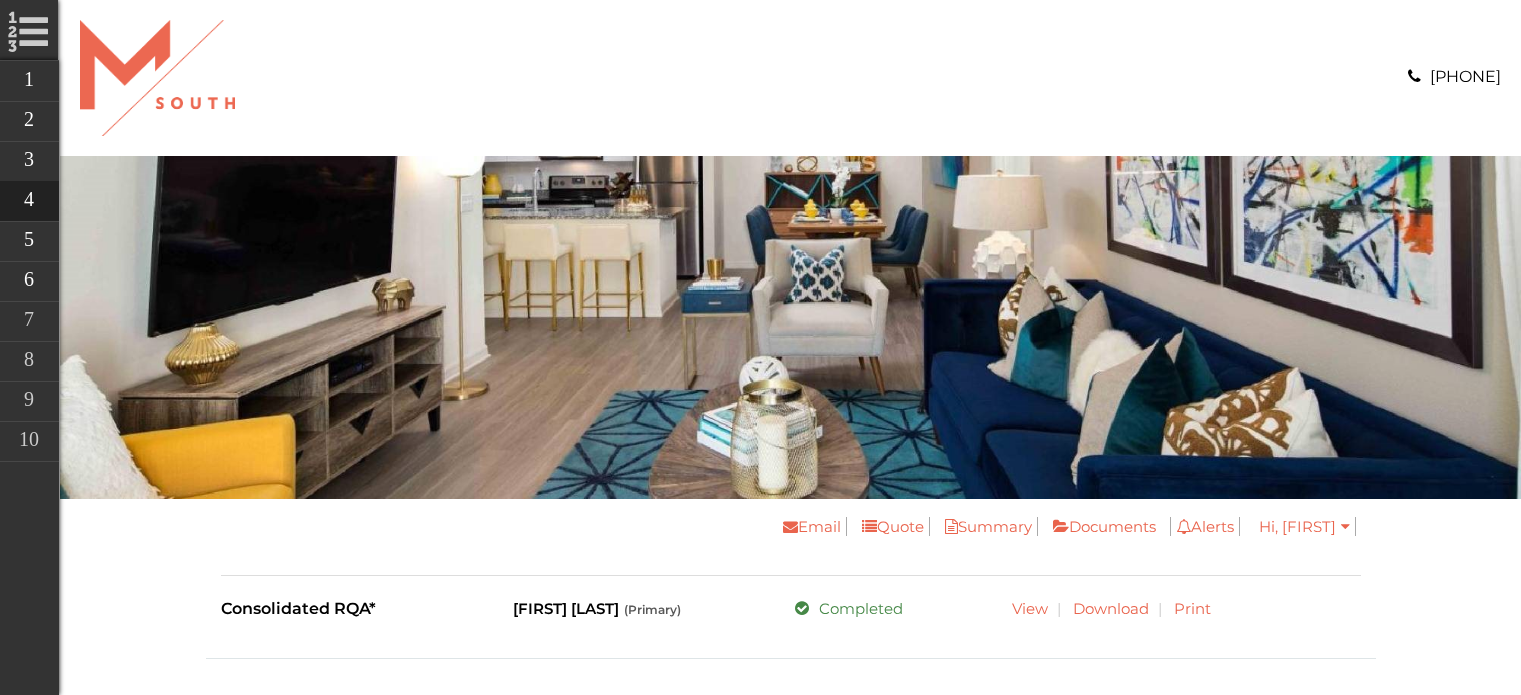 scroll, scrollTop: 0, scrollLeft: 0, axis: both 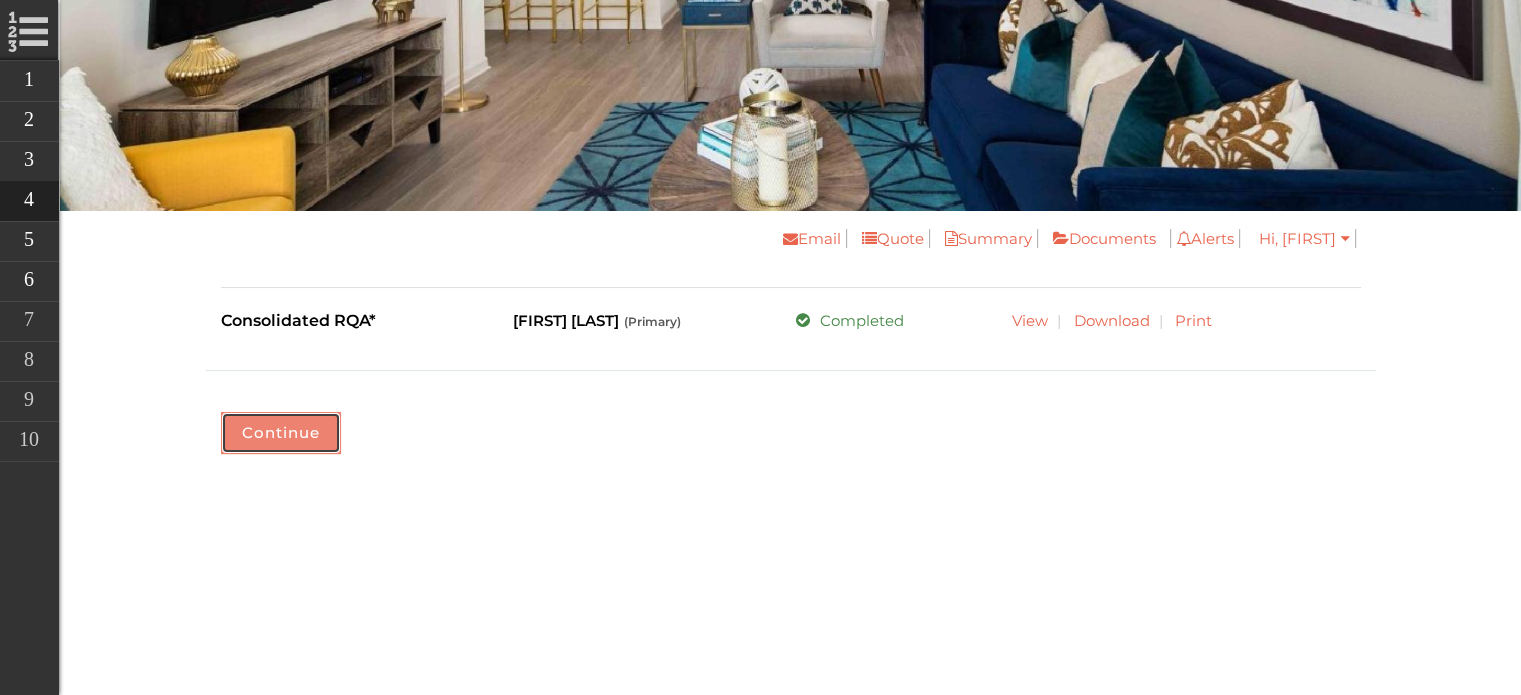 click on "Continue" at bounding box center [281, 433] 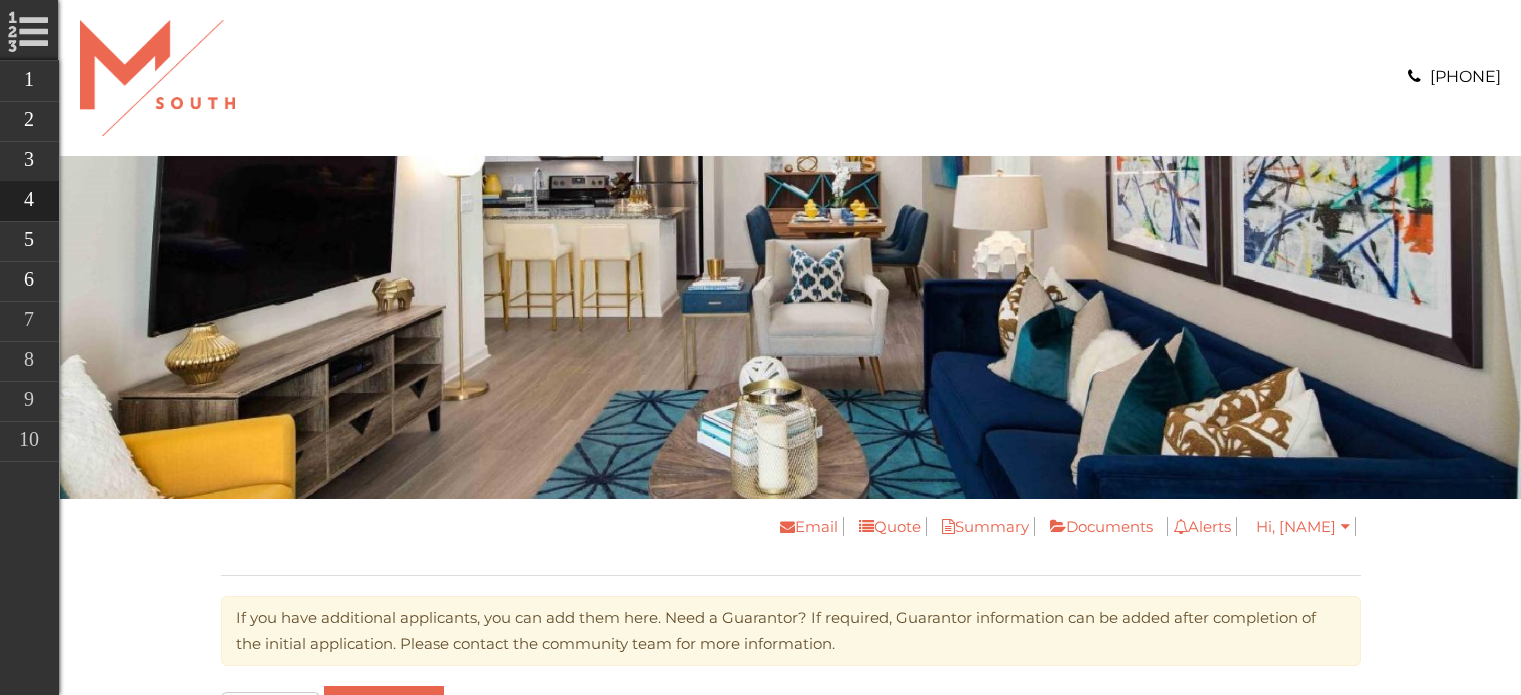 scroll, scrollTop: 0, scrollLeft: 0, axis: both 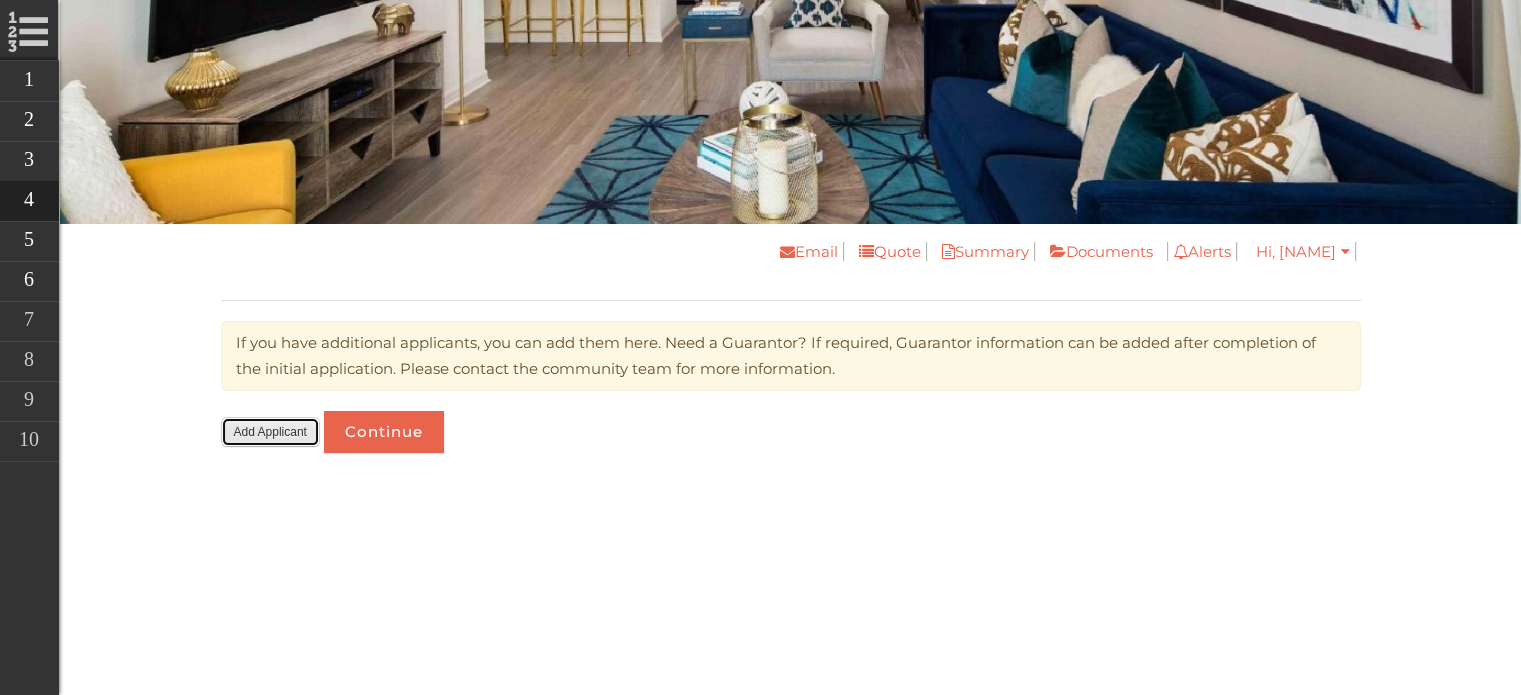 click on "Add Applicant" at bounding box center [270, 432] 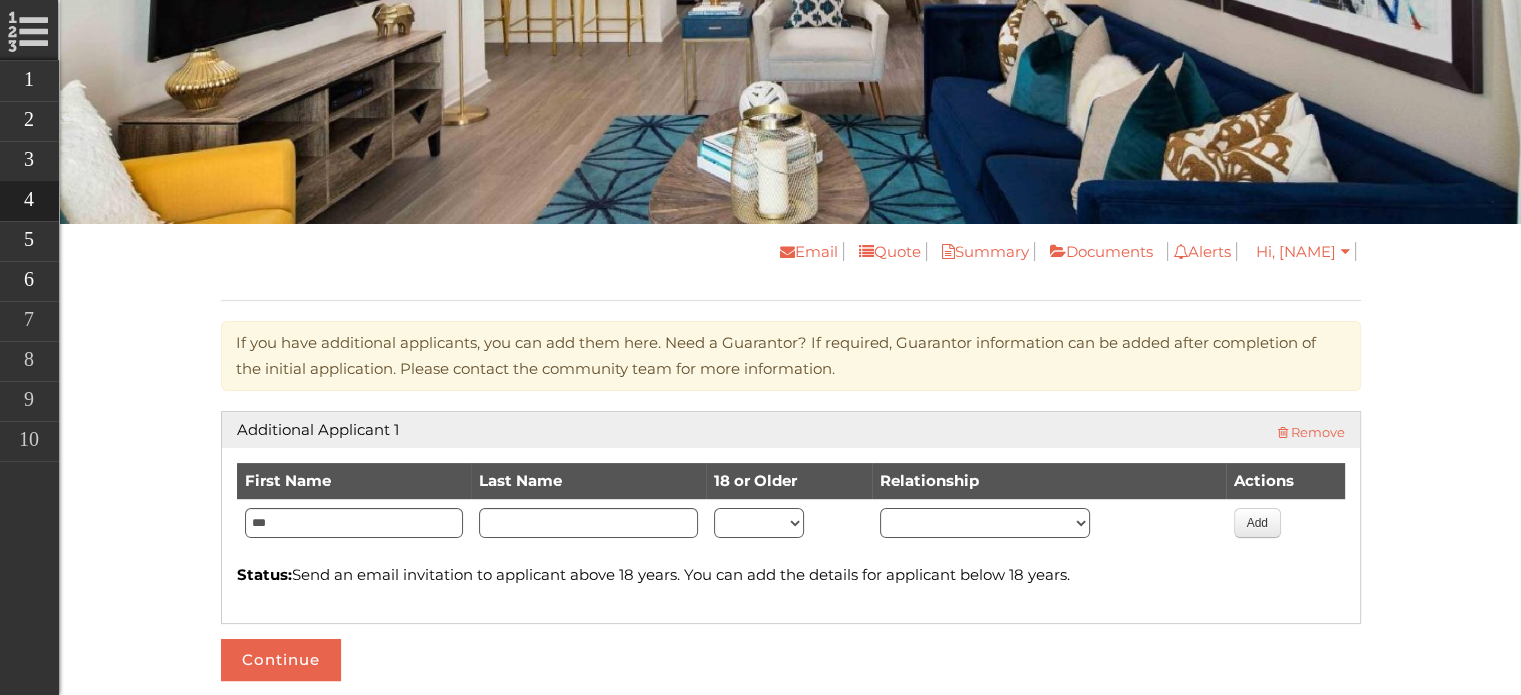 type on "***" 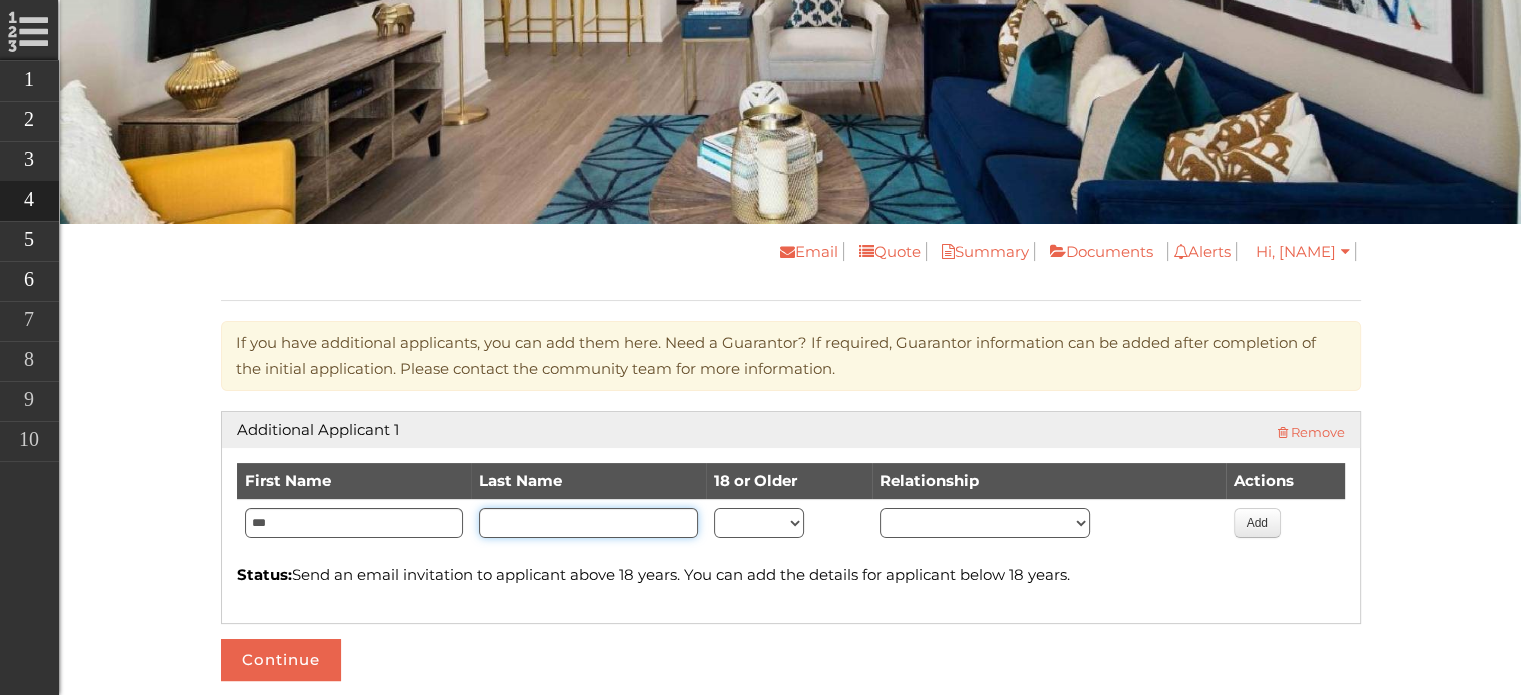 click at bounding box center (588, 523) 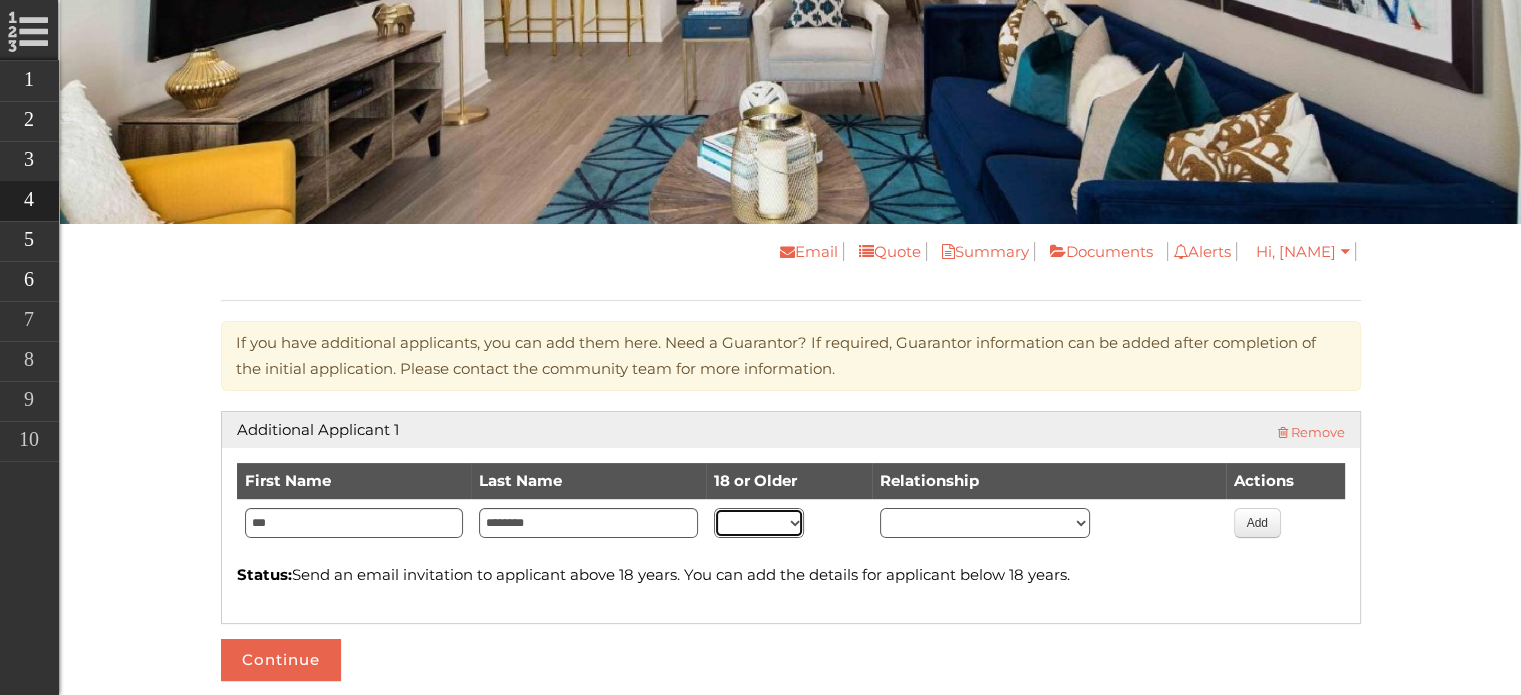 click on "** ***" at bounding box center [759, 523] 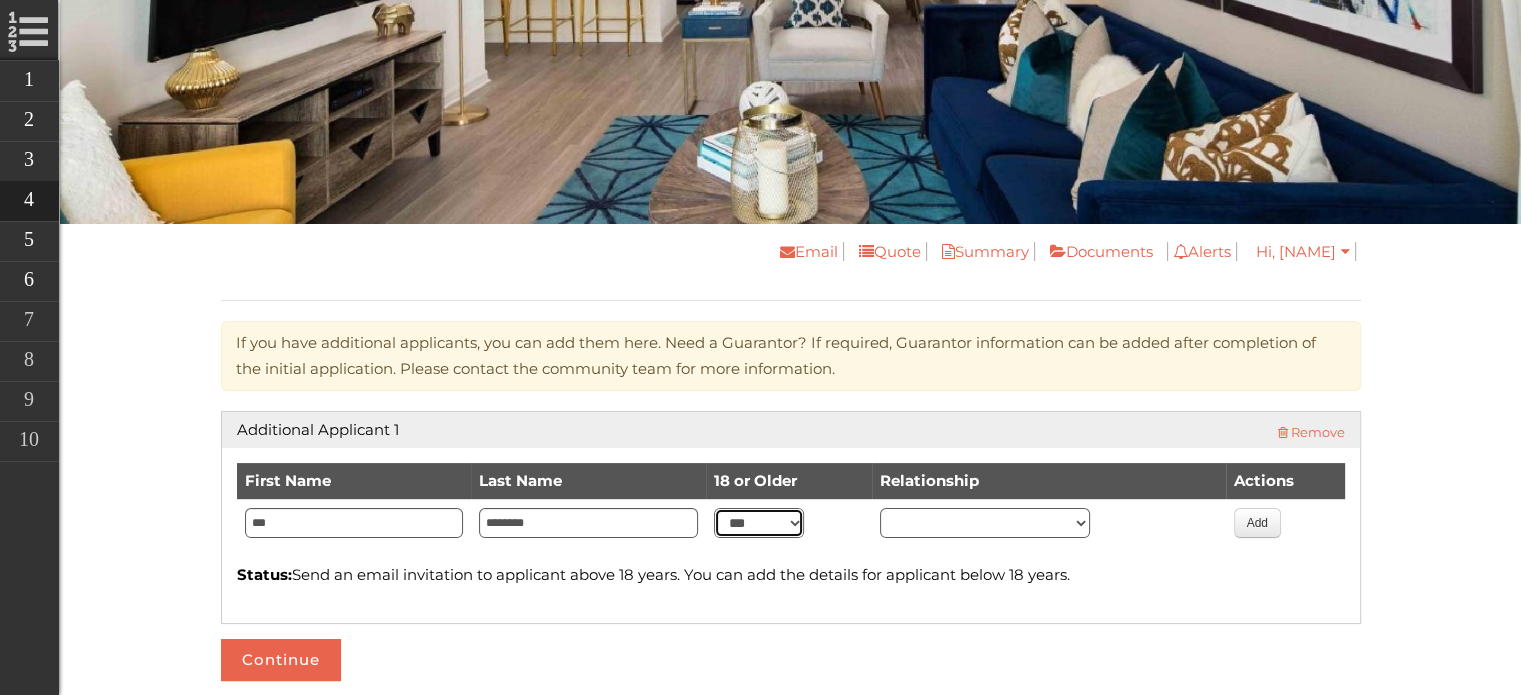 click on "** ***" at bounding box center (759, 523) 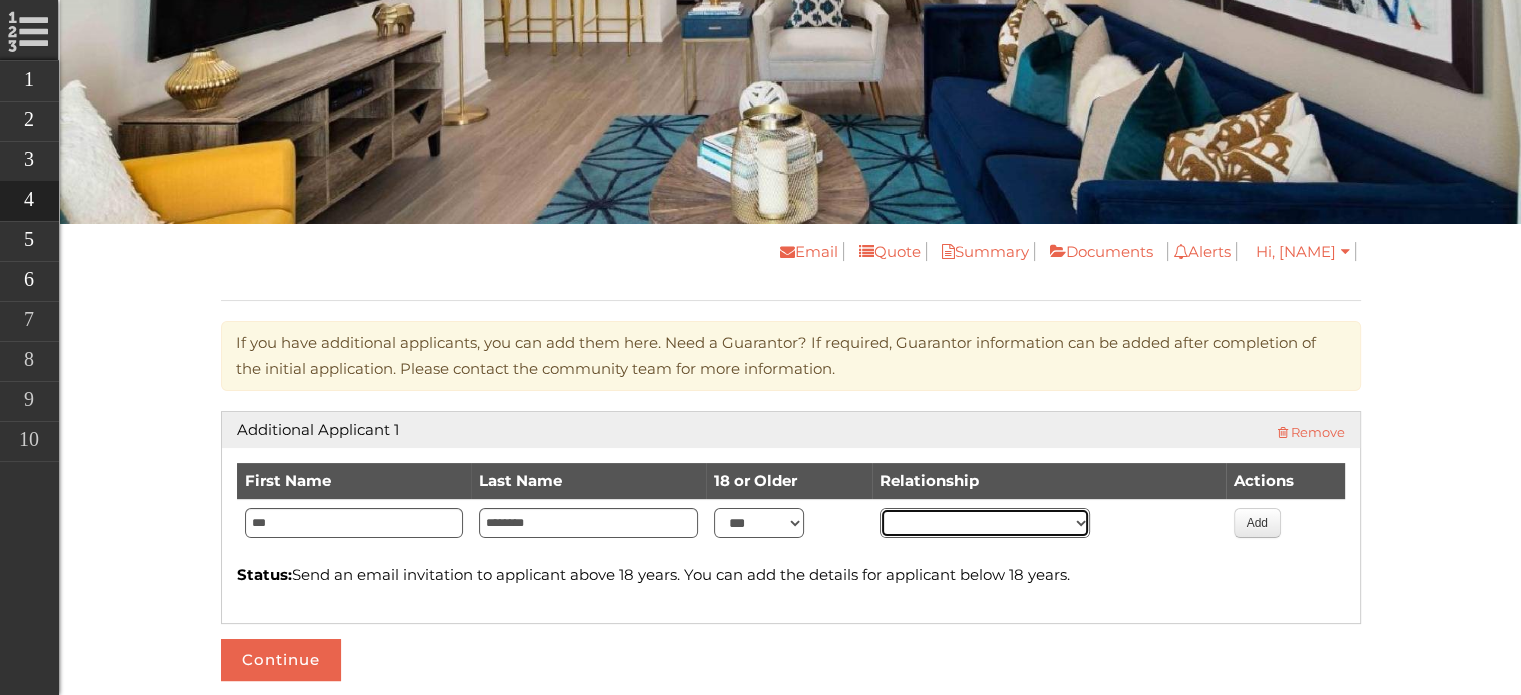 click on "******** ****** *****" at bounding box center [985, 523] 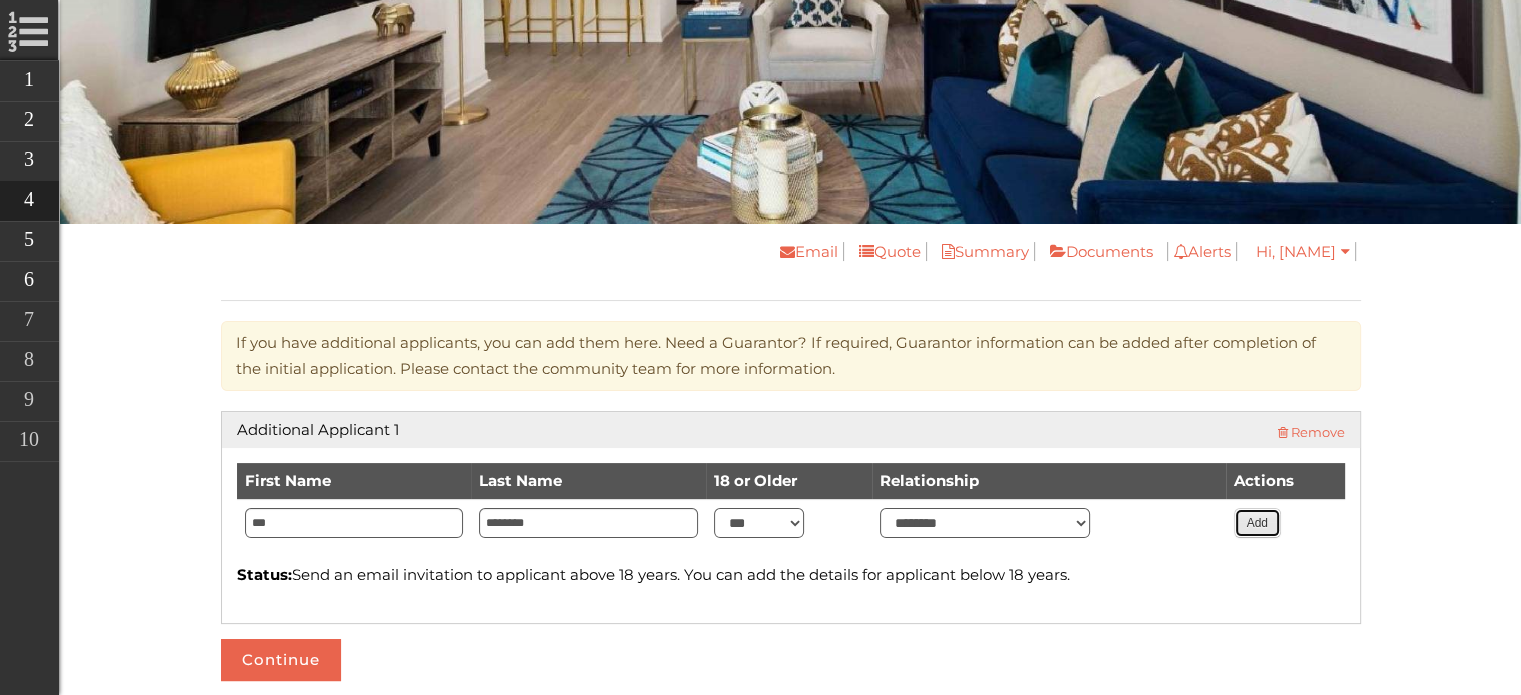 click on "Add" at bounding box center (1257, 523) 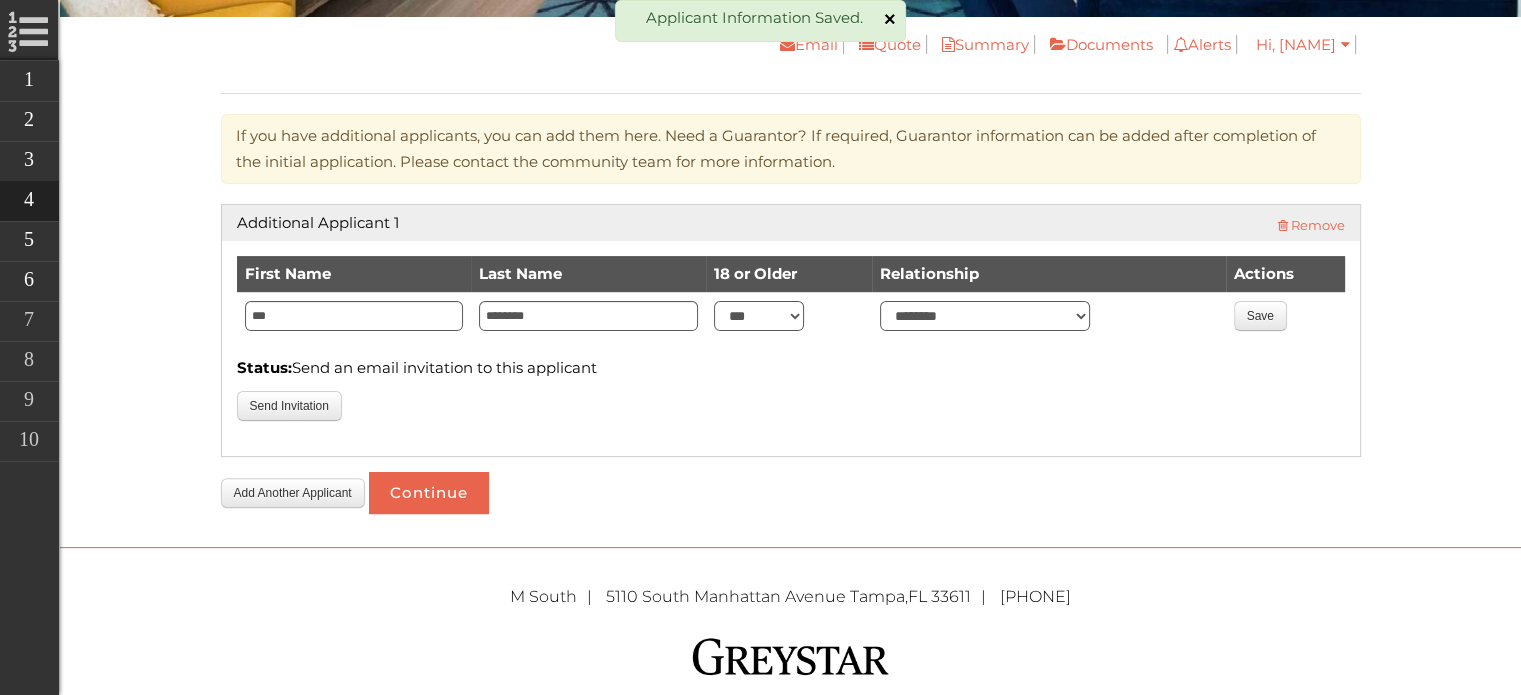 scroll, scrollTop: 483, scrollLeft: 0, axis: vertical 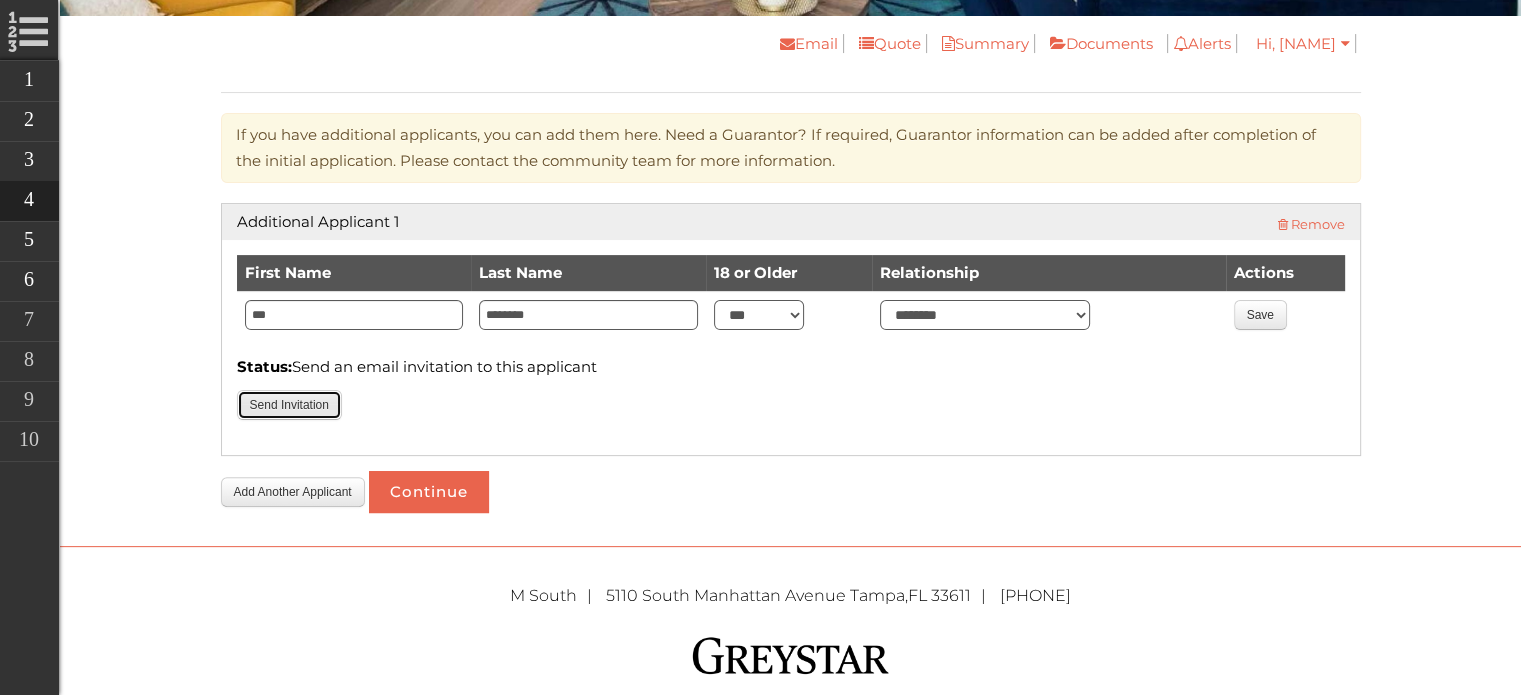 click on "Send Invitation" at bounding box center (289, 405) 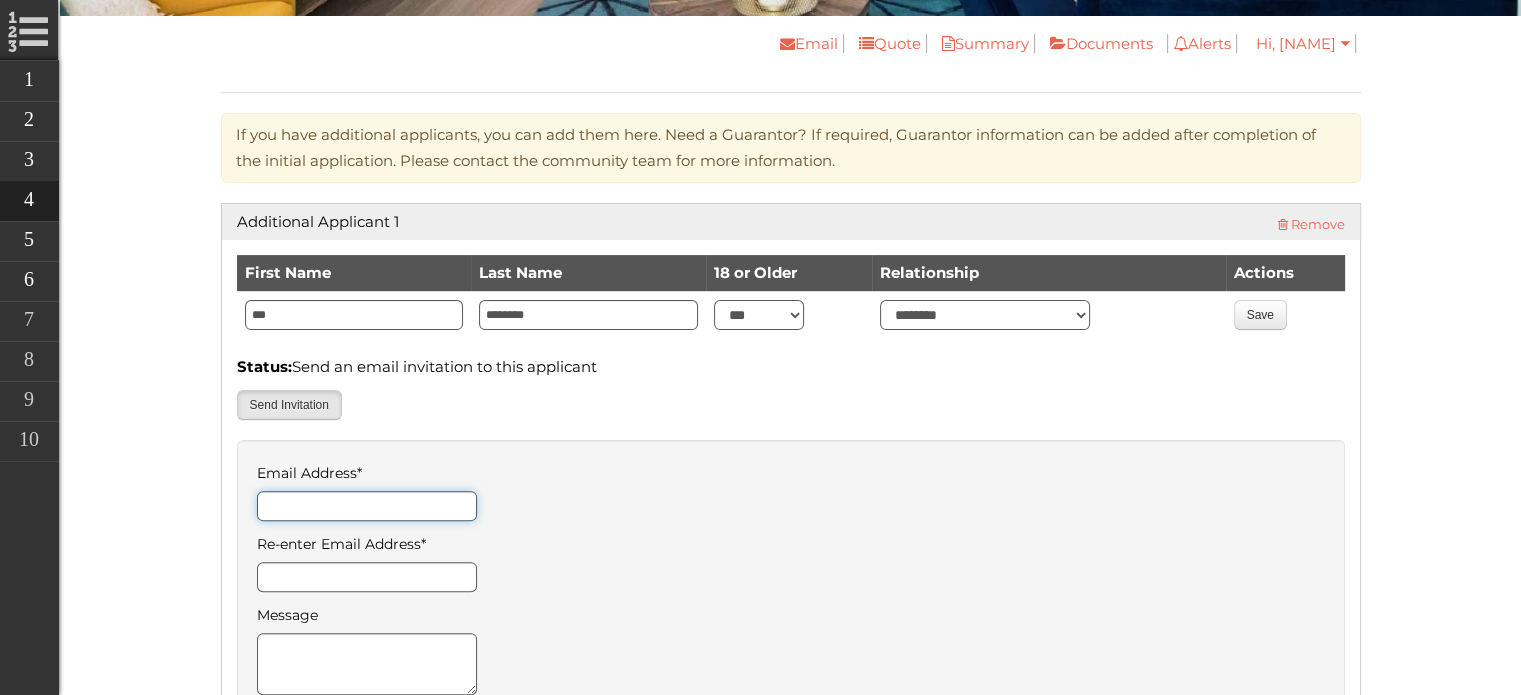 click on "Email Address  *" at bounding box center (367, 506) 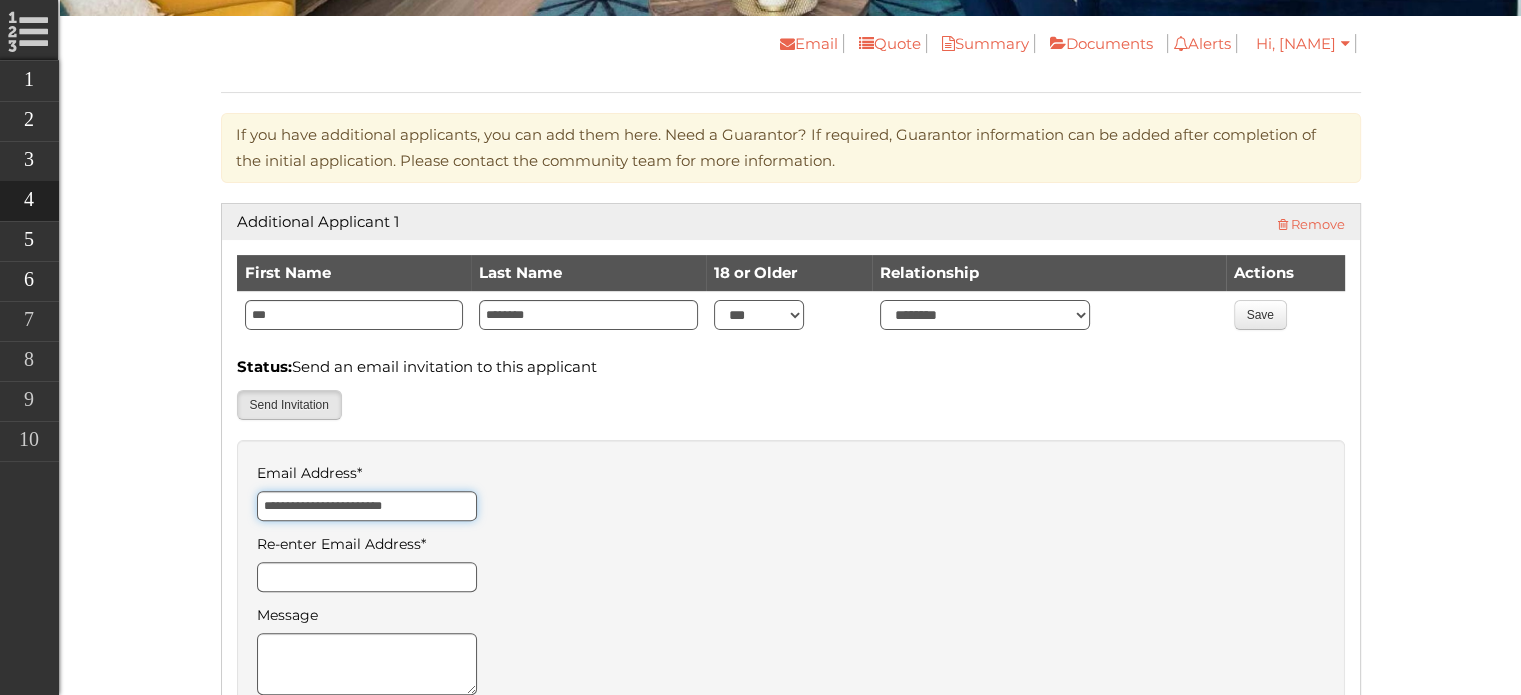 type on "**********" 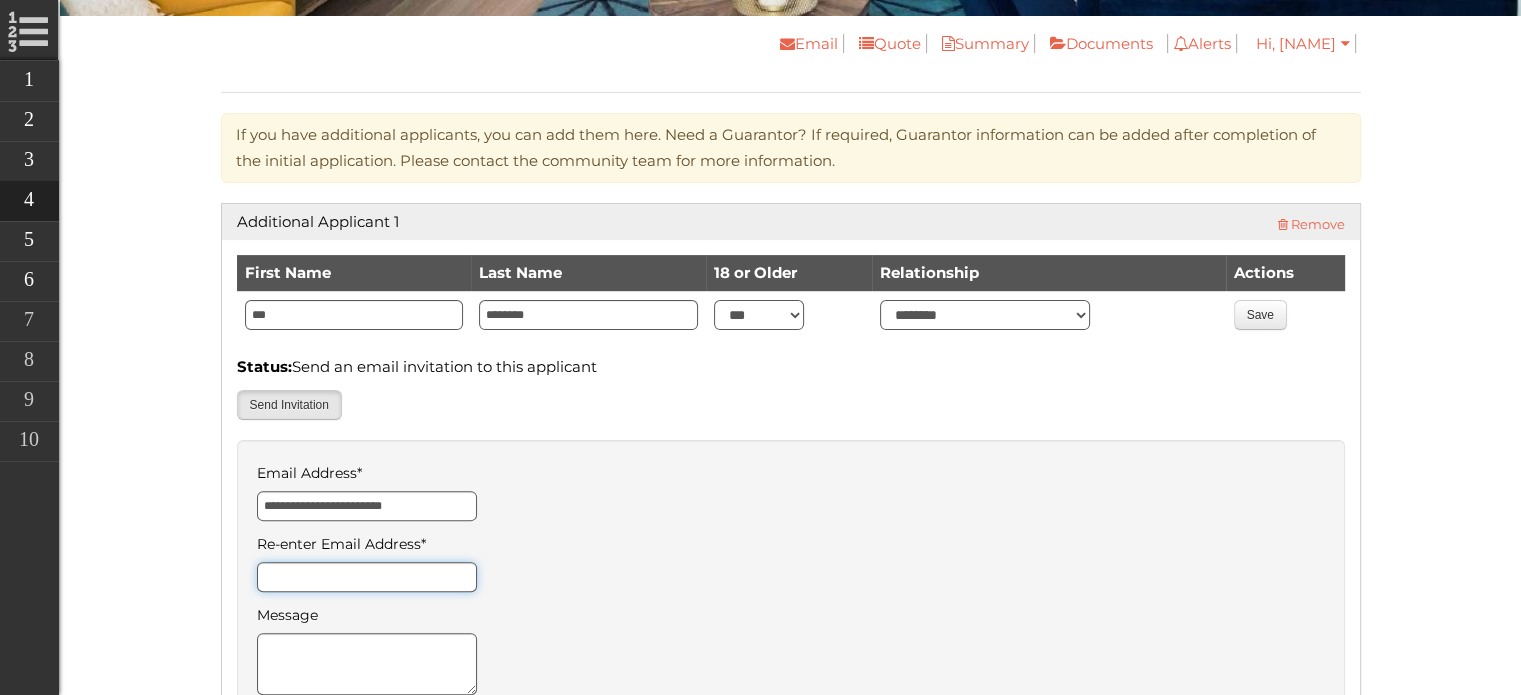 click on "Re-enter Email Address  *" at bounding box center [367, 577] 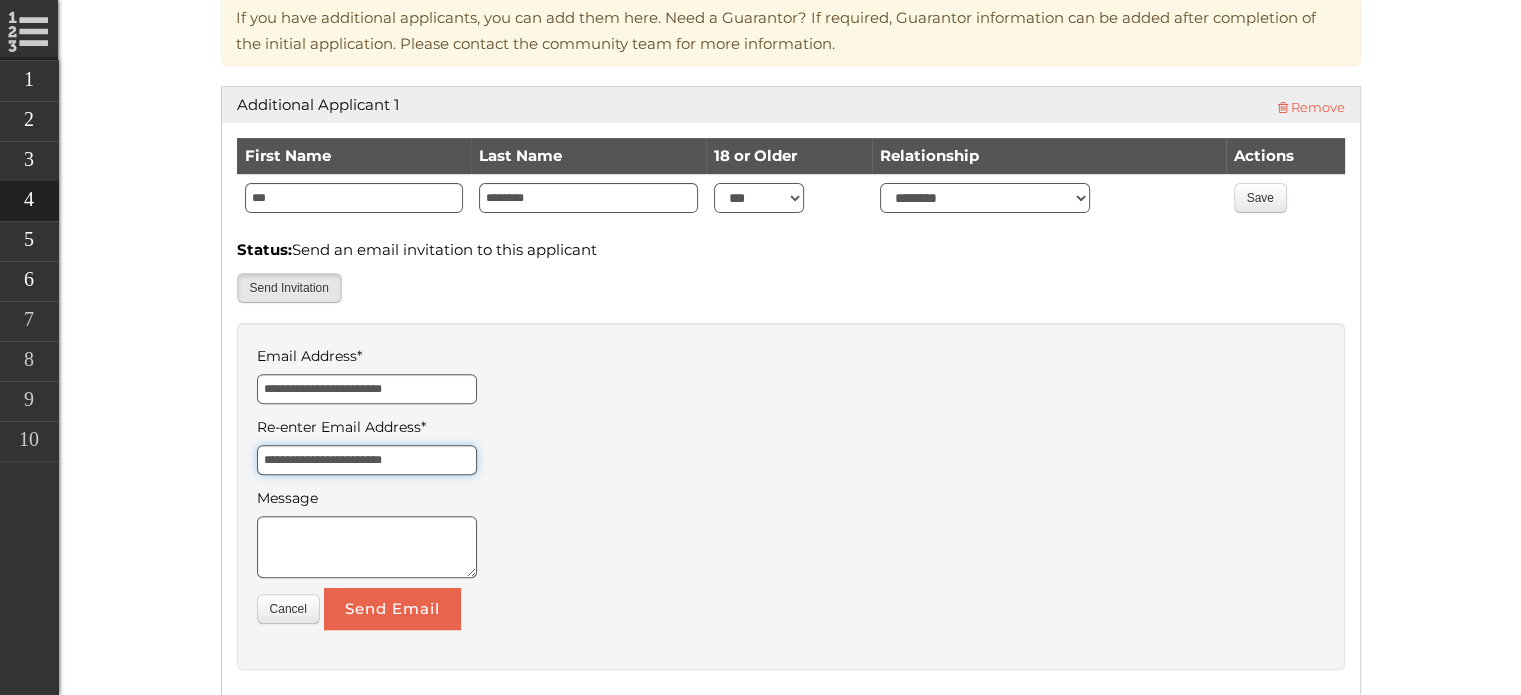 scroll, scrollTop: 600, scrollLeft: 0, axis: vertical 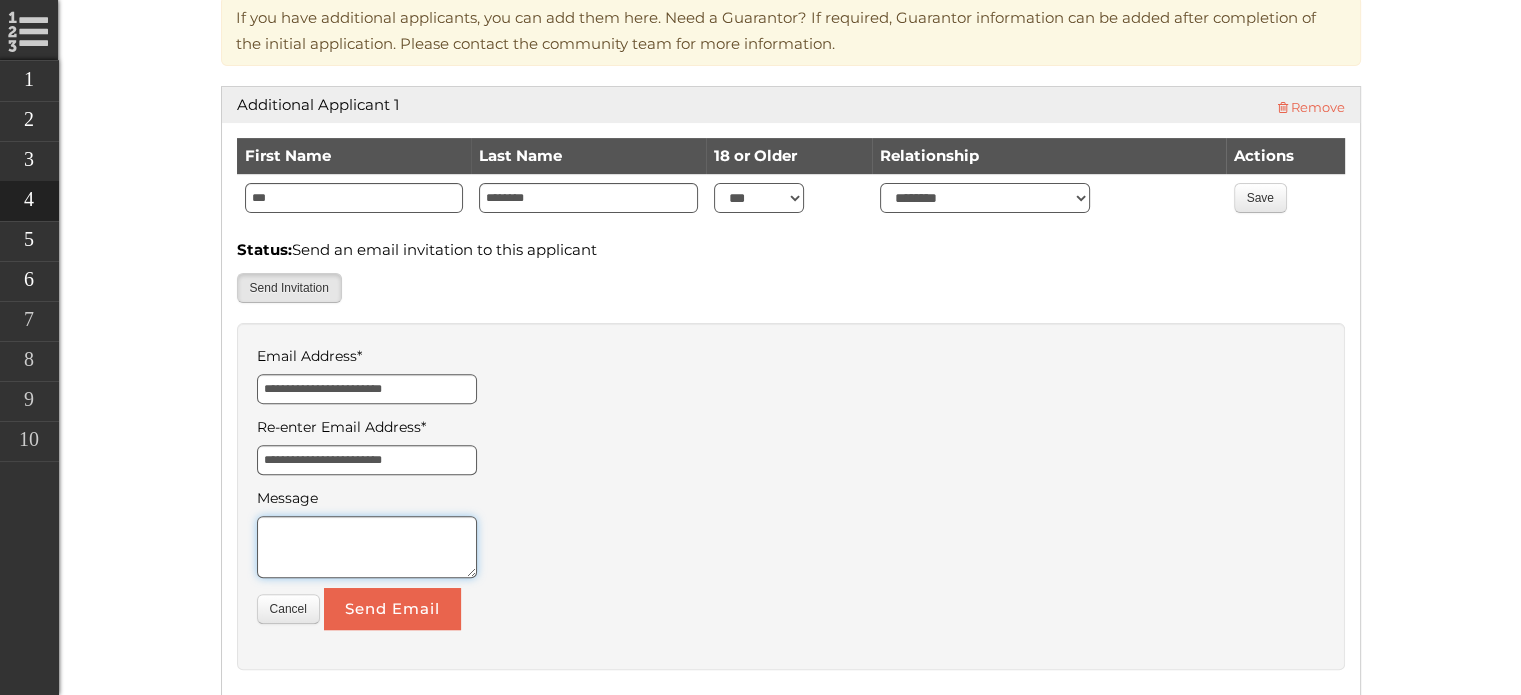 click on "Message" at bounding box center (367, 547) 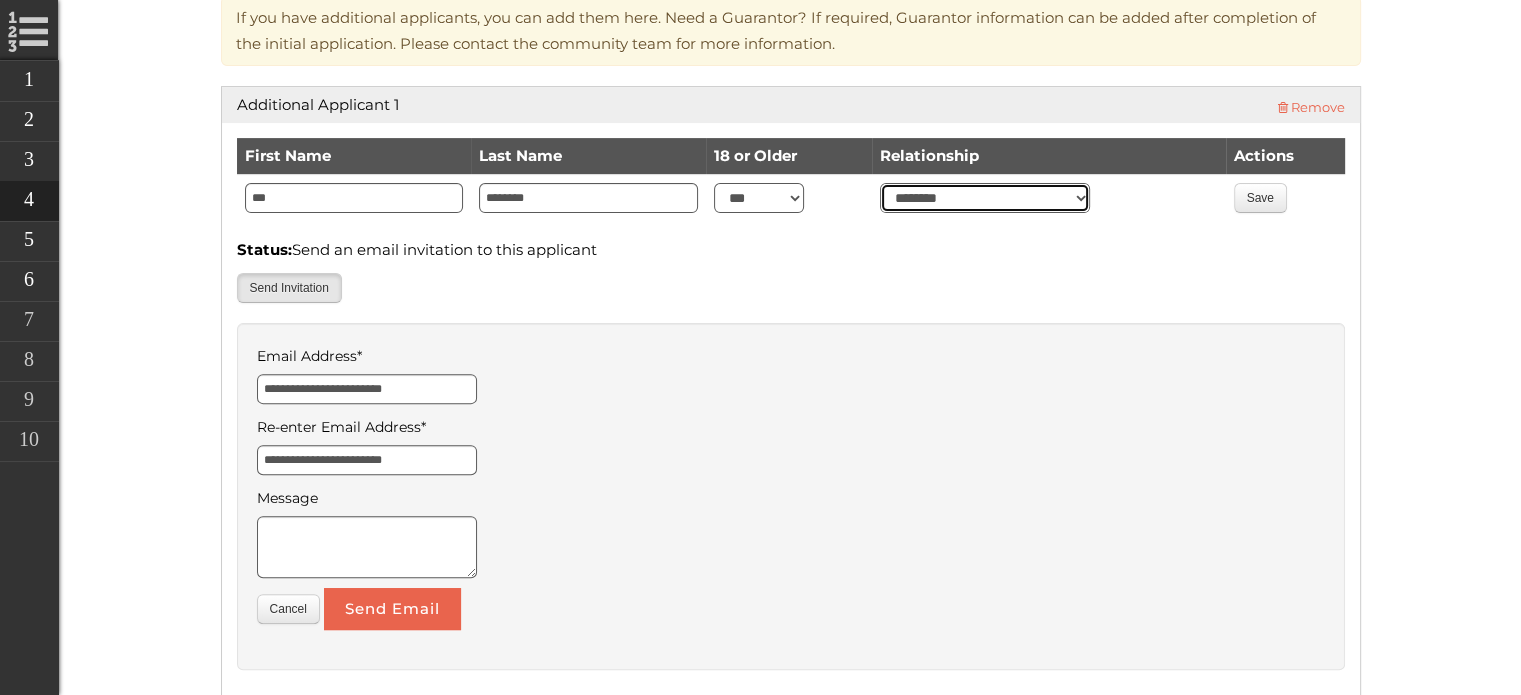 click on "******** ****** *****" at bounding box center (985, 198) 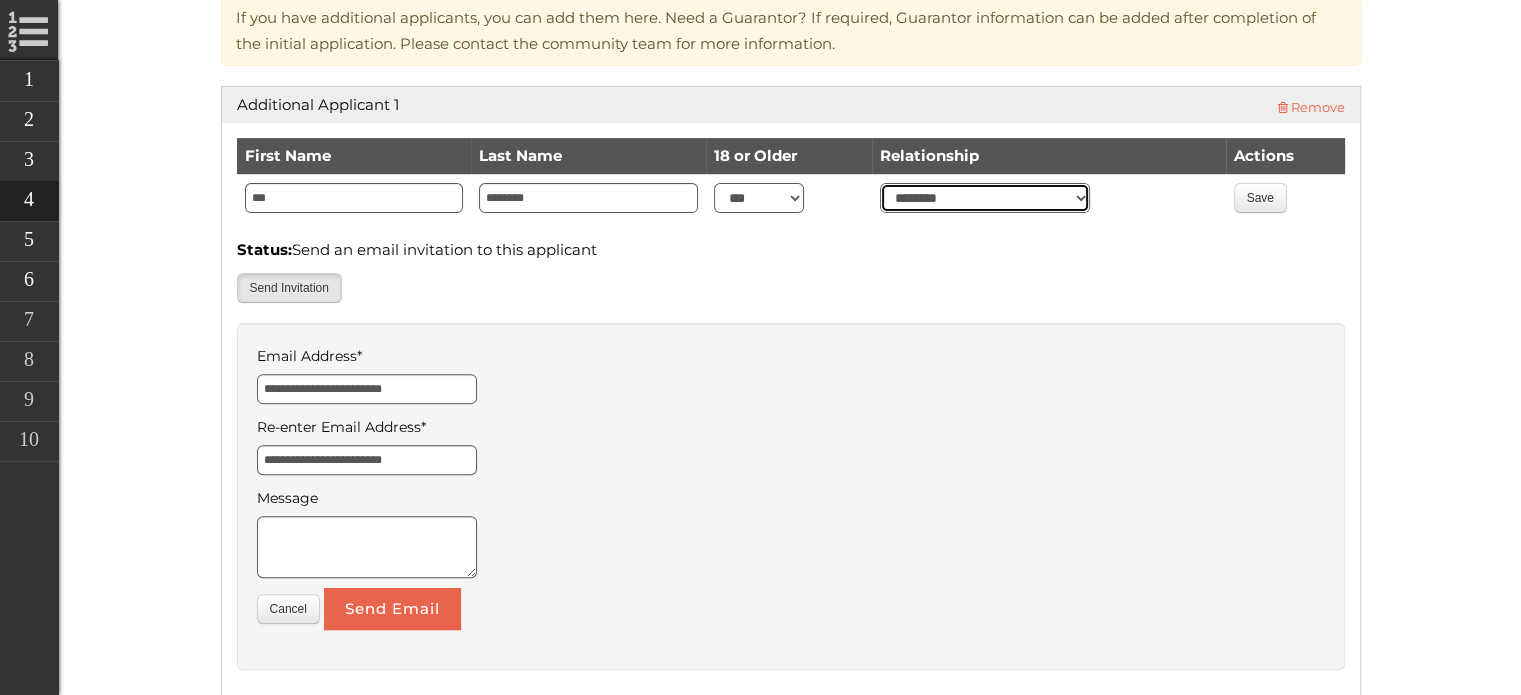 click on "******** ****** *****" at bounding box center [985, 198] 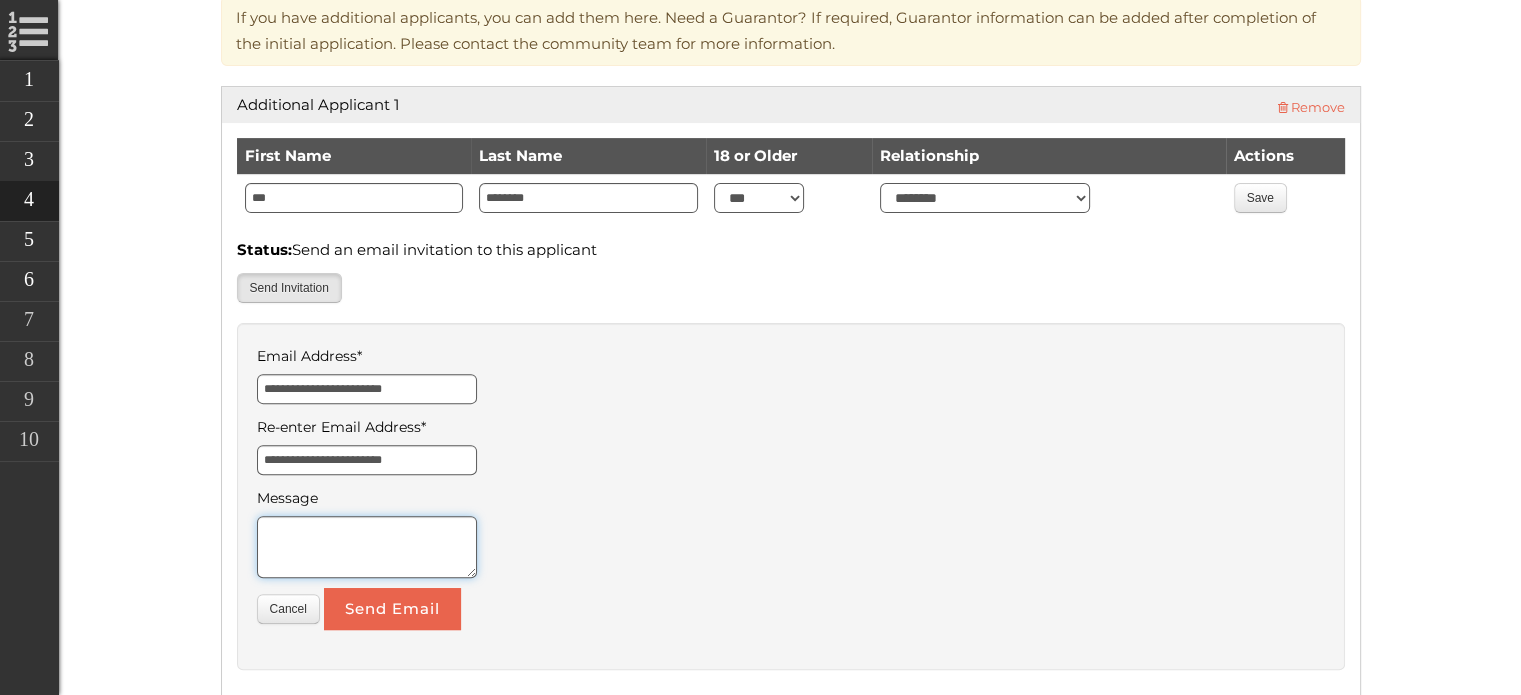 click on "Message" at bounding box center (367, 547) 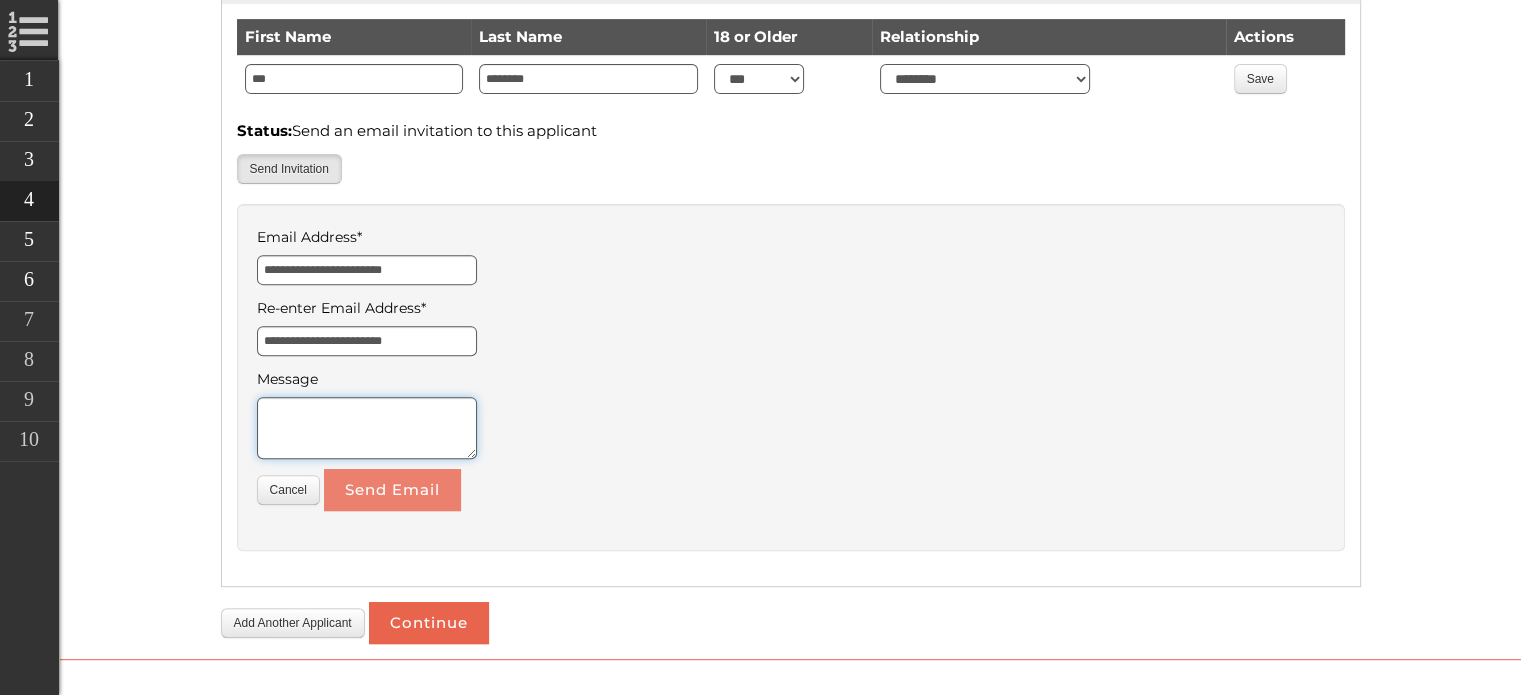 scroll, scrollTop: 724, scrollLeft: 0, axis: vertical 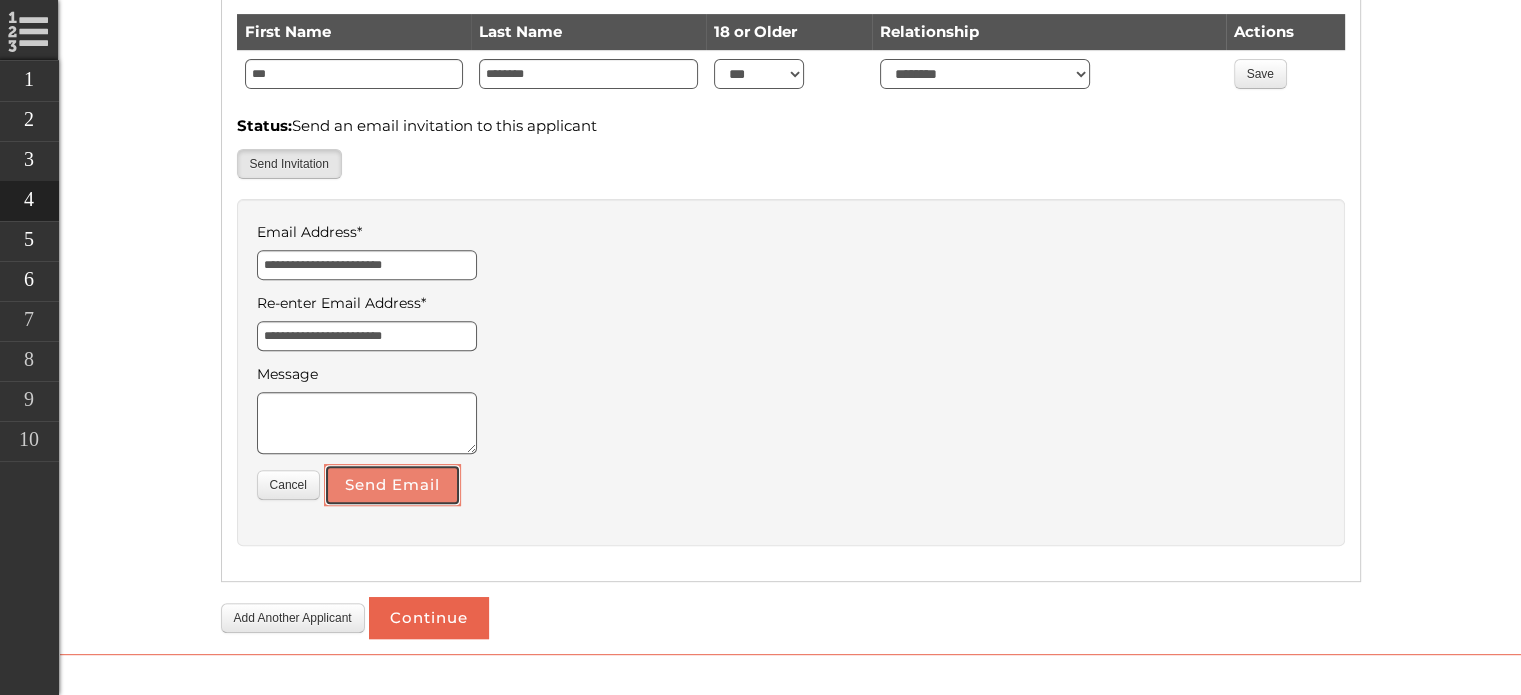 click on "Send Email" at bounding box center (392, 485) 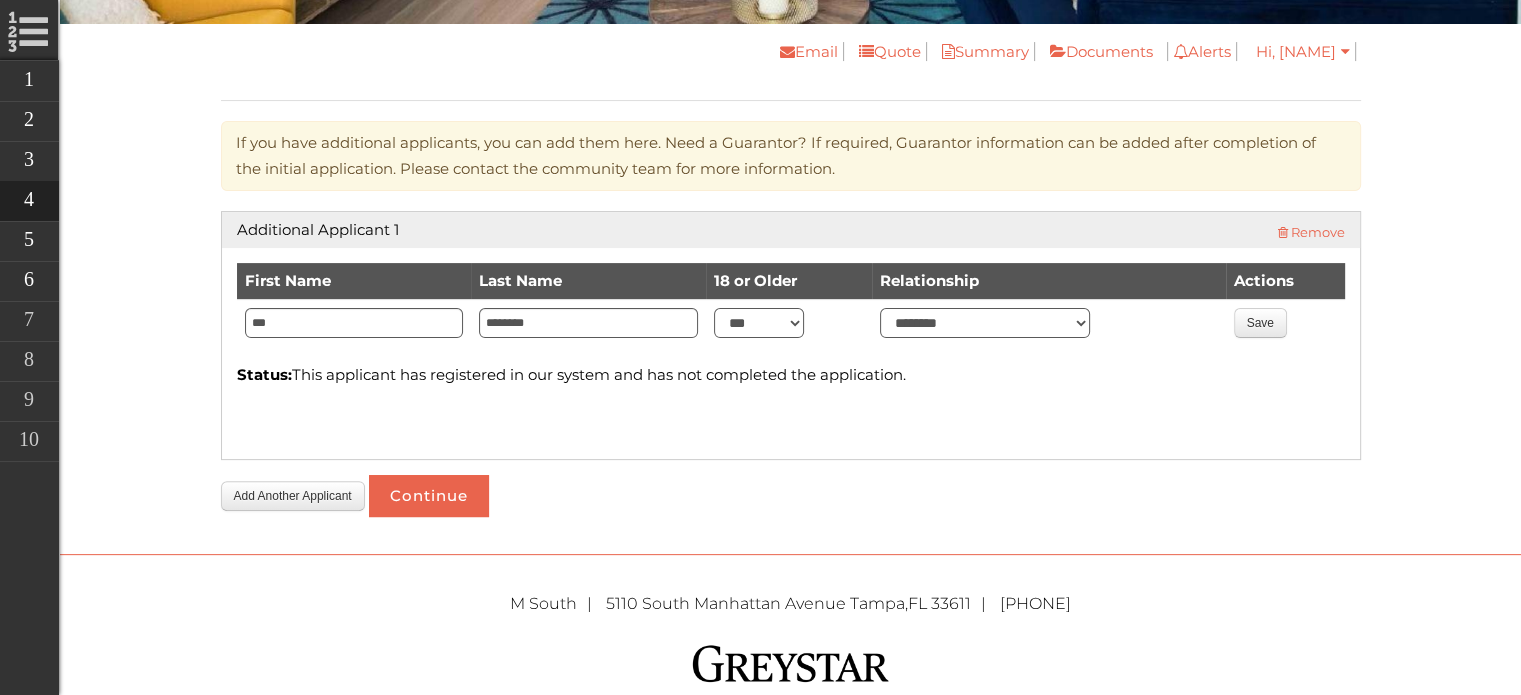 scroll, scrollTop: 472, scrollLeft: 0, axis: vertical 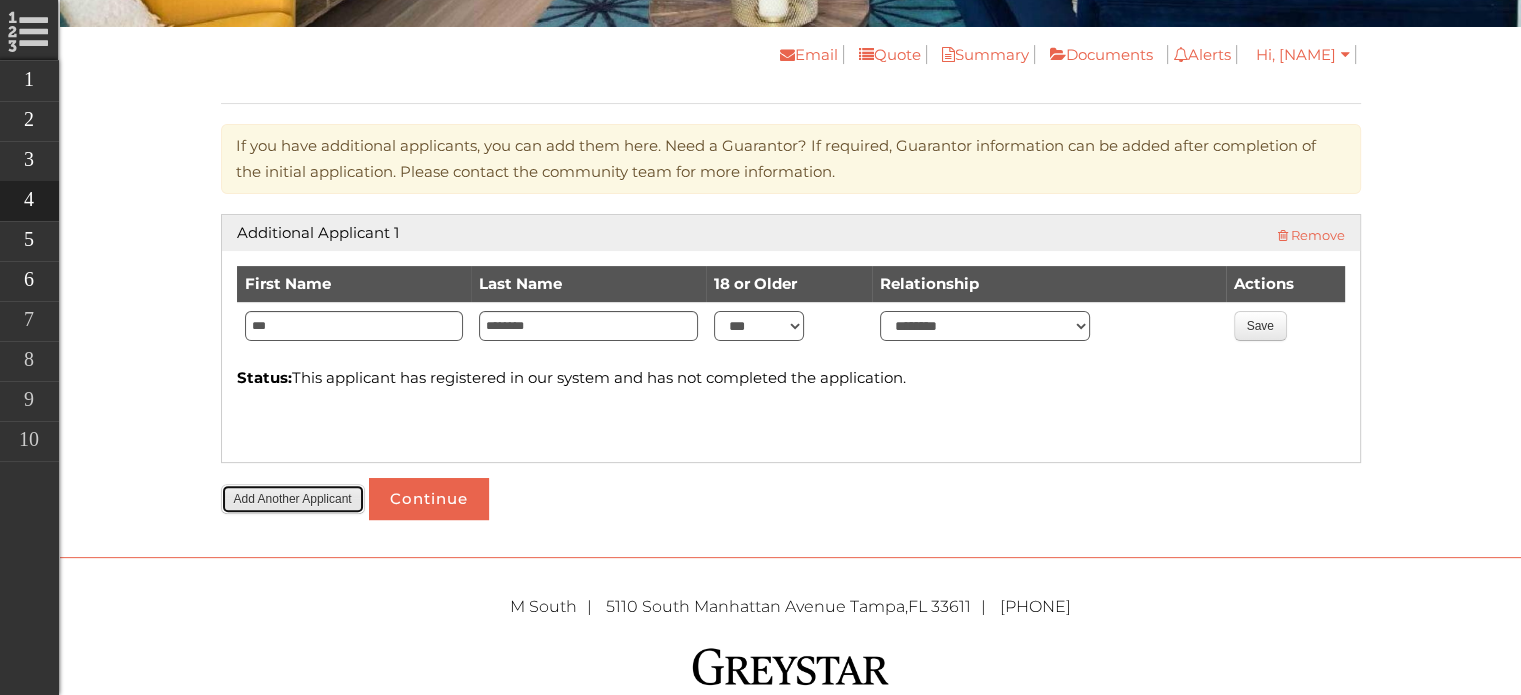 click on "Add Another Applicant" at bounding box center (293, 499) 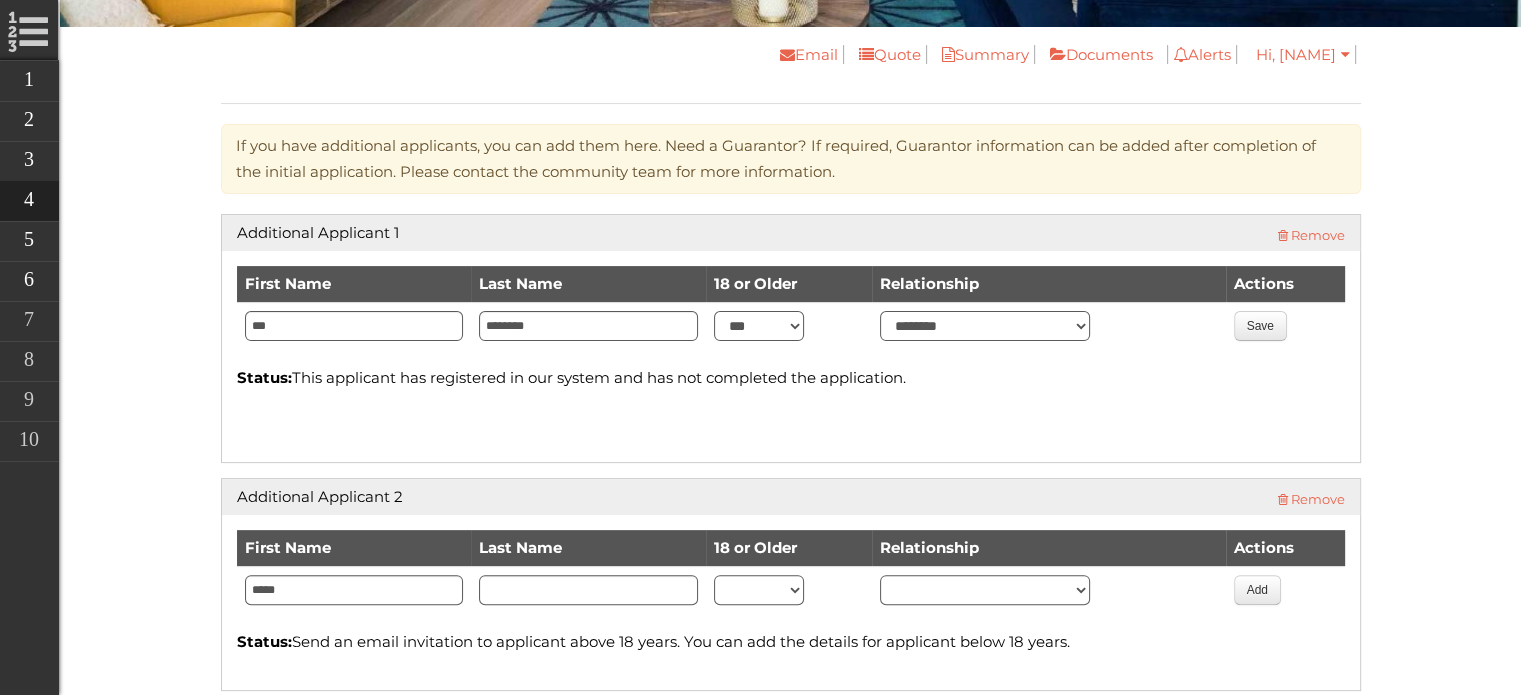 type on "*****" 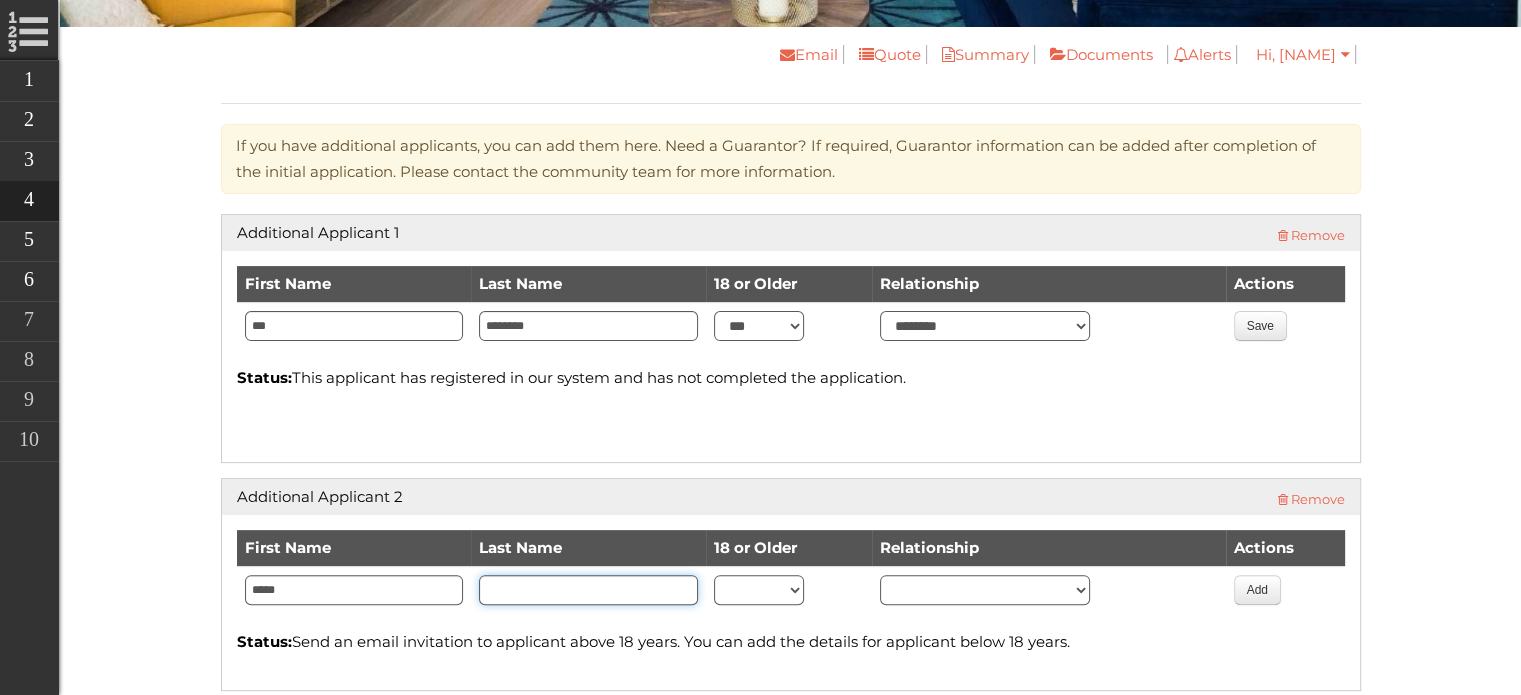 click at bounding box center (588, 590) 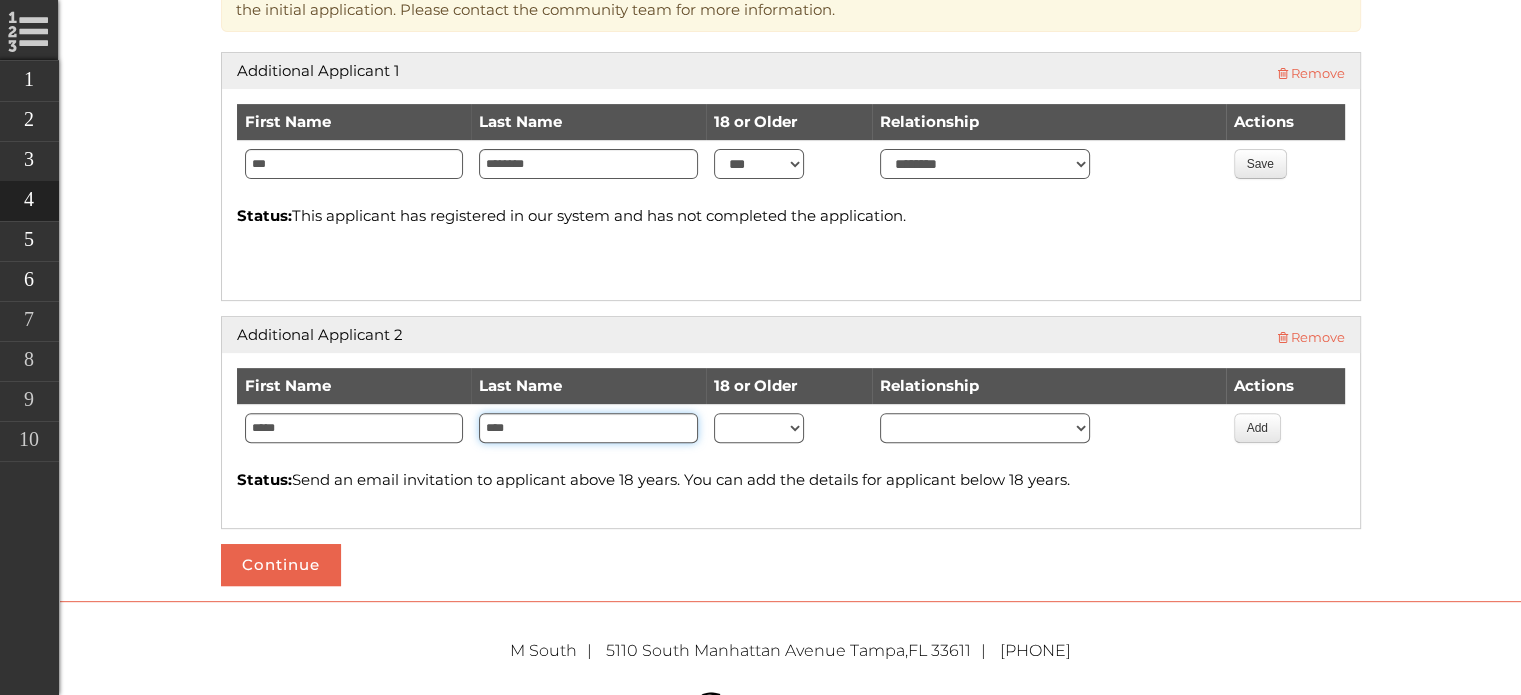 scroll, scrollTop: 640, scrollLeft: 0, axis: vertical 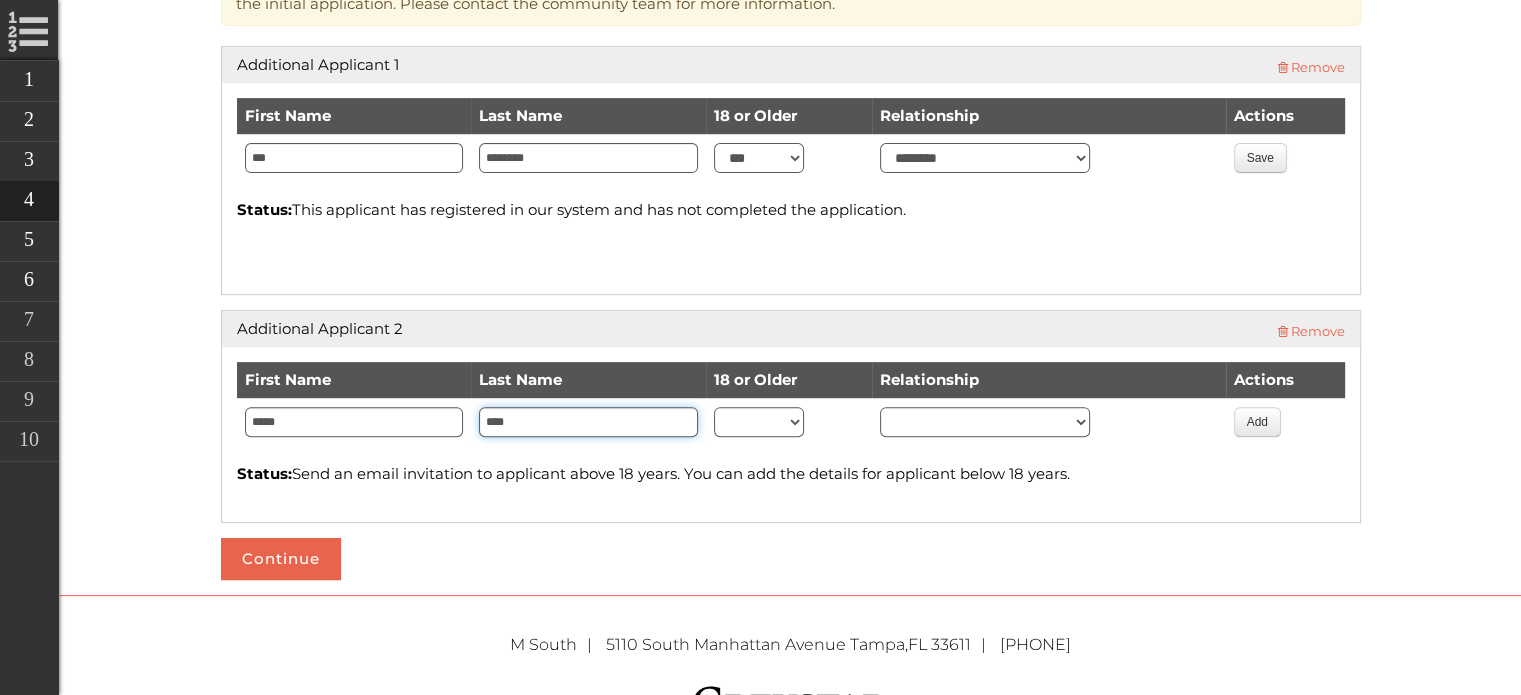 type on "****" 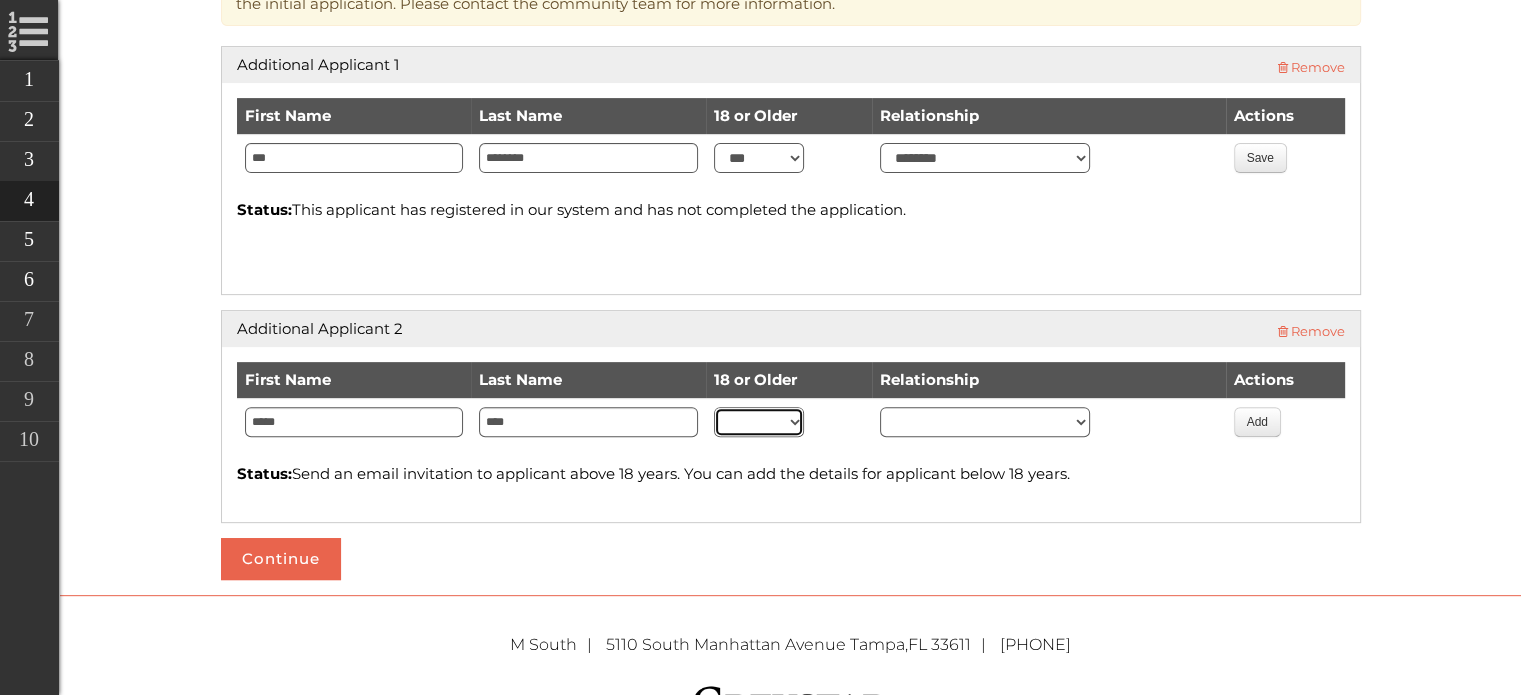 click on "** ***" at bounding box center (759, 422) 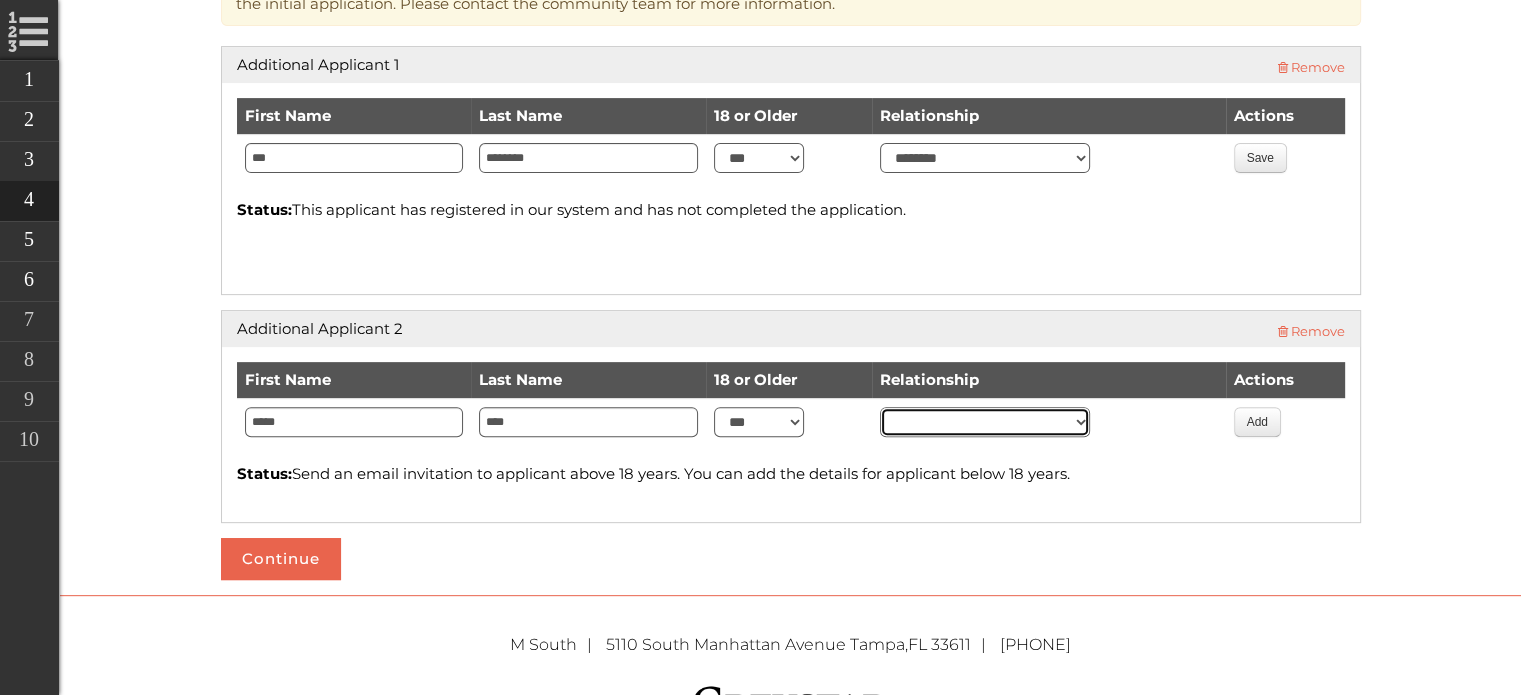 click on "******** ****** *****" at bounding box center (985, 422) 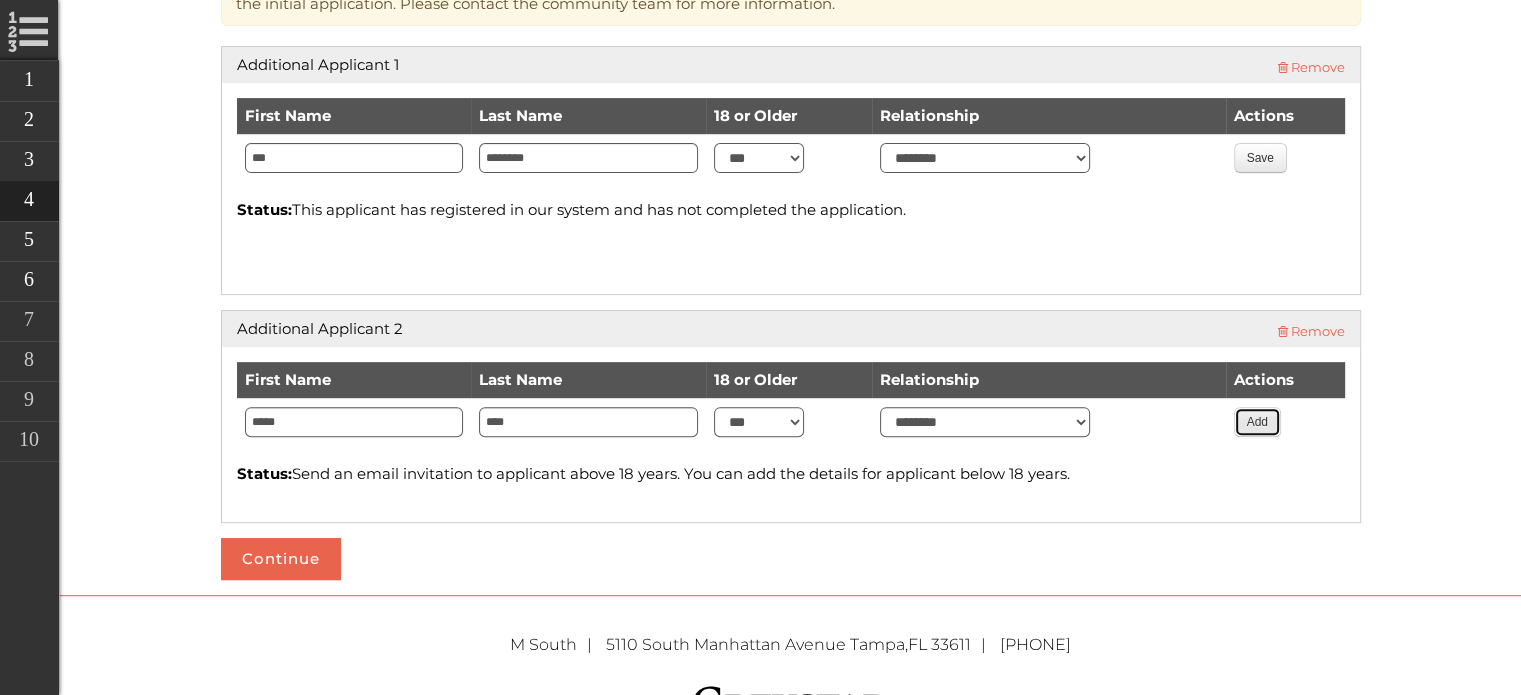 click on "Add" at bounding box center [1257, 422] 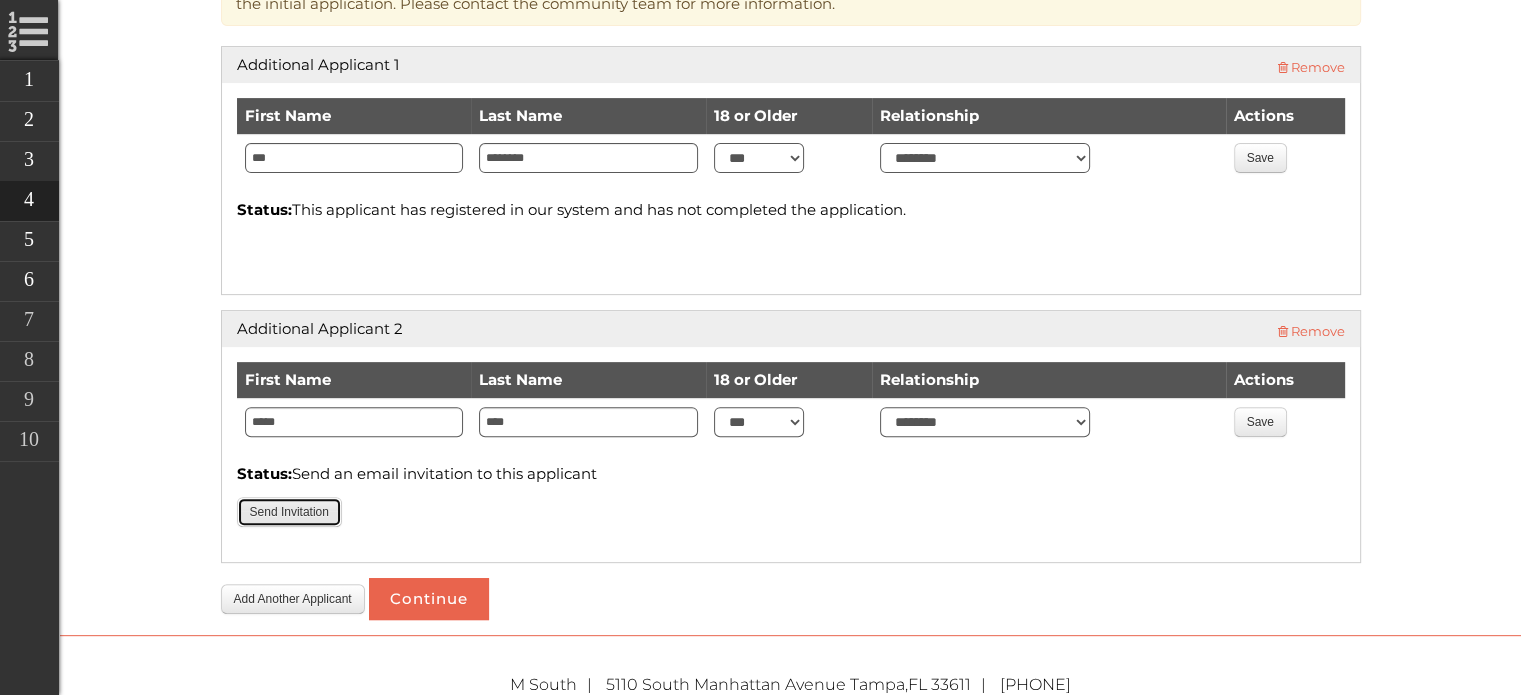 click on "Send Invitation" at bounding box center (289, 512) 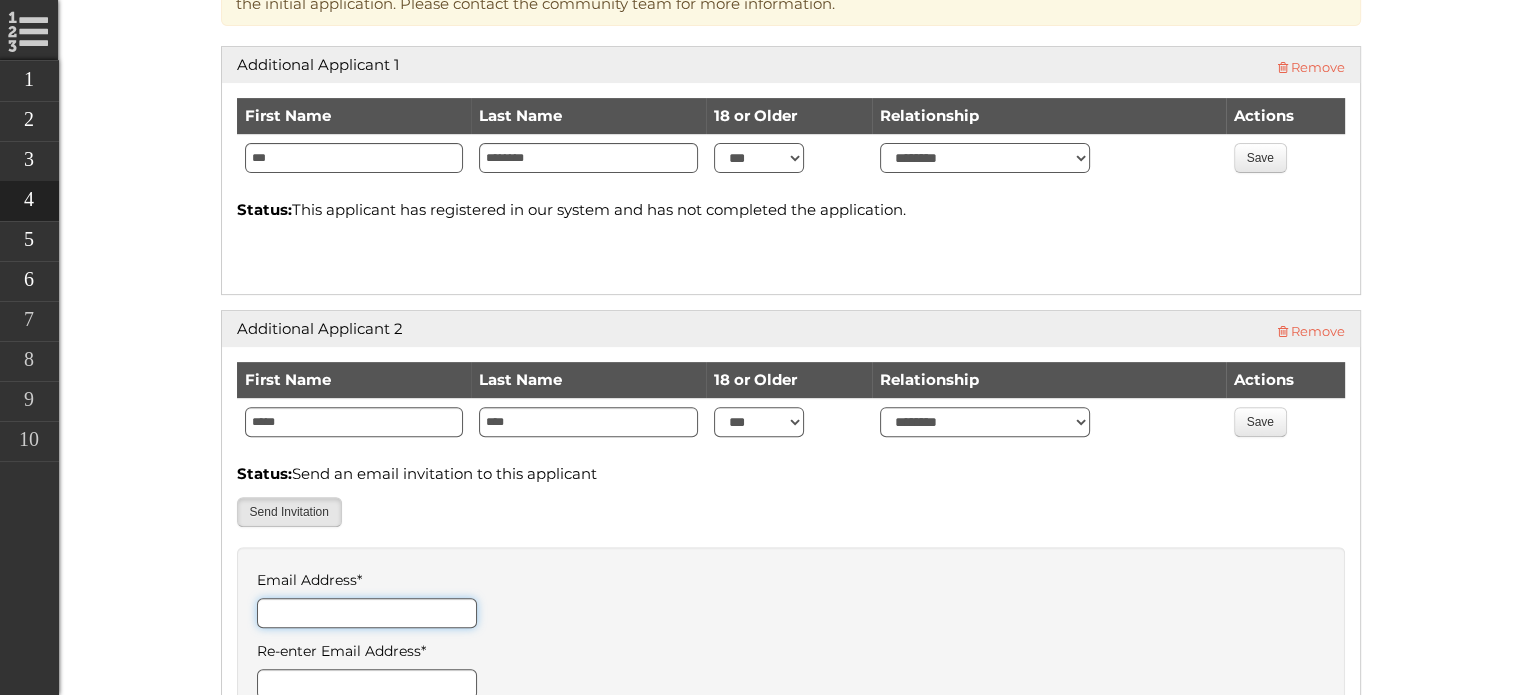 click on "Email Address  *" at bounding box center (367, 613) 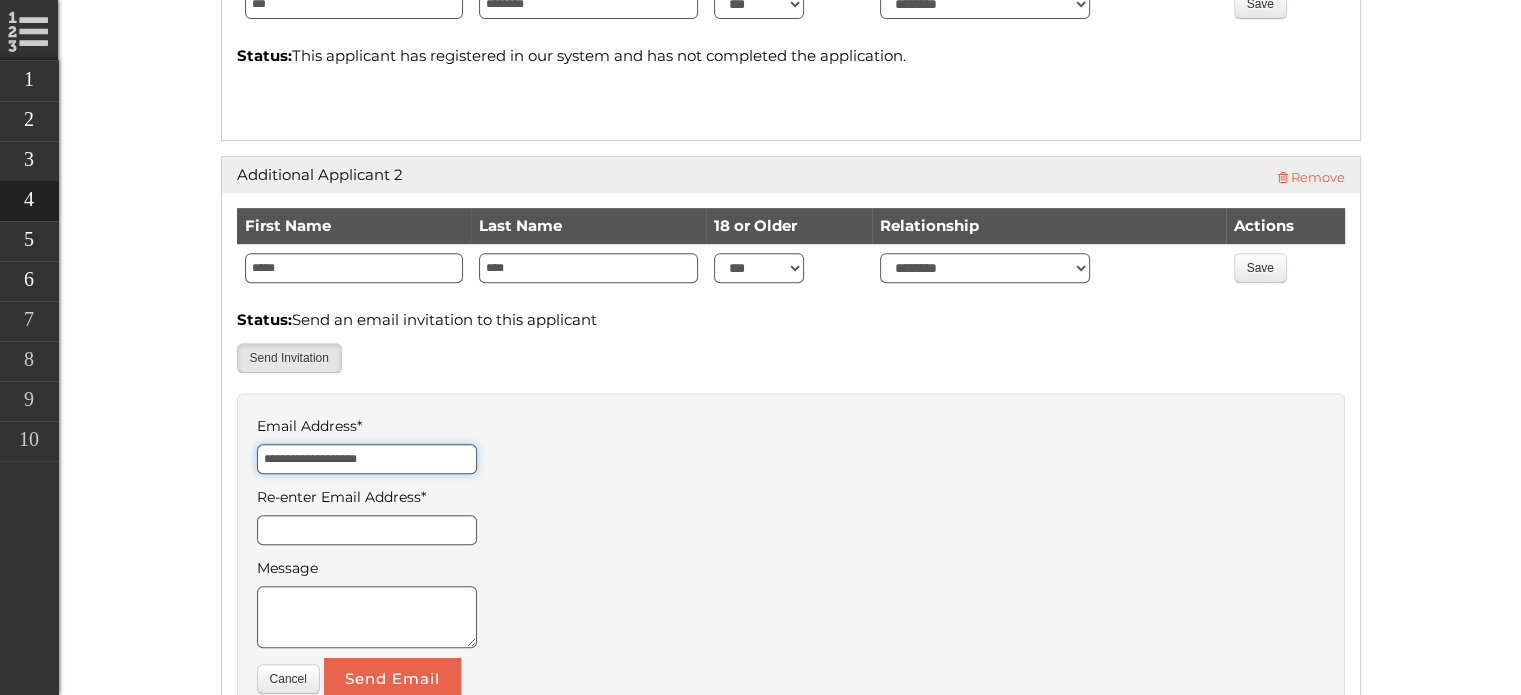 scroll, scrollTop: 796, scrollLeft: 0, axis: vertical 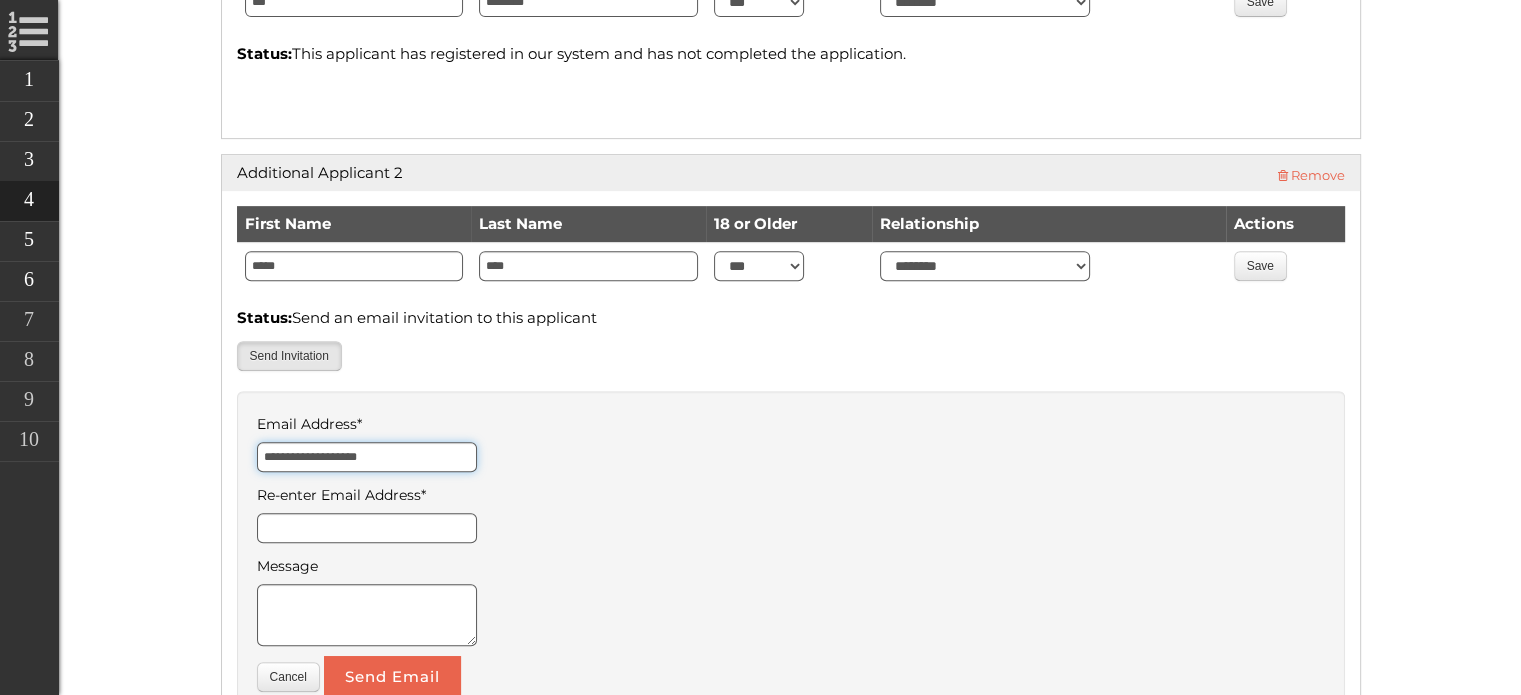 type on "**********" 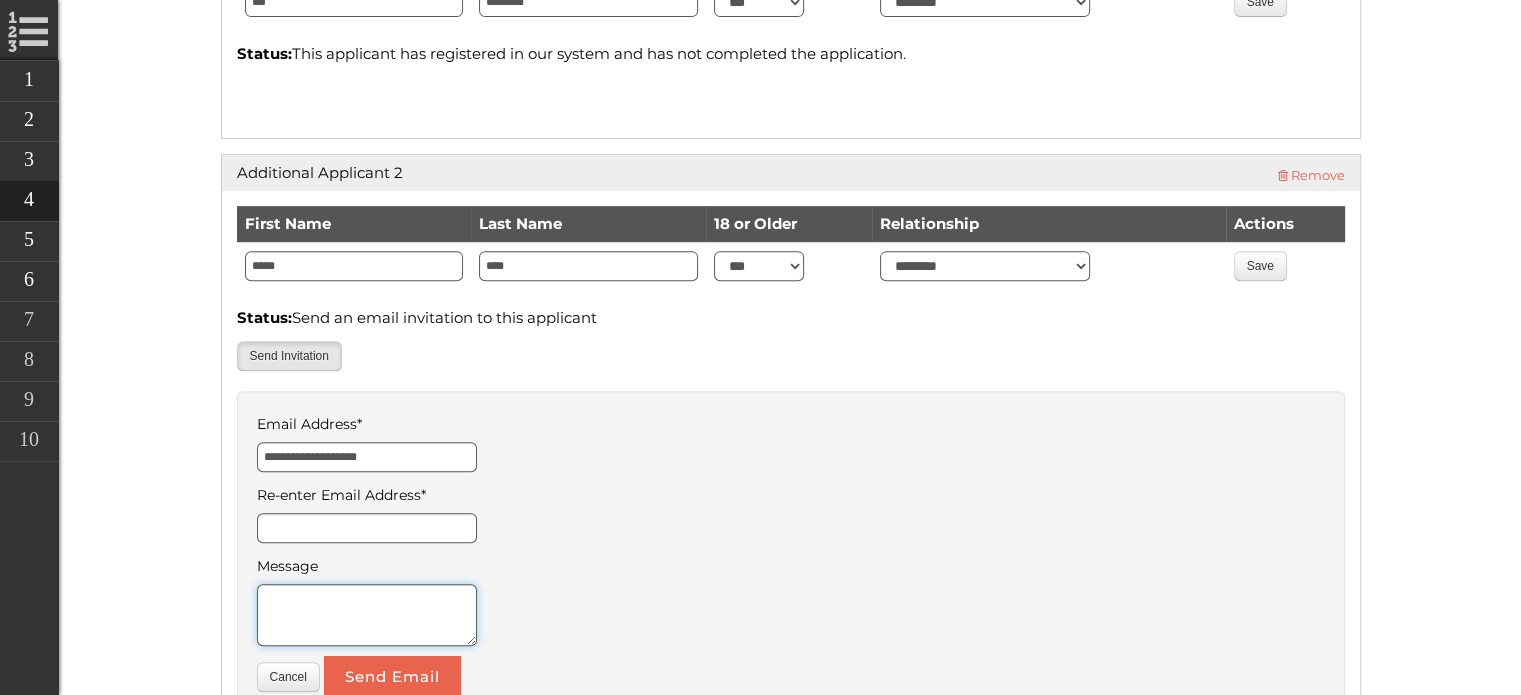 click on "Message" at bounding box center [367, 615] 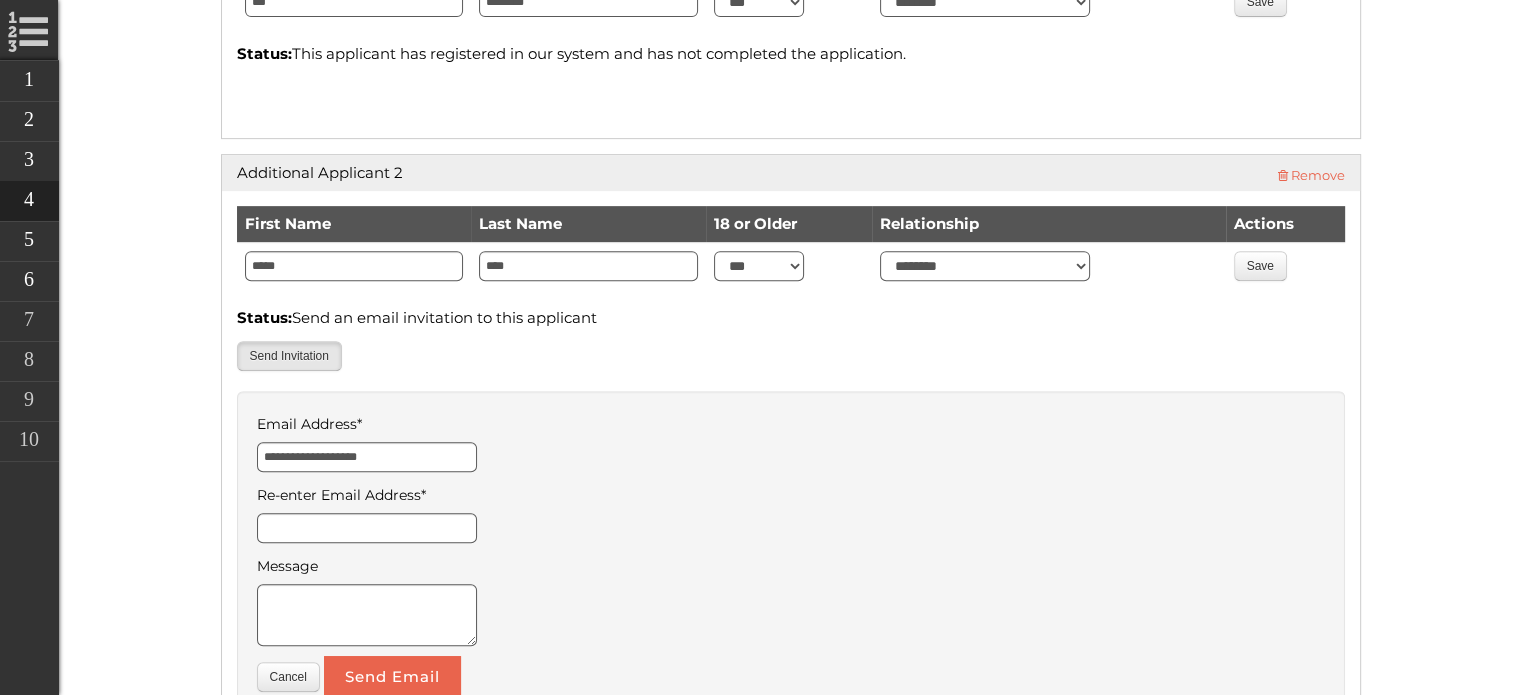 click on "Re-enter Email Address  *" at bounding box center (791, 495) 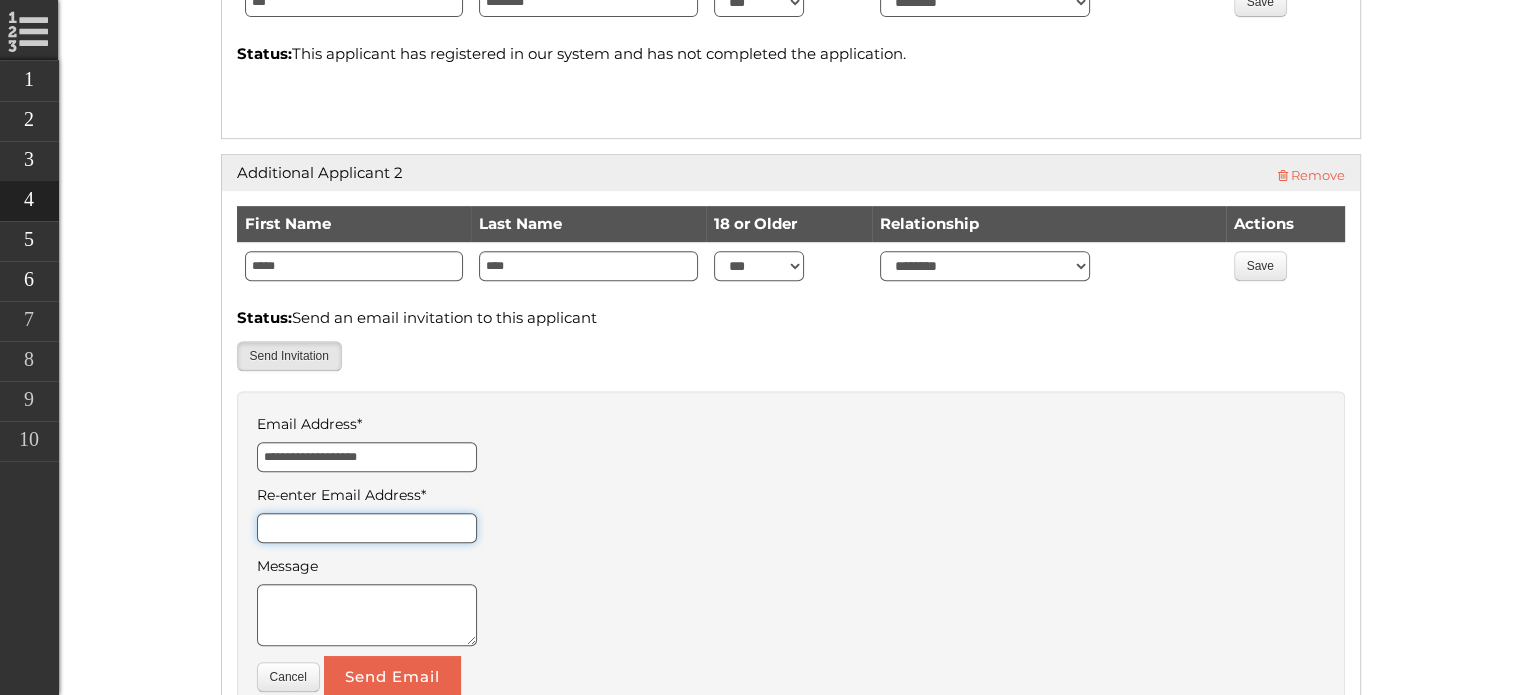 click on "Re-enter Email Address  *" at bounding box center (367, 528) 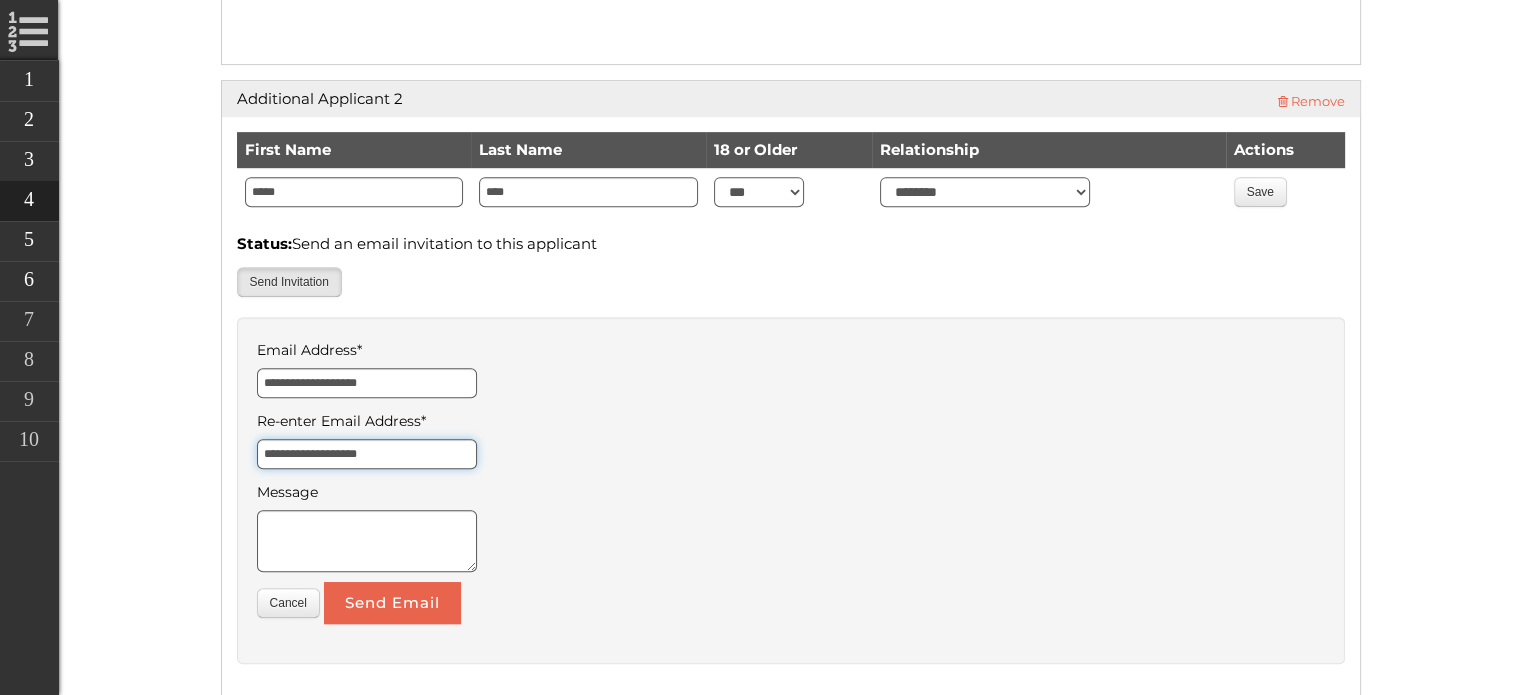 scroll, scrollTop: 871, scrollLeft: 0, axis: vertical 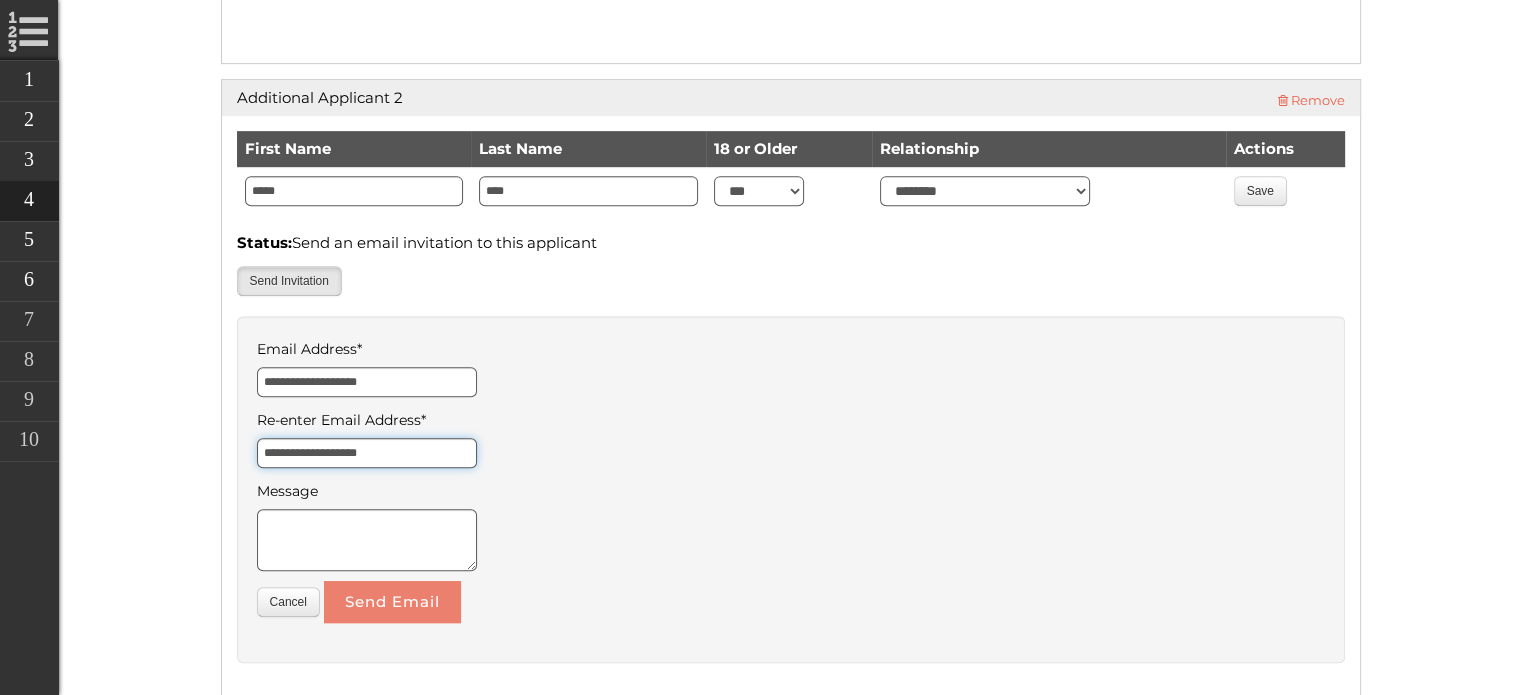 type on "**********" 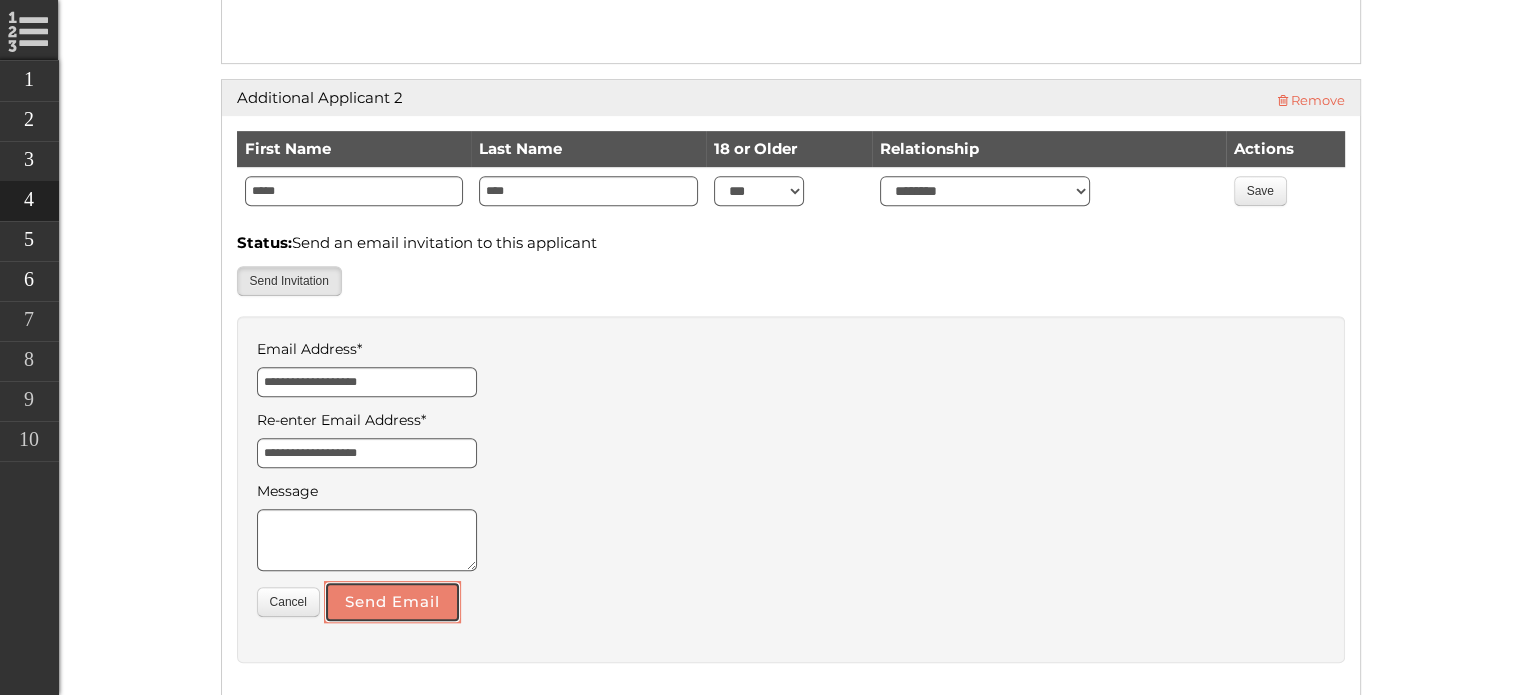 click on "Send Email" at bounding box center (392, 602) 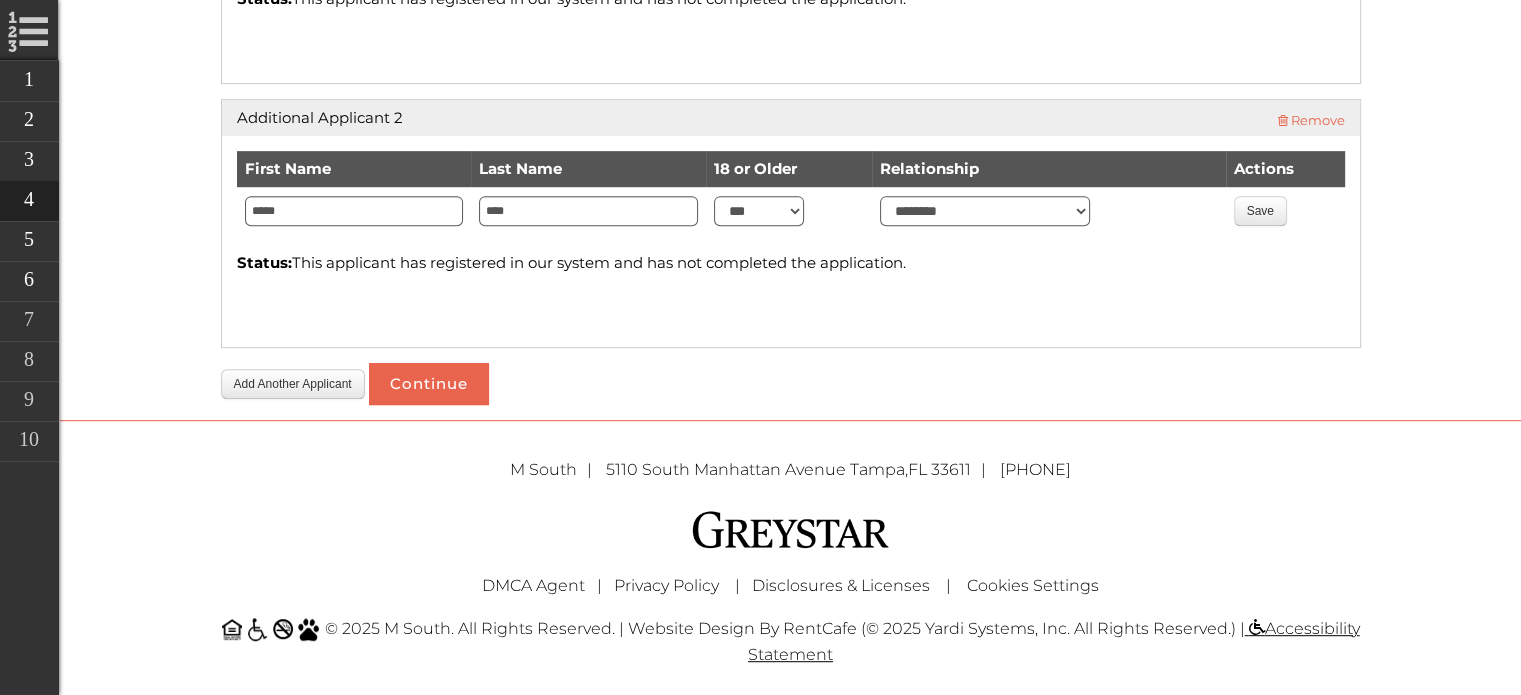 scroll, scrollTop: 754, scrollLeft: 0, axis: vertical 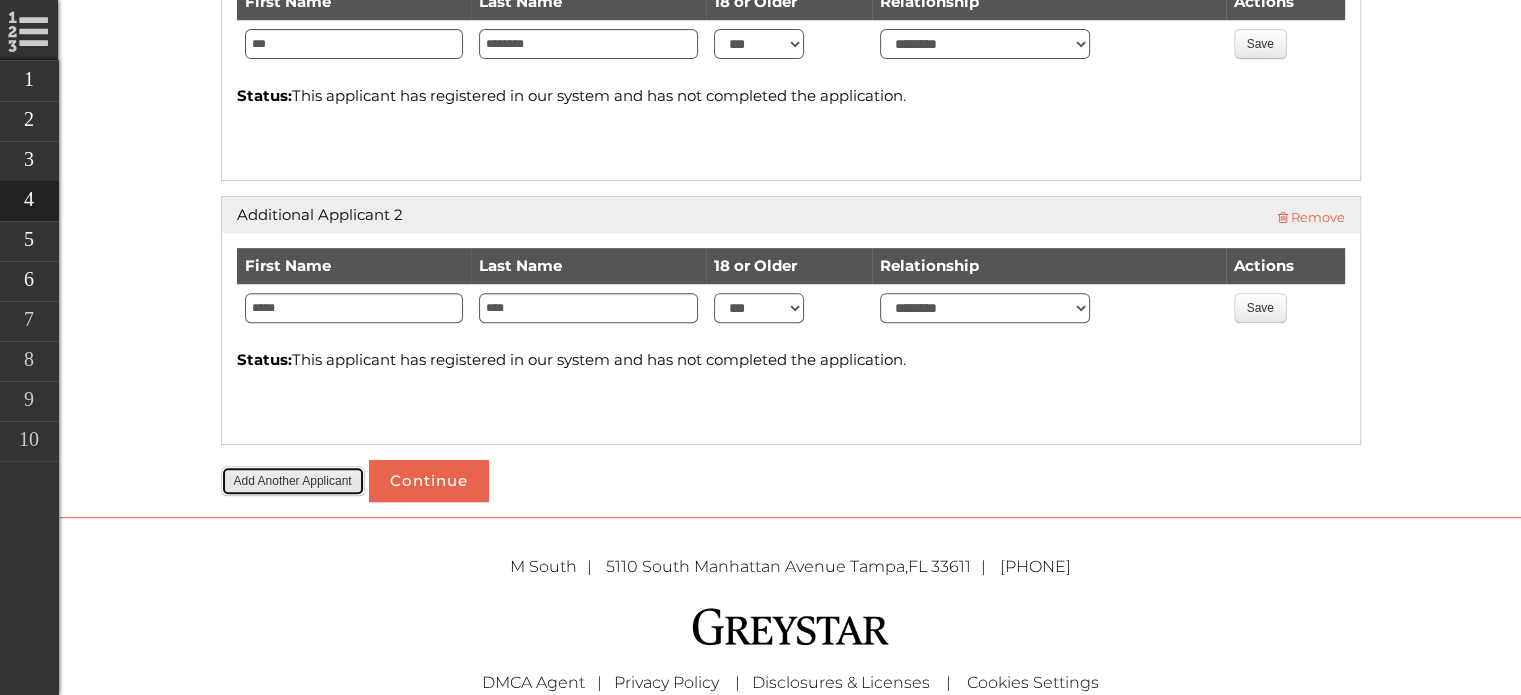 click on "Add Another Applicant" at bounding box center (293, 481) 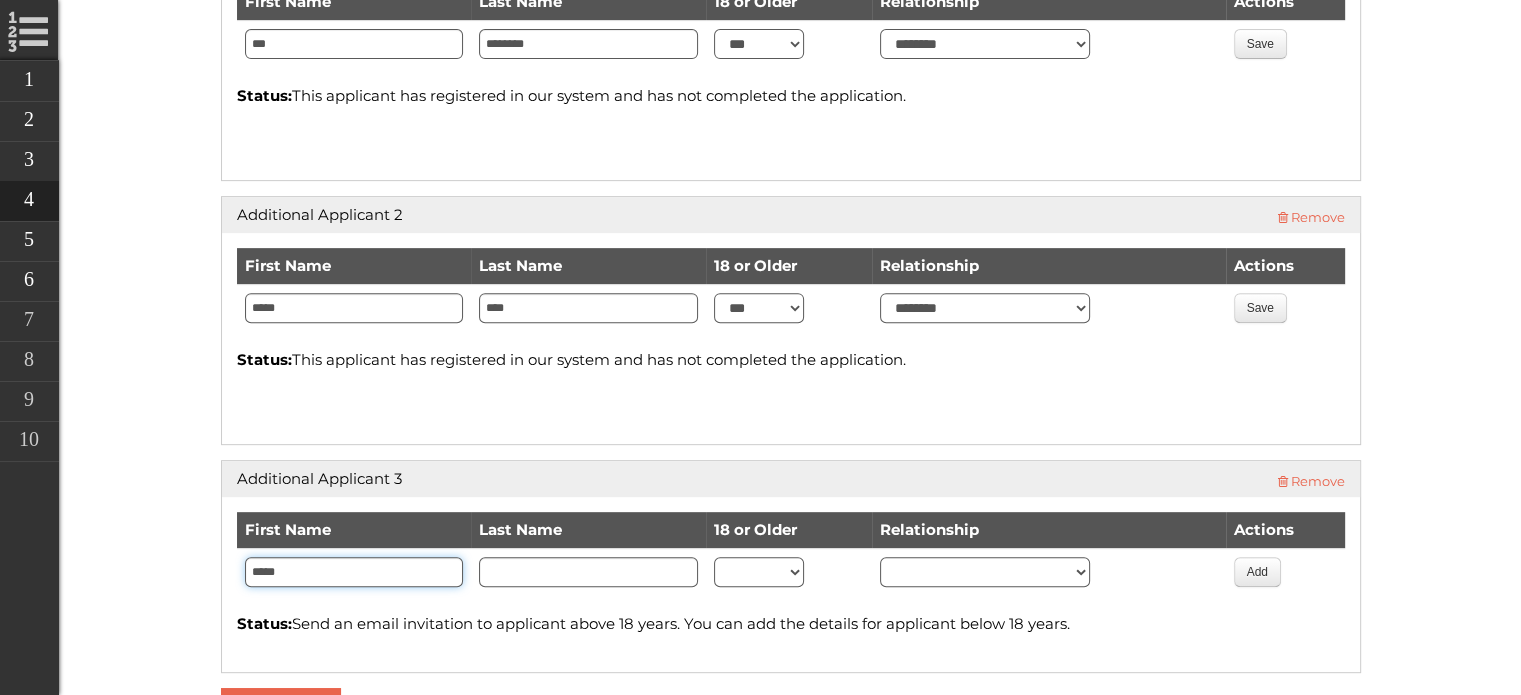type on "*****" 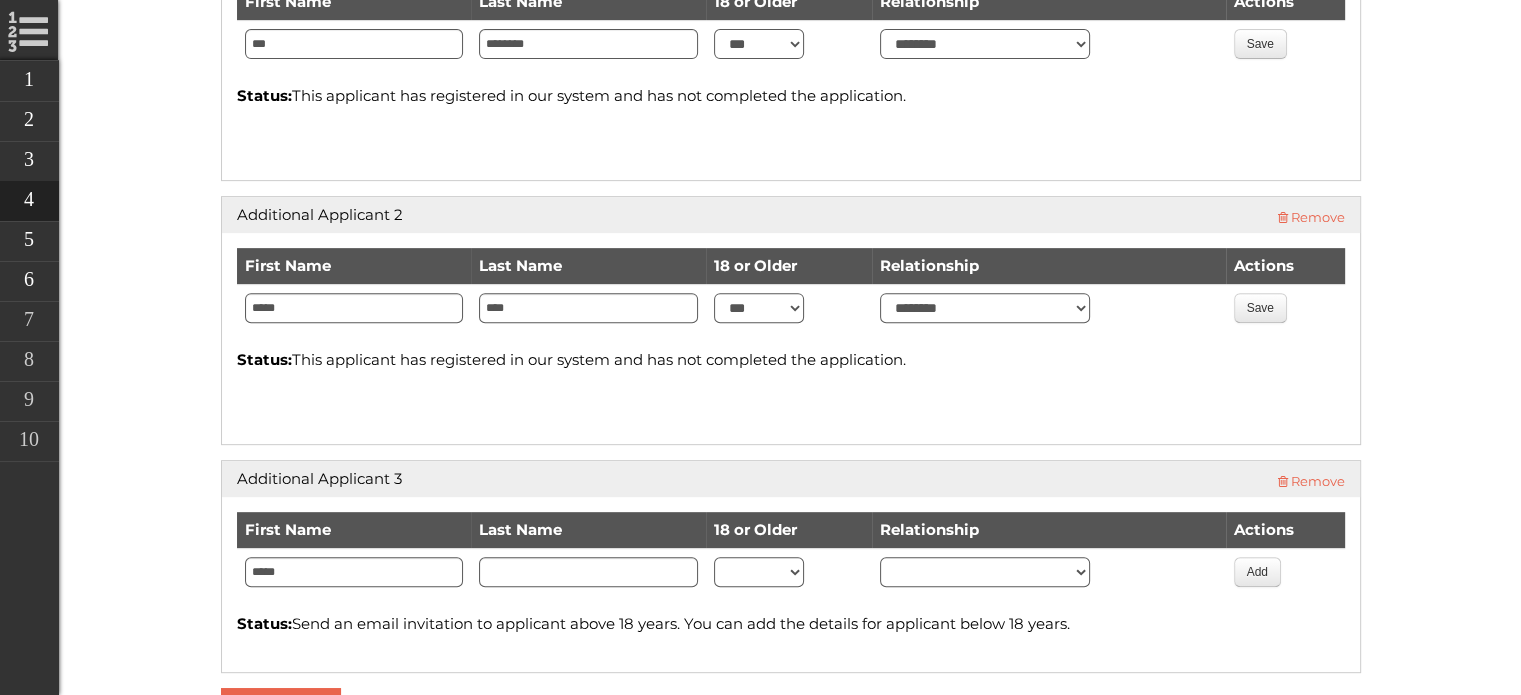 click at bounding box center (588, 576) 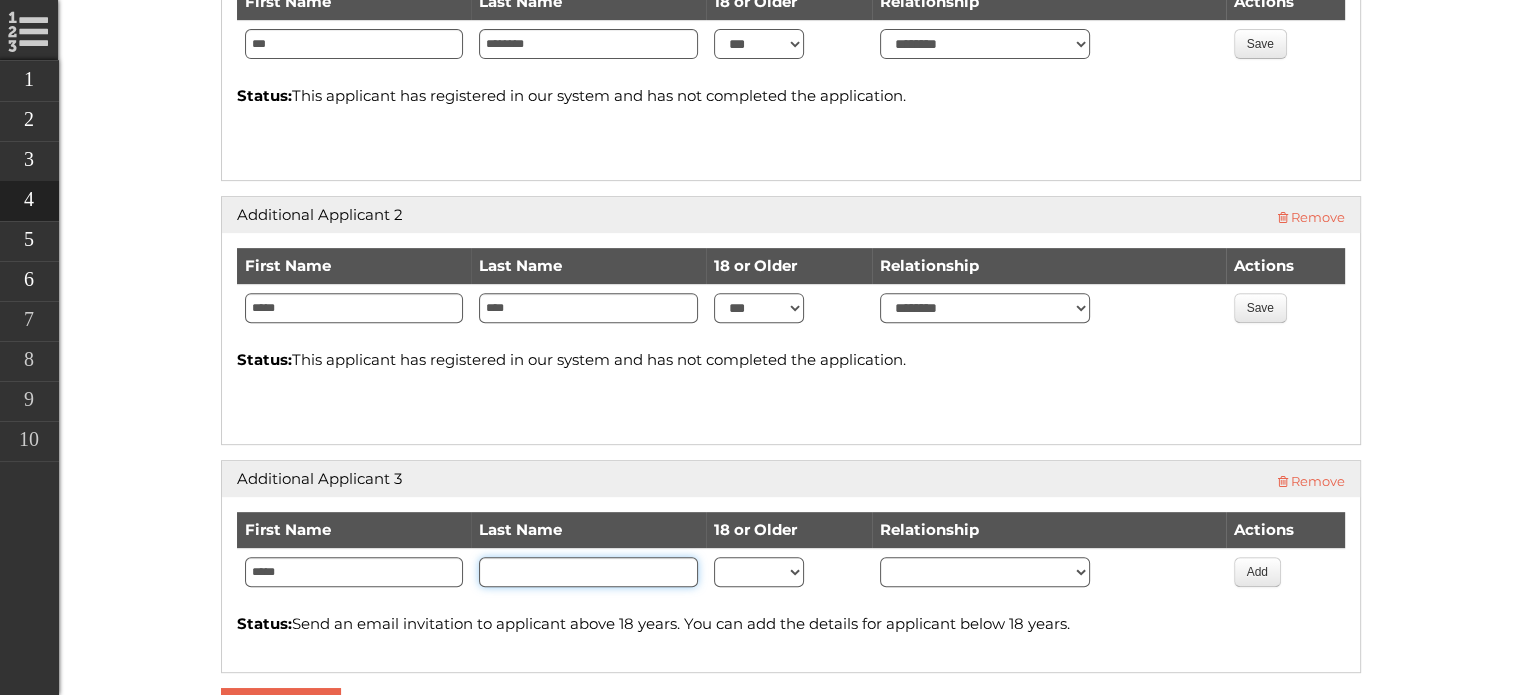 click at bounding box center (588, 572) 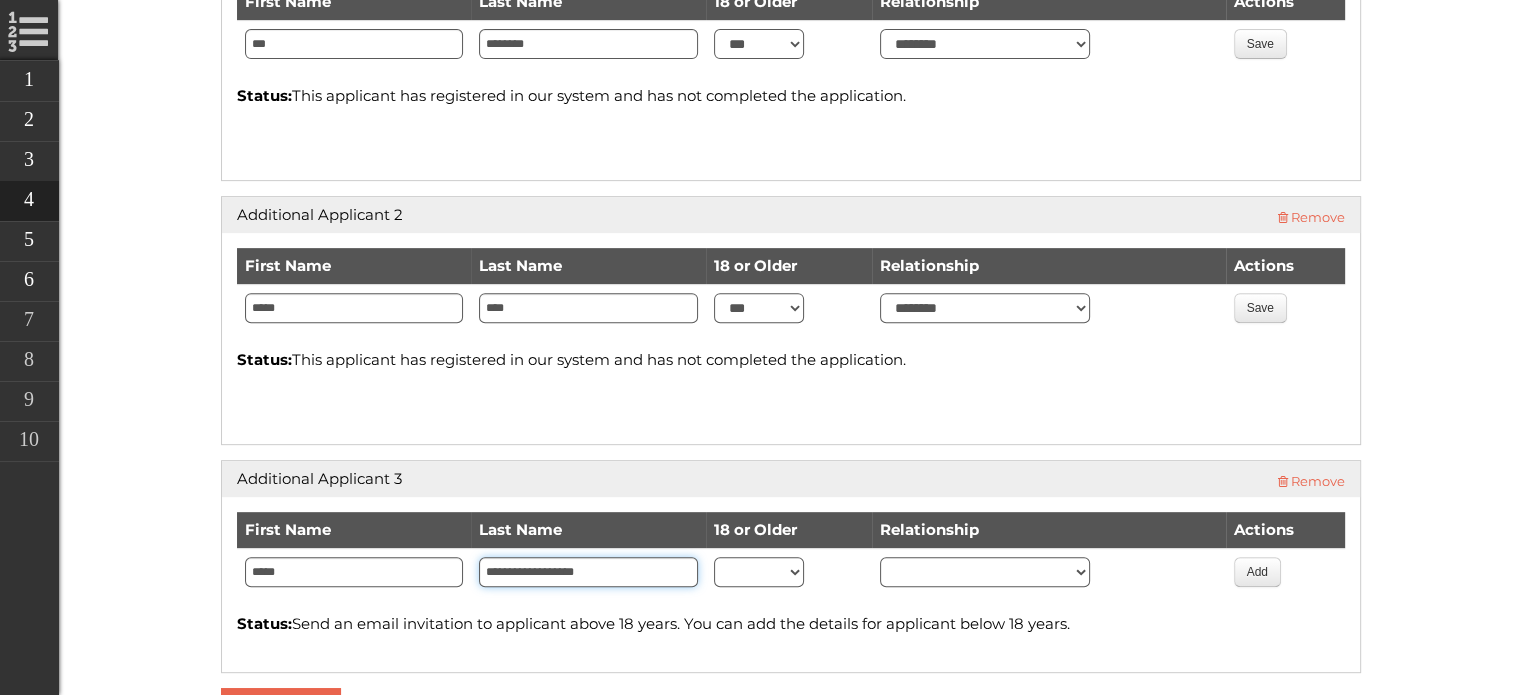 type on "**********" 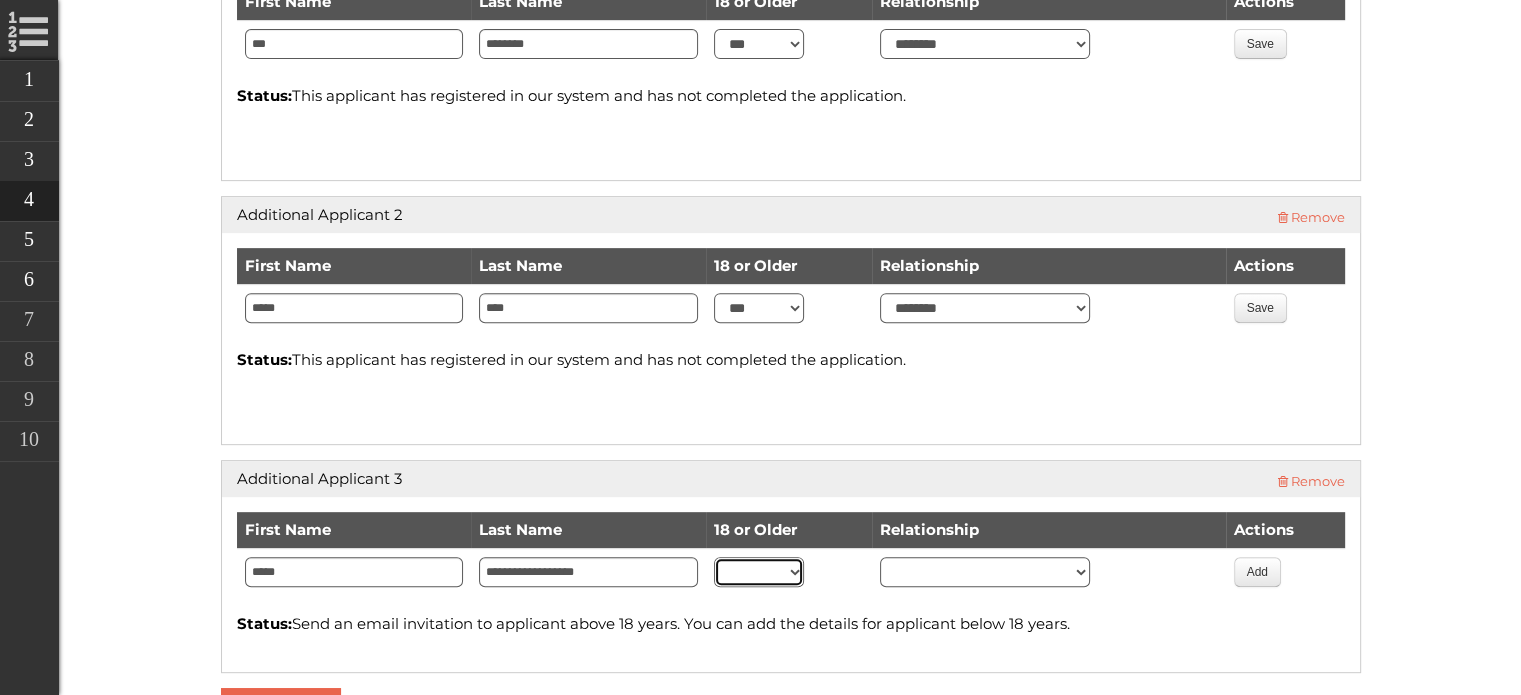 click on "** ***" at bounding box center [759, 572] 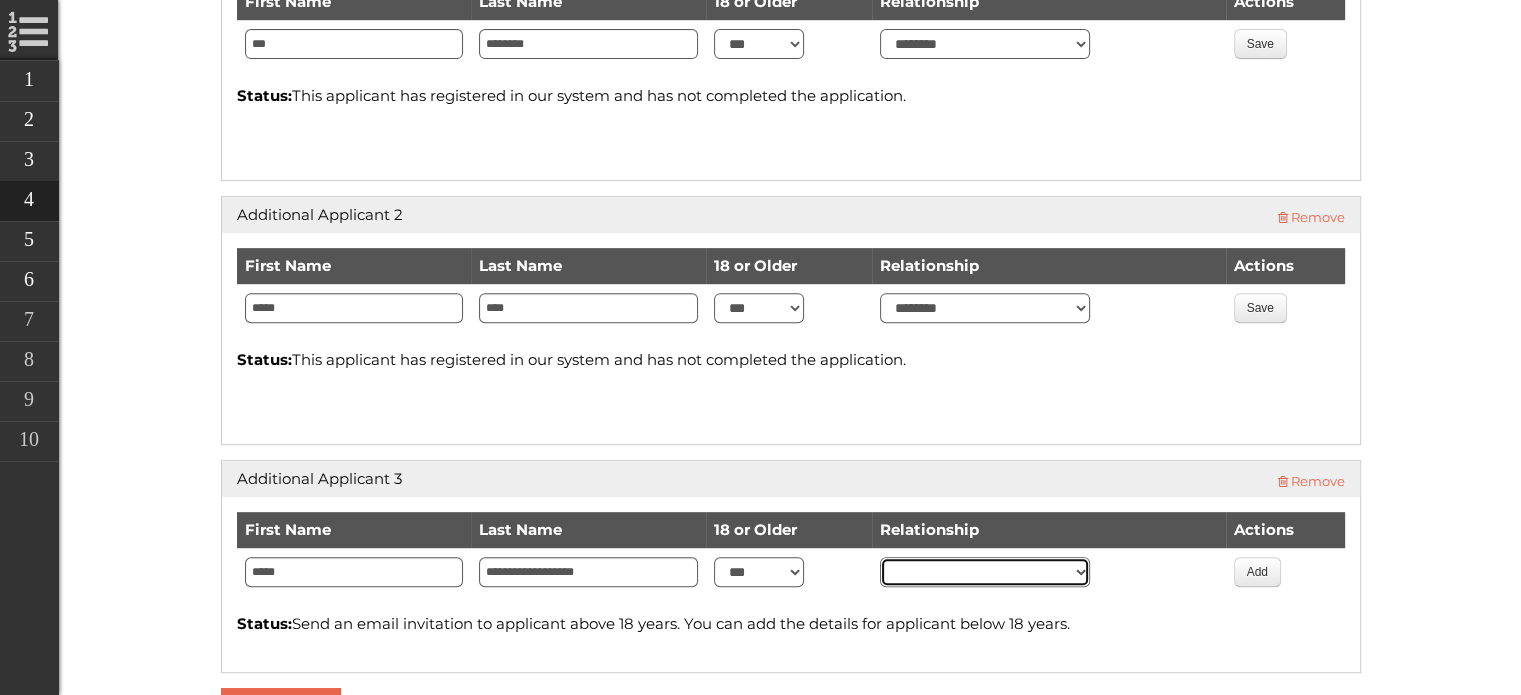 click on "******** ****** *****" at bounding box center (985, 572) 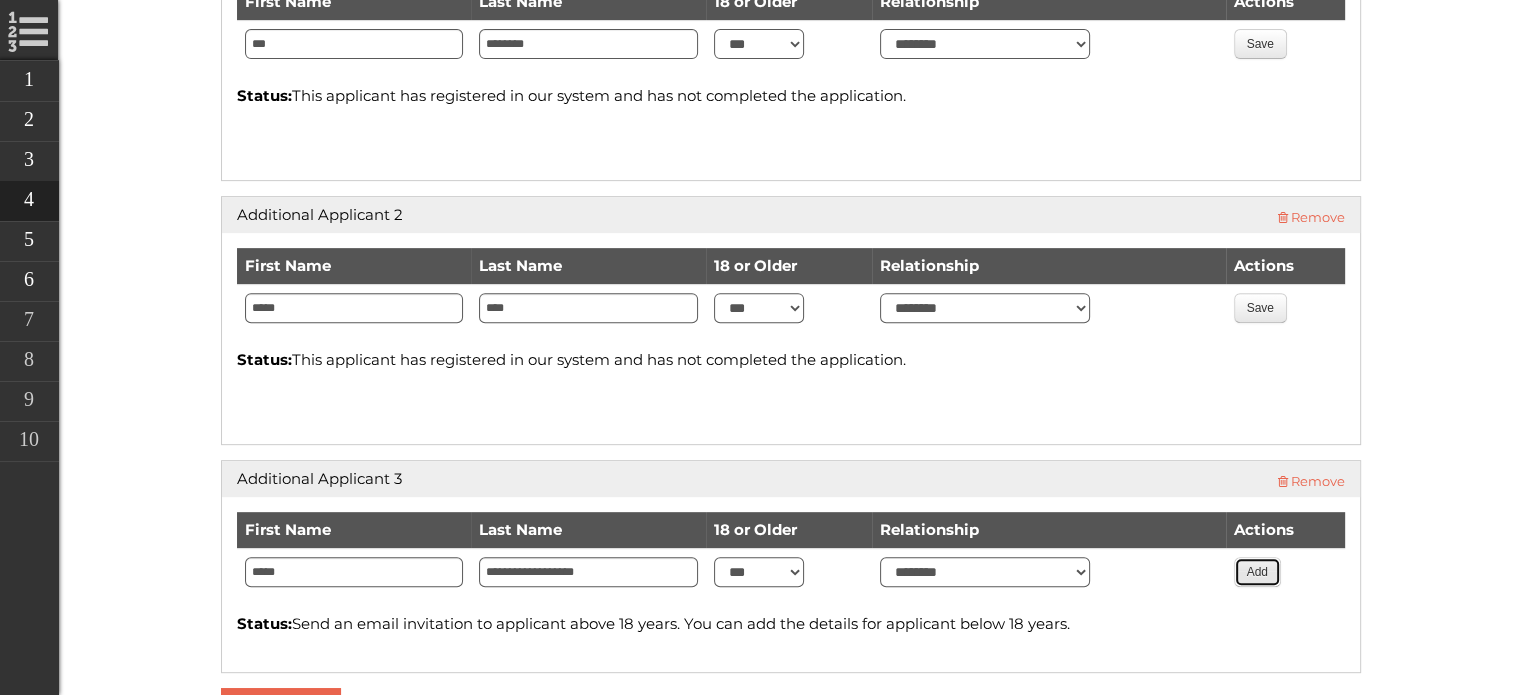 click on "Add" at bounding box center (1257, 572) 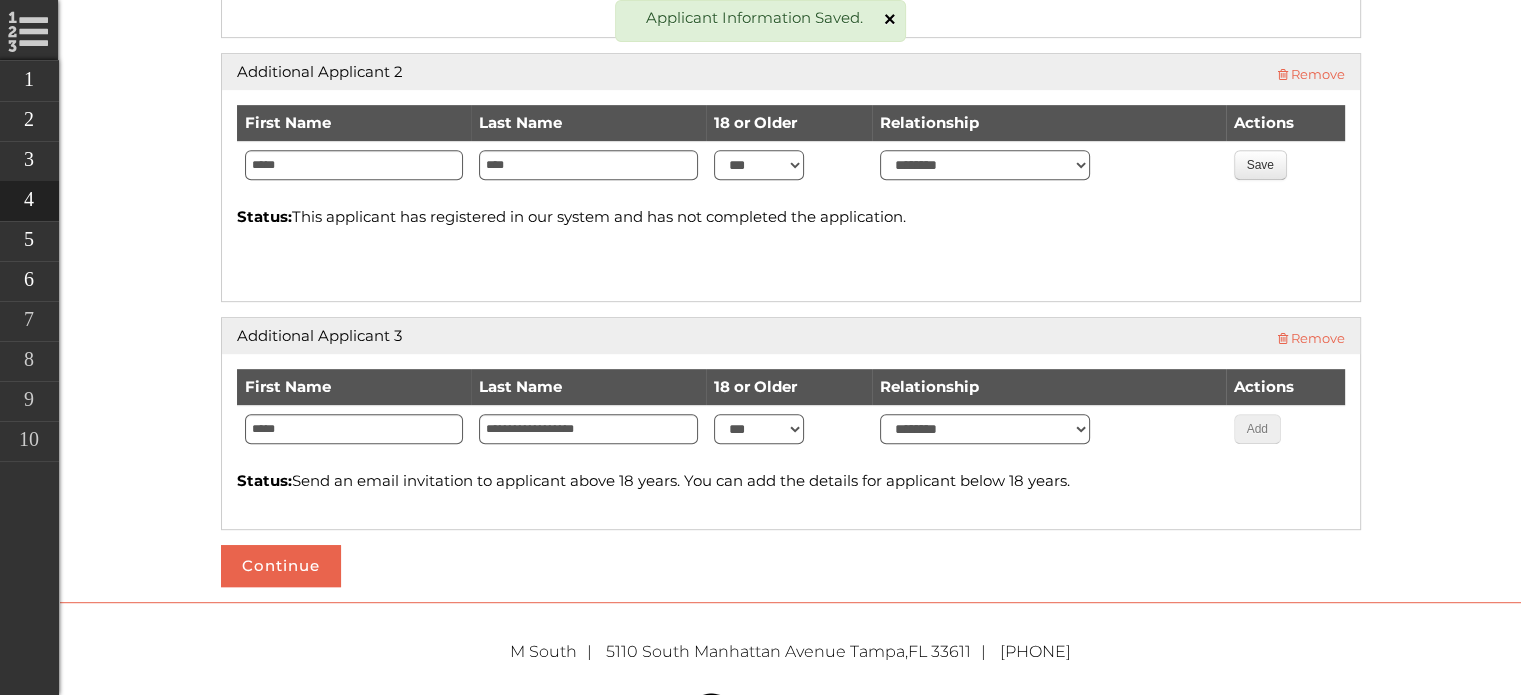 scroll, scrollTop: 902, scrollLeft: 0, axis: vertical 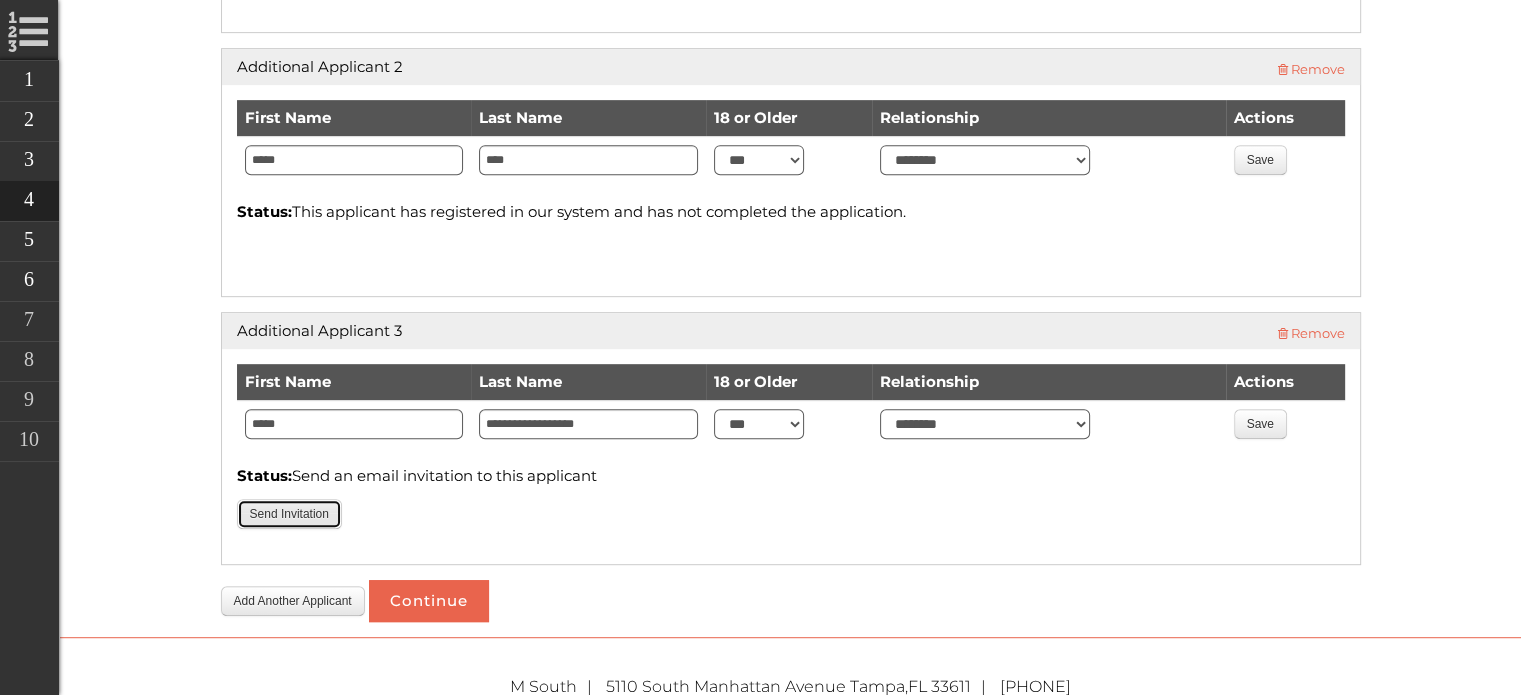 click on "Send Invitation" at bounding box center (289, 514) 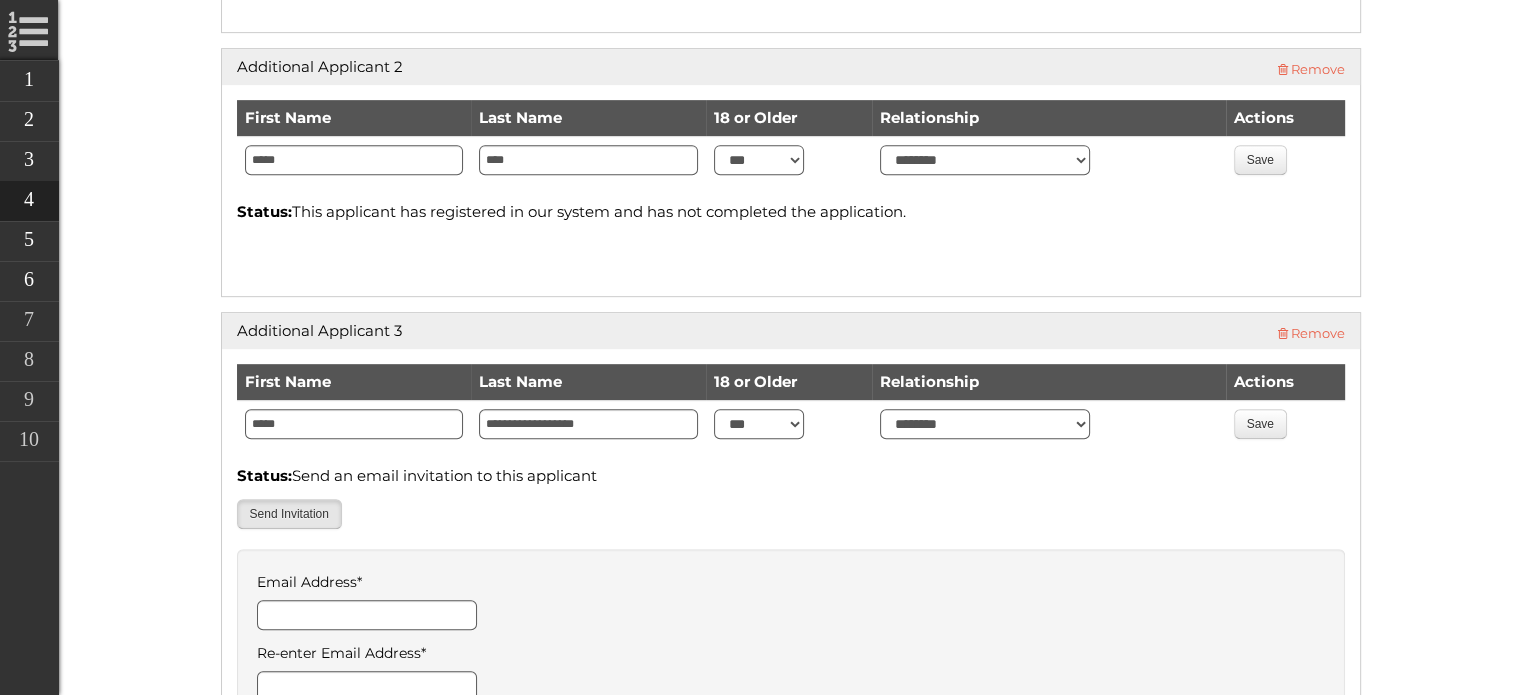 click on "Email Address  *" at bounding box center [791, 582] 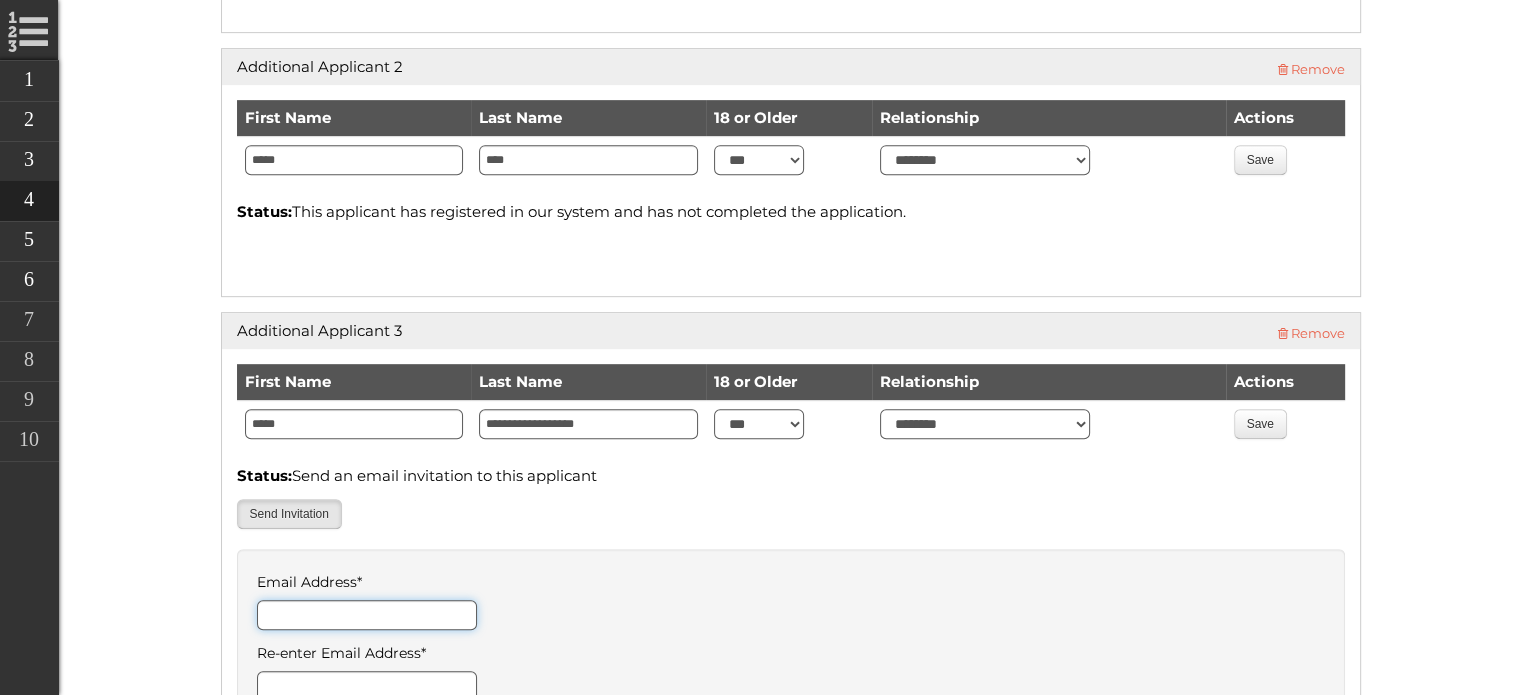 click on "Email Address  *" at bounding box center [367, 615] 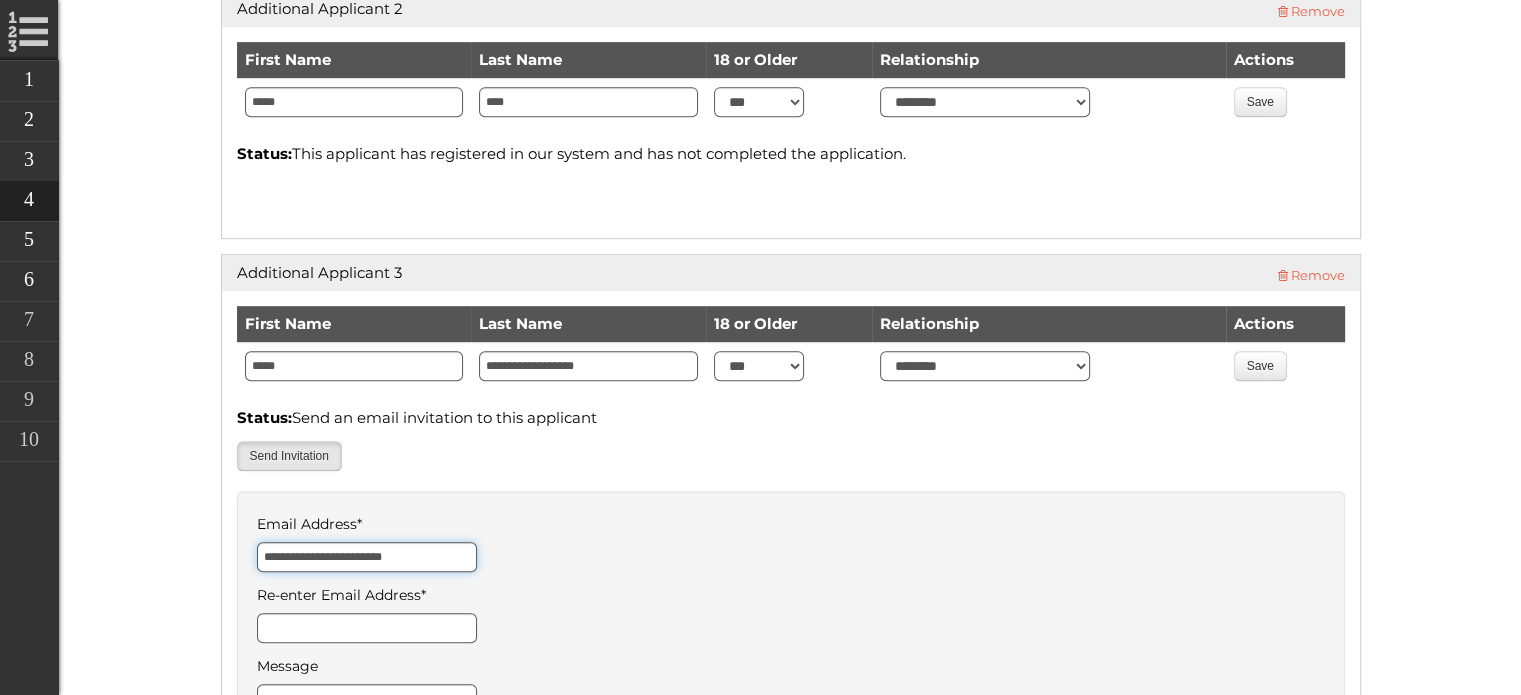 scroll, scrollTop: 1046, scrollLeft: 0, axis: vertical 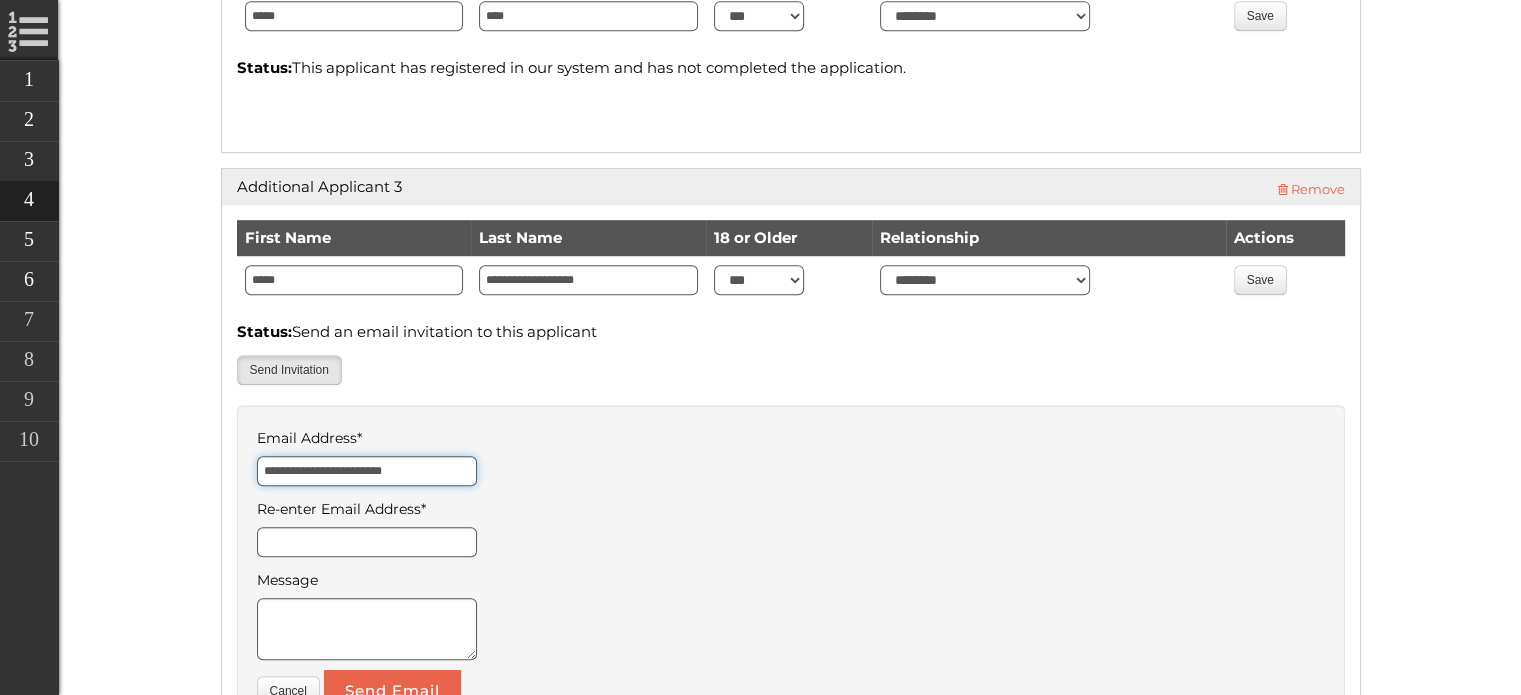 type on "**********" 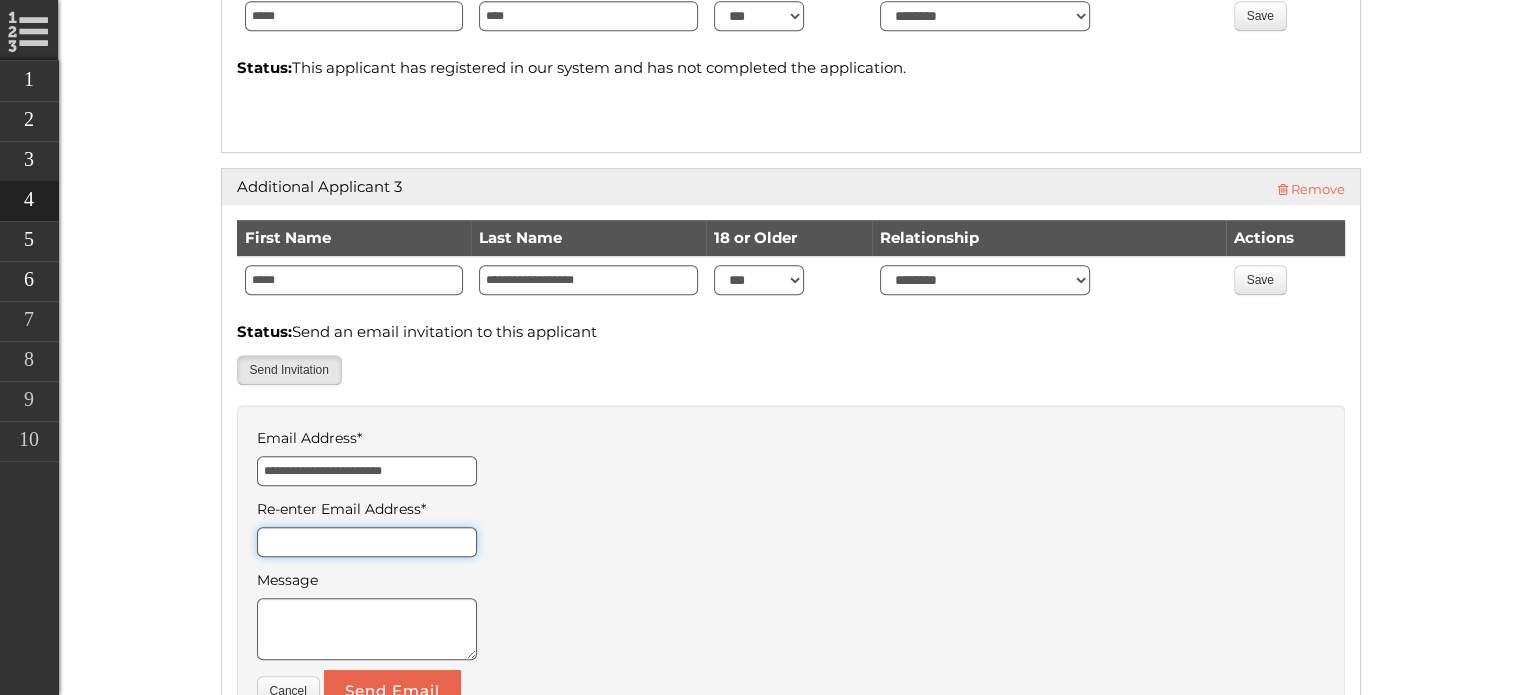 click on "Re-enter Email Address  *" at bounding box center (367, 542) 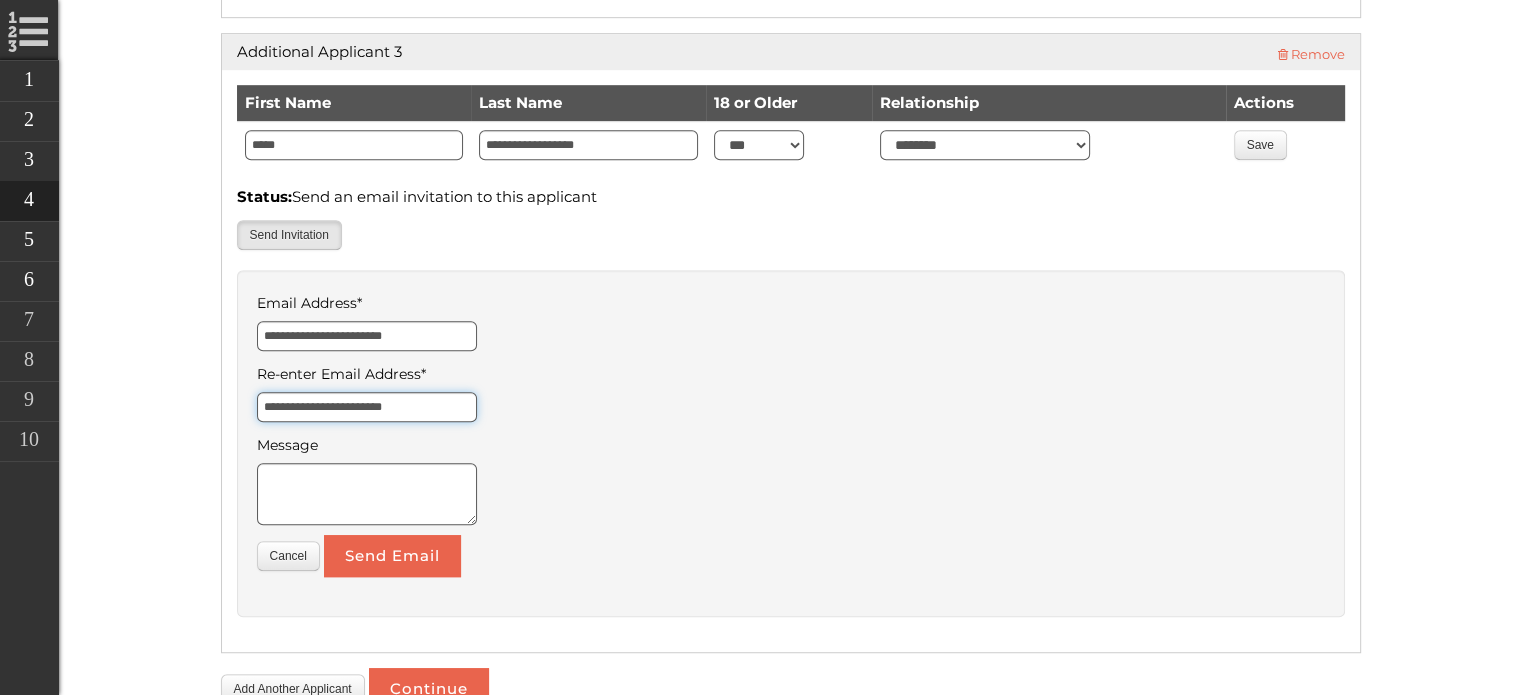 scroll, scrollTop: 1183, scrollLeft: 0, axis: vertical 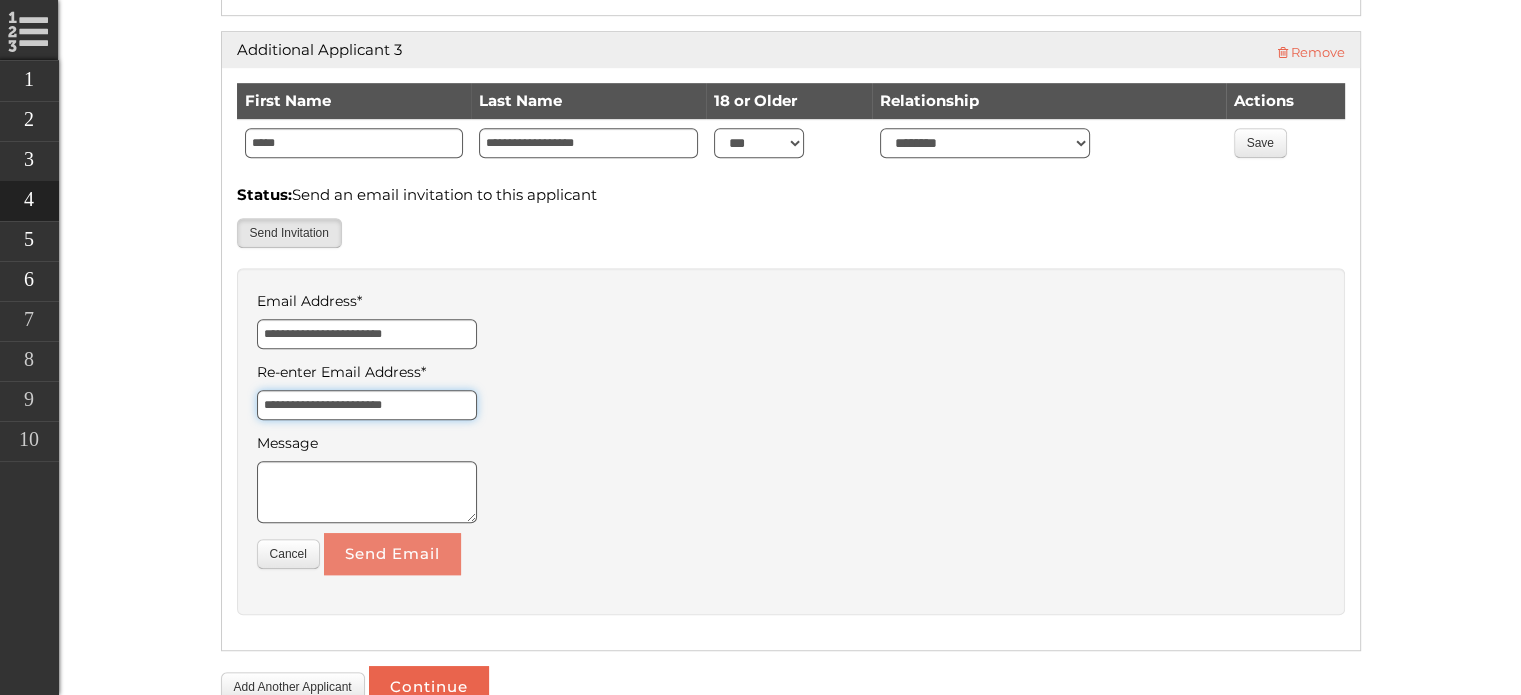 type on "**********" 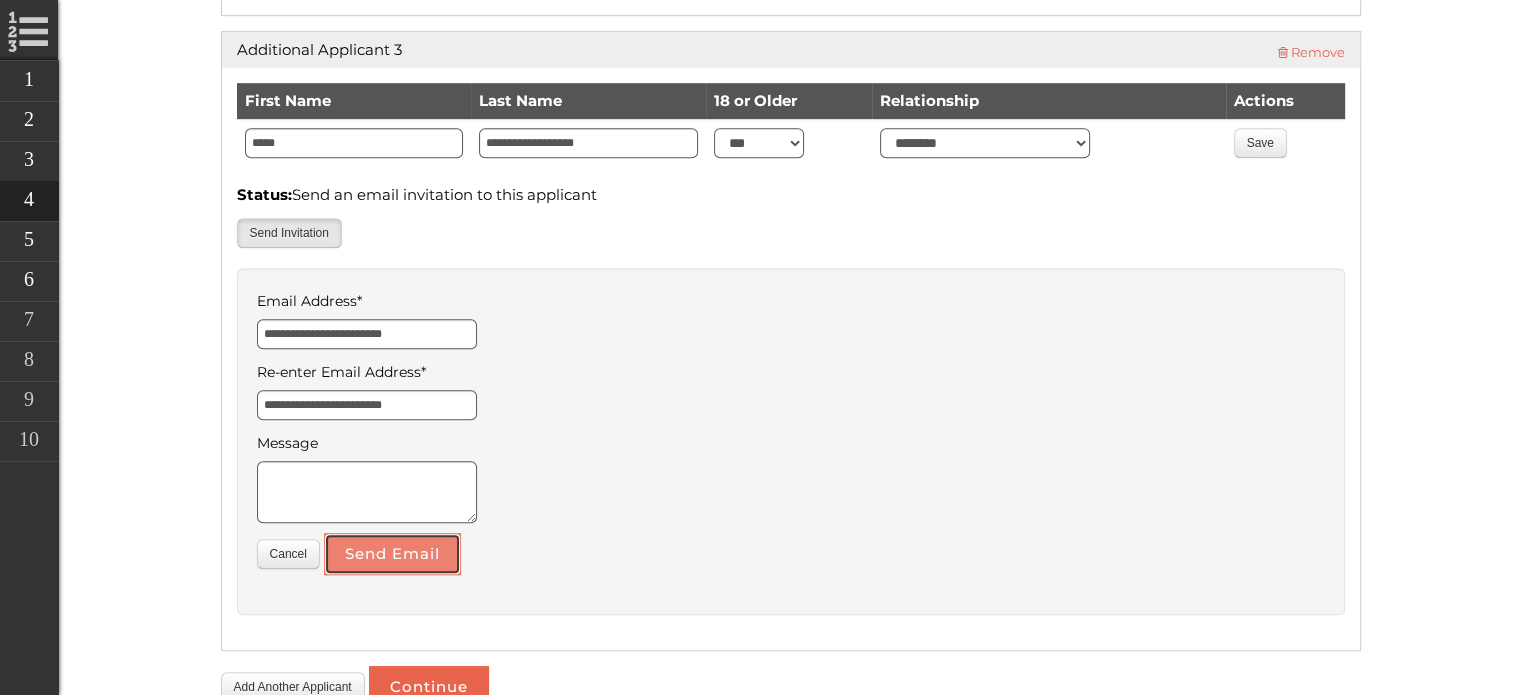 click on "Send Email" at bounding box center [392, 554] 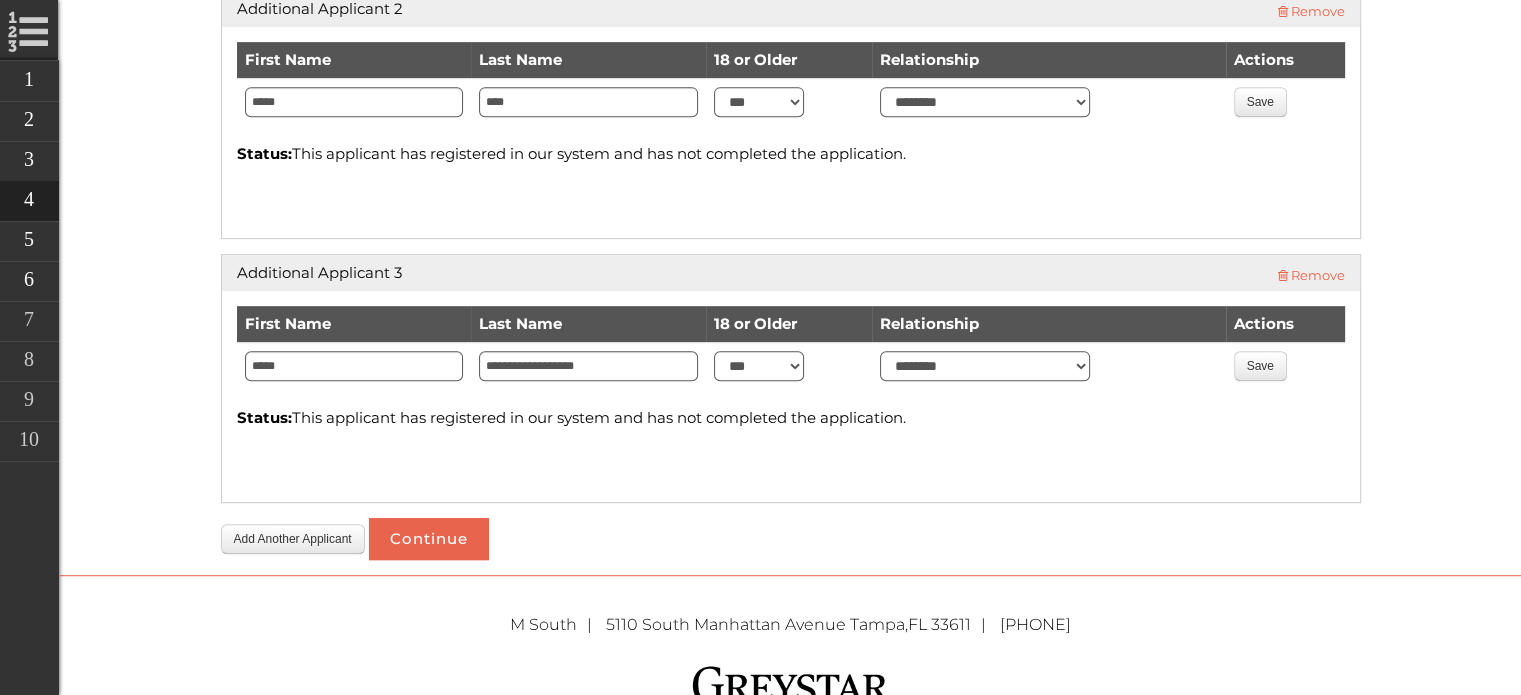 scroll, scrollTop: 974, scrollLeft: 0, axis: vertical 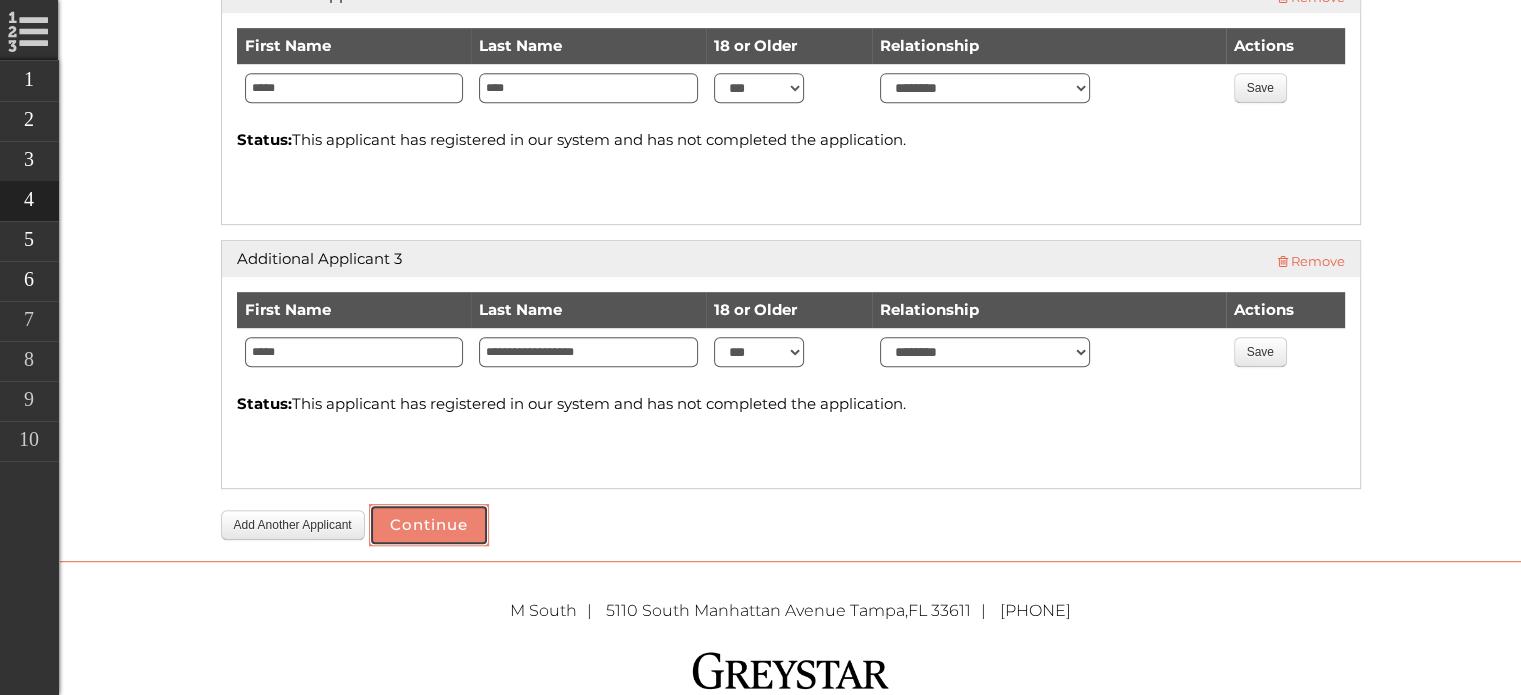 click on "Continue" at bounding box center [429, 525] 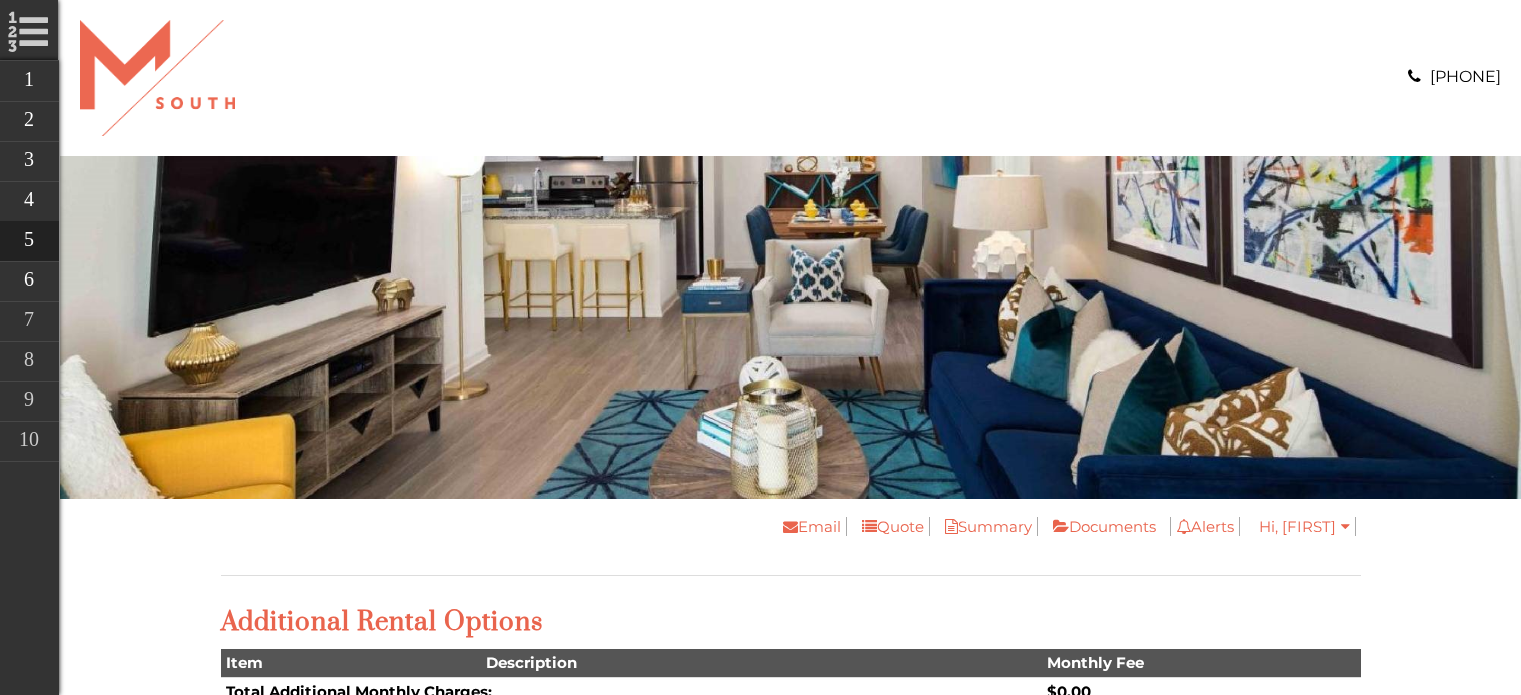 scroll, scrollTop: 0, scrollLeft: 0, axis: both 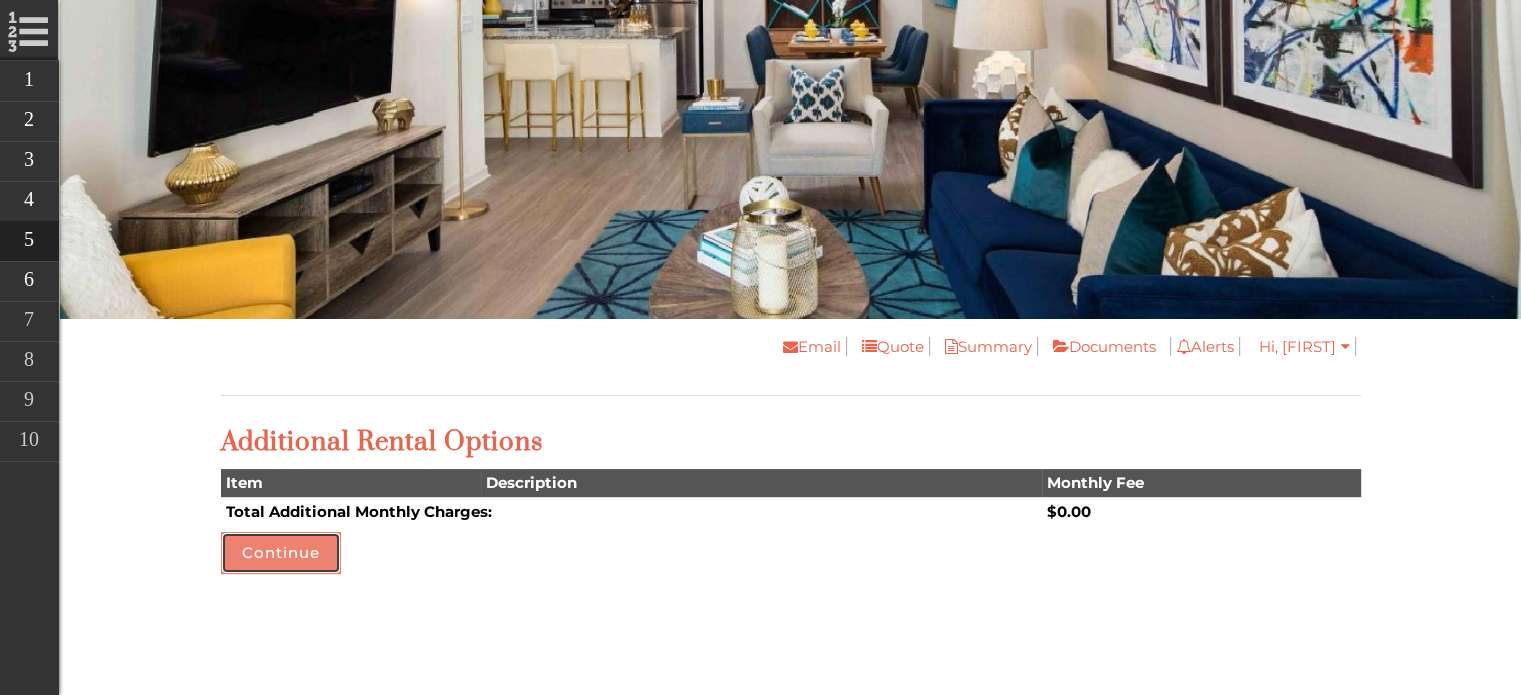 click on "Continue" at bounding box center (281, 553) 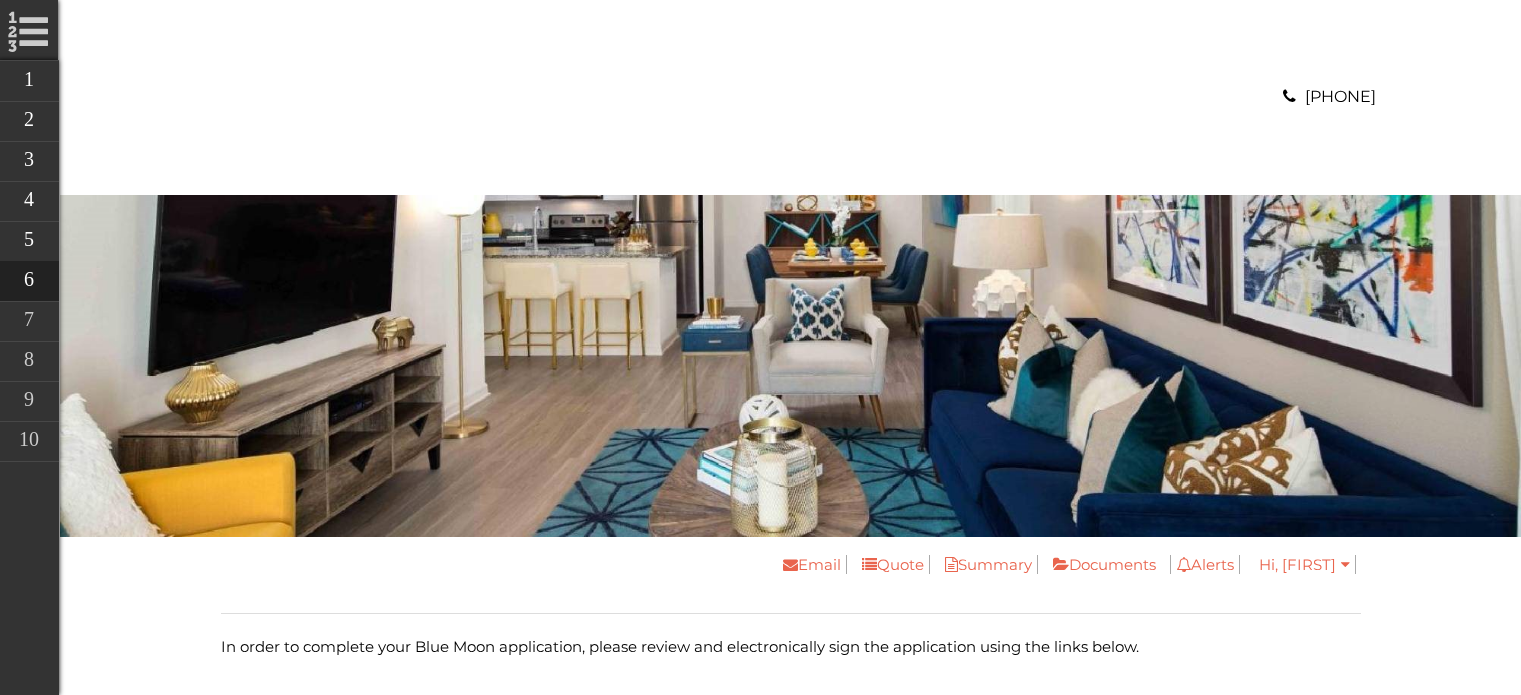 scroll, scrollTop: 0, scrollLeft: 0, axis: both 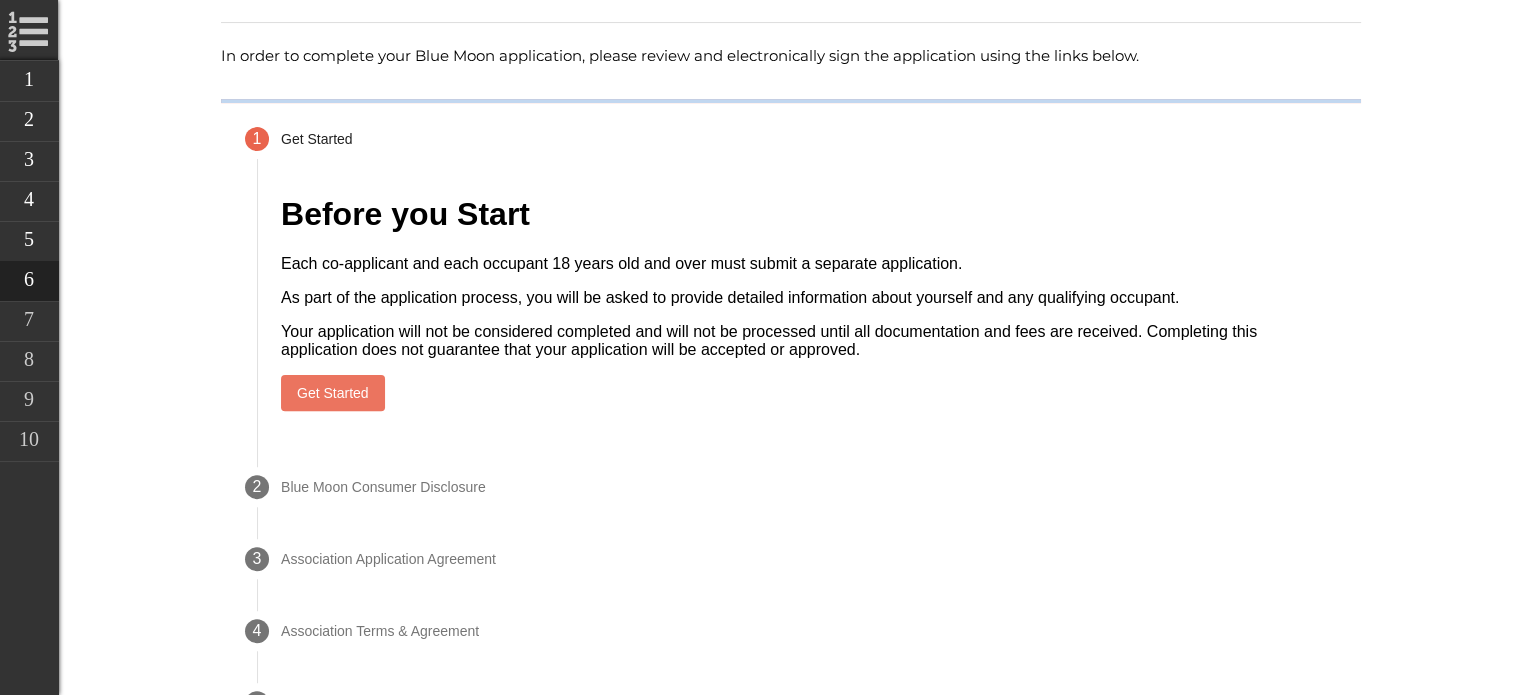 click on "Get Started" at bounding box center (332, 392) 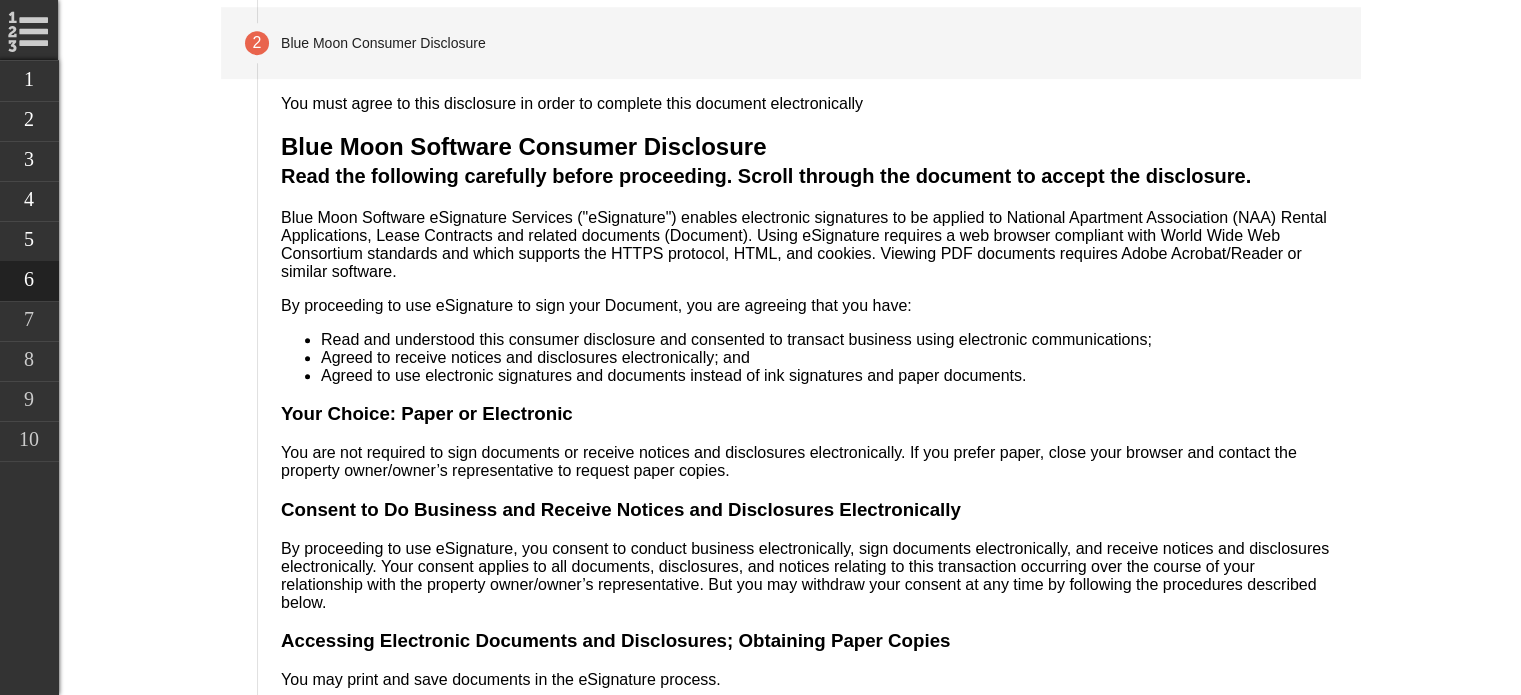 scroll, scrollTop: 727, scrollLeft: 0, axis: vertical 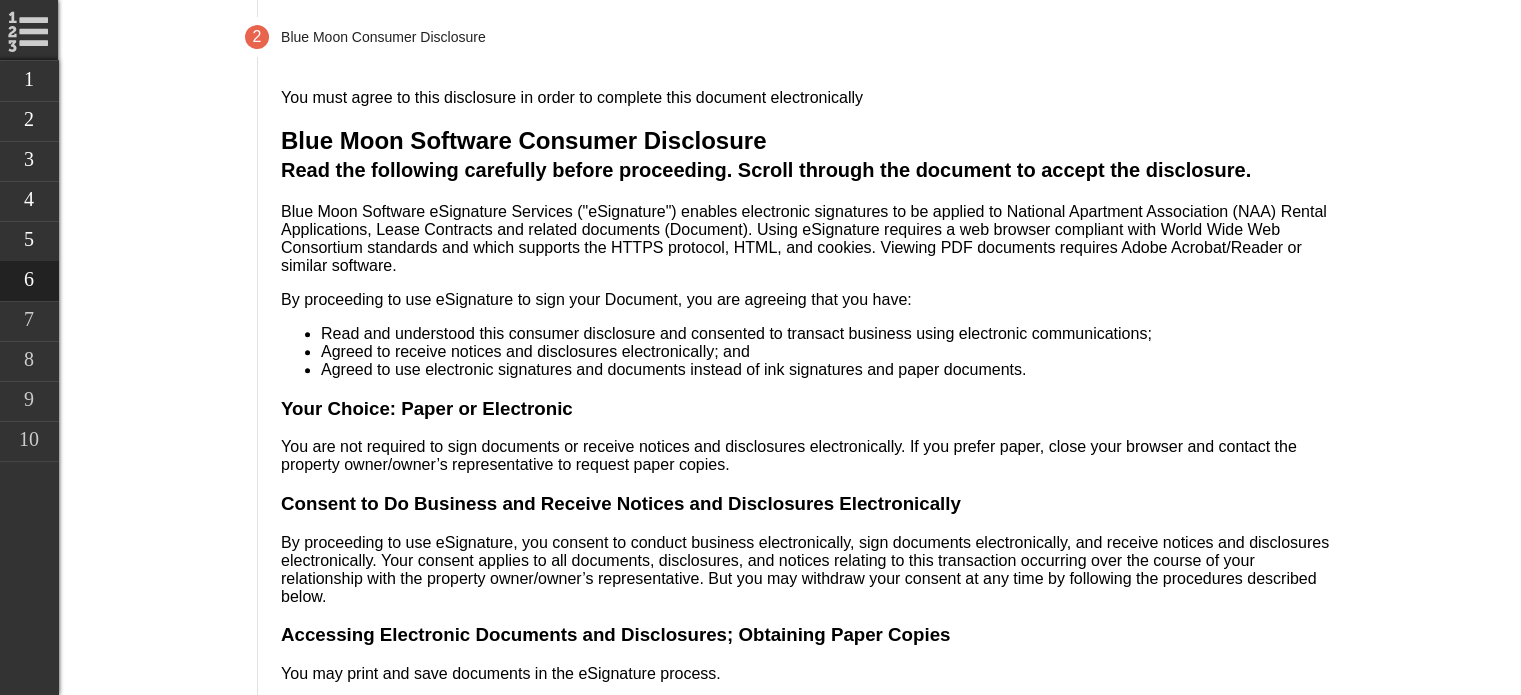 click on "I agree" at bounding box center (411, 1253) 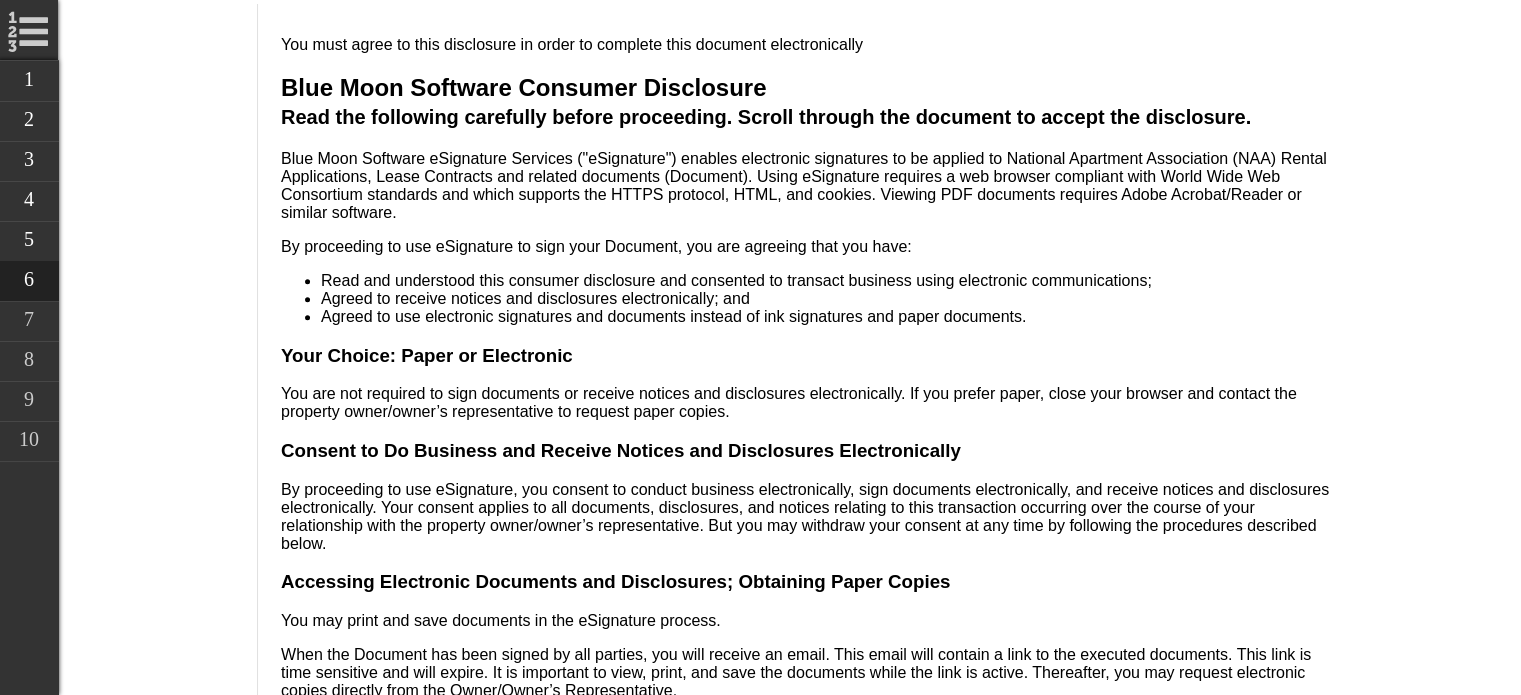 scroll, scrollTop: 799, scrollLeft: 0, axis: vertical 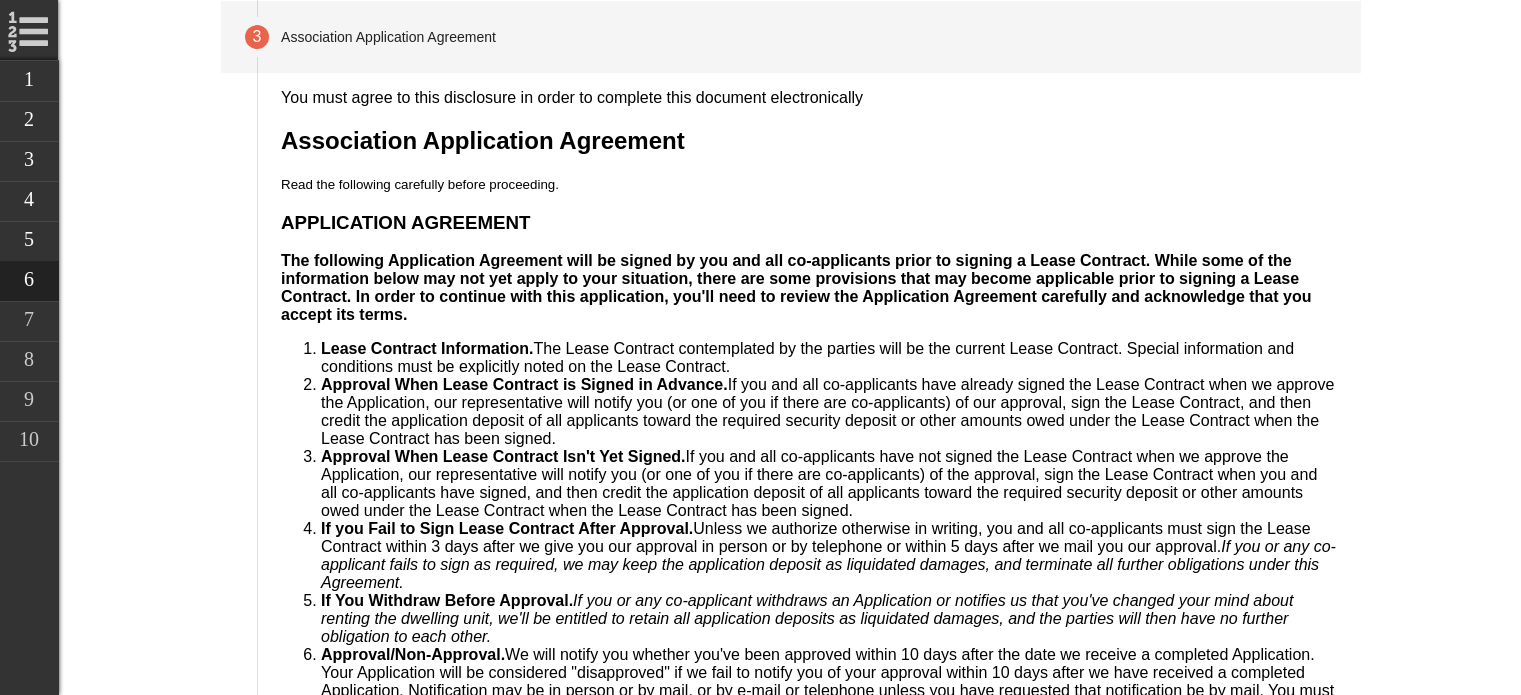 click on "Association Application Agreement  Read the following carefully before proceeding. APPLICATION AGREEMENT The following Application Agreement will be signed by you and all co-applicants prior to signing a Lease Contract. While some of the information below may not yet apply to your situation, there are some provisions that may become applicable prior to signing a Lease Contract. In order to continue with this application, you'll need to review the Application Agreement carefully and acknowledge that you accept its terms. Lease Contract Information.  The Lease Contract contemplated by the parties will be the current Lease Contract. Special information and conditions must be explicitly noted on the Lease Contract.
Approval When Lease Contract is Signed in Advance. Approval When Lease Contract Isn't Yet Signed. If you Fail to Sign Lease Contract After Approval. If You Withdraw Before Approval. Approval/Non-Approval. Refund after Non-Approval. Extension of Deadlines. Keys or Access Devices. I disagree I agree" at bounding box center [808, 538] 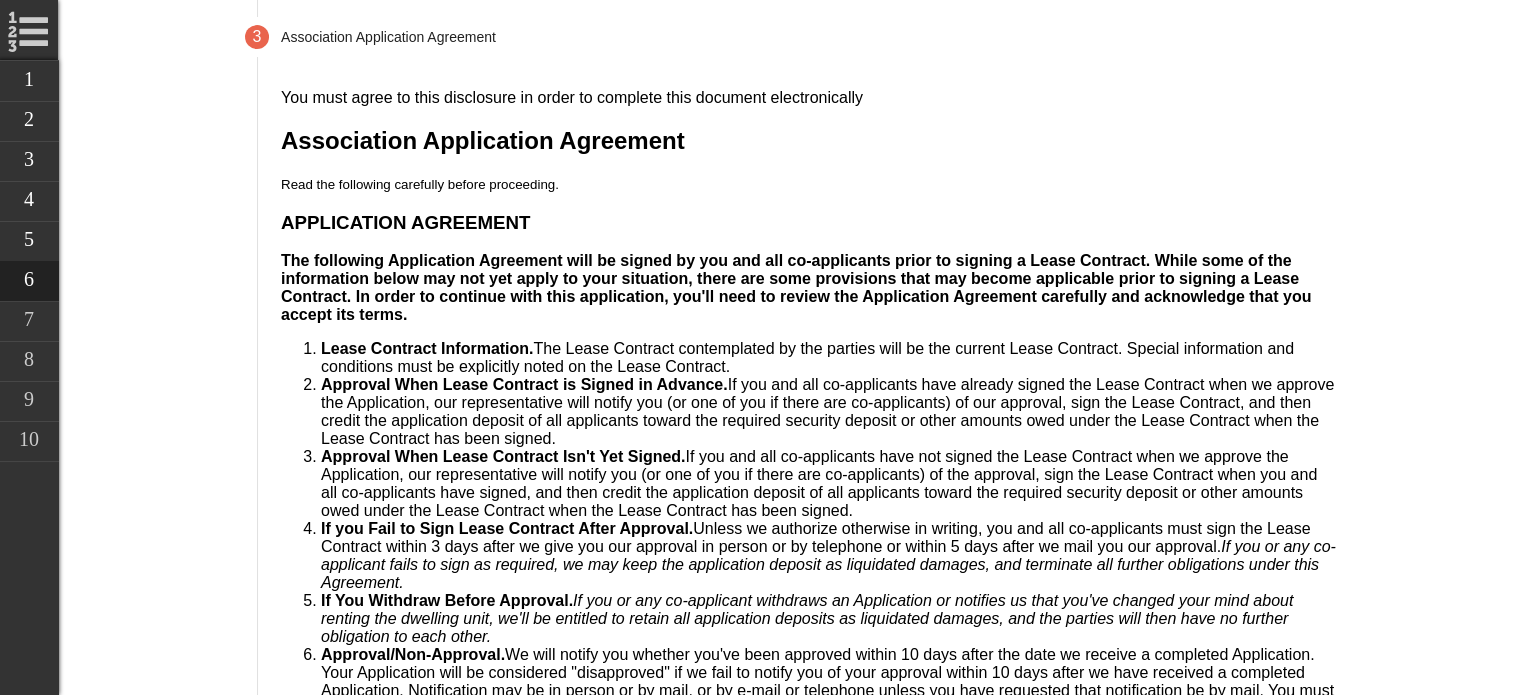 click on "I agree" at bounding box center (411, 932) 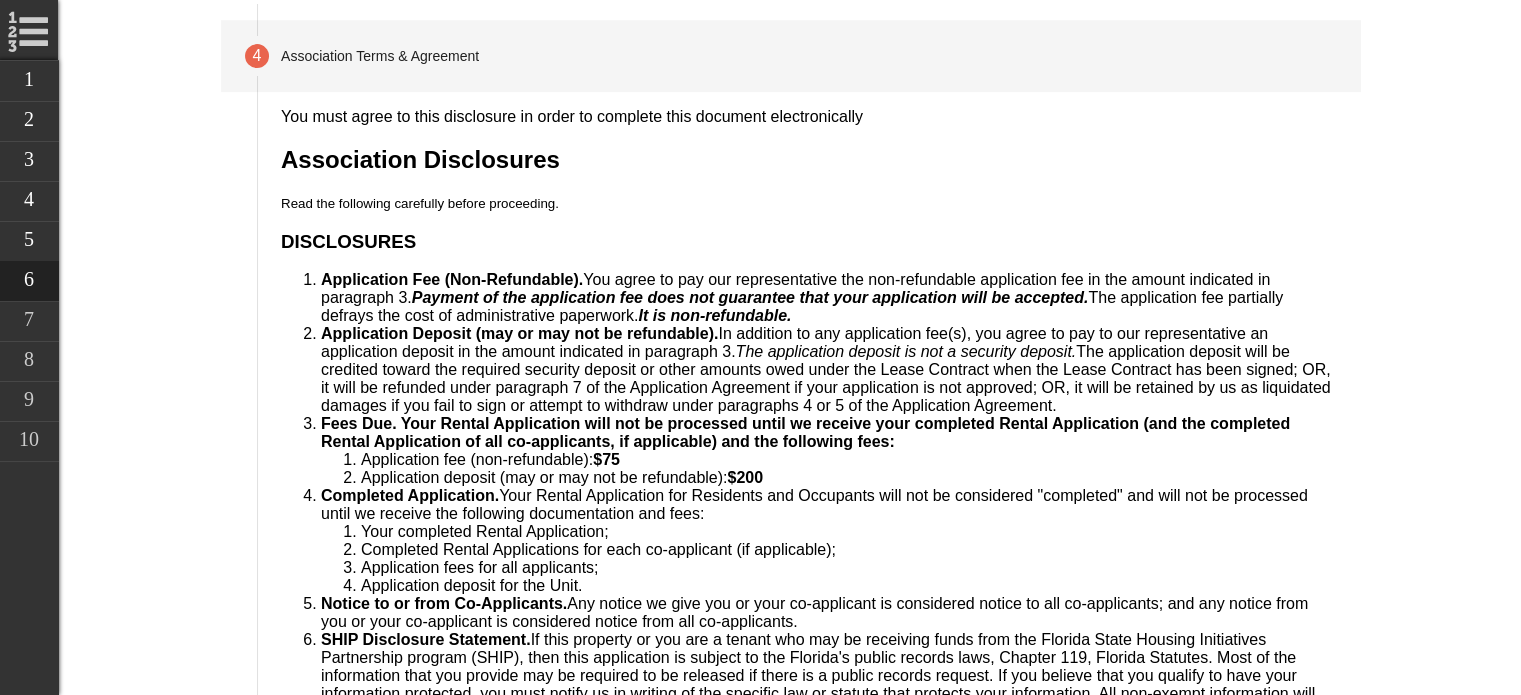 scroll, scrollTop: 871, scrollLeft: 0, axis: vertical 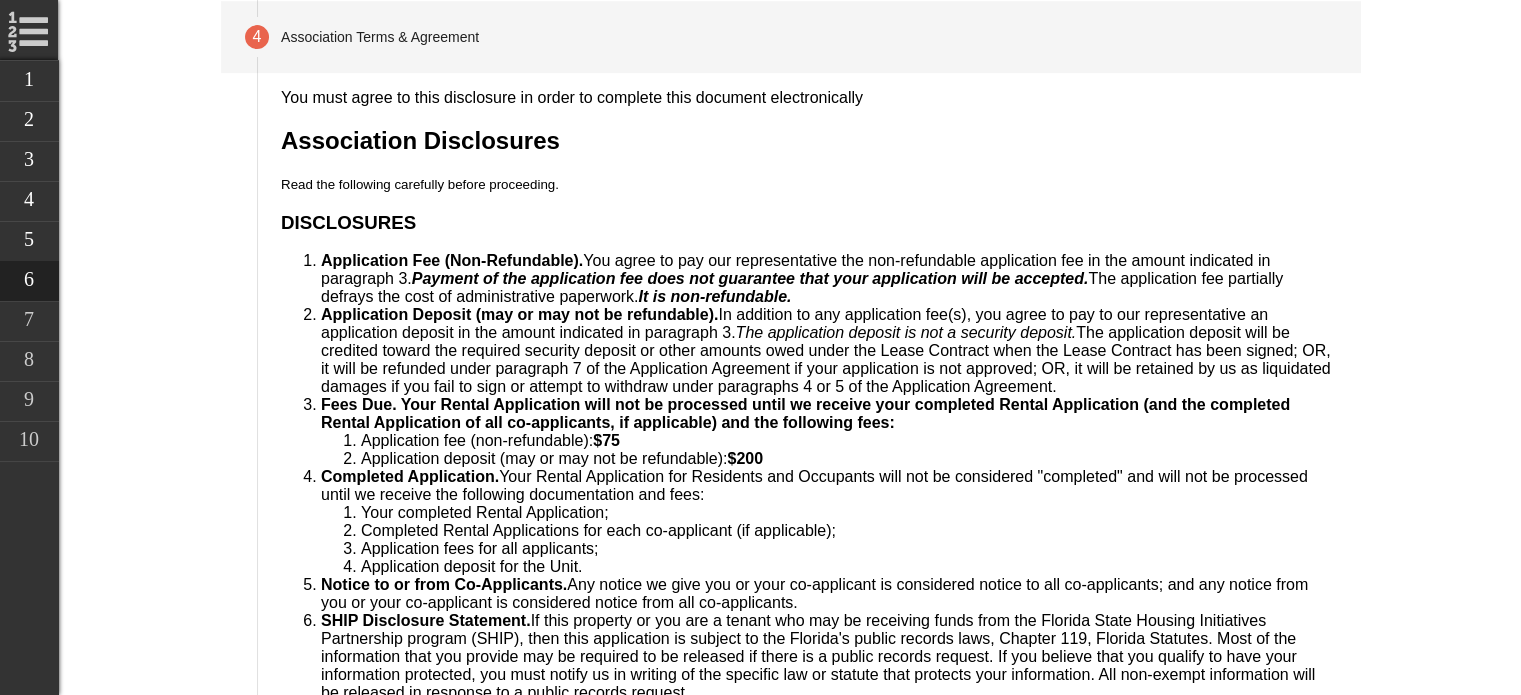 click on "I agree" at bounding box center (411, 1359) 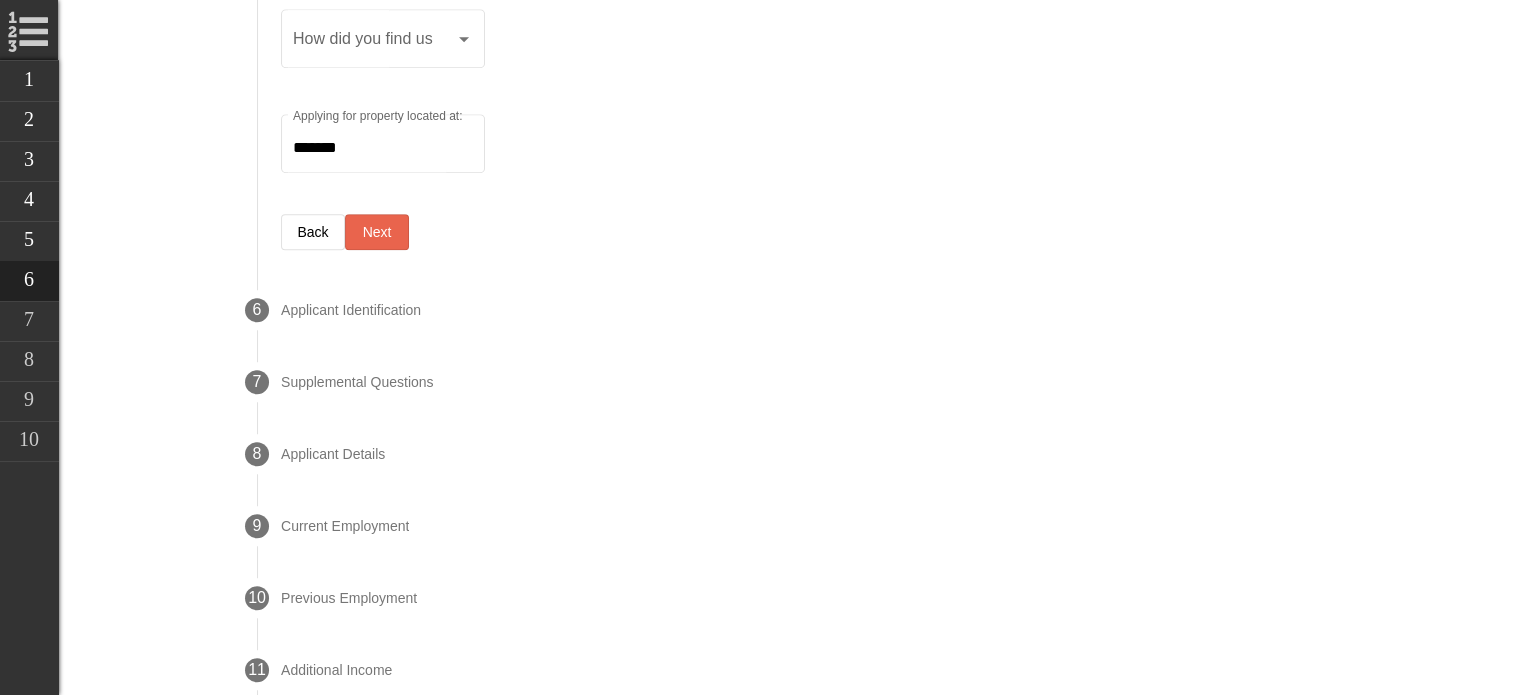 scroll, scrollTop: 1560, scrollLeft: 0, axis: vertical 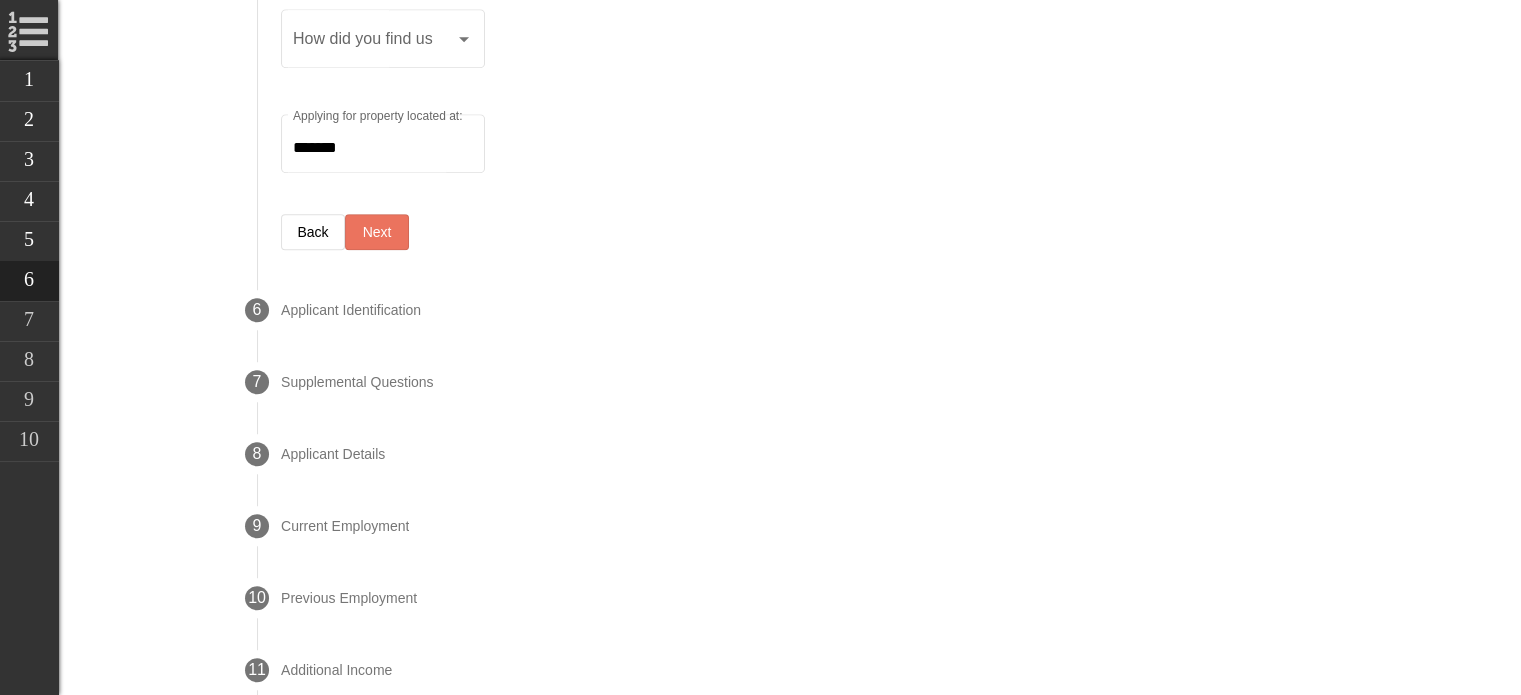 click on "Next" at bounding box center (376, 232) 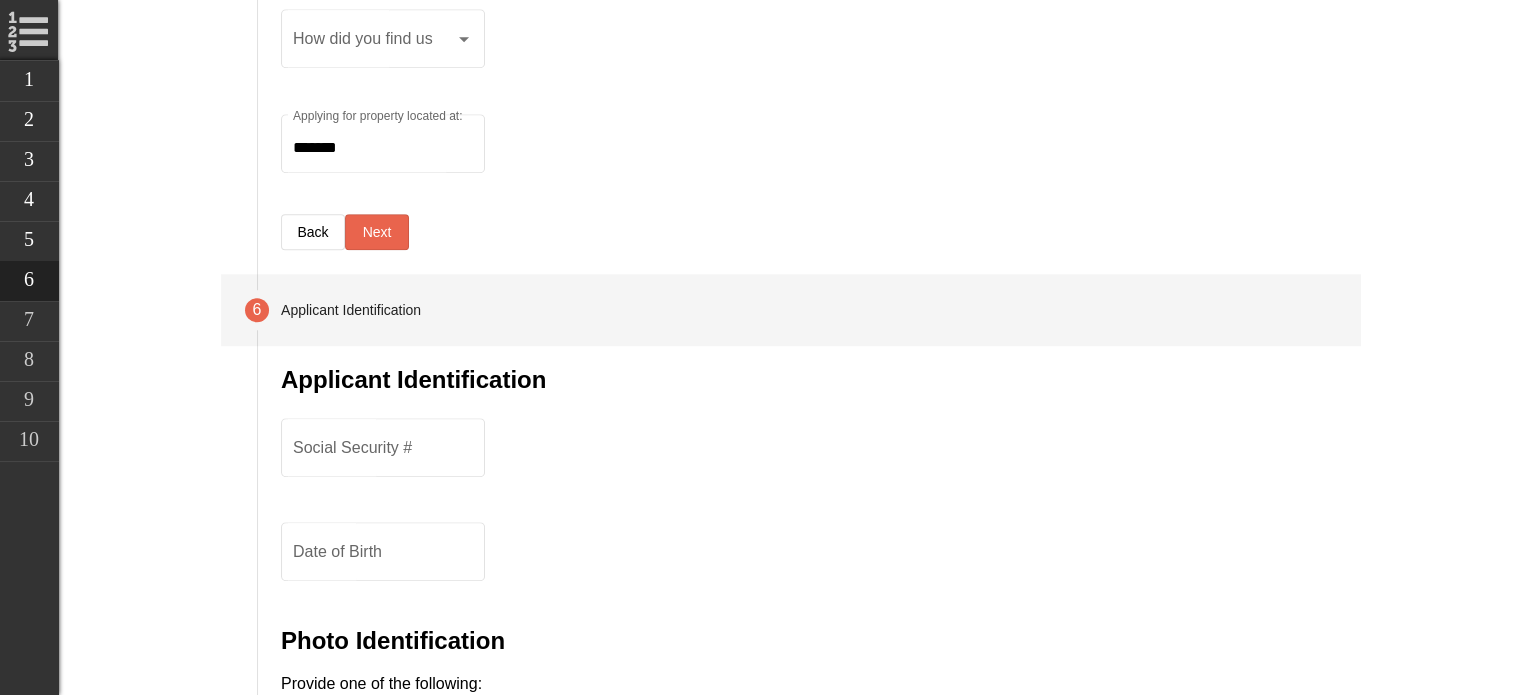scroll, scrollTop: 1015, scrollLeft: 0, axis: vertical 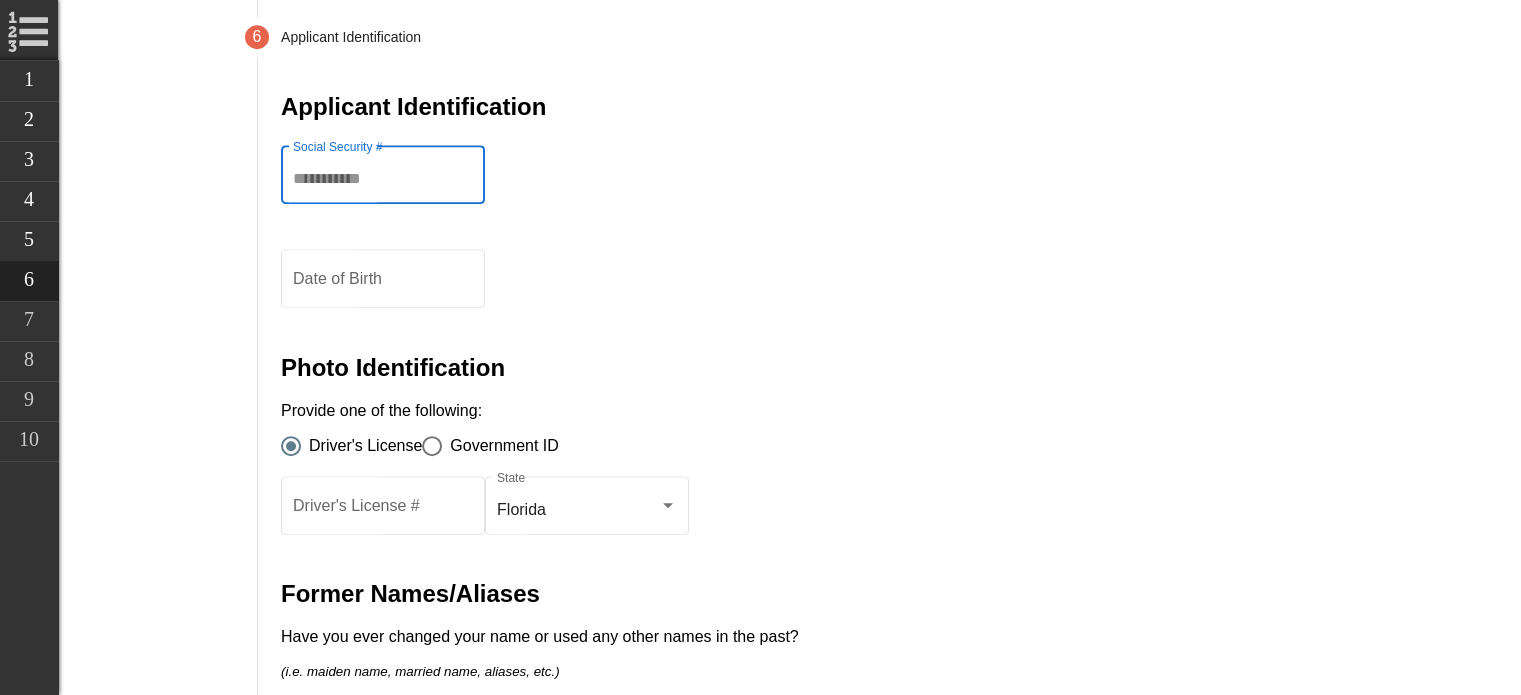 click on "Social Security #" at bounding box center [382, 179] 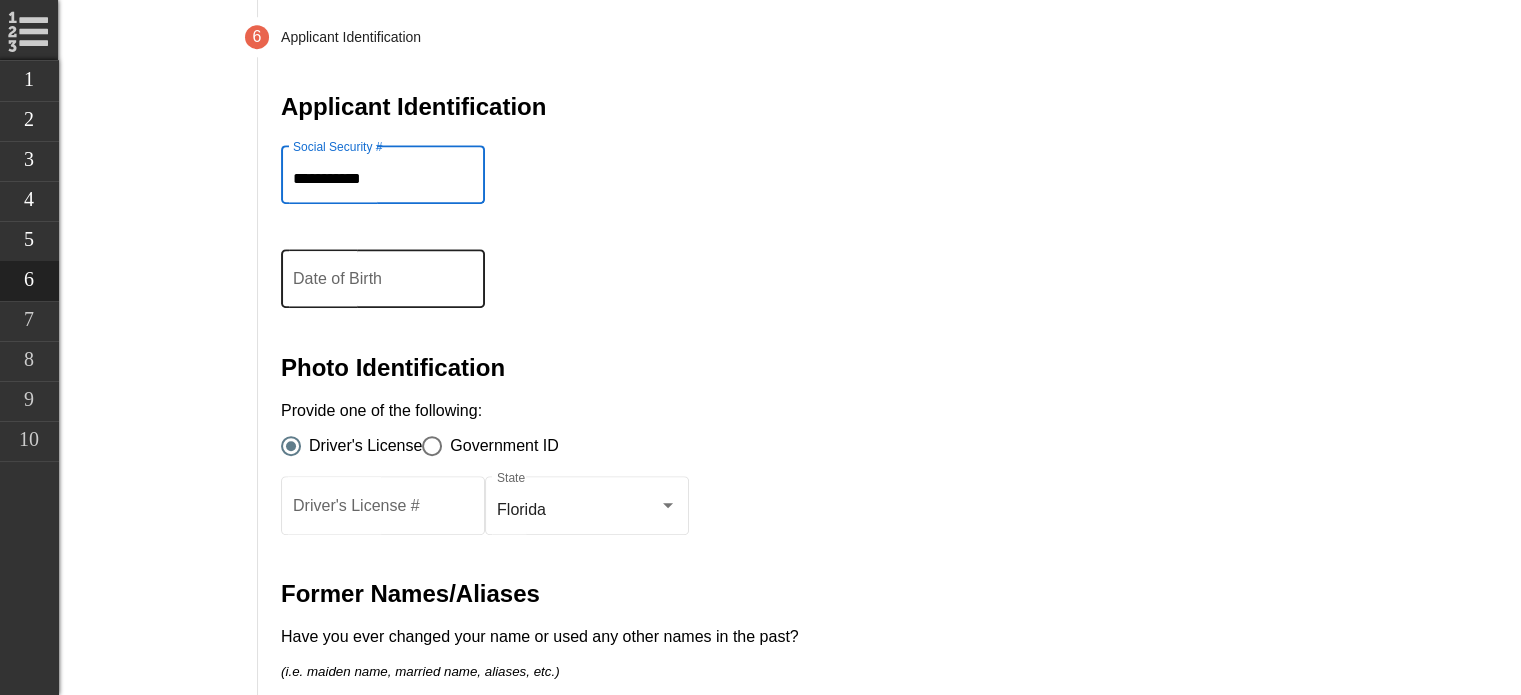type on "**********" 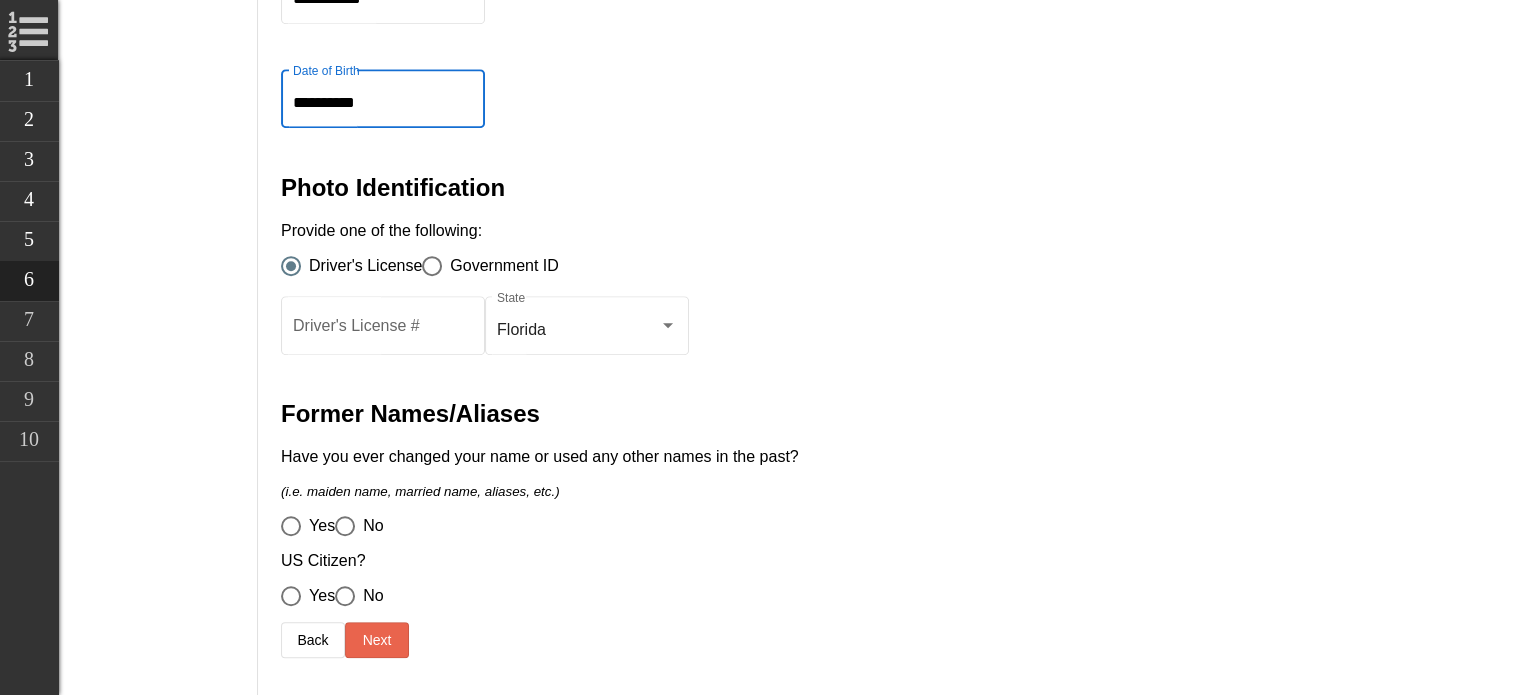 scroll, scrollTop: 1198, scrollLeft: 0, axis: vertical 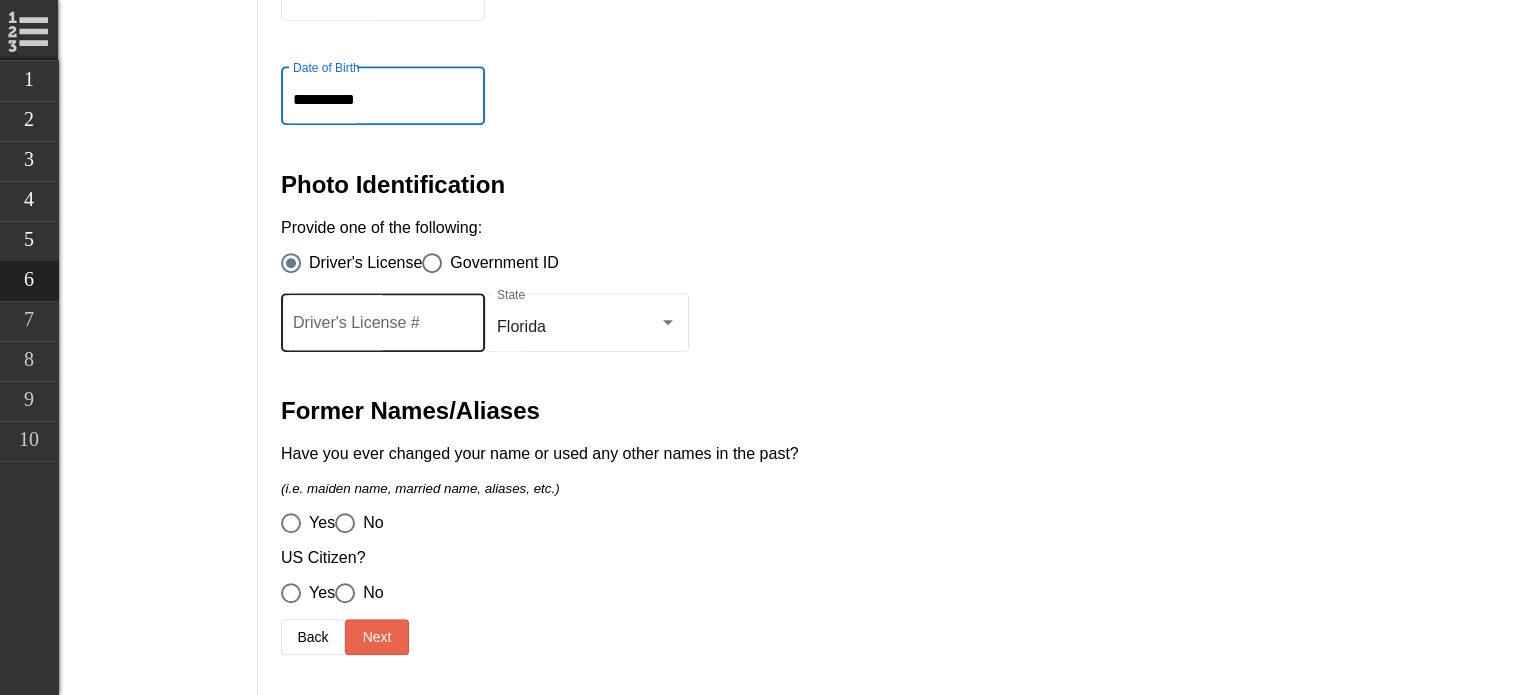 type on "**********" 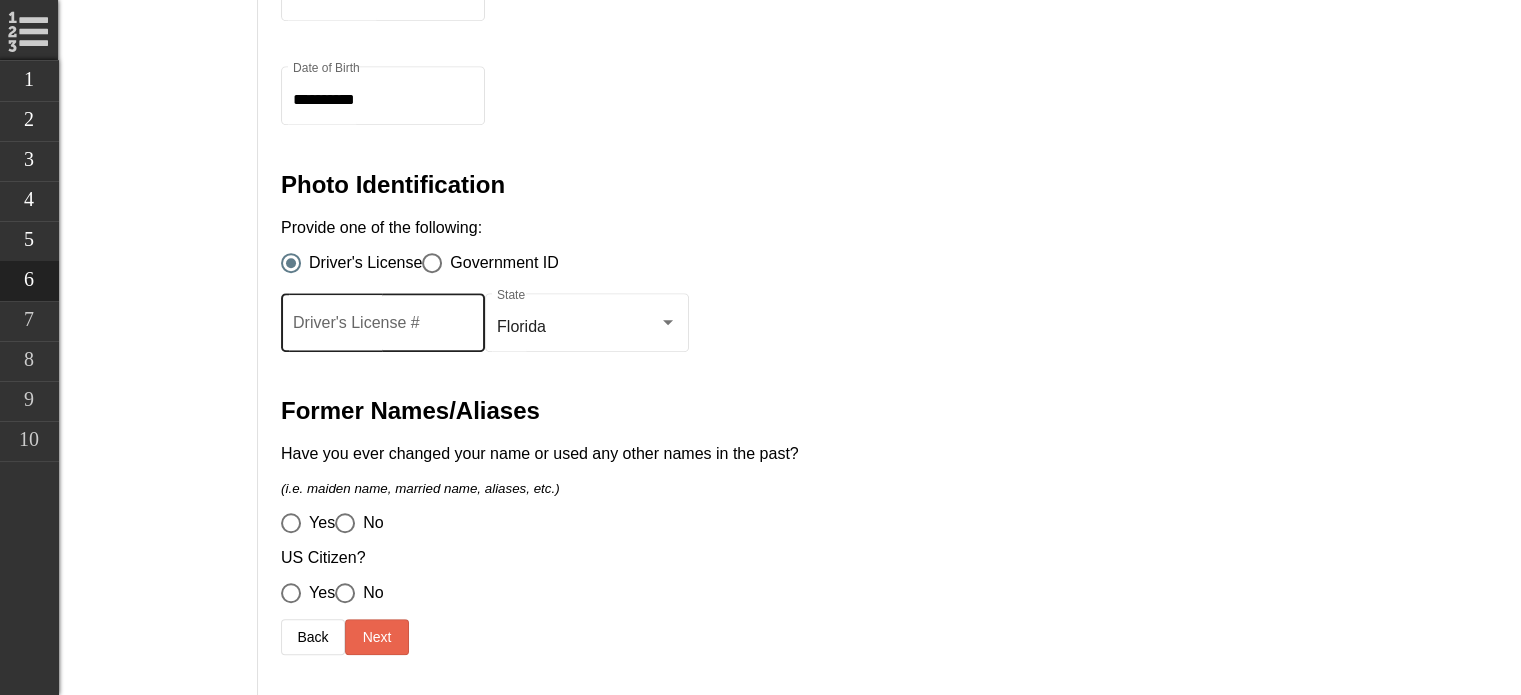 click on "Driver's License #" at bounding box center (382, 320) 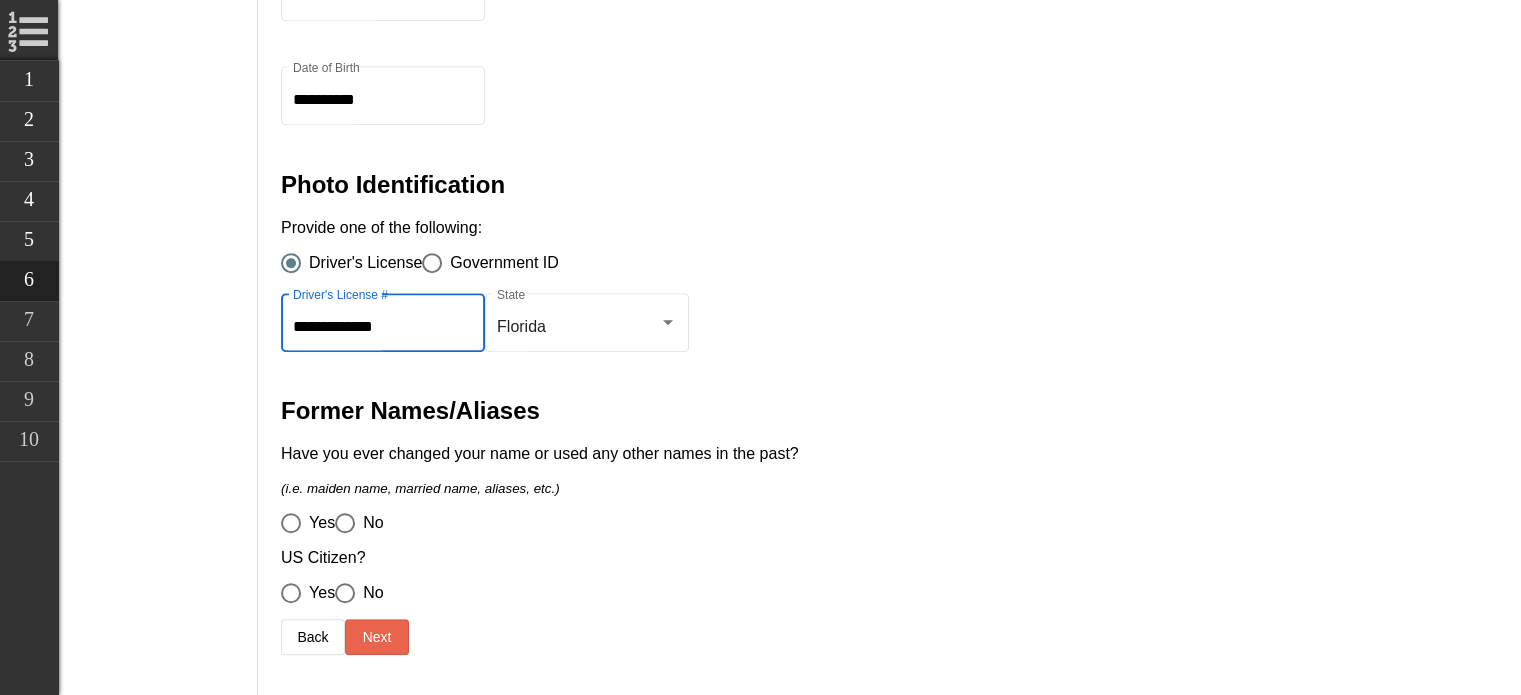 type on "**********" 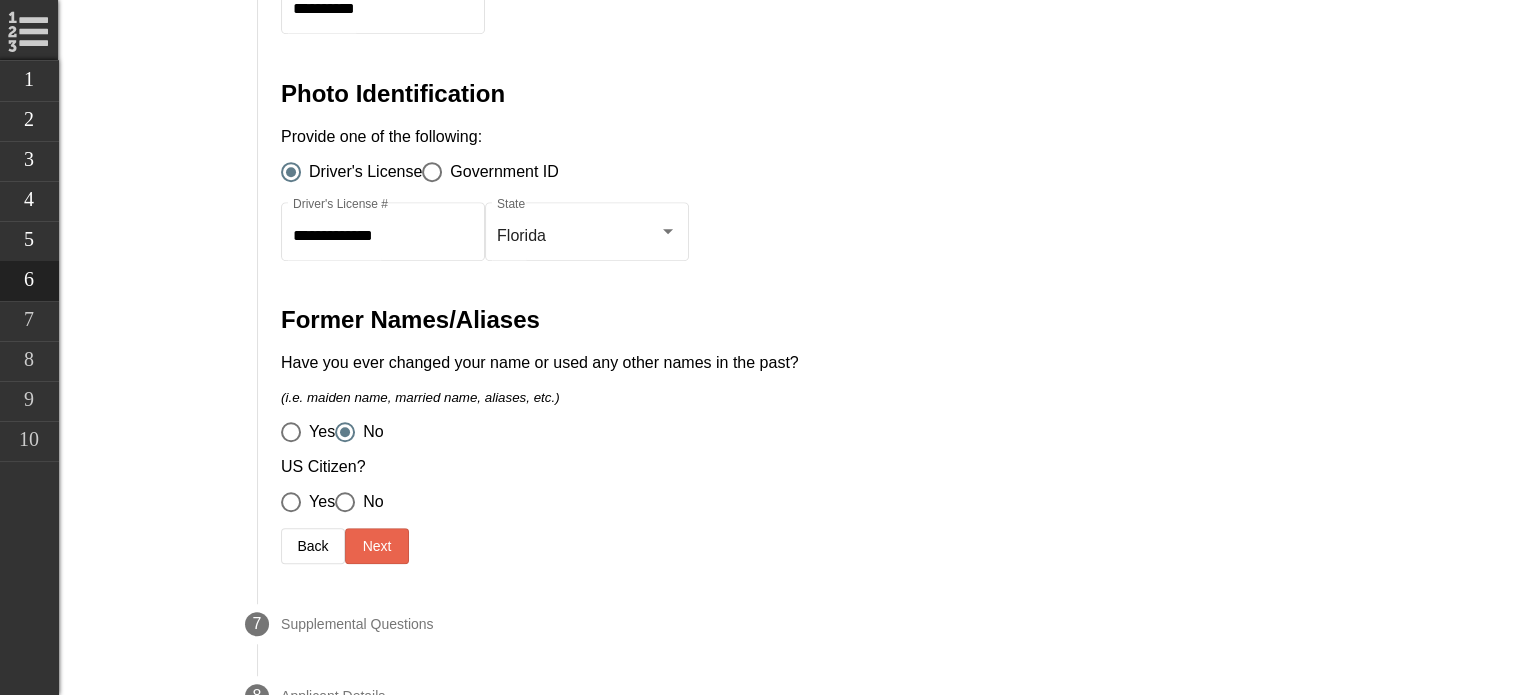 scroll, scrollTop: 1290, scrollLeft: 0, axis: vertical 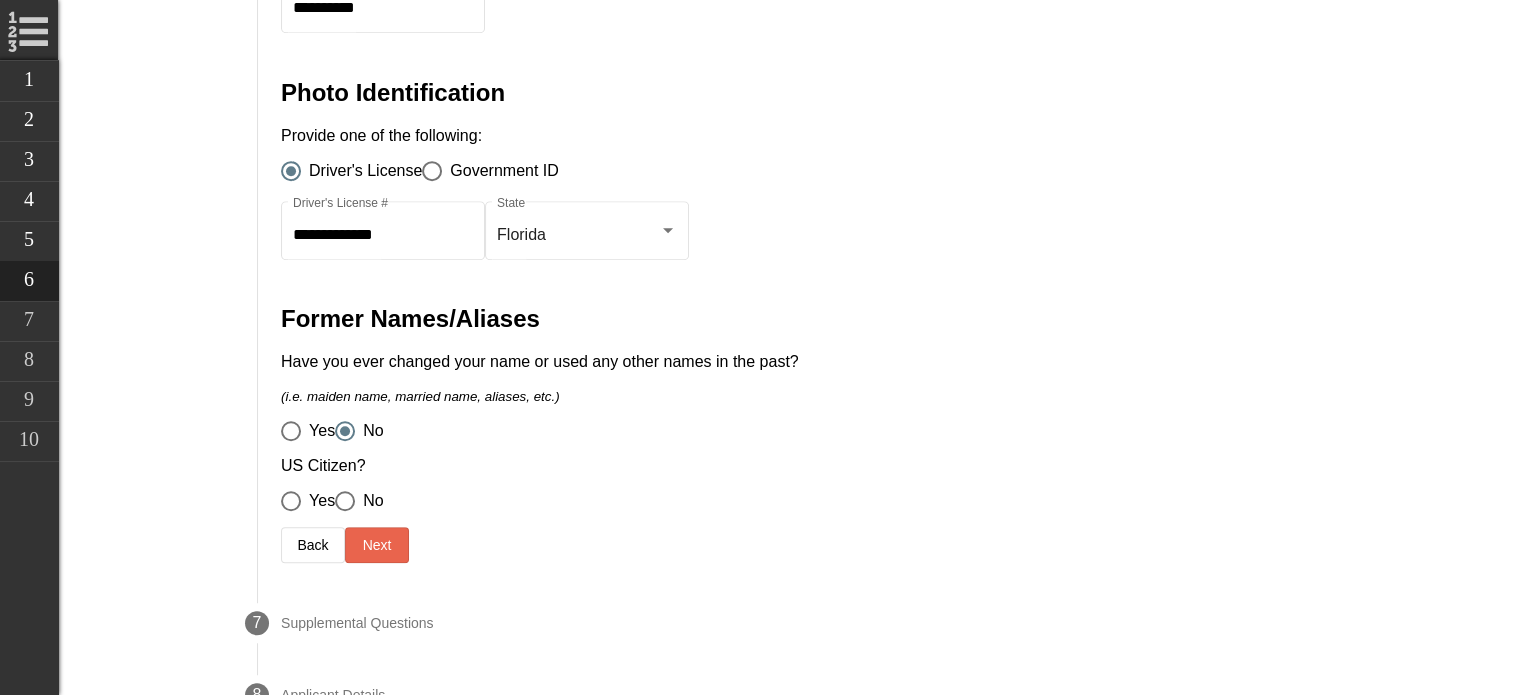 click on "Yes" at bounding box center (317, 501) 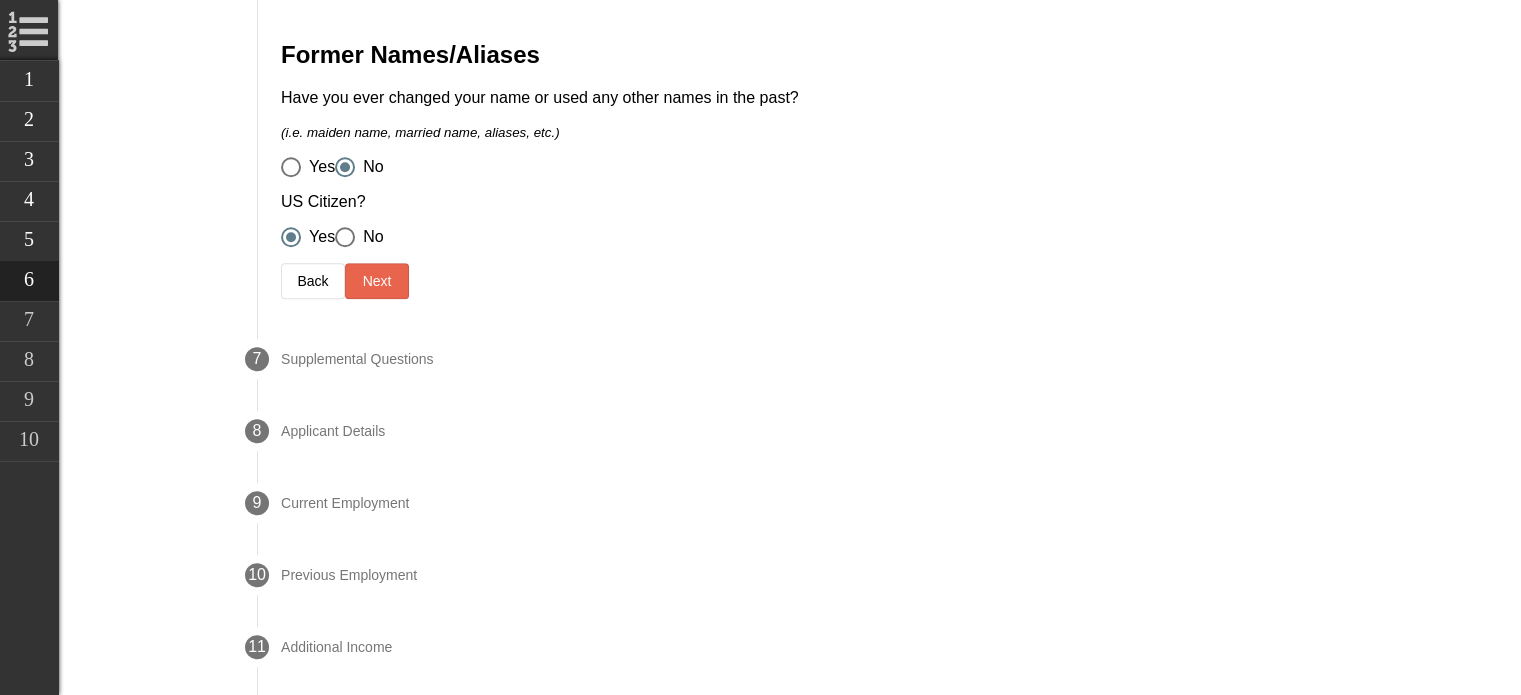 scroll, scrollTop: 1585, scrollLeft: 0, axis: vertical 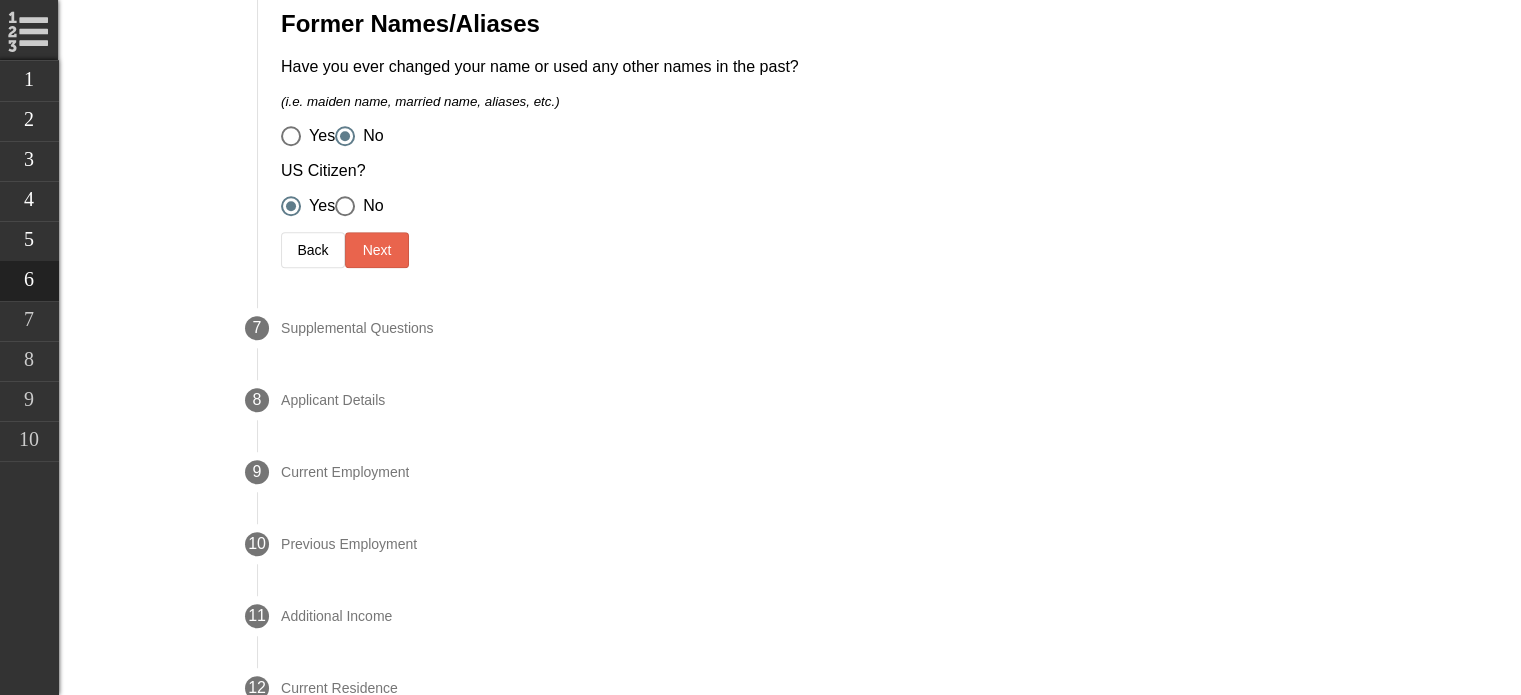 click on "Next" at bounding box center (376, 250) 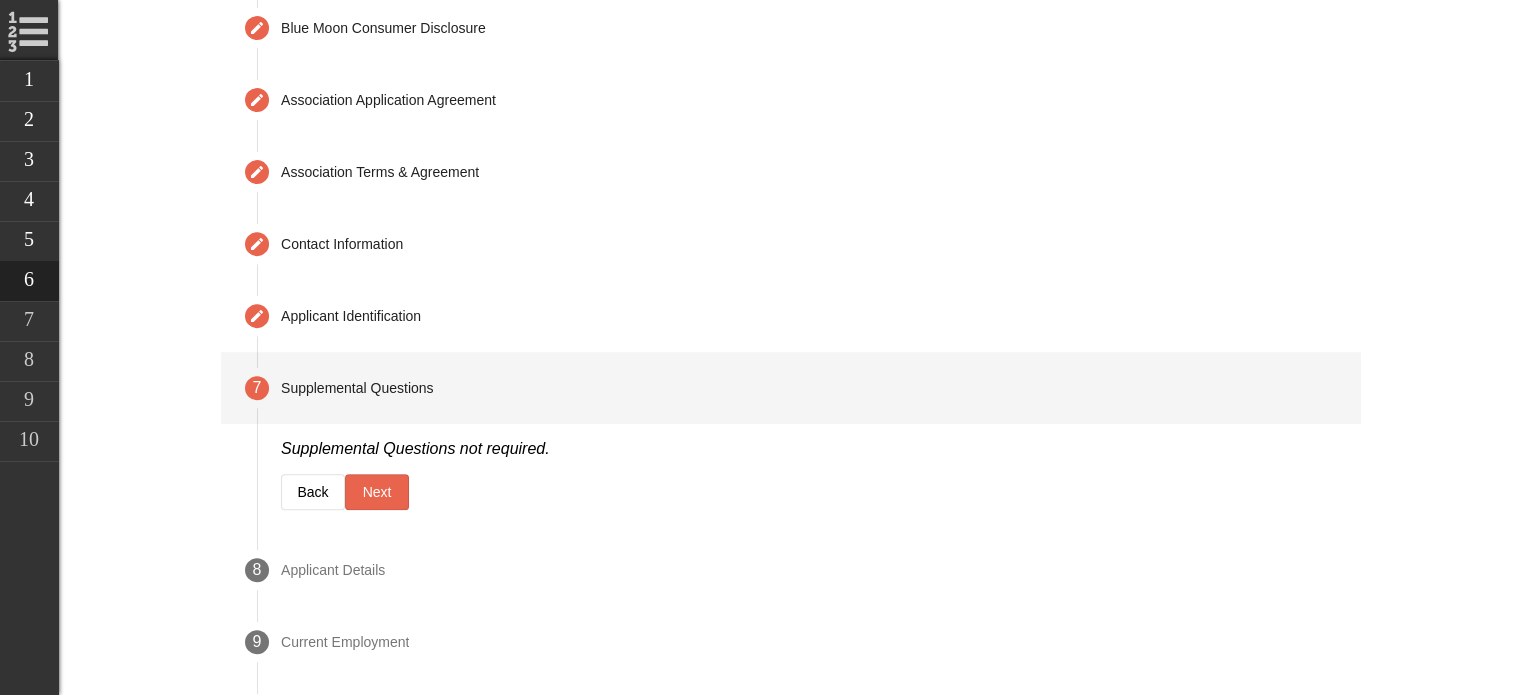 scroll, scrollTop: 736, scrollLeft: 0, axis: vertical 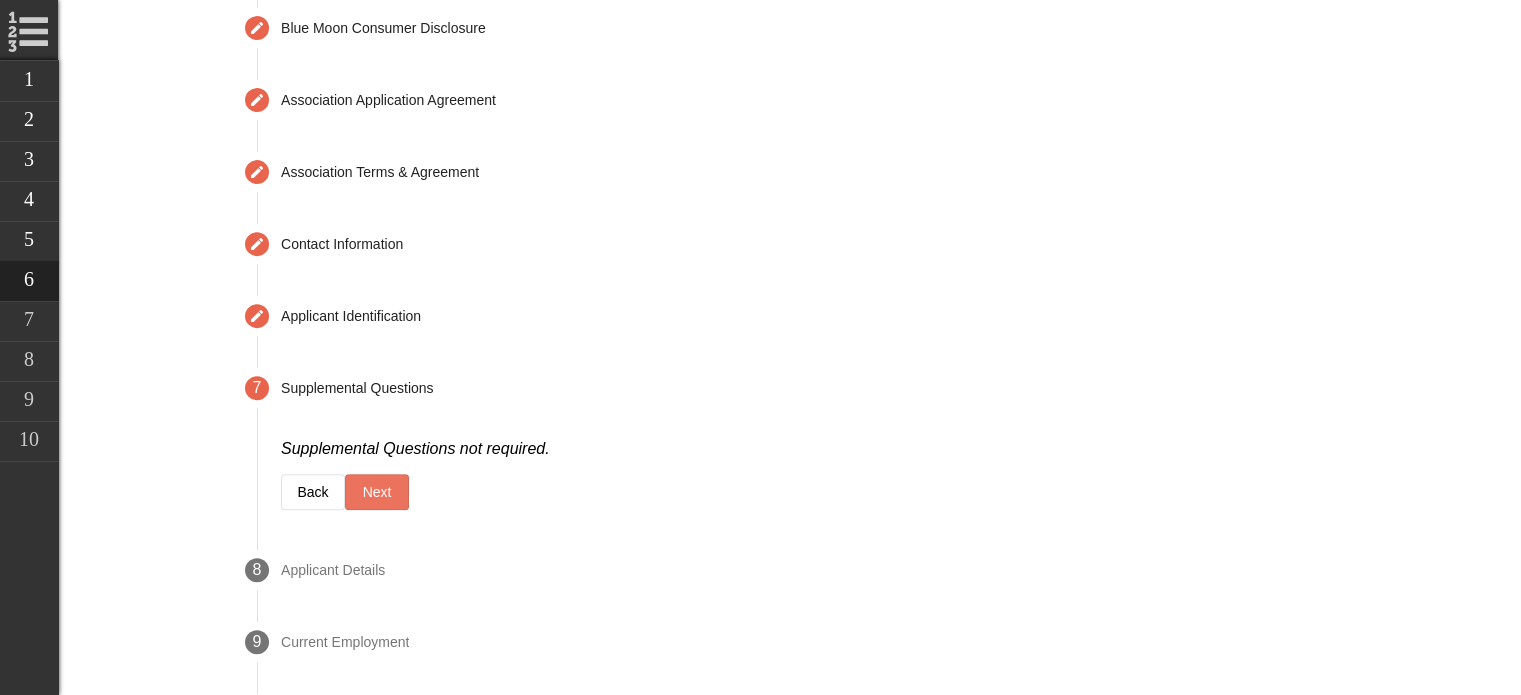 click on "Next" at bounding box center [376, 492] 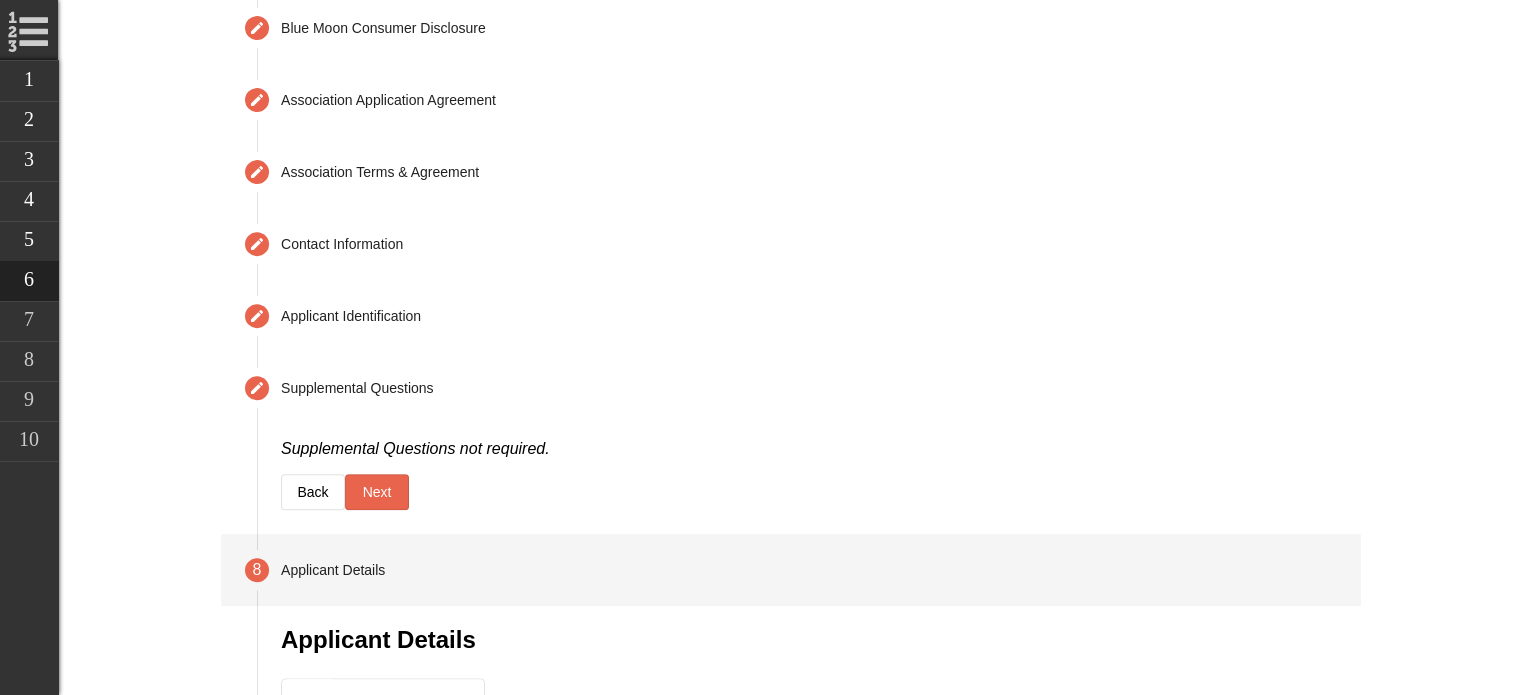 scroll, scrollTop: 0, scrollLeft: 0, axis: both 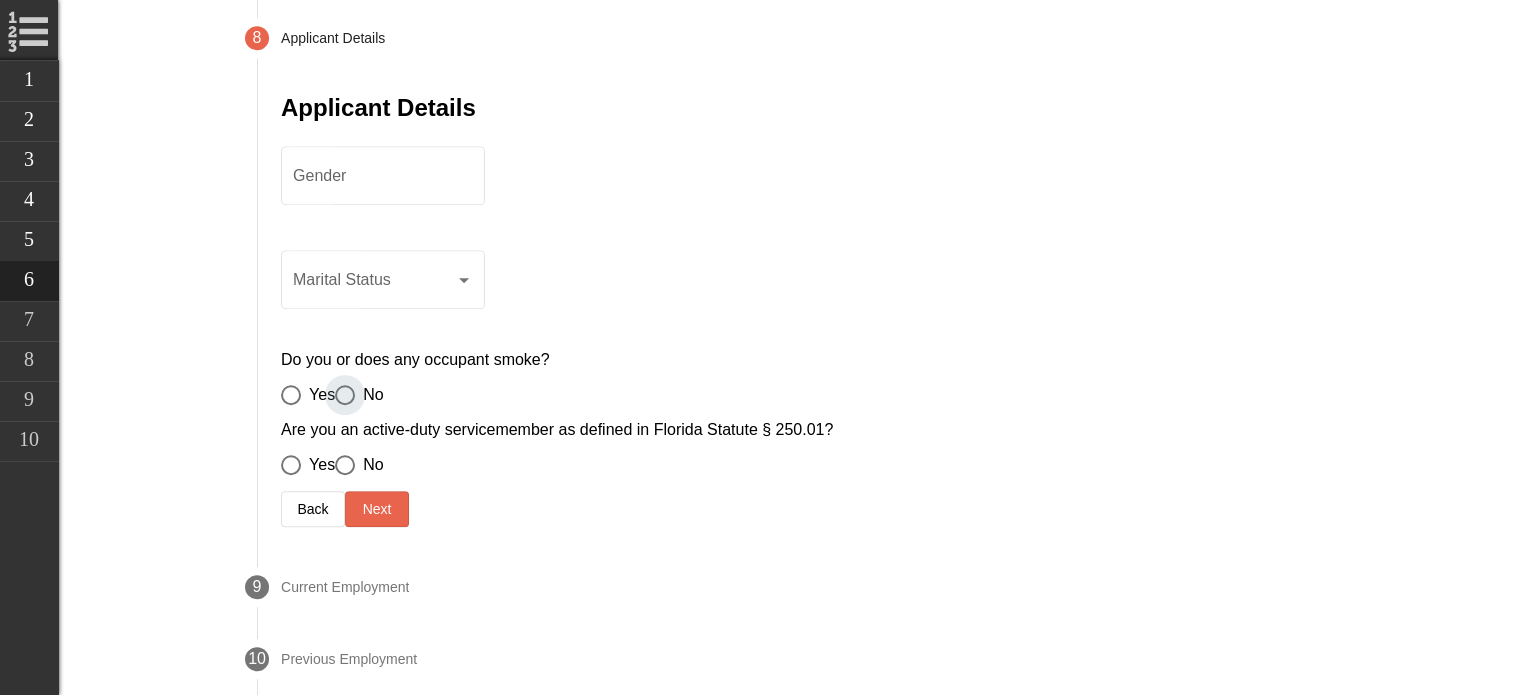 click at bounding box center [344, 395] 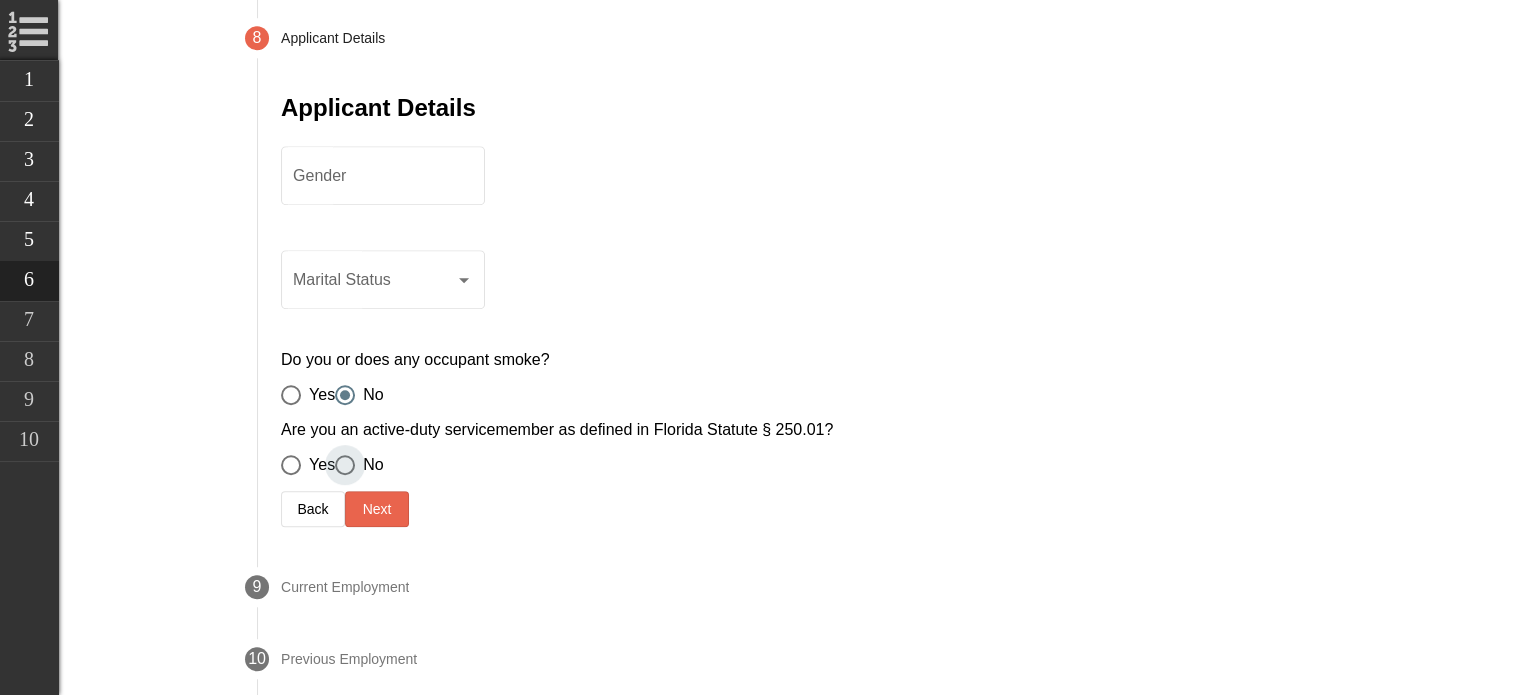 click at bounding box center [344, 465] 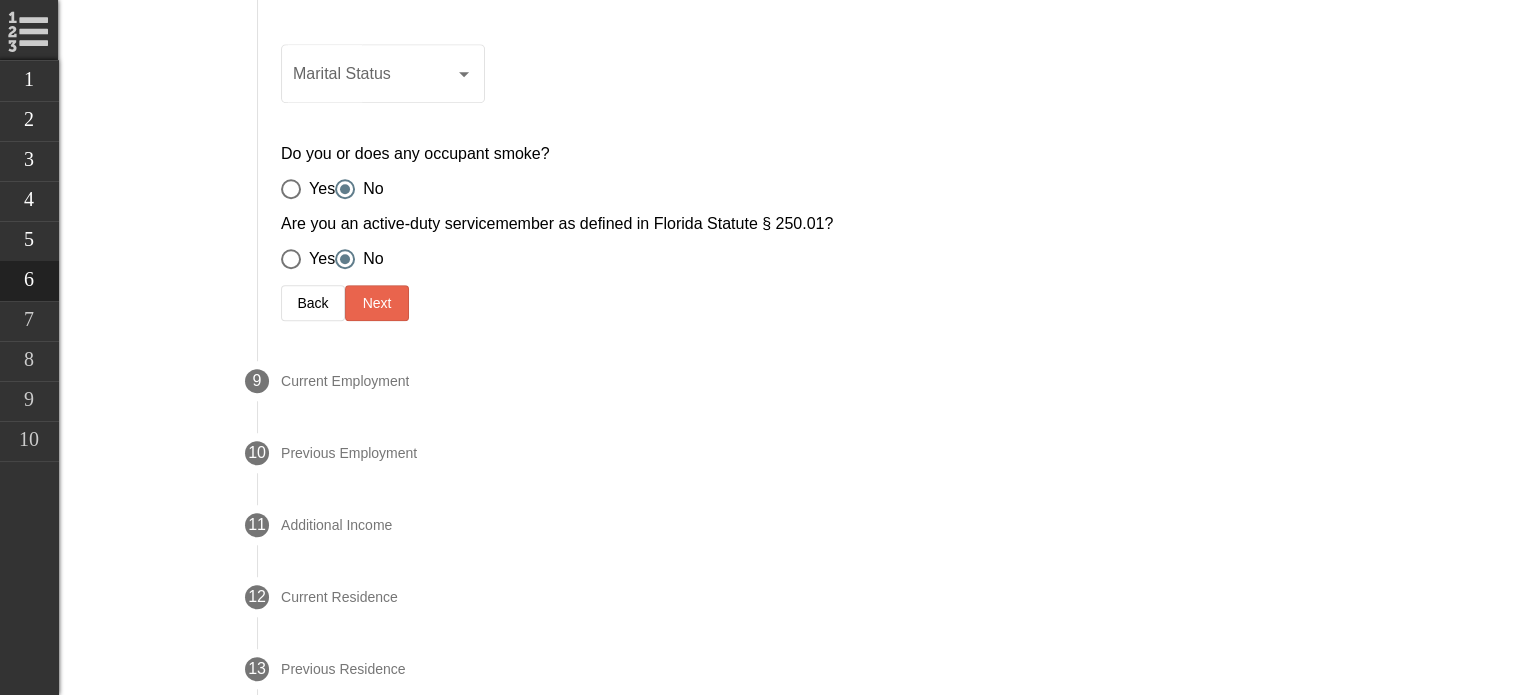 scroll, scrollTop: 1432, scrollLeft: 0, axis: vertical 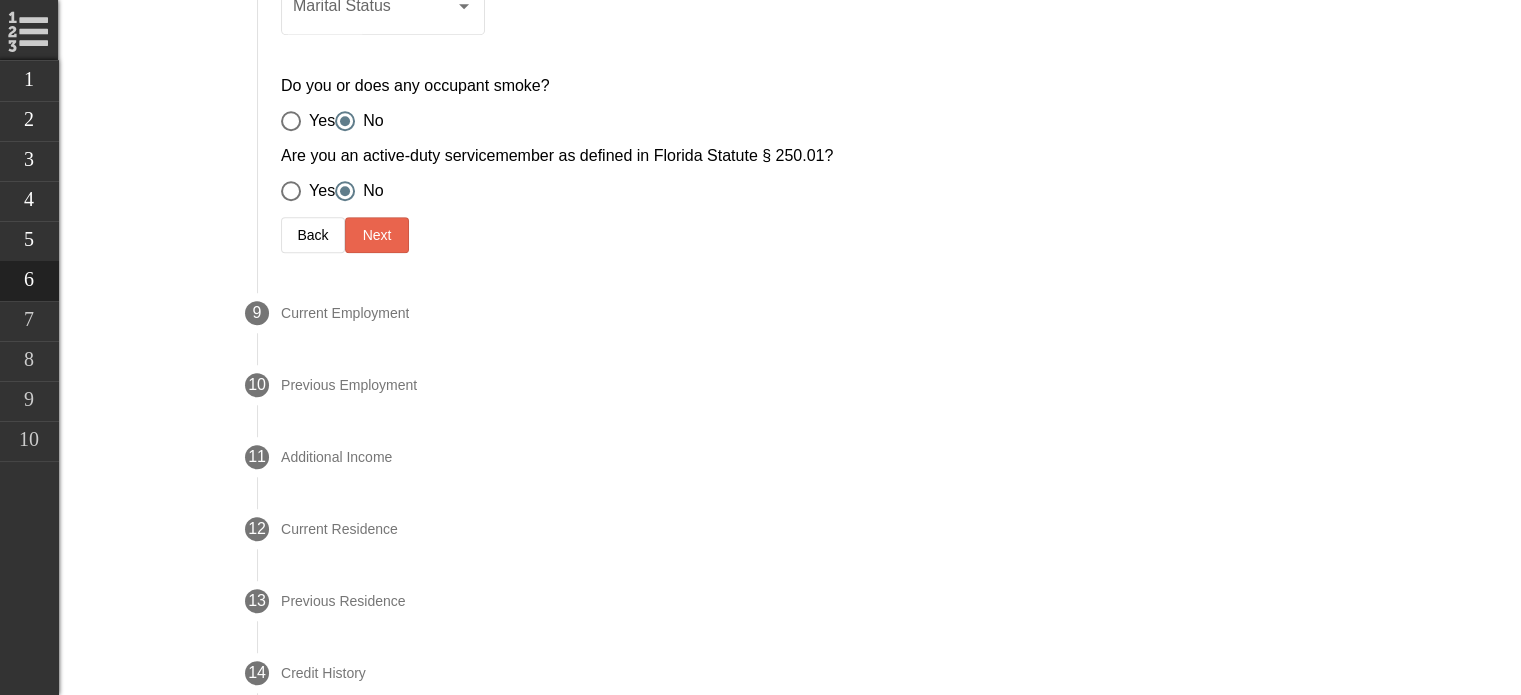 click on "Next" at bounding box center [376, 235] 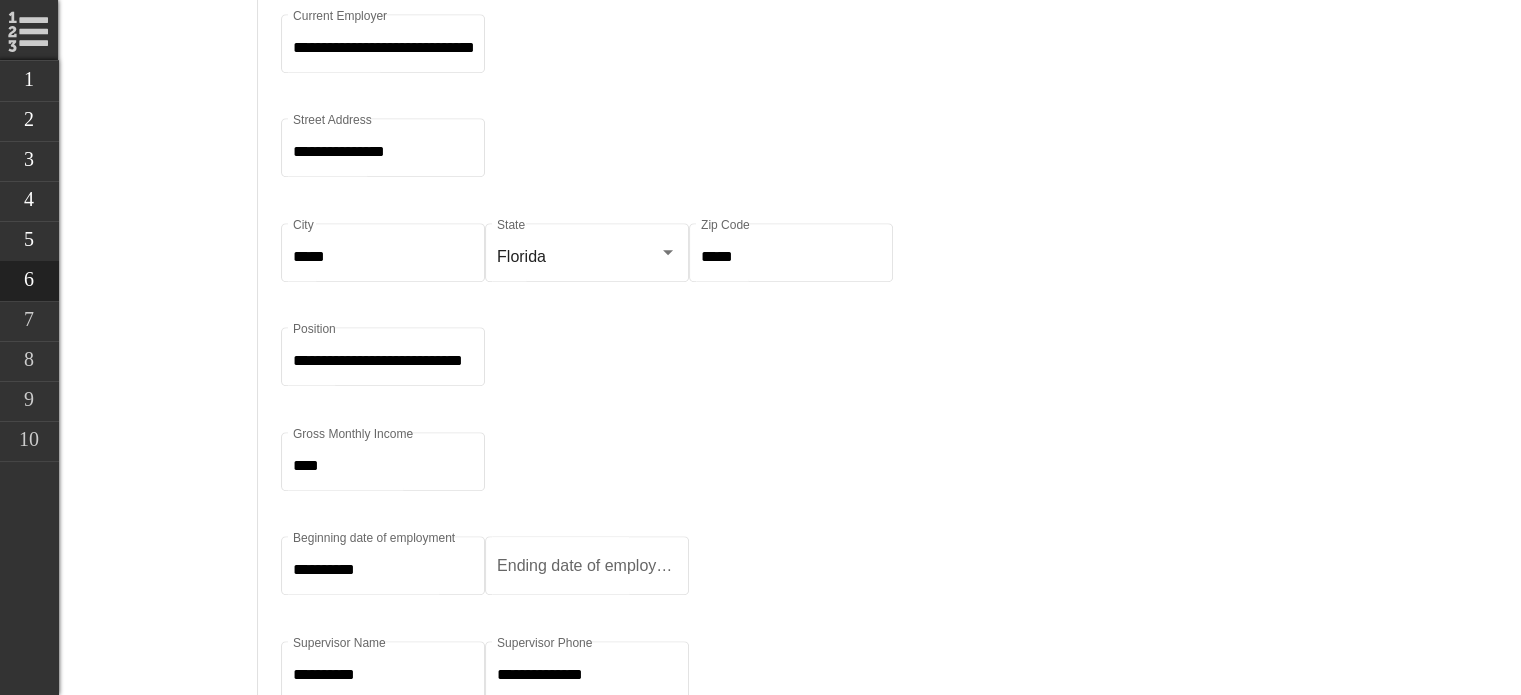 scroll, scrollTop: 0, scrollLeft: 0, axis: both 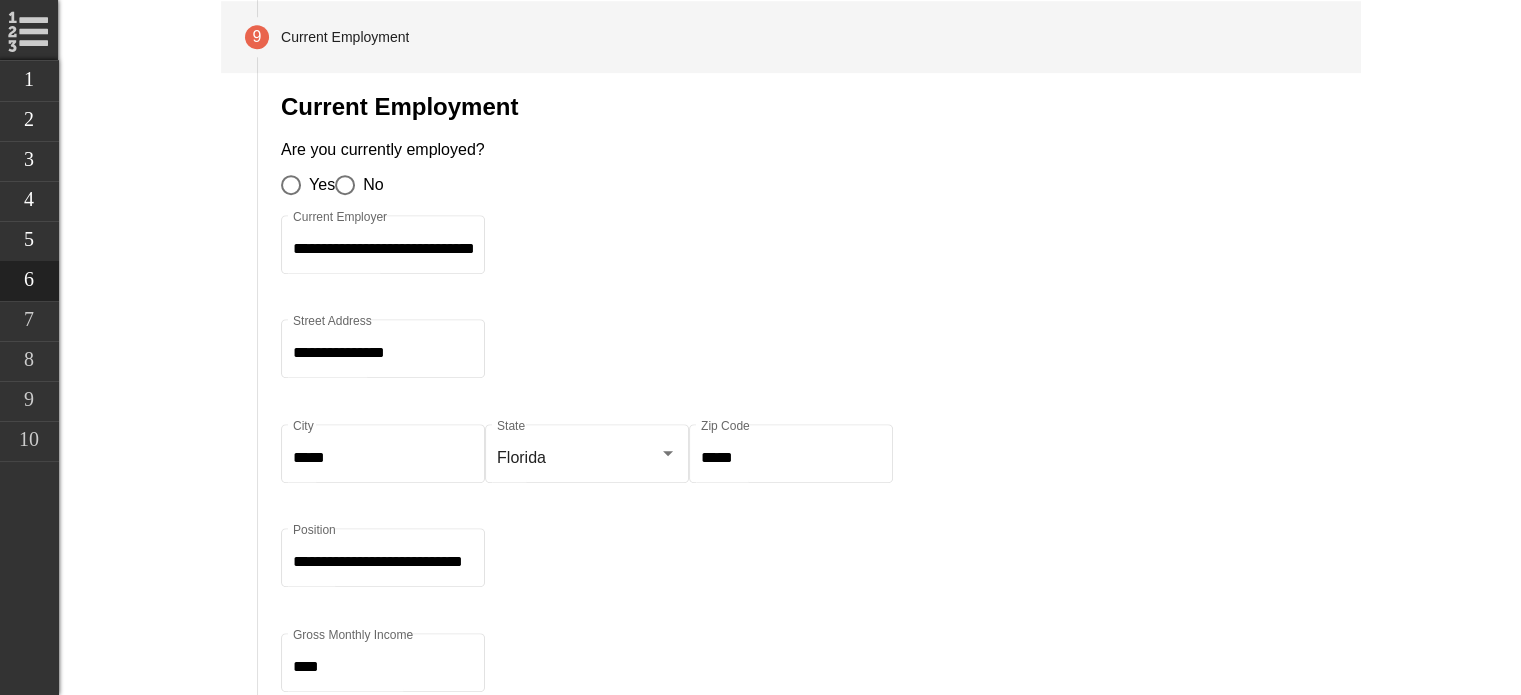 click at bounding box center (290, 185) 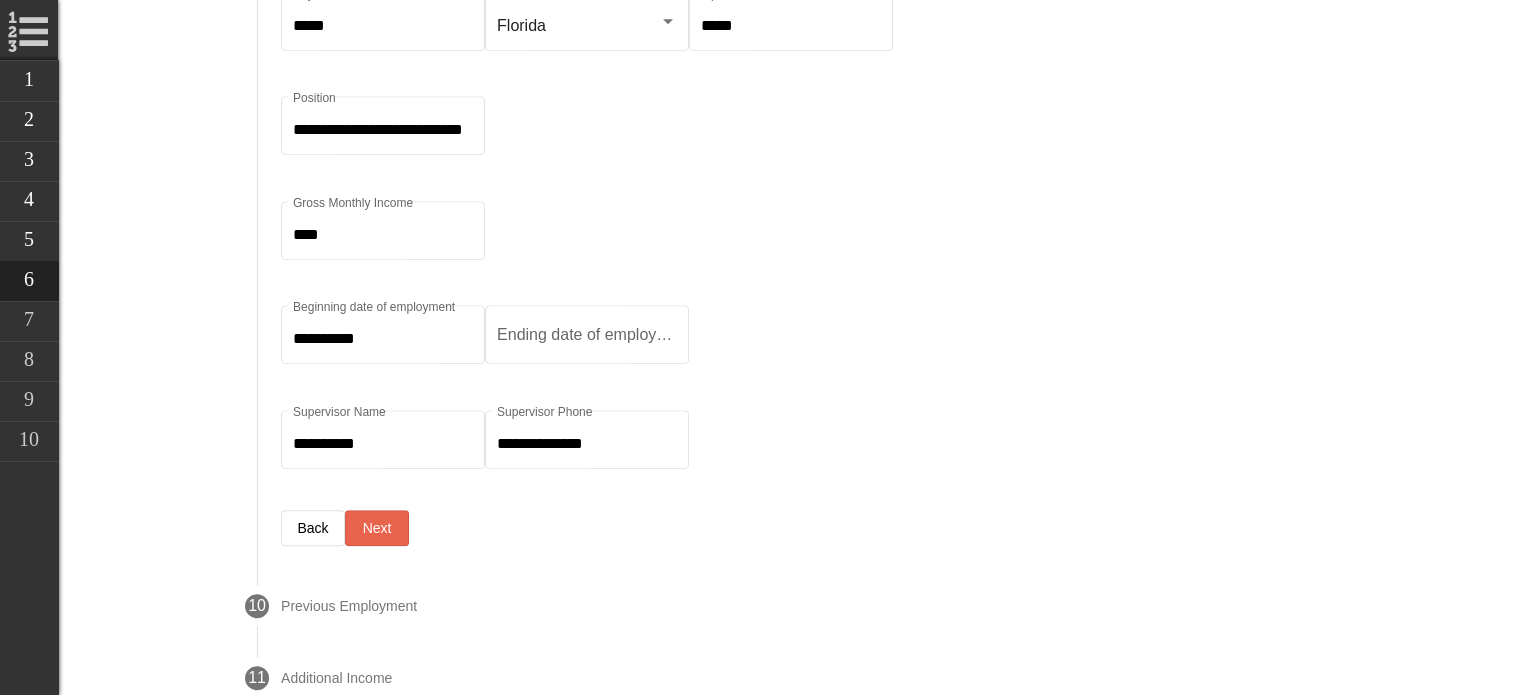 scroll, scrollTop: 1661, scrollLeft: 0, axis: vertical 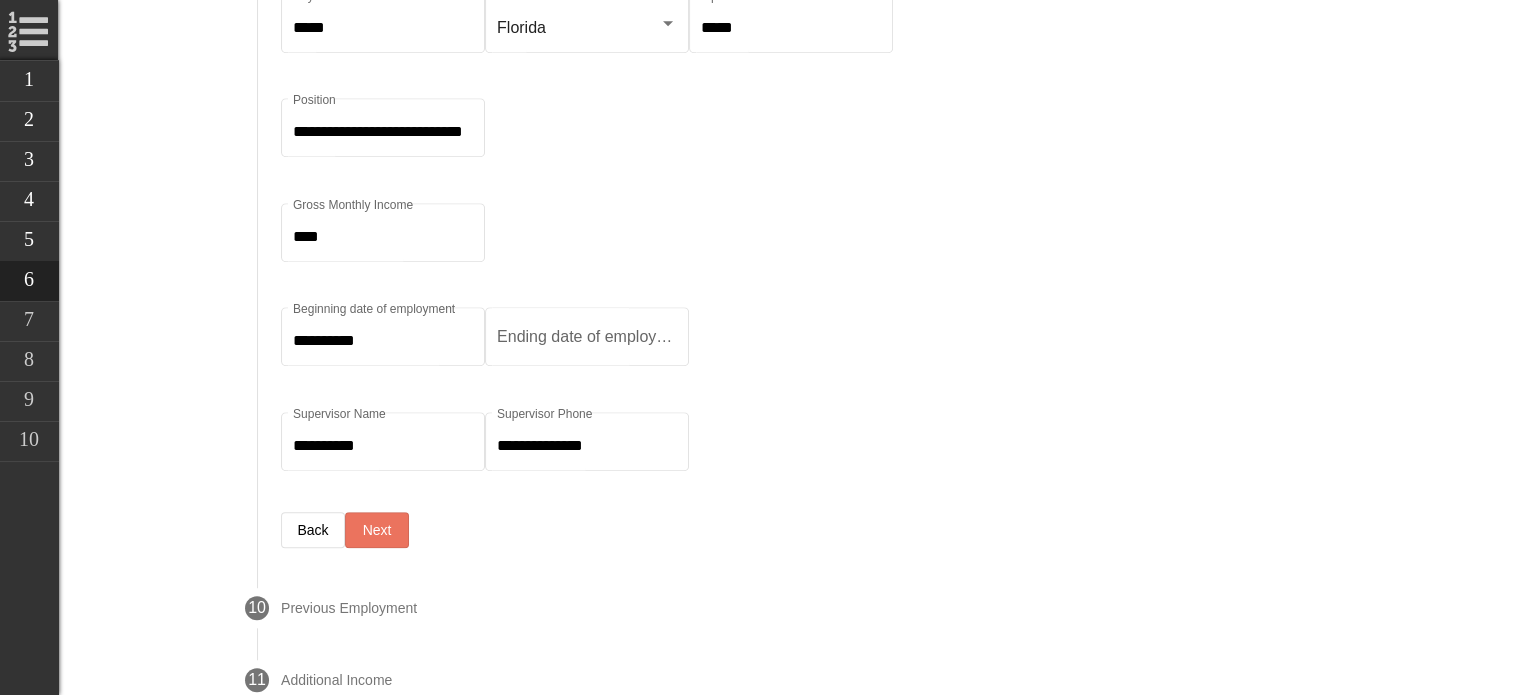 click on "Next" at bounding box center (376, 530) 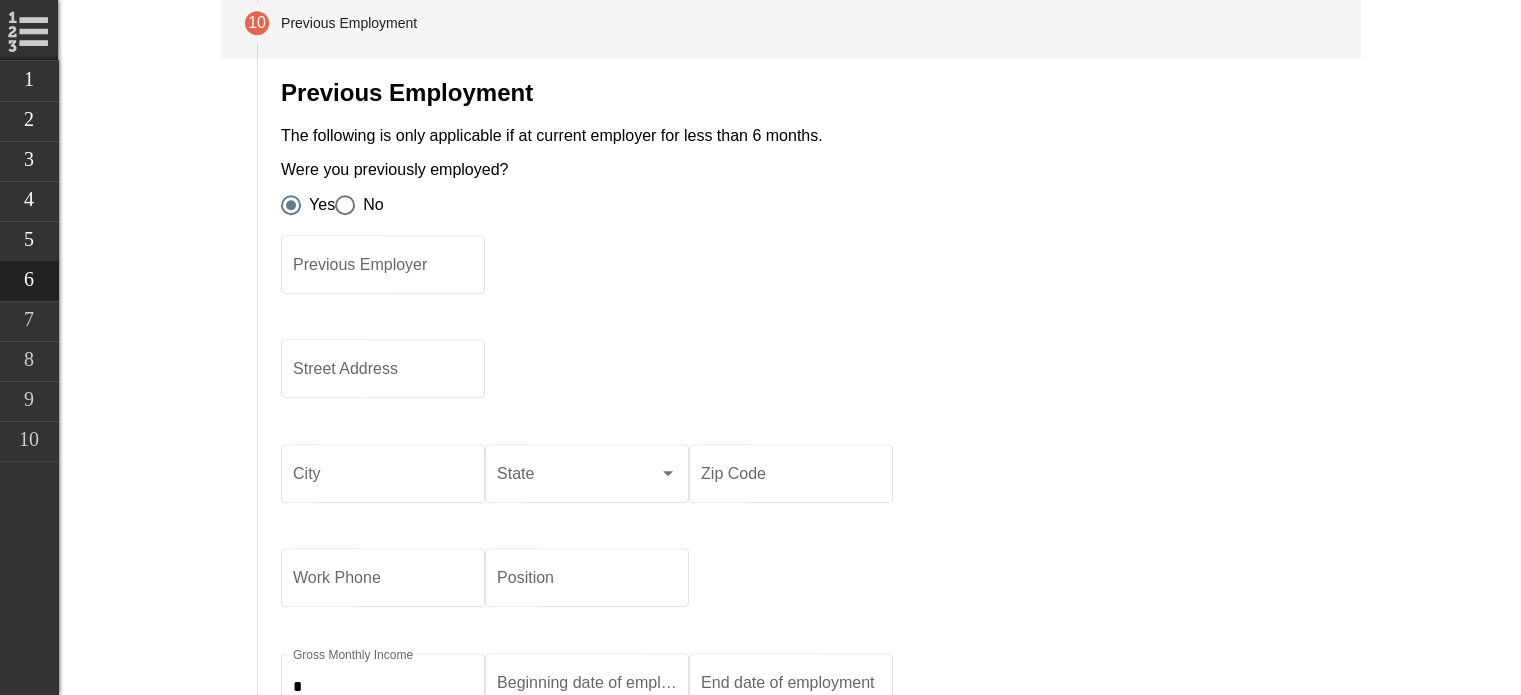 scroll, scrollTop: 1320, scrollLeft: 0, axis: vertical 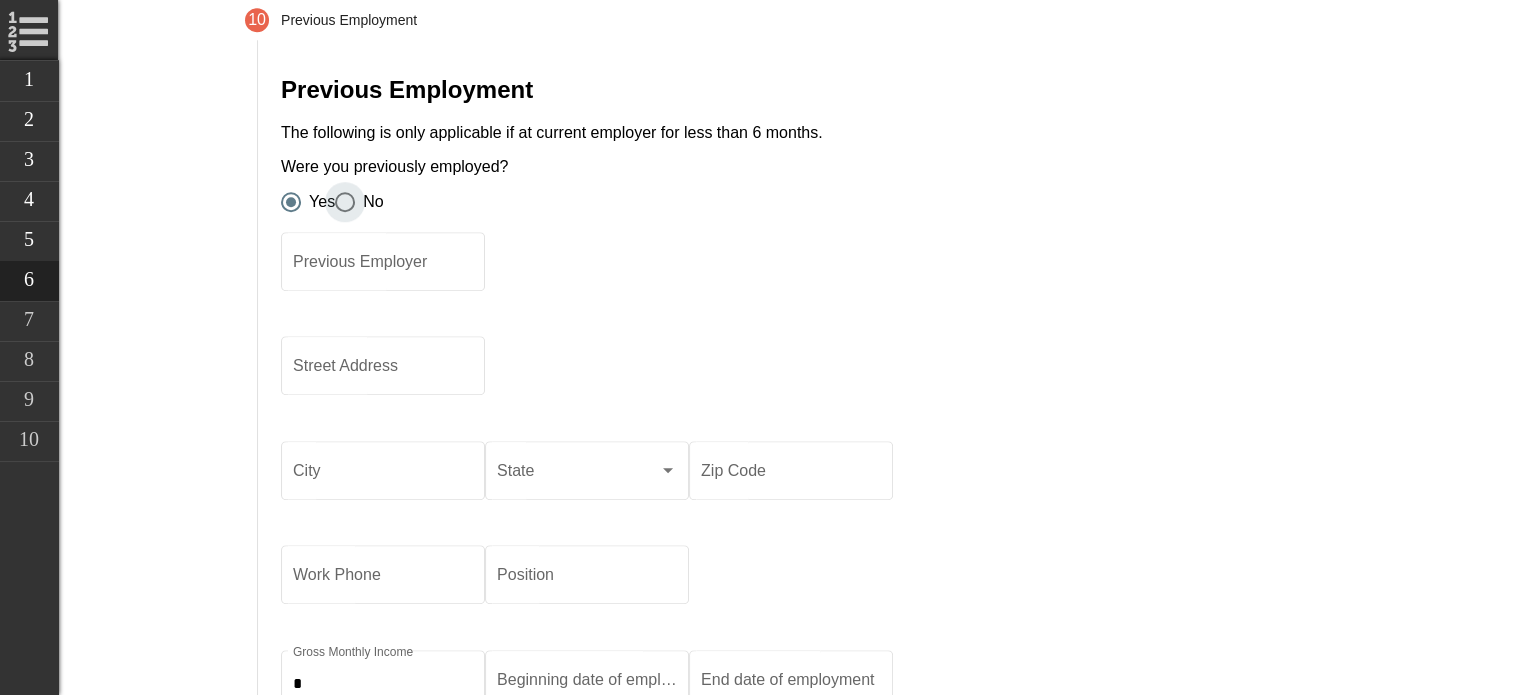 click on "No" at bounding box center [368, 202] 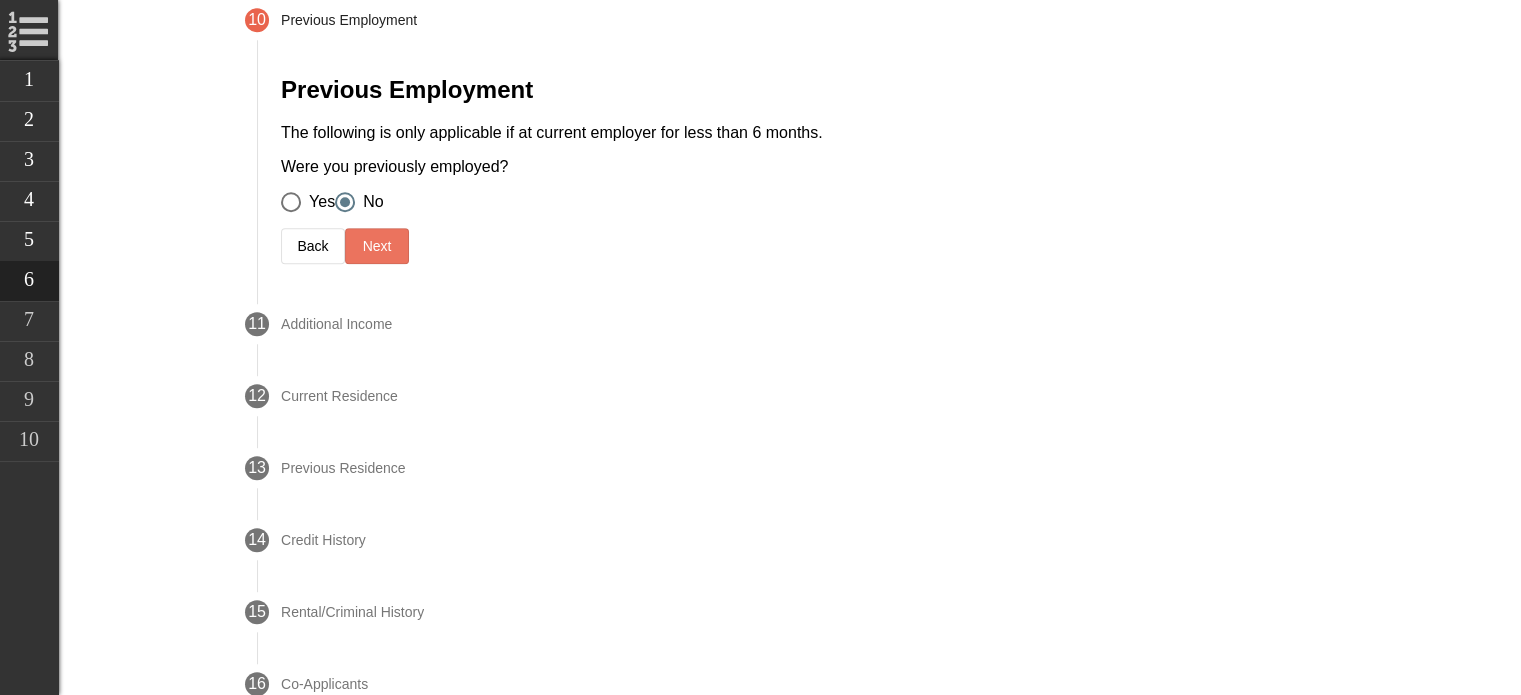 click on "Next" at bounding box center [376, 246] 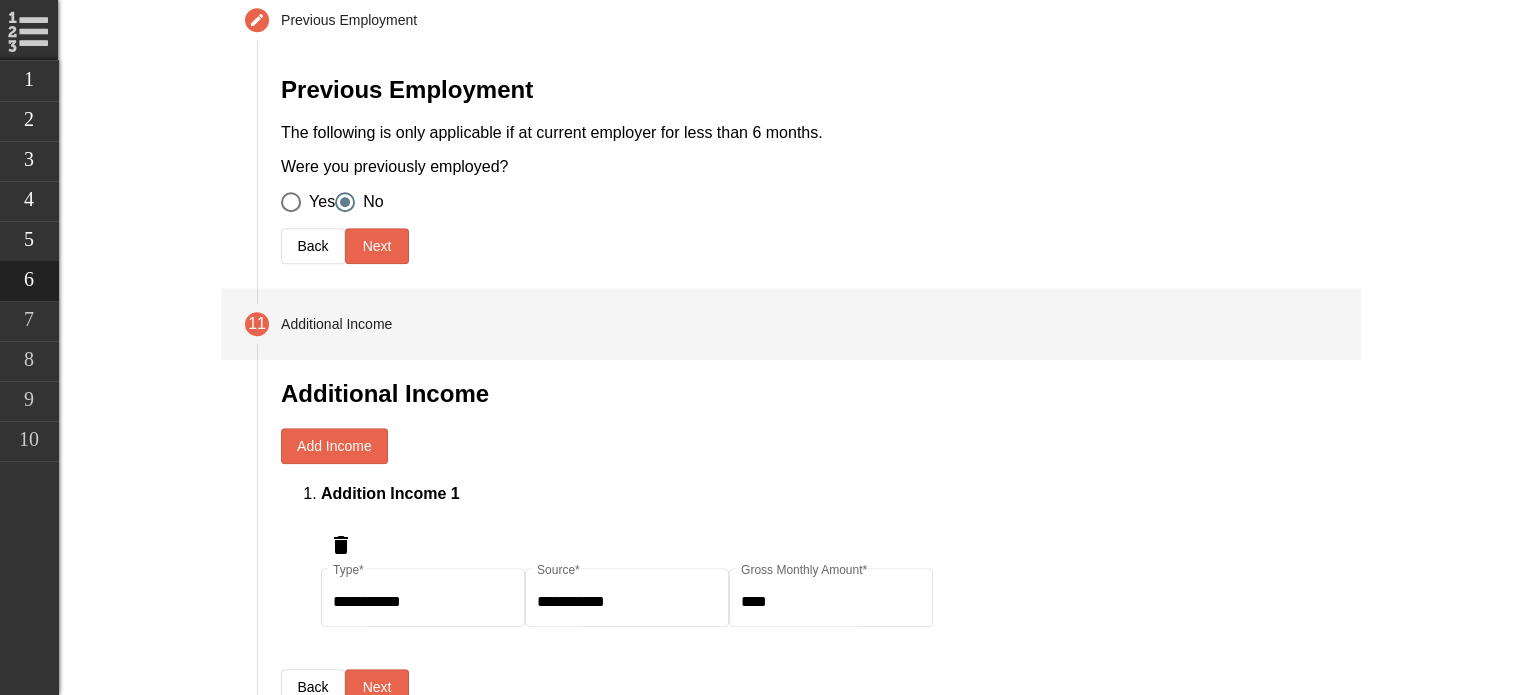 scroll, scrollTop: 0, scrollLeft: 0, axis: both 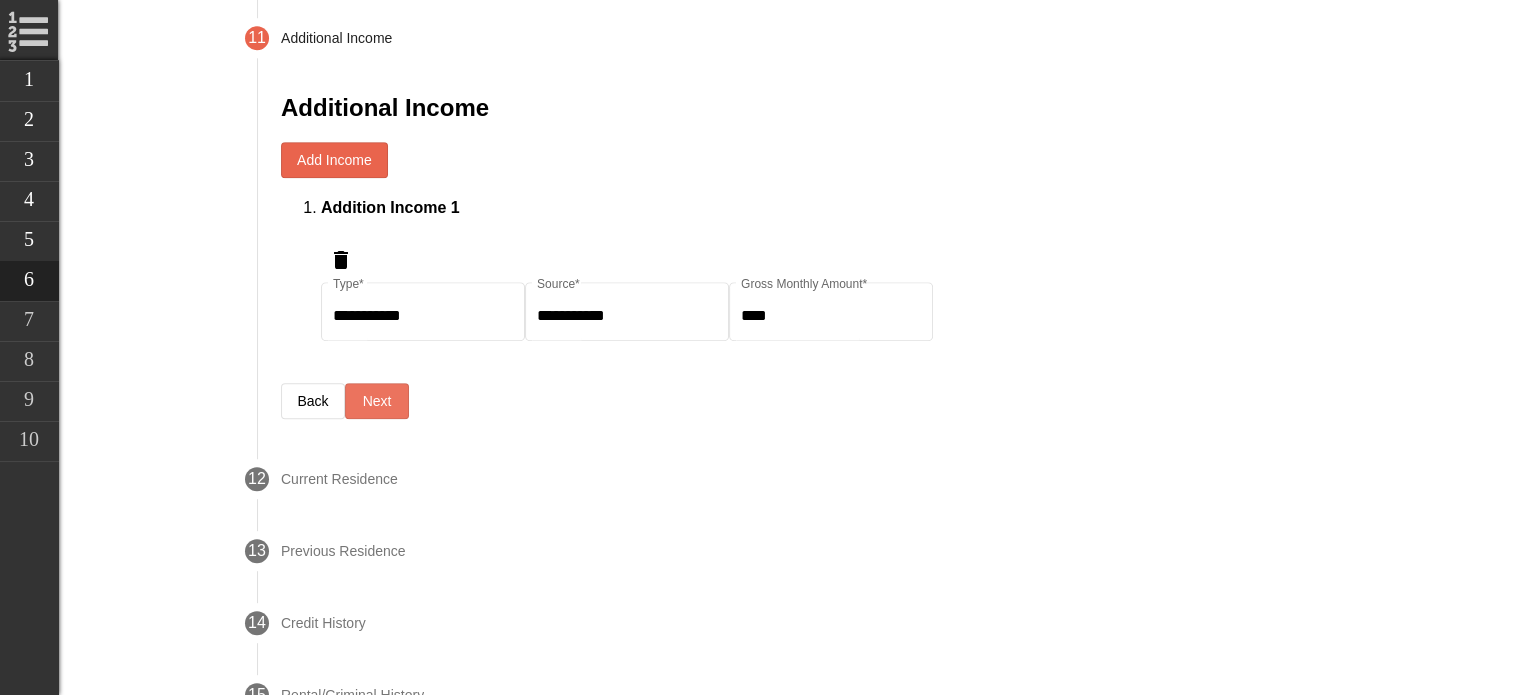 click on "Next" at bounding box center (376, 401) 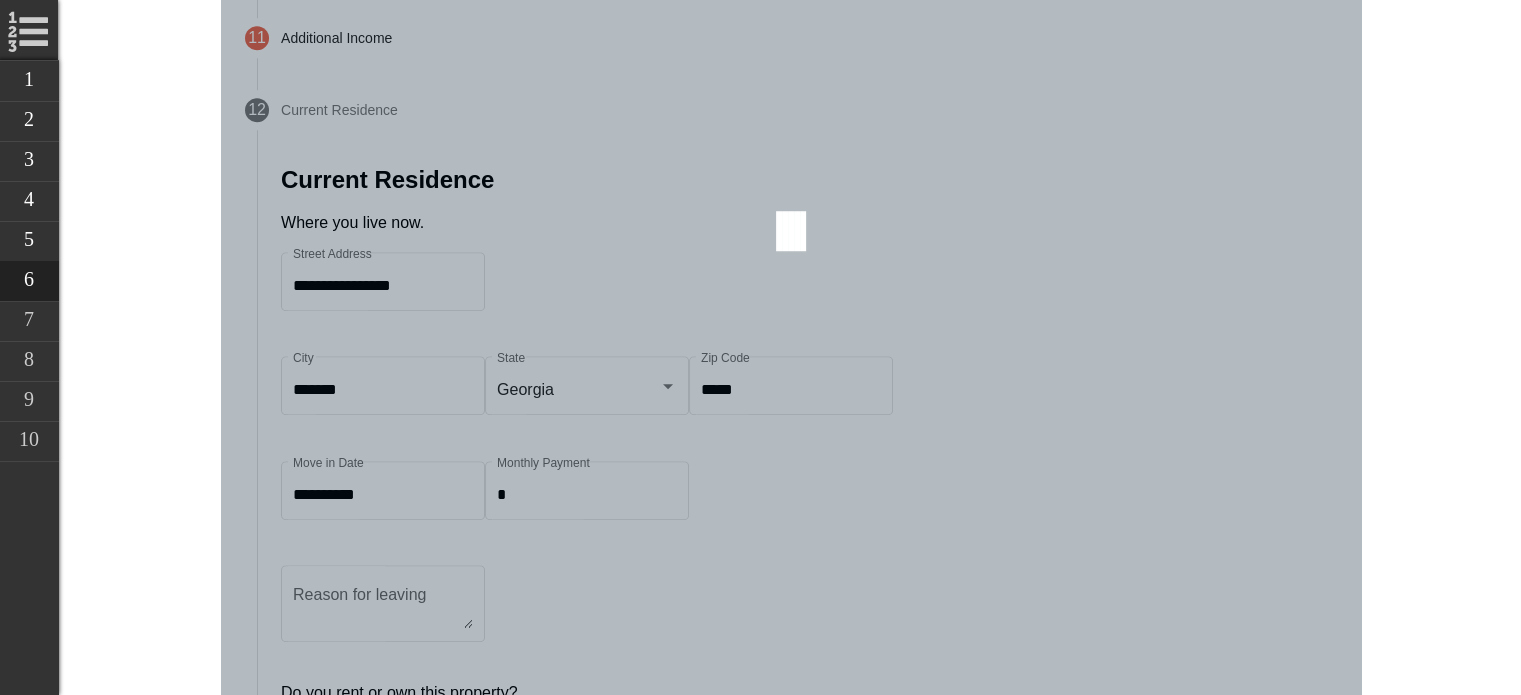 scroll, scrollTop: 0, scrollLeft: 0, axis: both 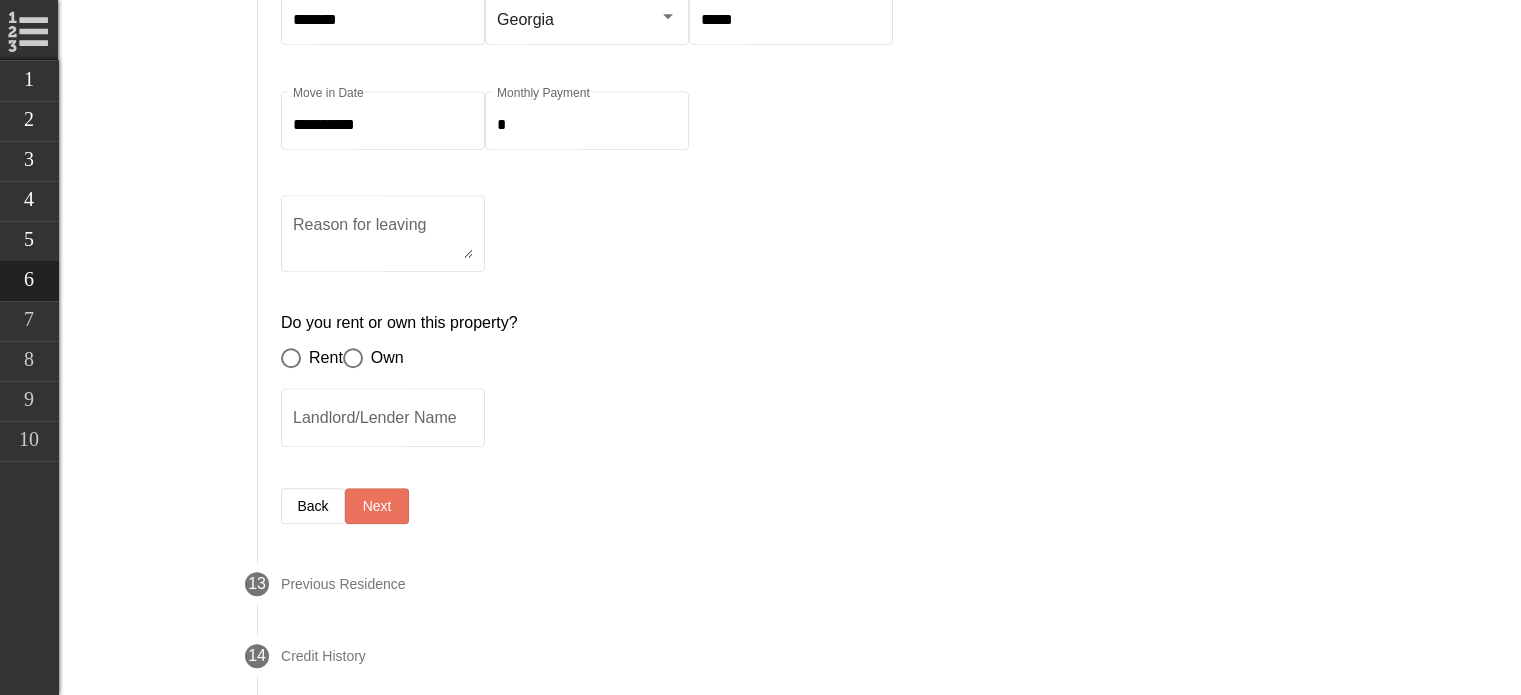 click on "Next" at bounding box center (376, 506) 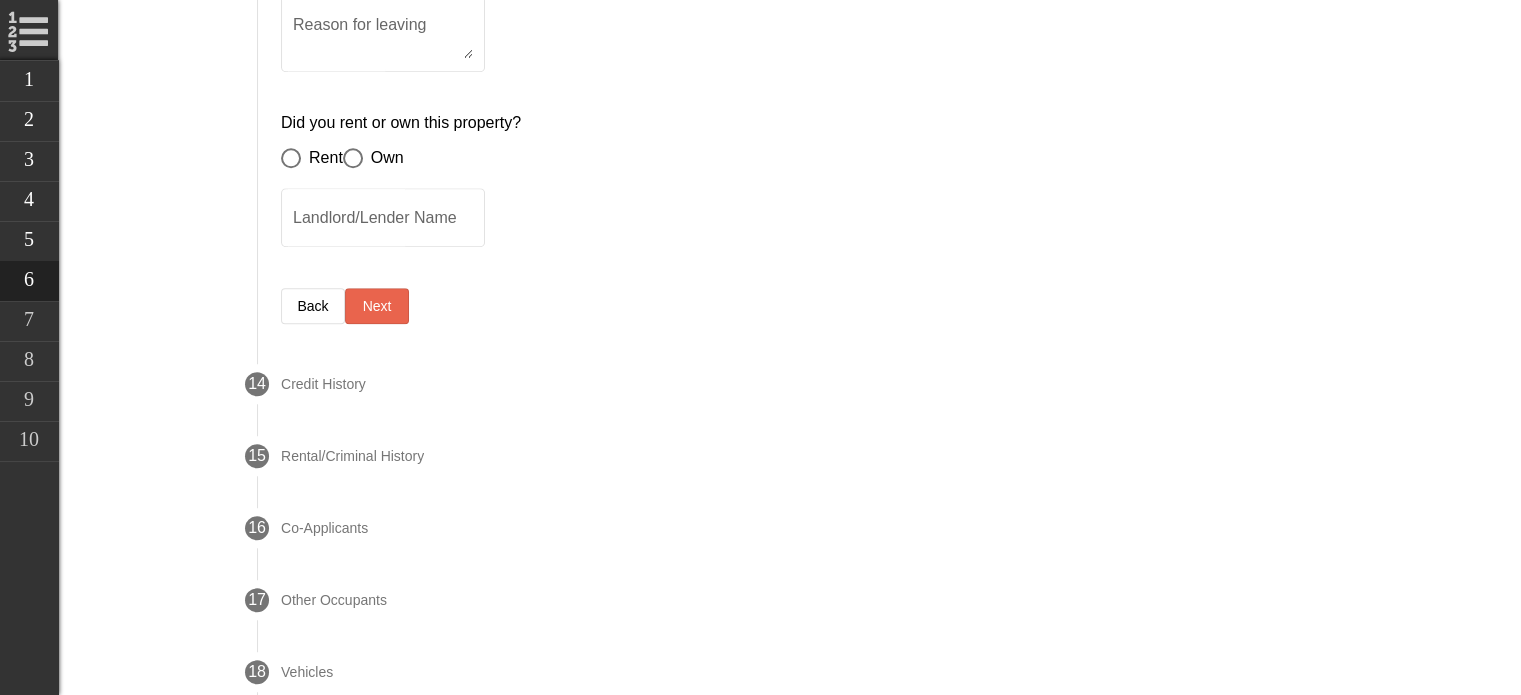scroll, scrollTop: 2026, scrollLeft: 0, axis: vertical 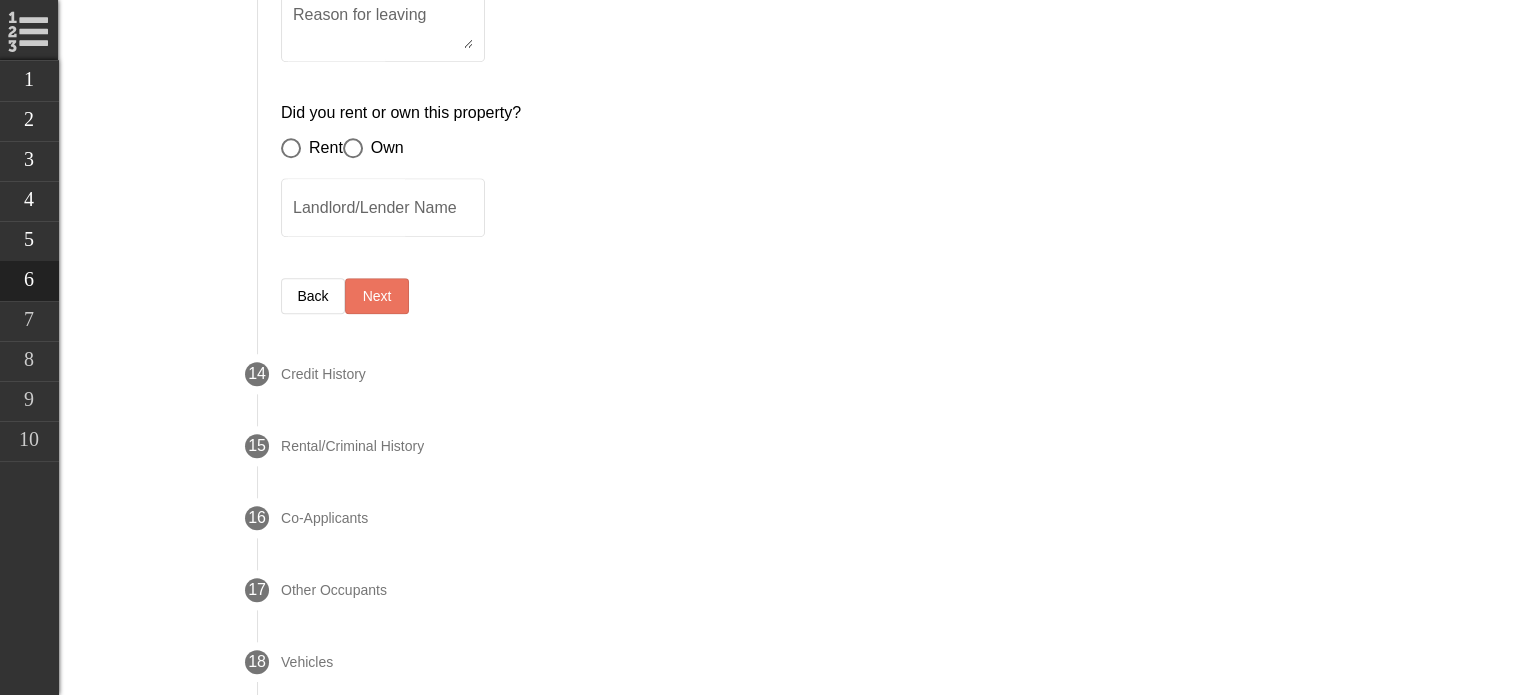 click on "Next" at bounding box center (376, 296) 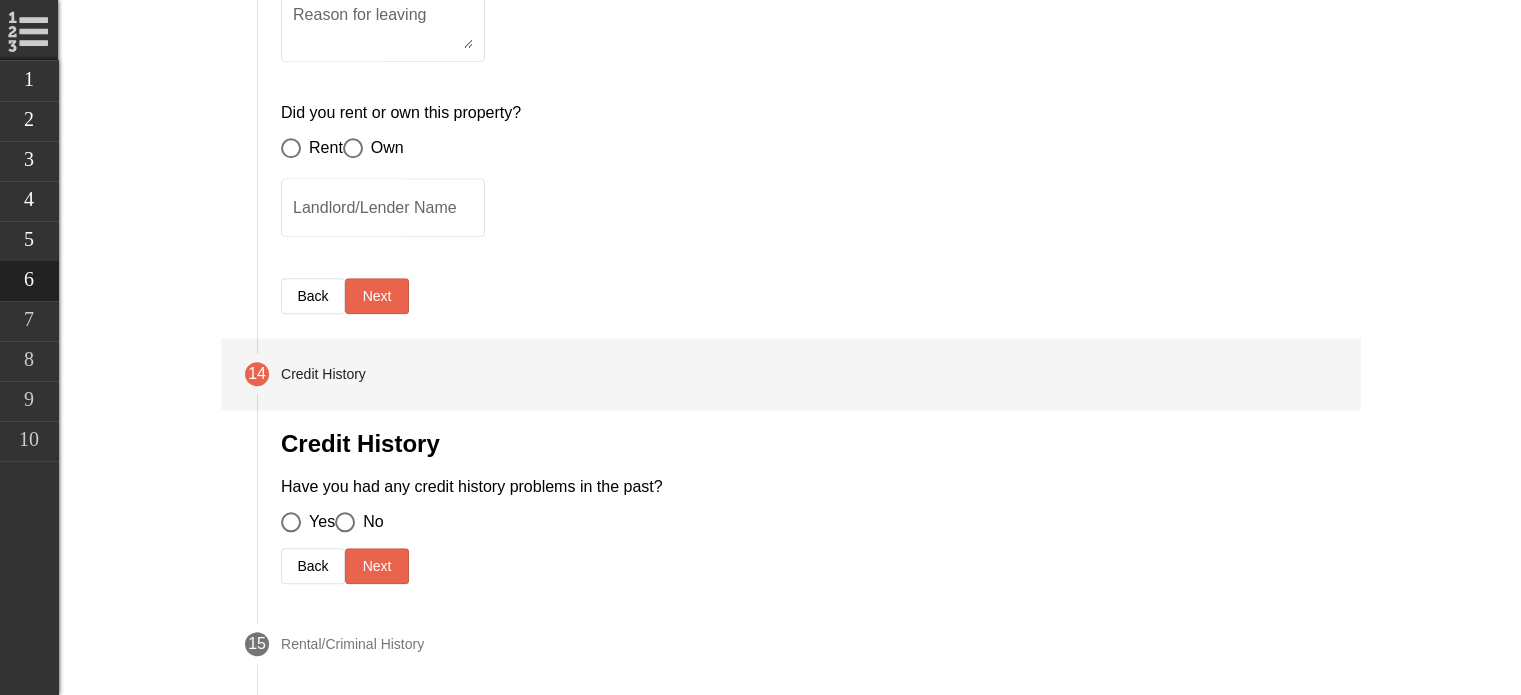 scroll, scrollTop: 1591, scrollLeft: 0, axis: vertical 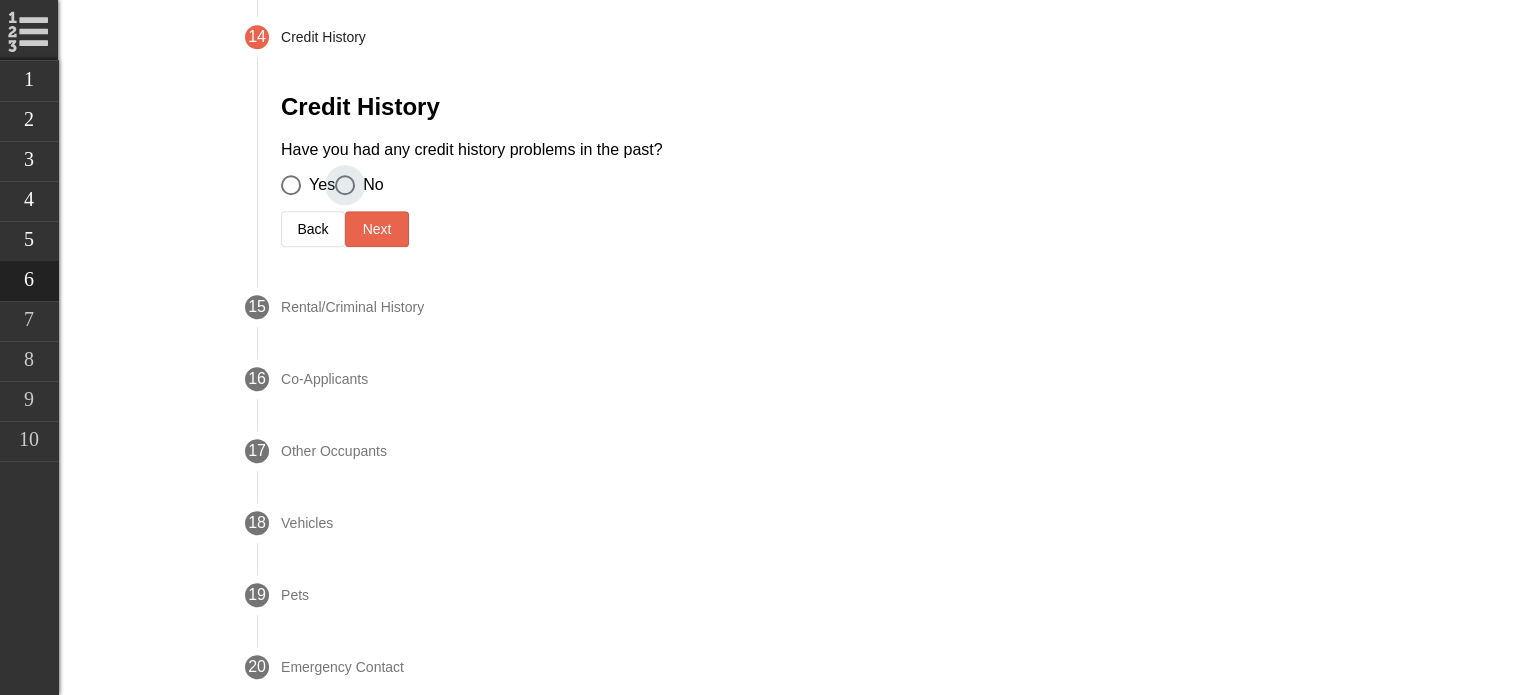 click on "No" at bounding box center [368, 185] 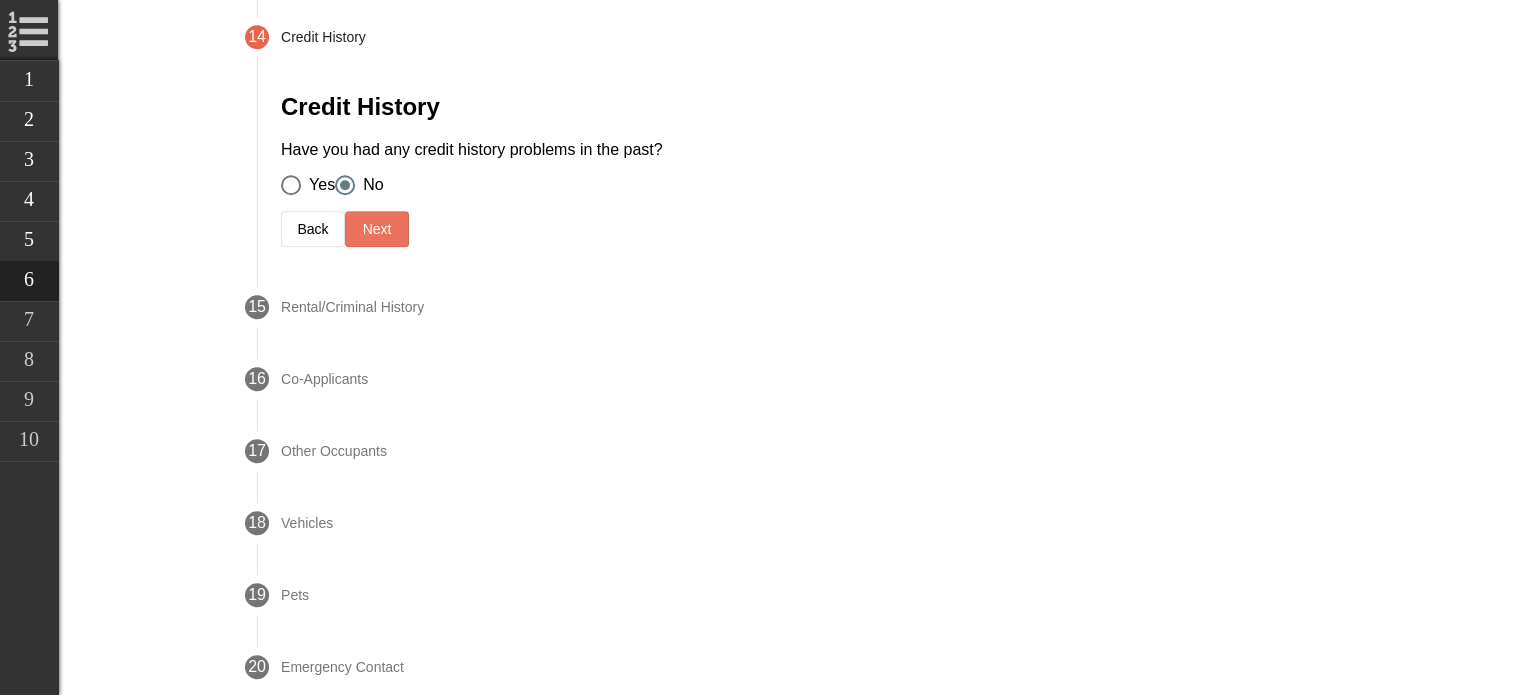 click on "Next" at bounding box center [376, 229] 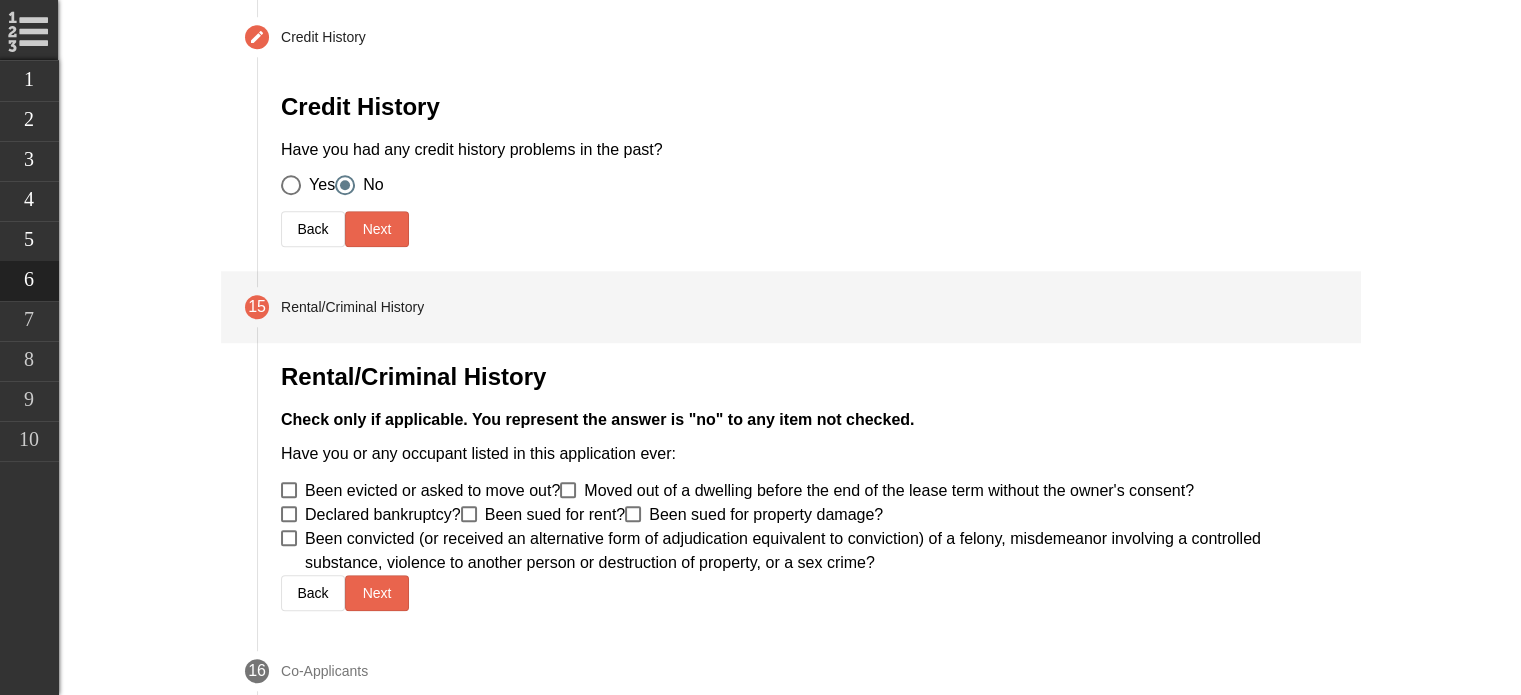 scroll, scrollTop: 1663, scrollLeft: 0, axis: vertical 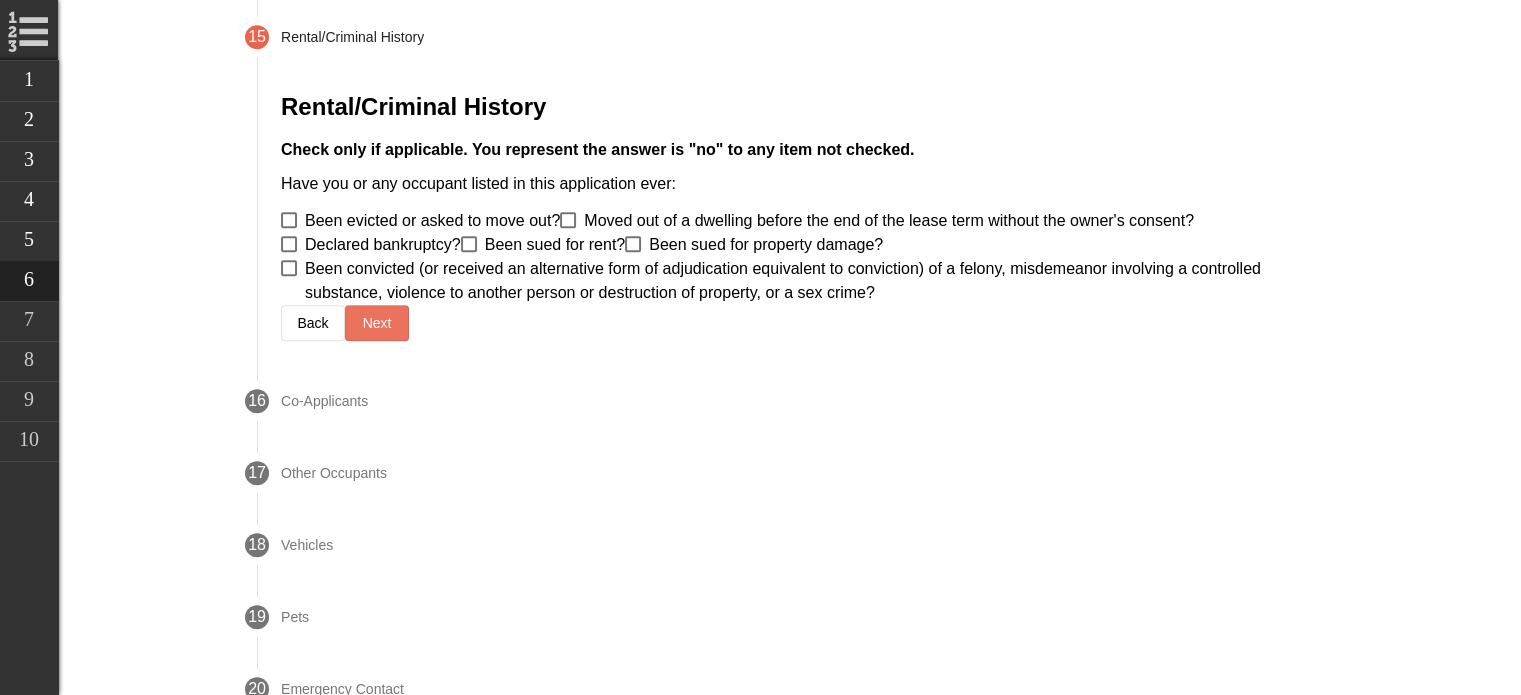 click on "Next" at bounding box center (376, 323) 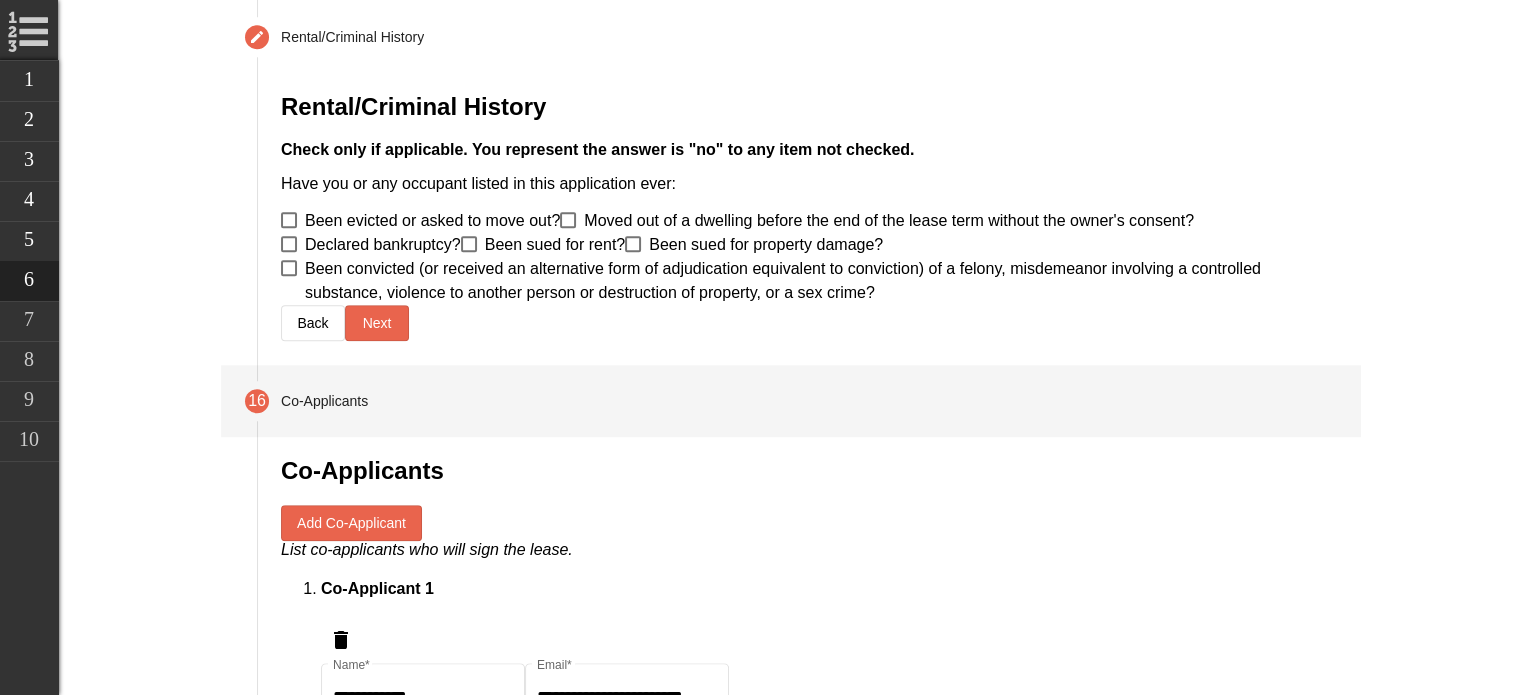 scroll, scrollTop: 0, scrollLeft: 0, axis: both 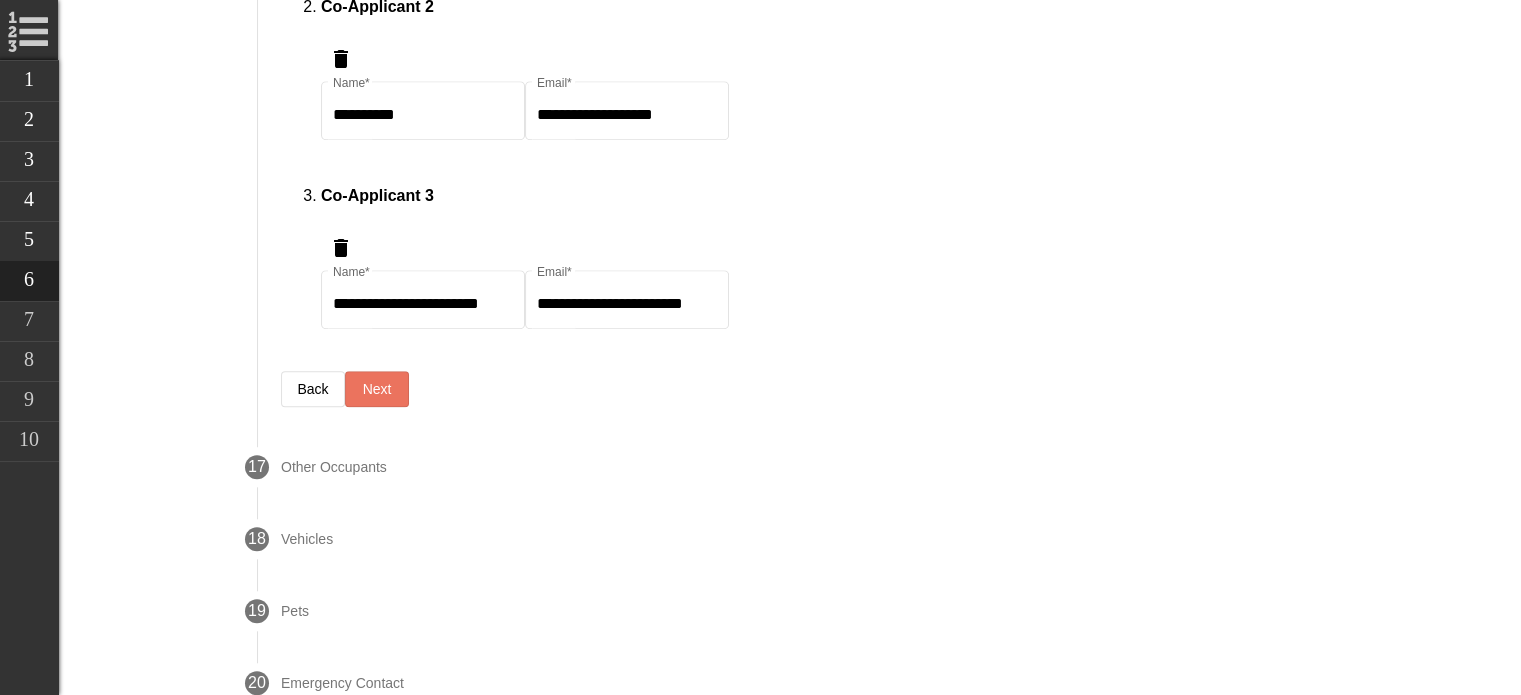 click on "Next" at bounding box center (376, 389) 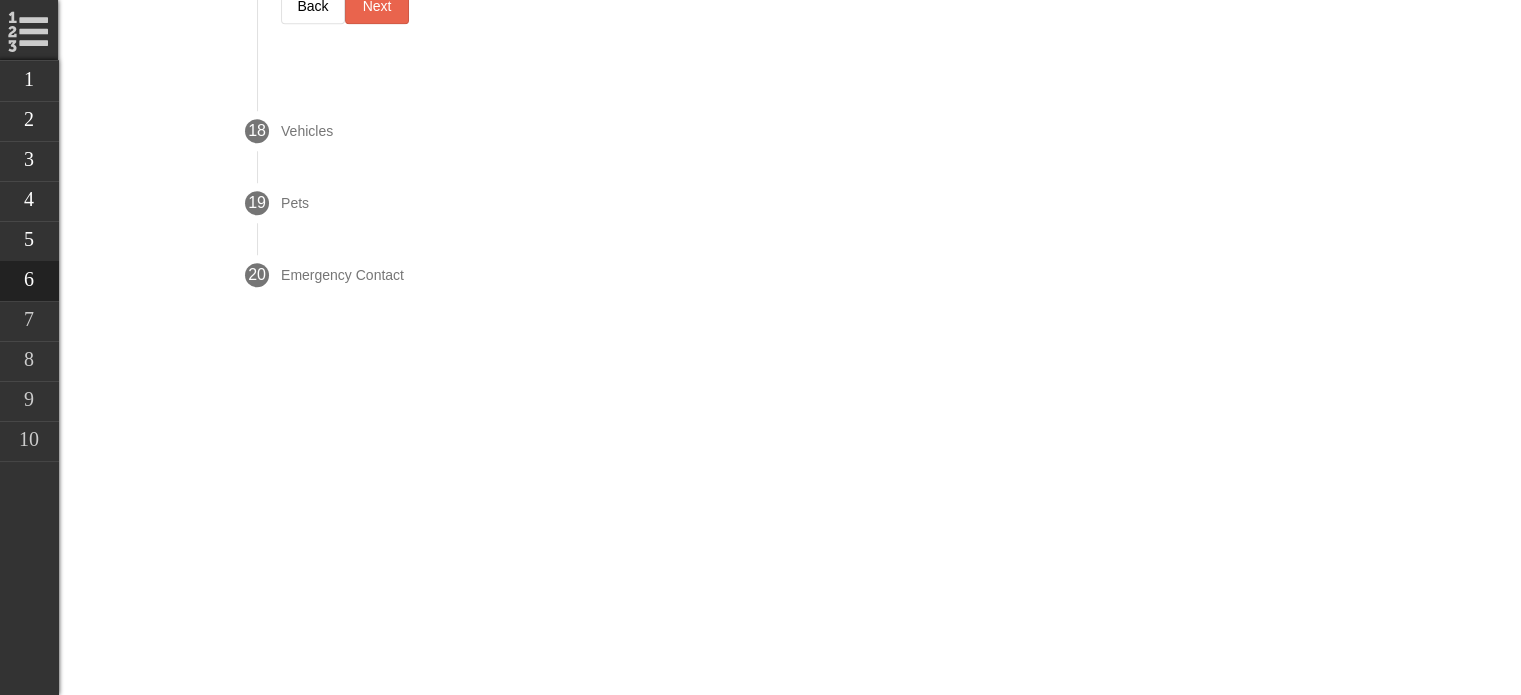 scroll, scrollTop: 0, scrollLeft: 0, axis: both 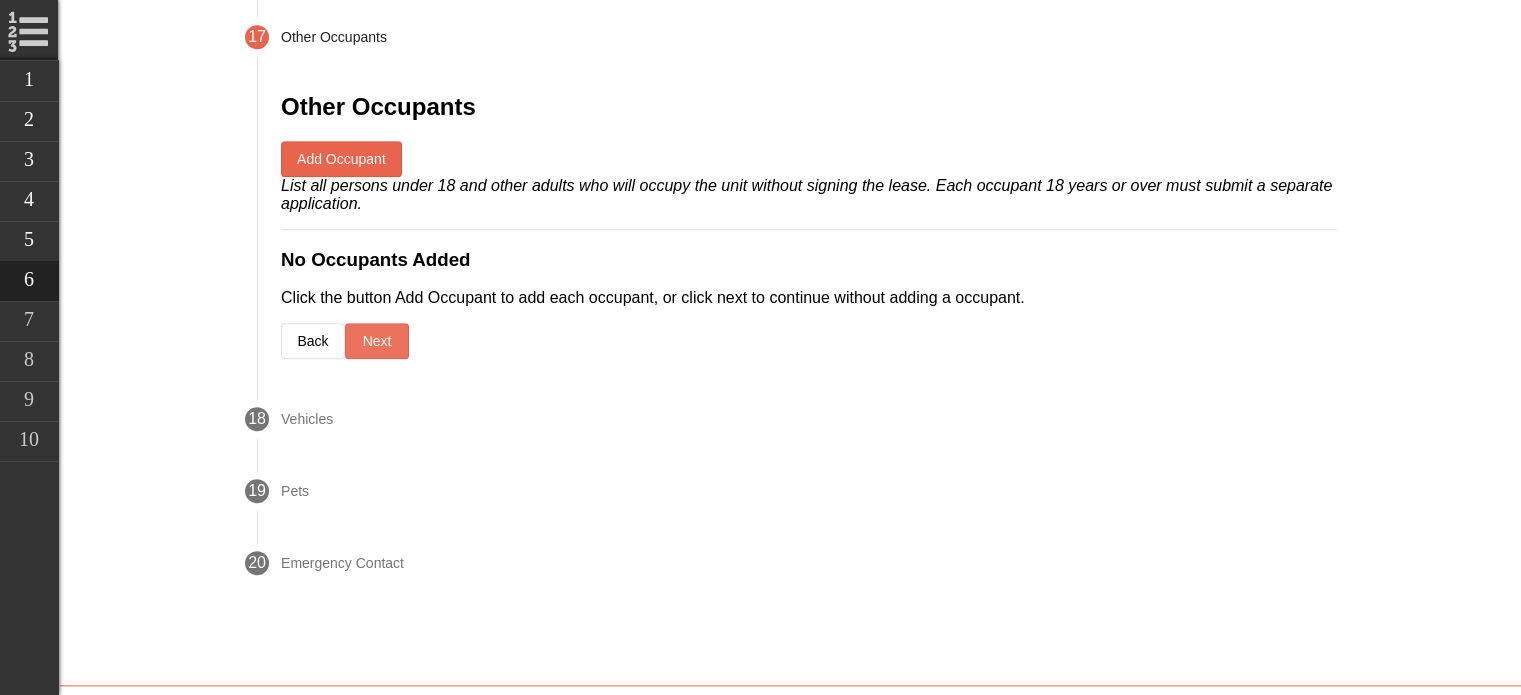click on "Next" at bounding box center [376, 341] 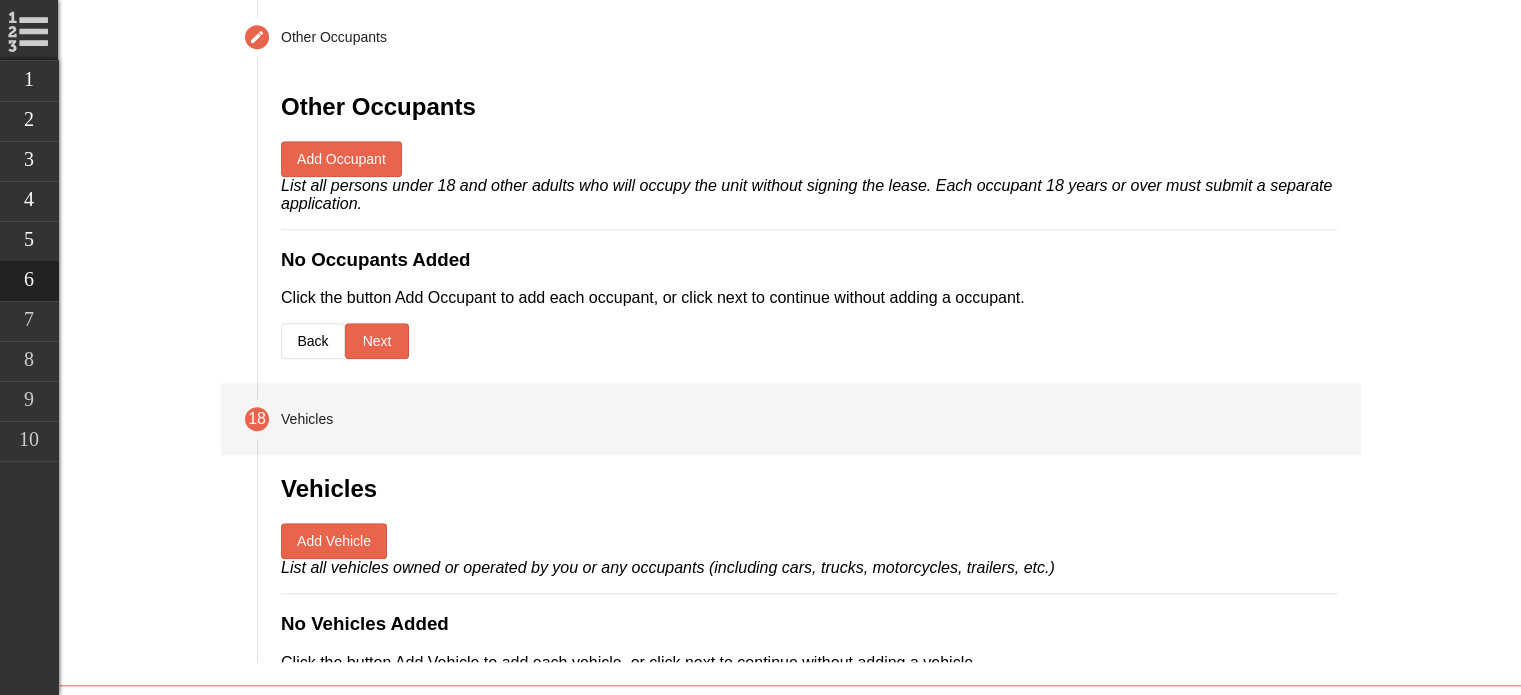 scroll, scrollTop: 1879, scrollLeft: 0, axis: vertical 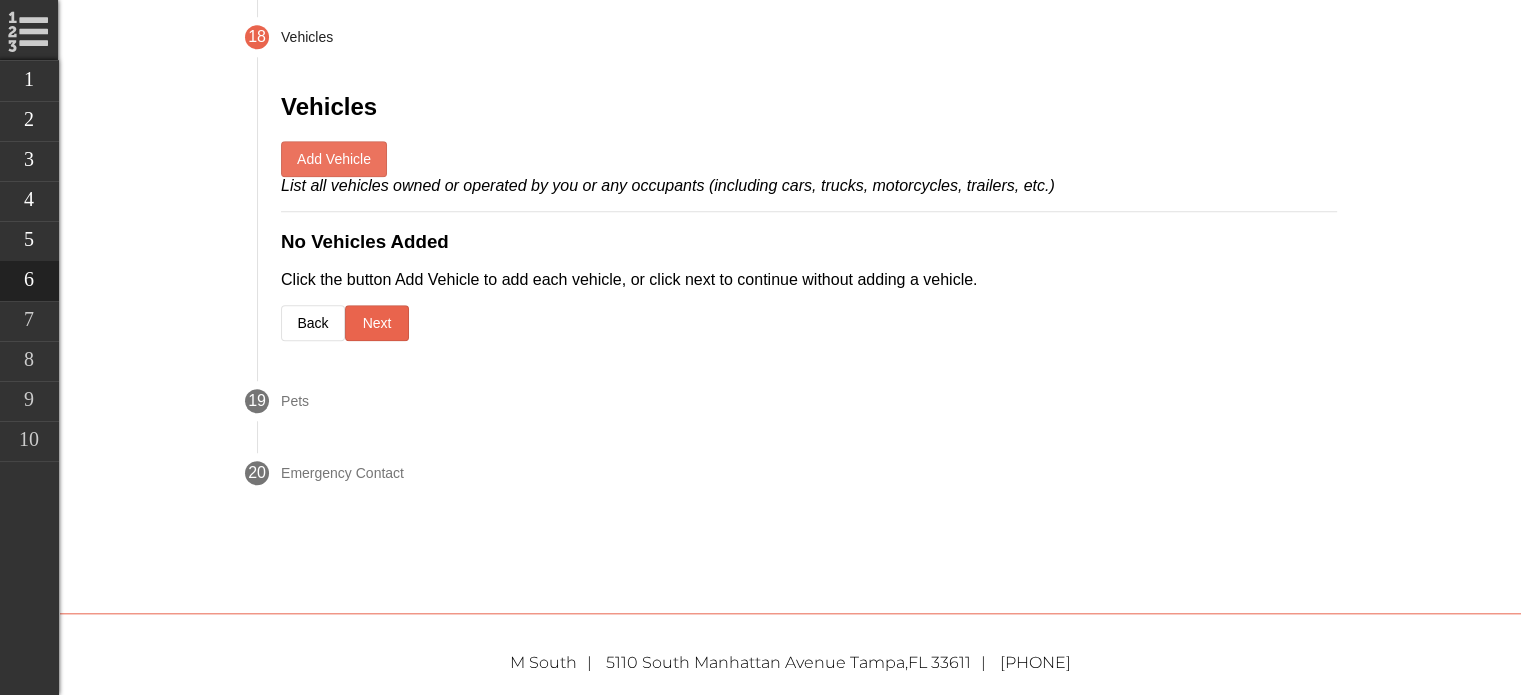 click on "Add Vehicle" at bounding box center (333, 159) 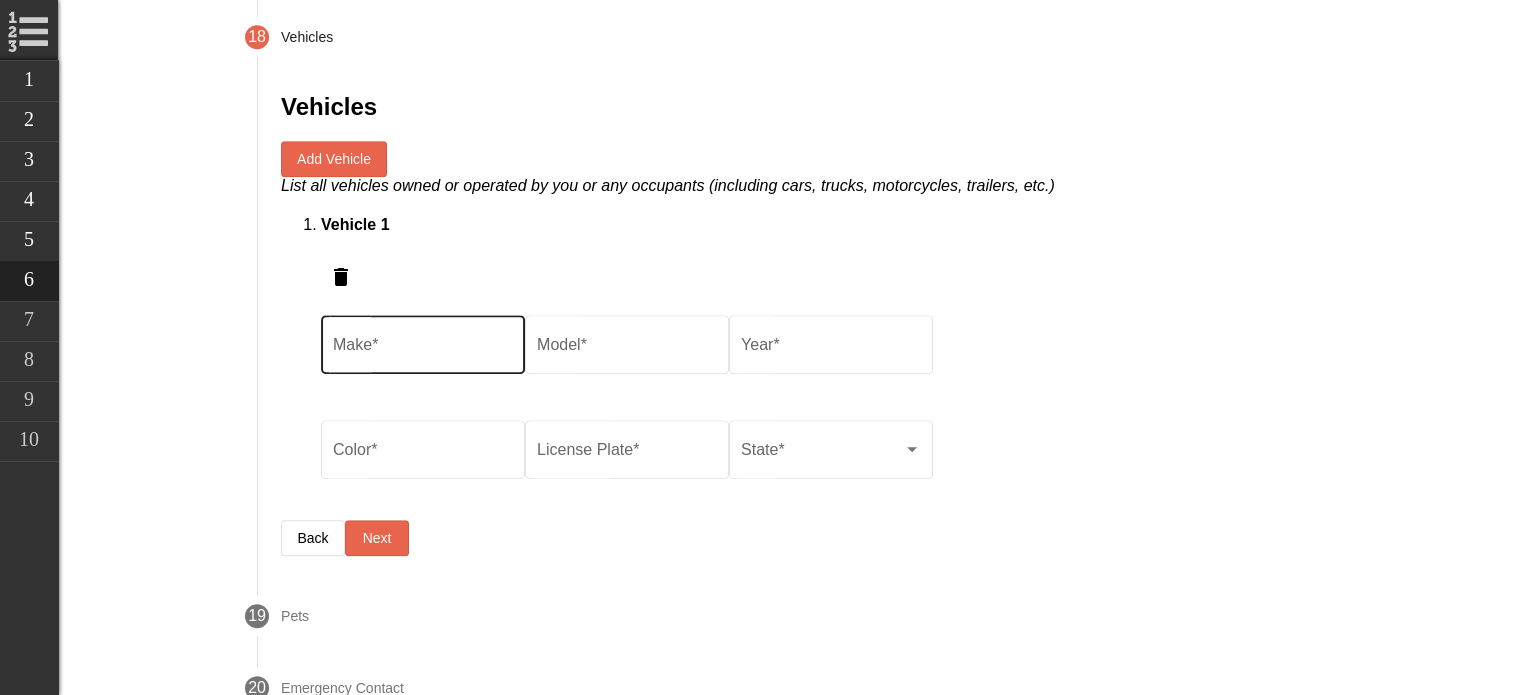 click on "Make  *" at bounding box center (422, 342) 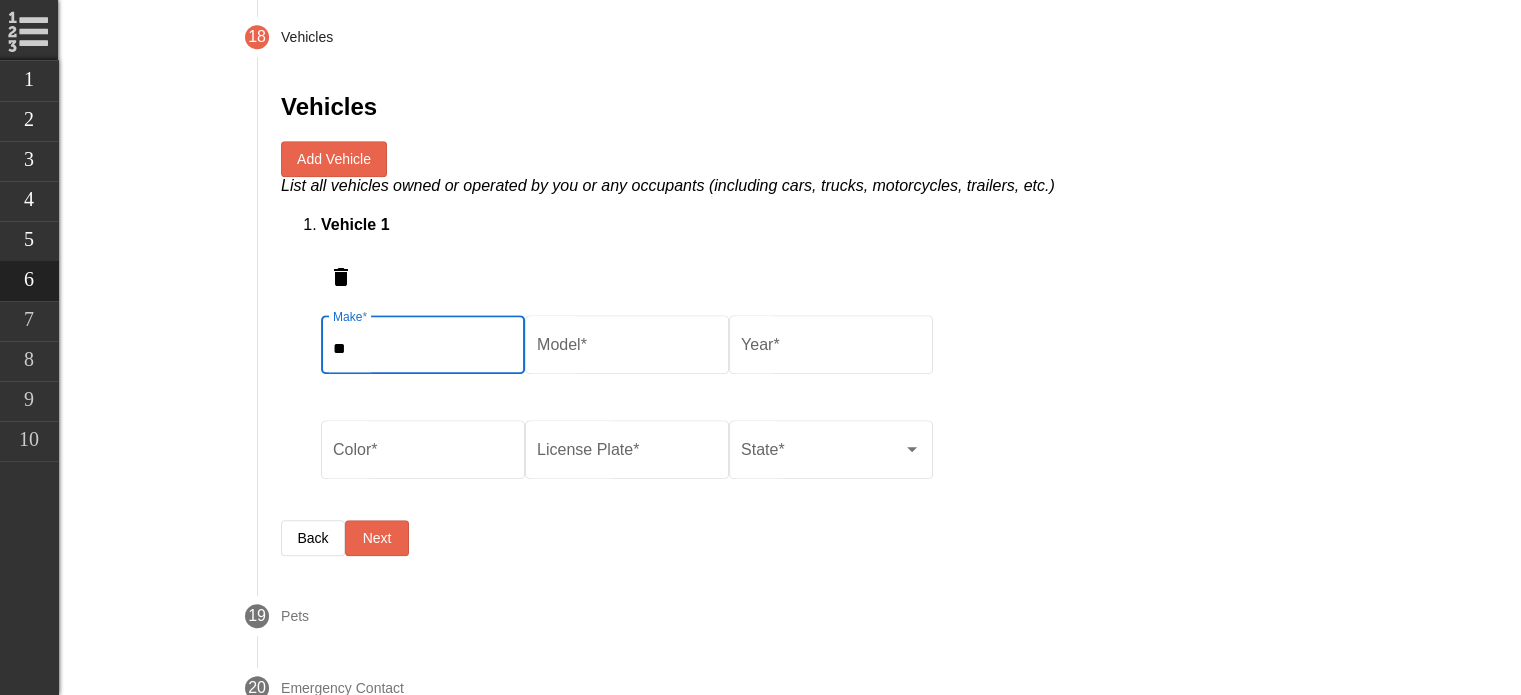 type on "*" 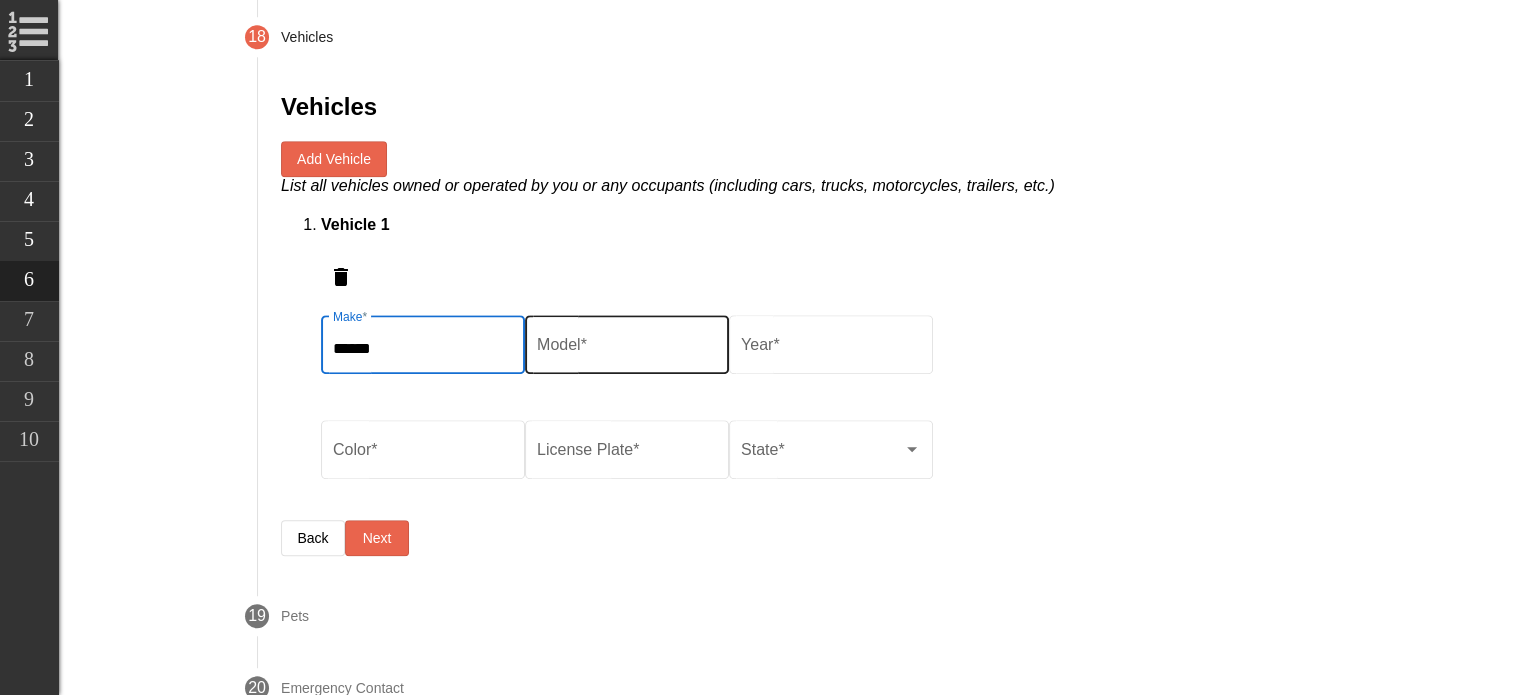type on "******" 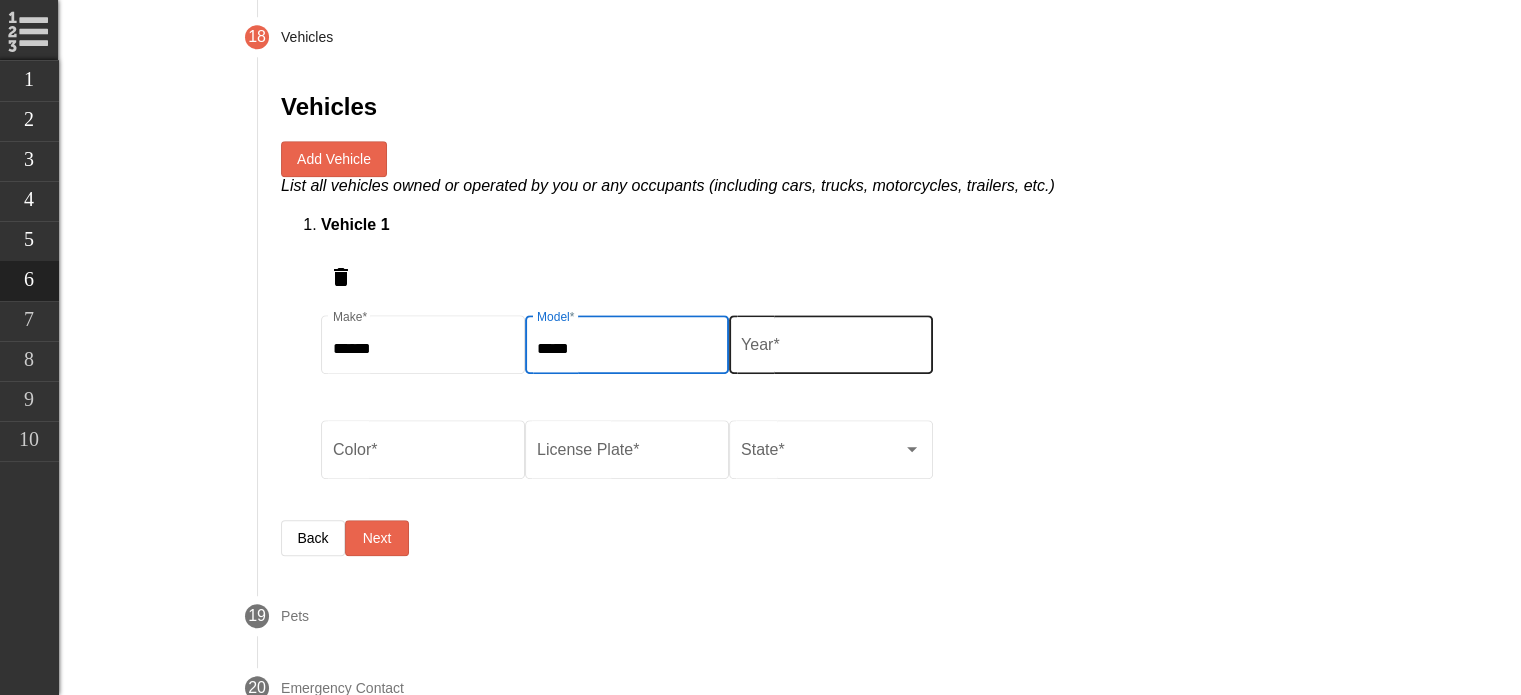 type on "*****" 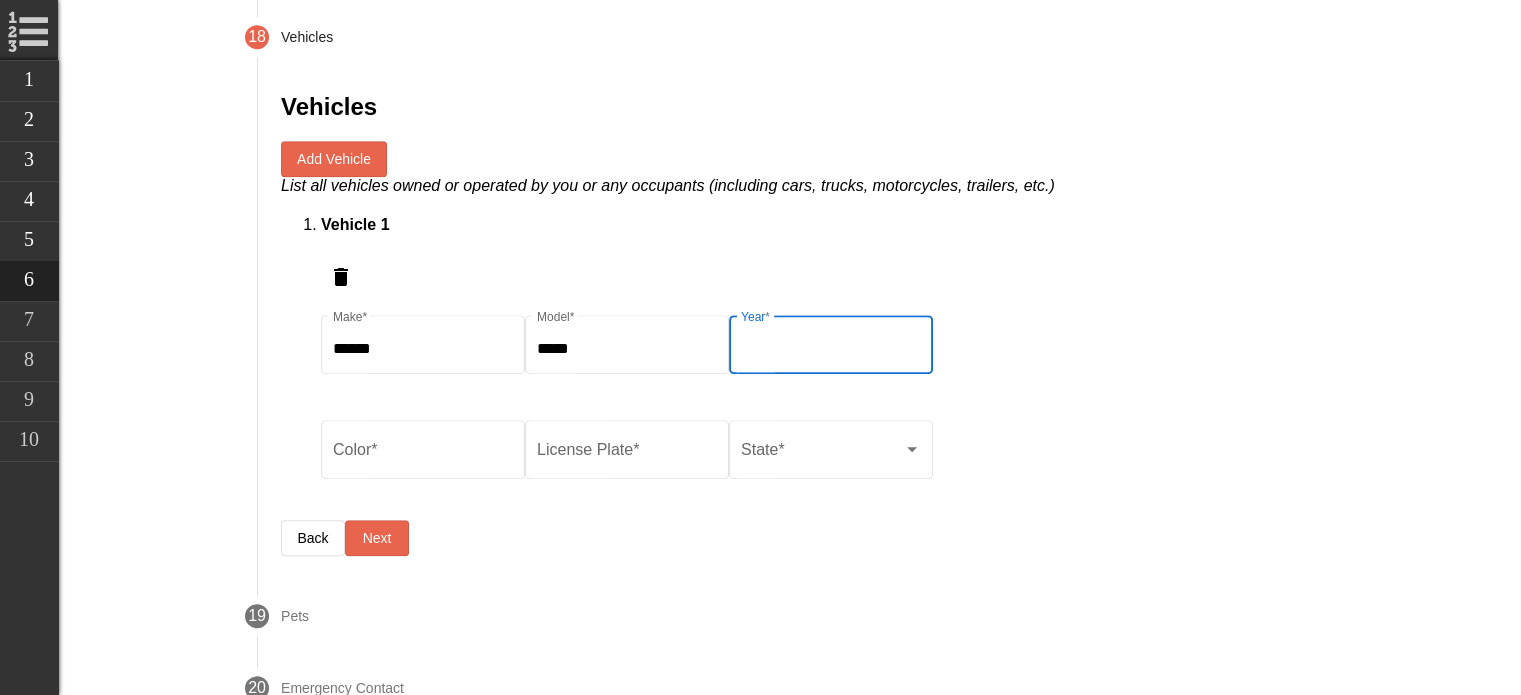 click on "Year  *" at bounding box center [830, 349] 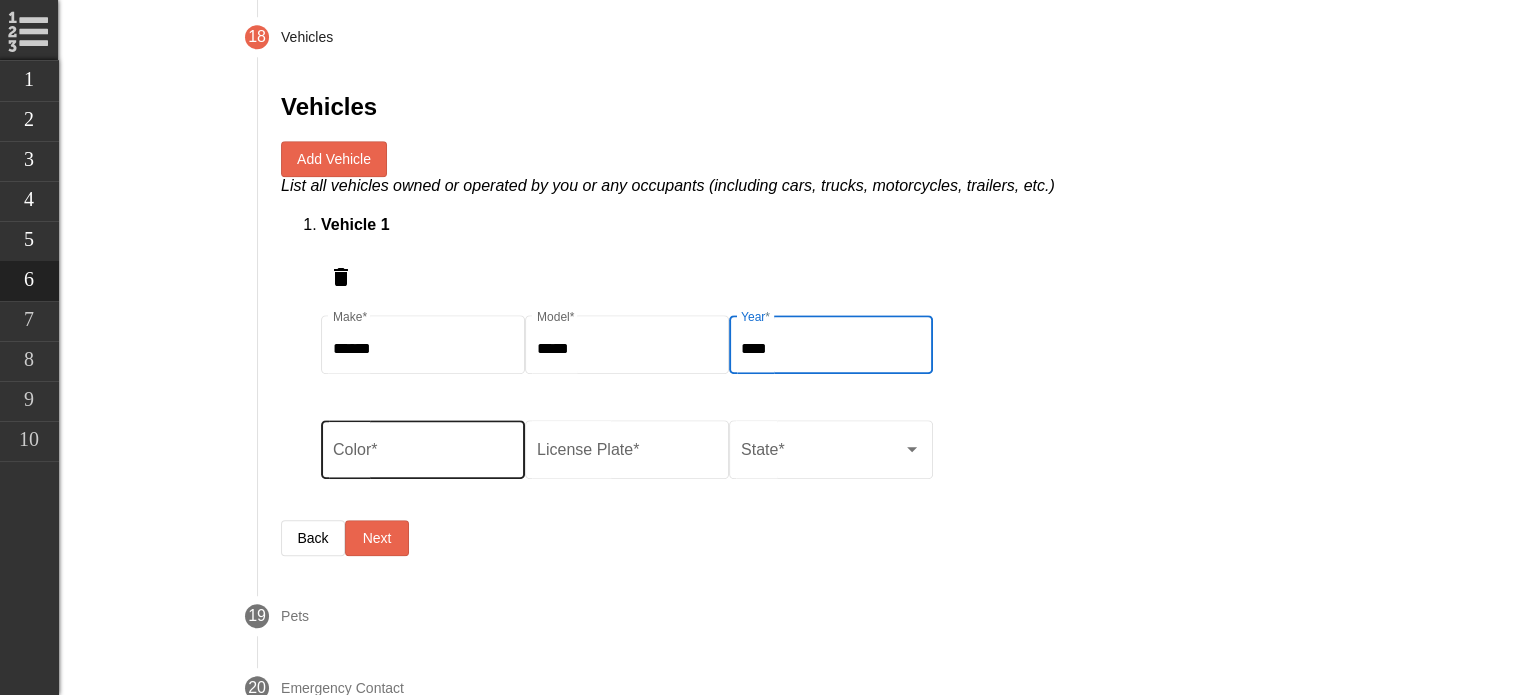 type on "****" 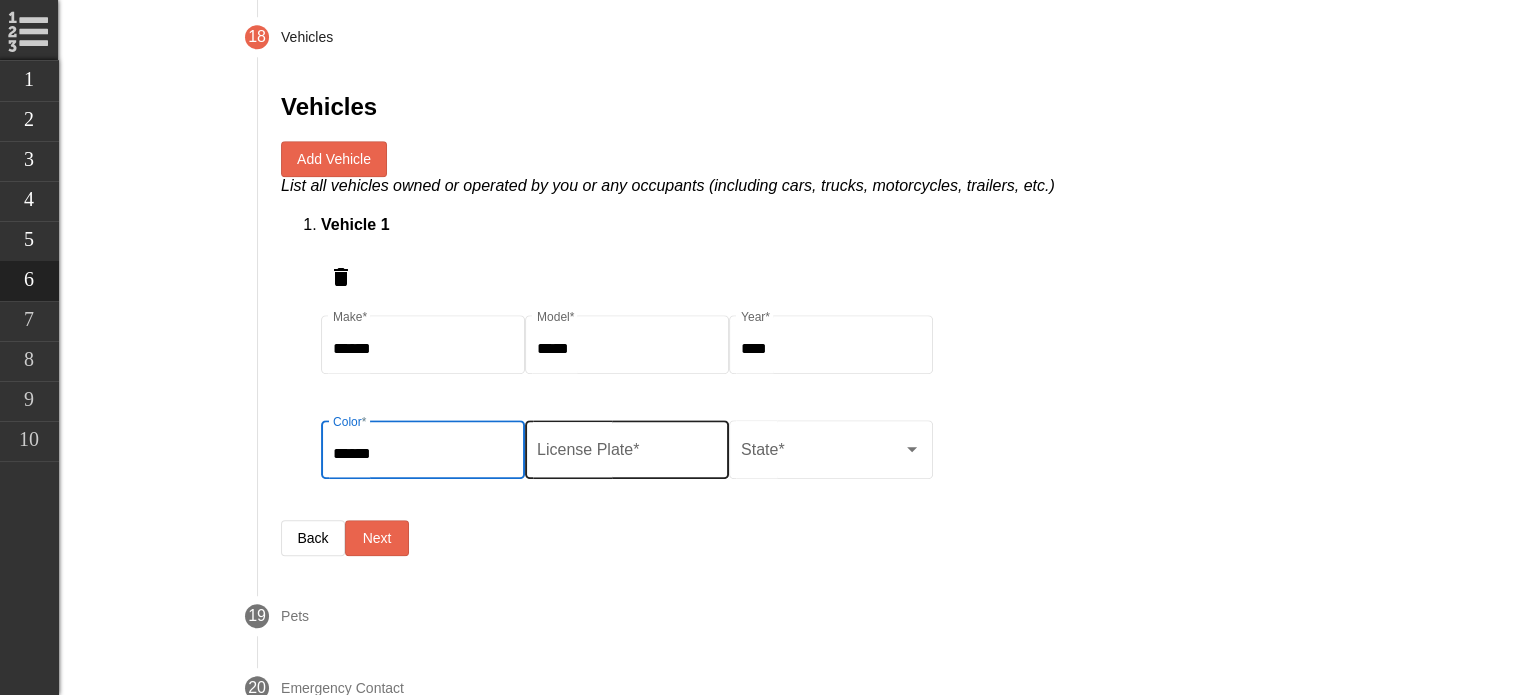 type on "******" 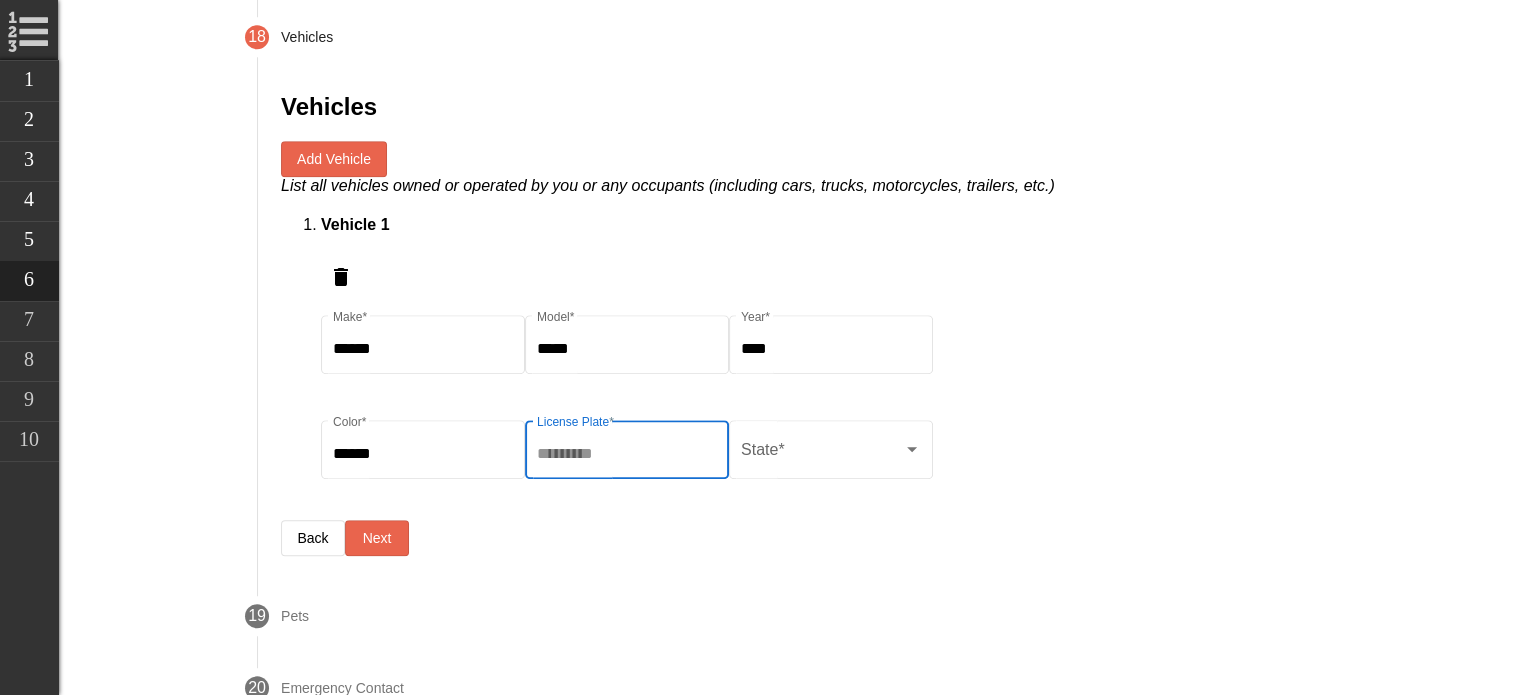 click on "License Plate  *" at bounding box center [626, 454] 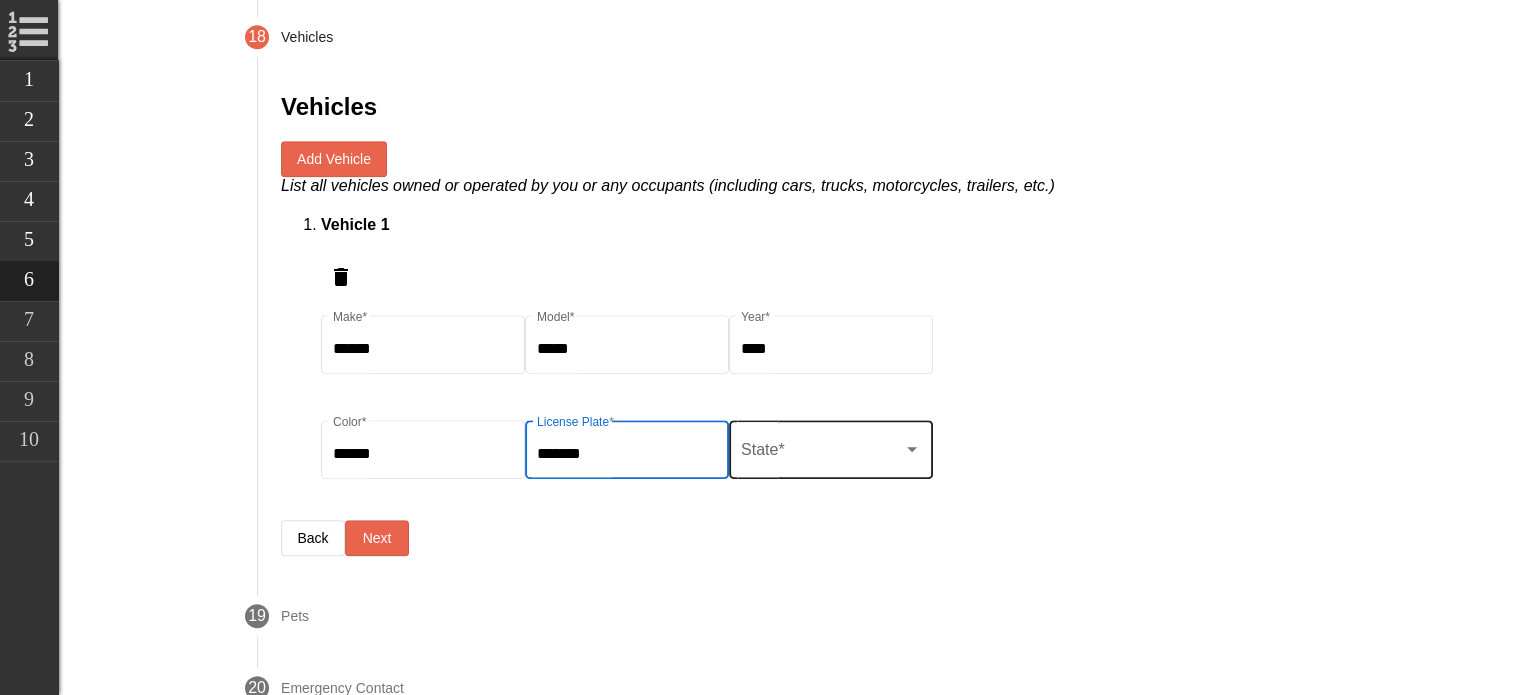 type on "*******" 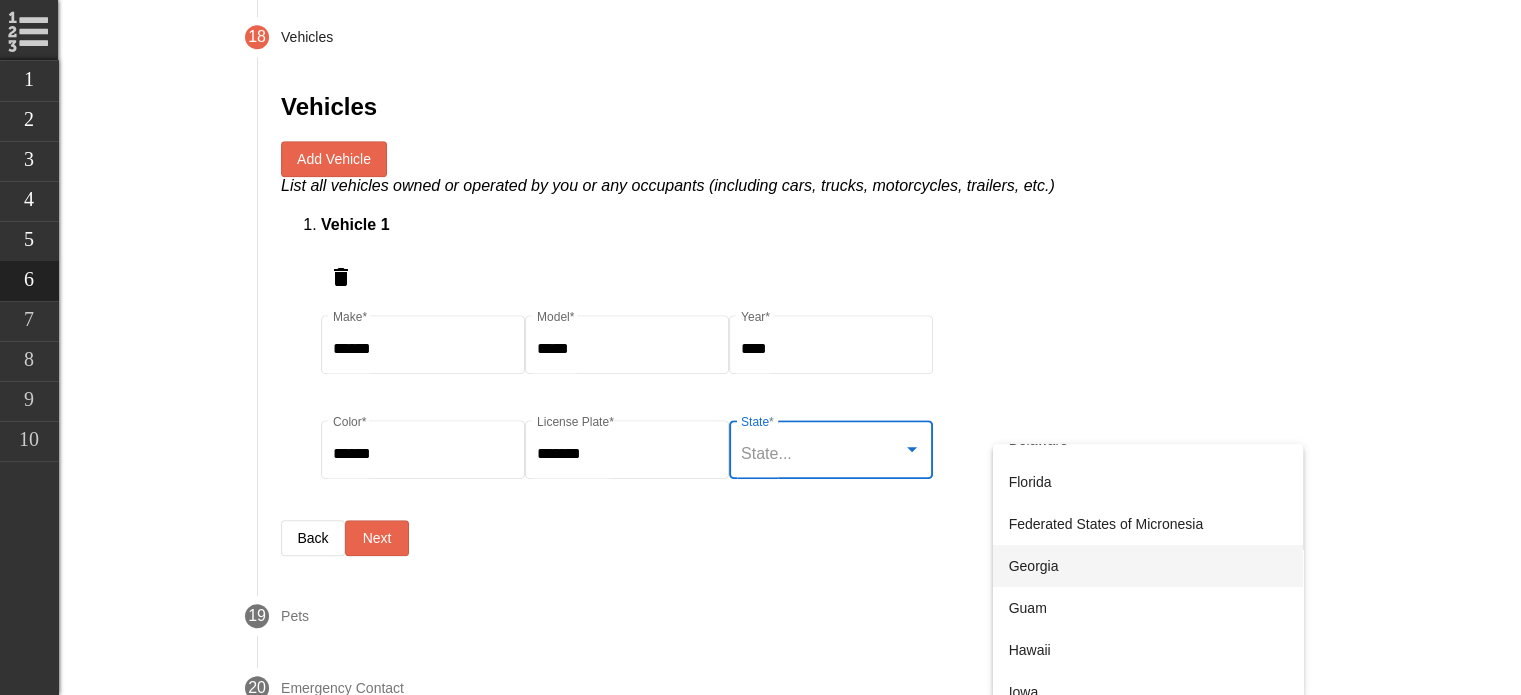 scroll, scrollTop: 412, scrollLeft: 0, axis: vertical 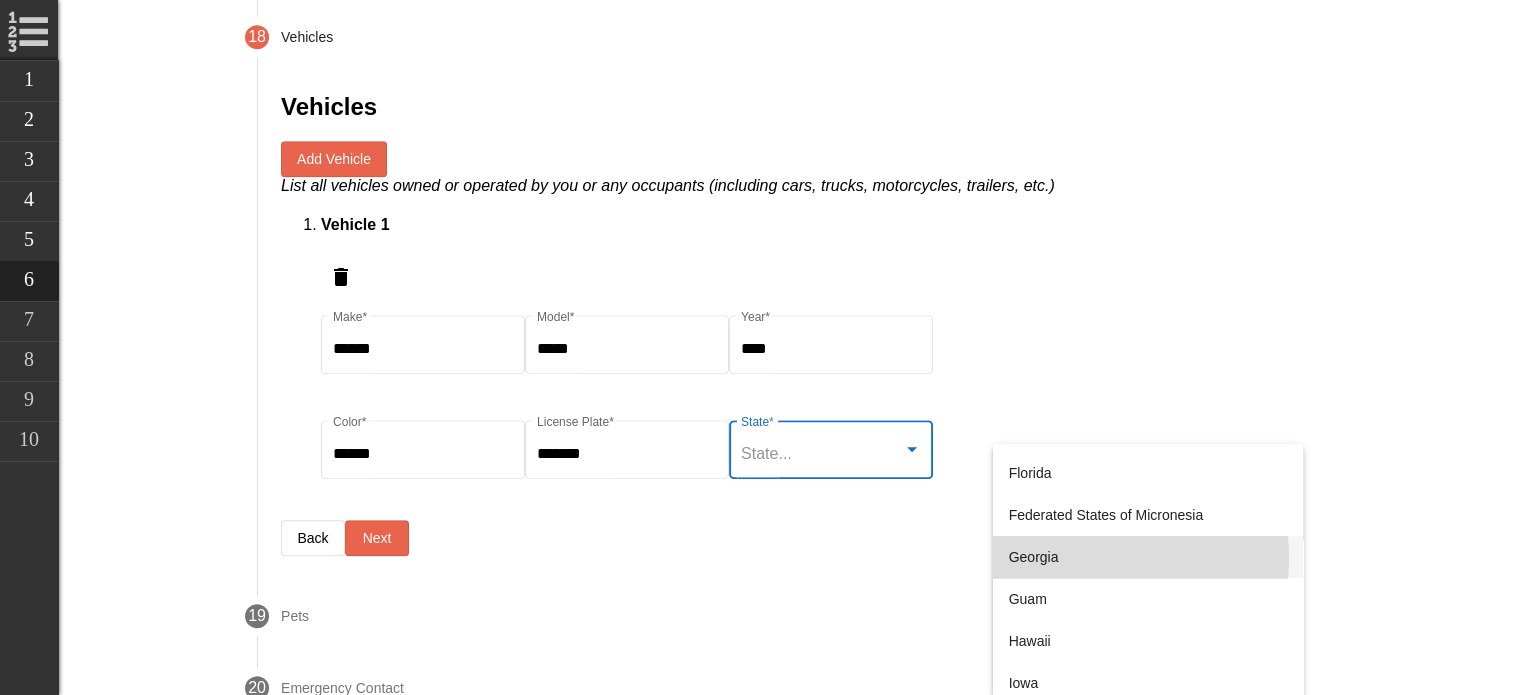 click on "Georgia" at bounding box center [1147, 557] 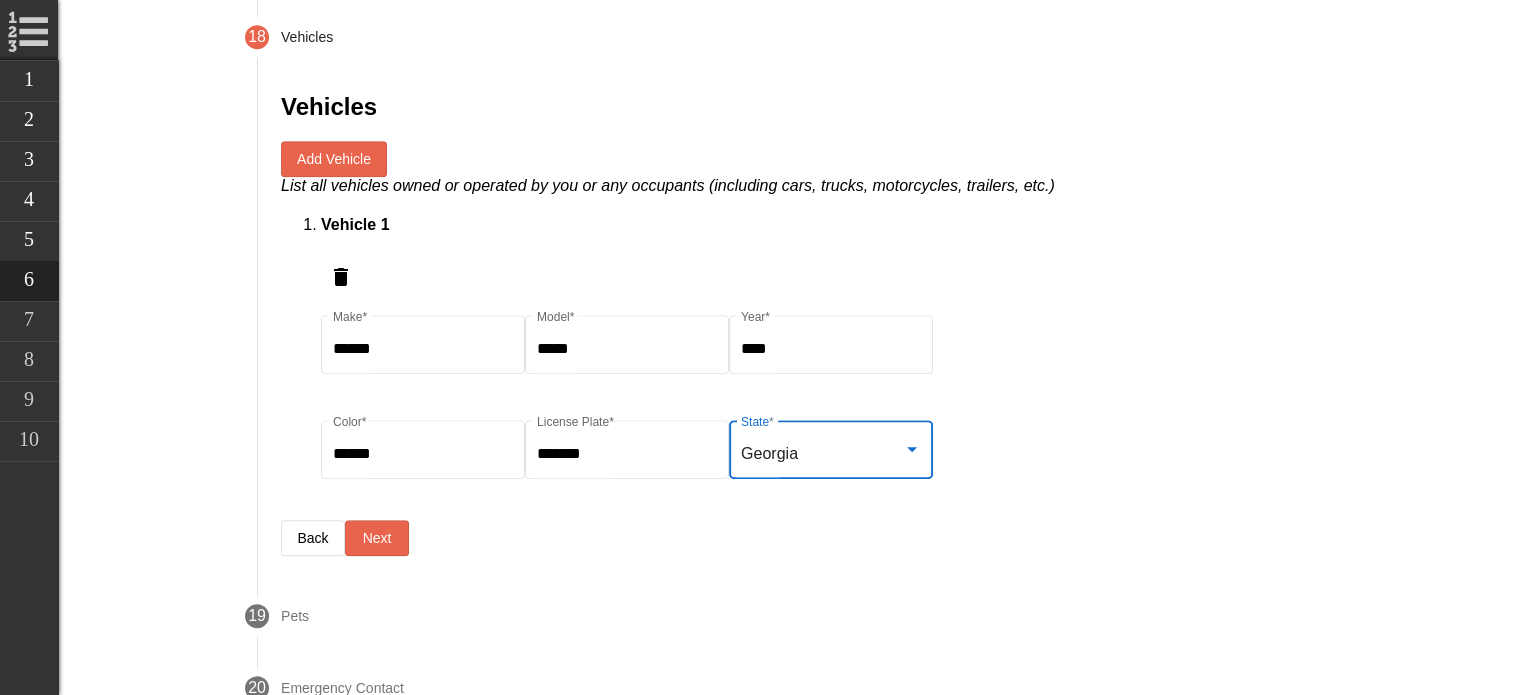 scroll, scrollTop: 0, scrollLeft: 0, axis: both 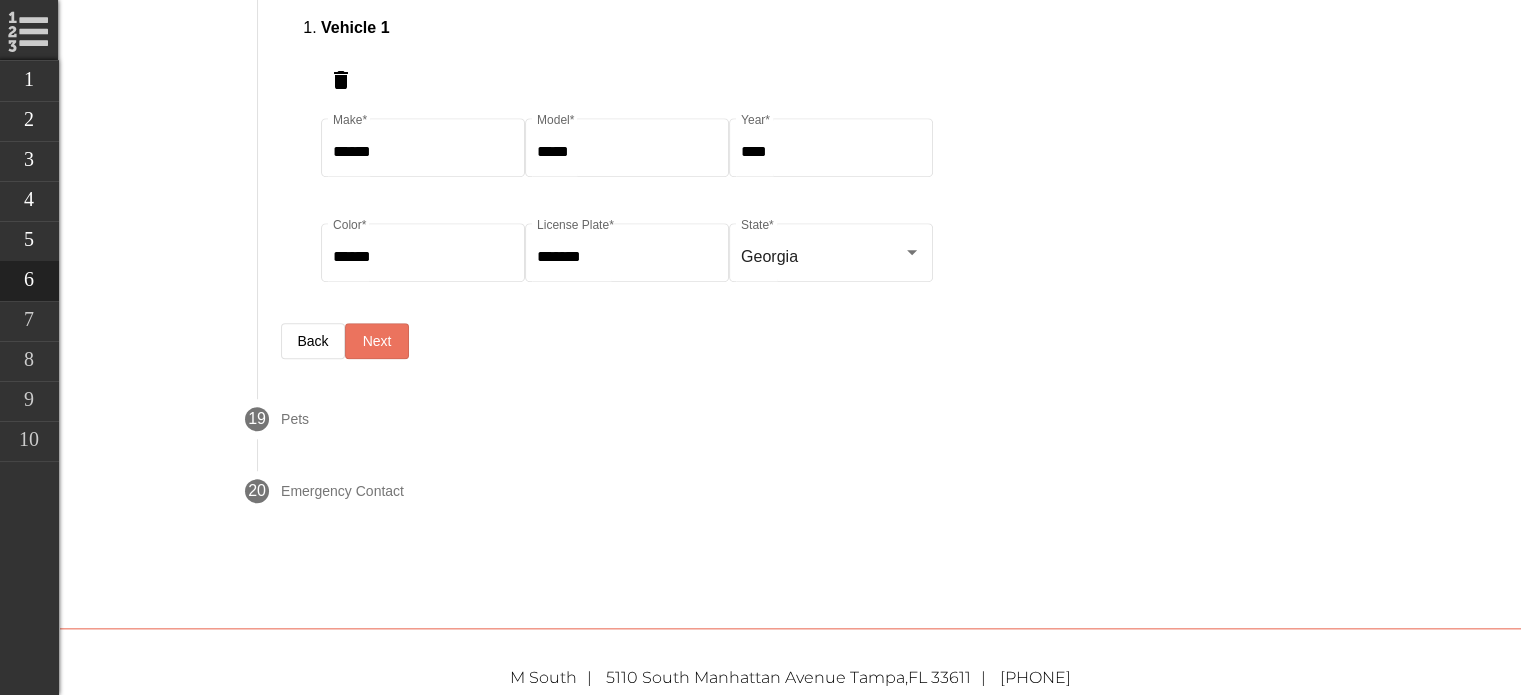 click on "Next" at bounding box center [376, 341] 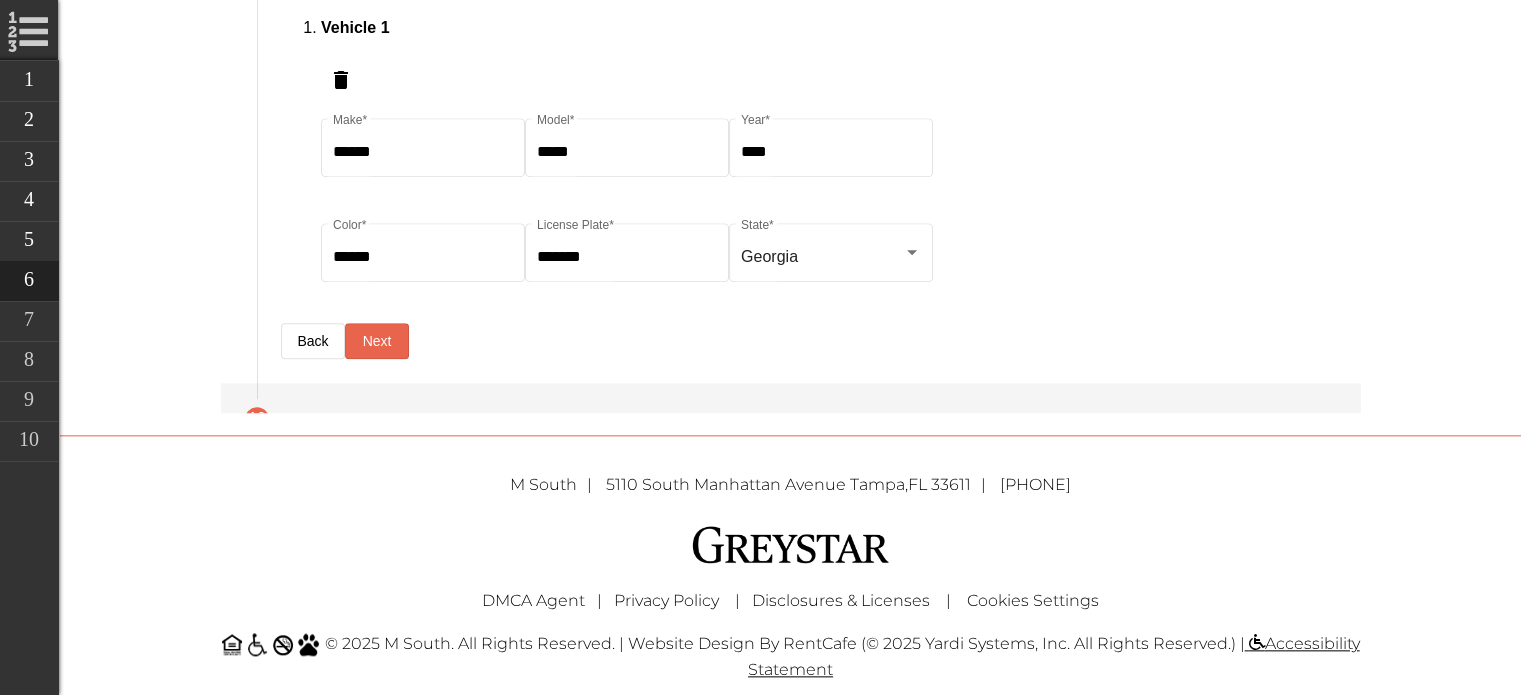 scroll, scrollTop: 0, scrollLeft: 0, axis: both 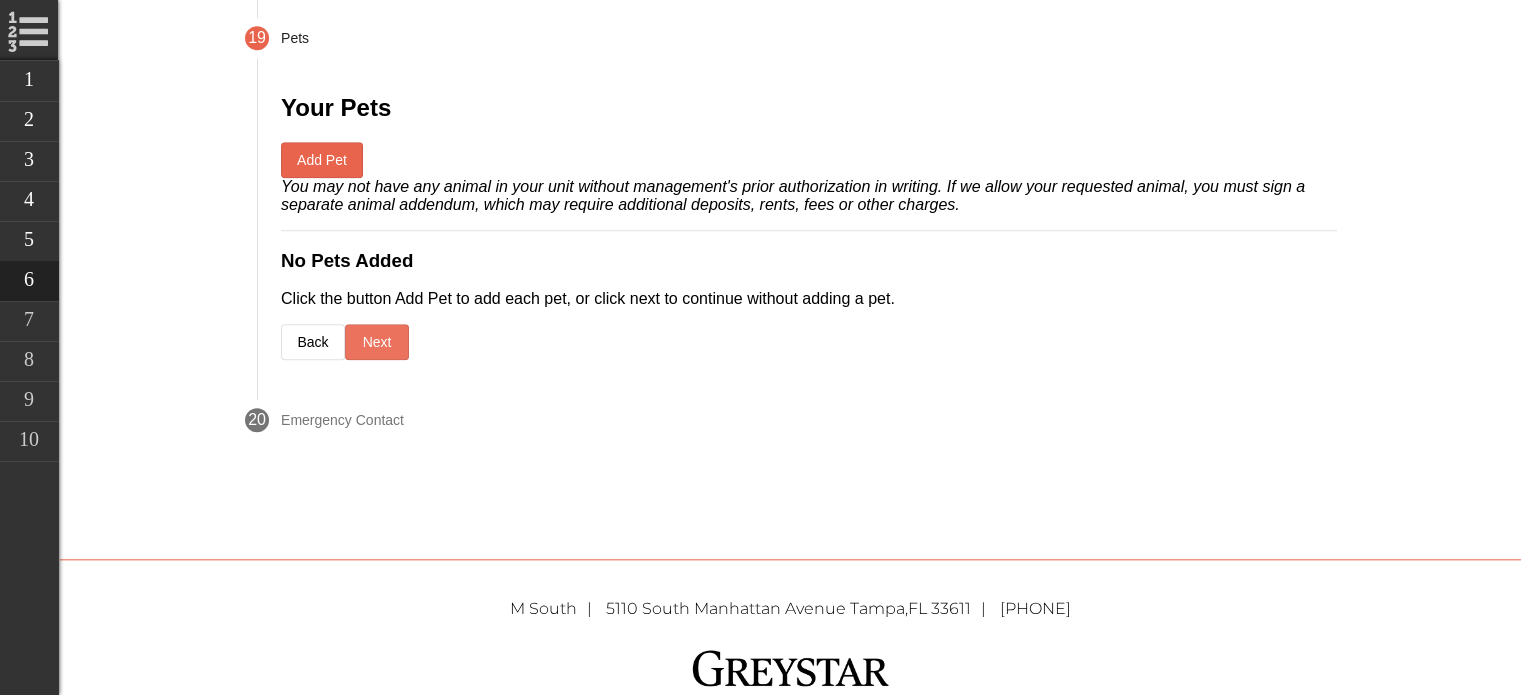 click on "Next" at bounding box center [376, 342] 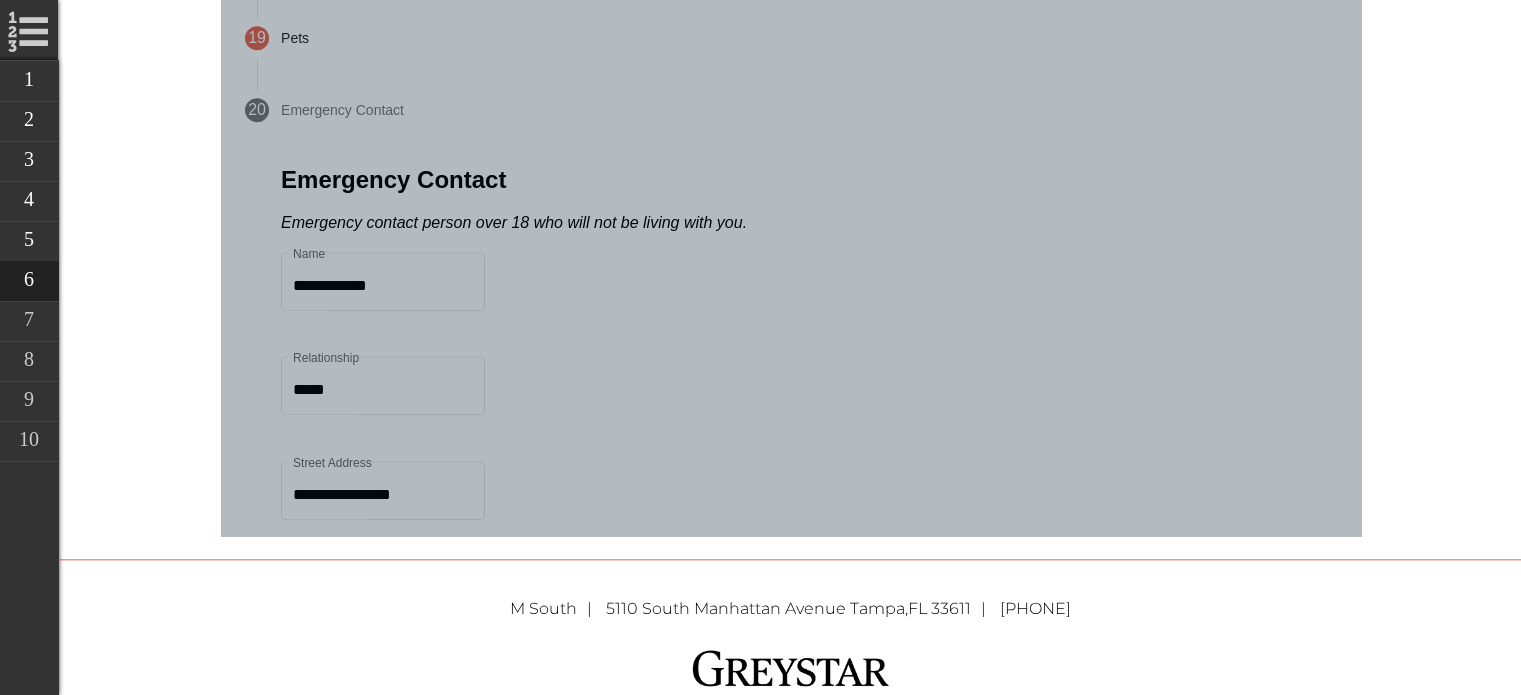 scroll, scrollTop: 0, scrollLeft: 0, axis: both 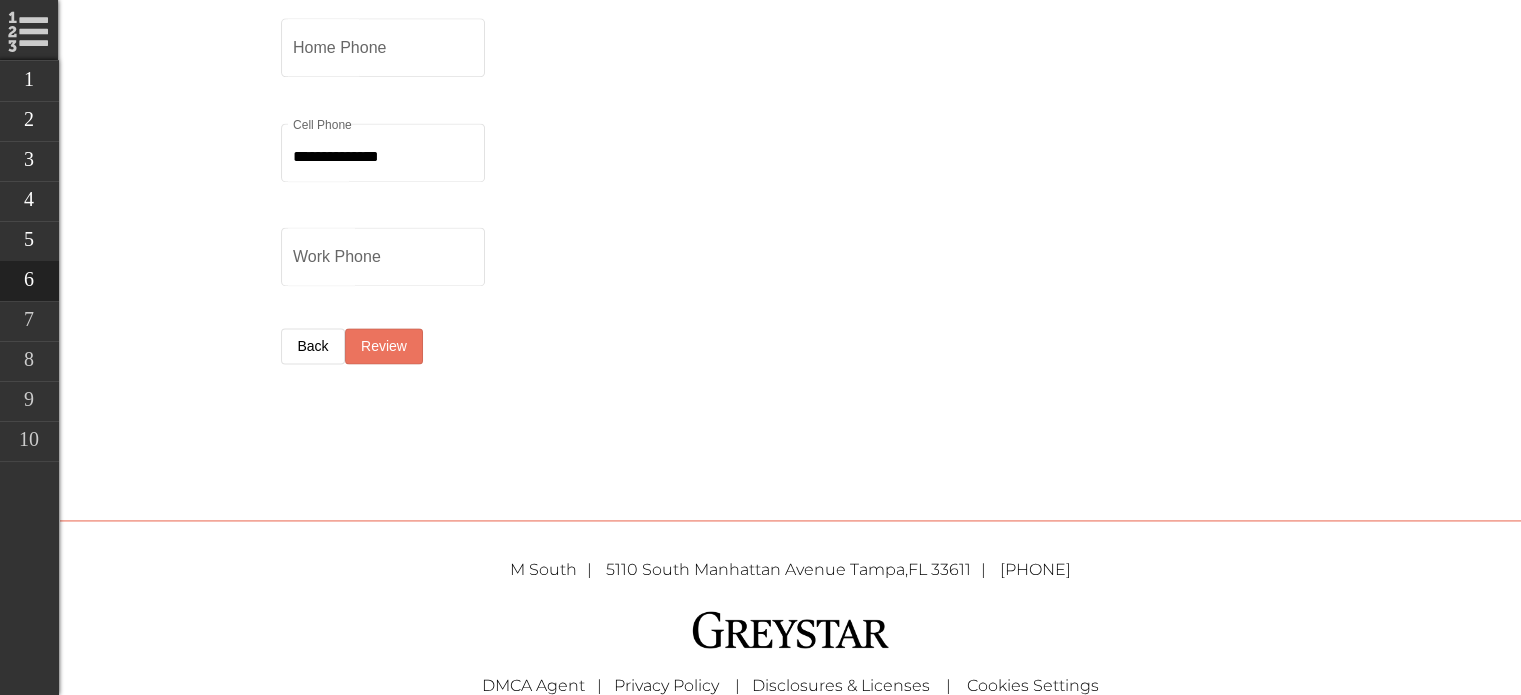 click on "Review" at bounding box center (383, 346) 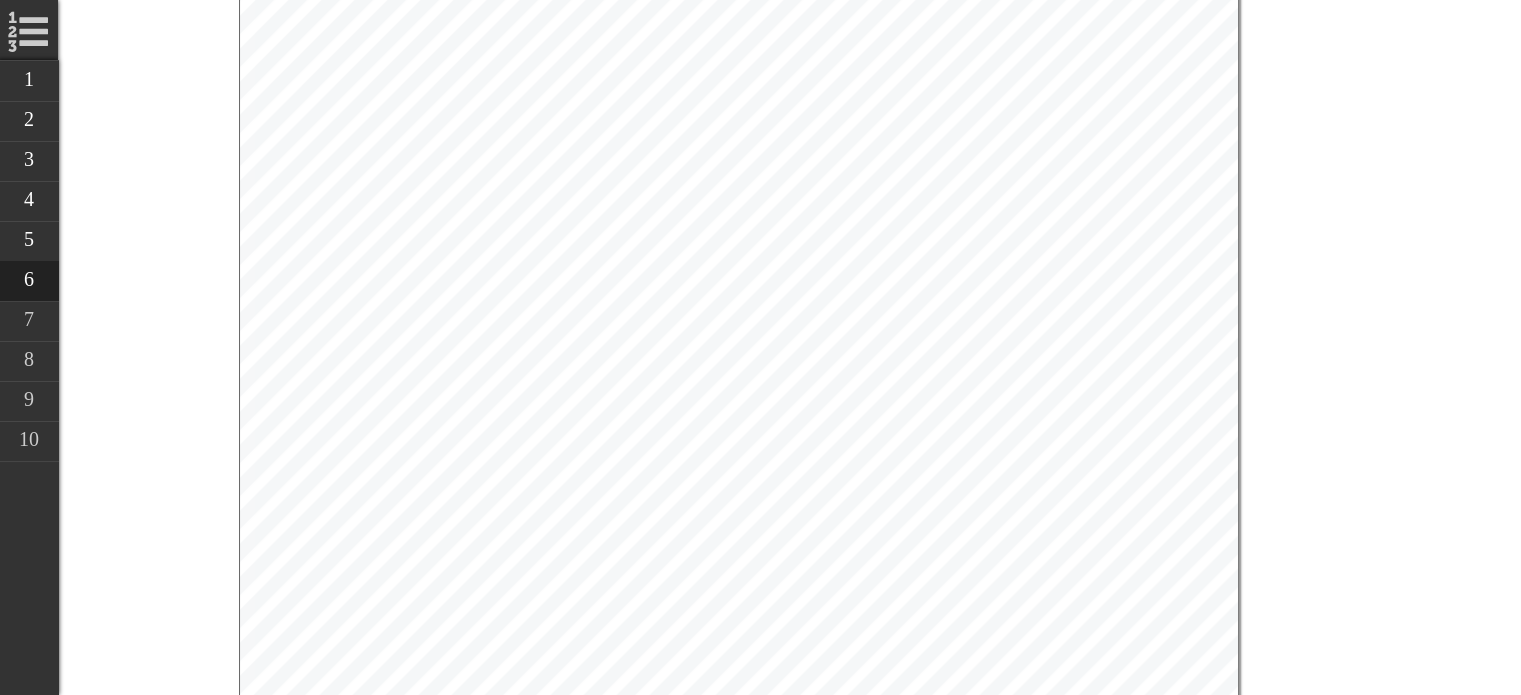 scroll, scrollTop: 1348, scrollLeft: 0, axis: vertical 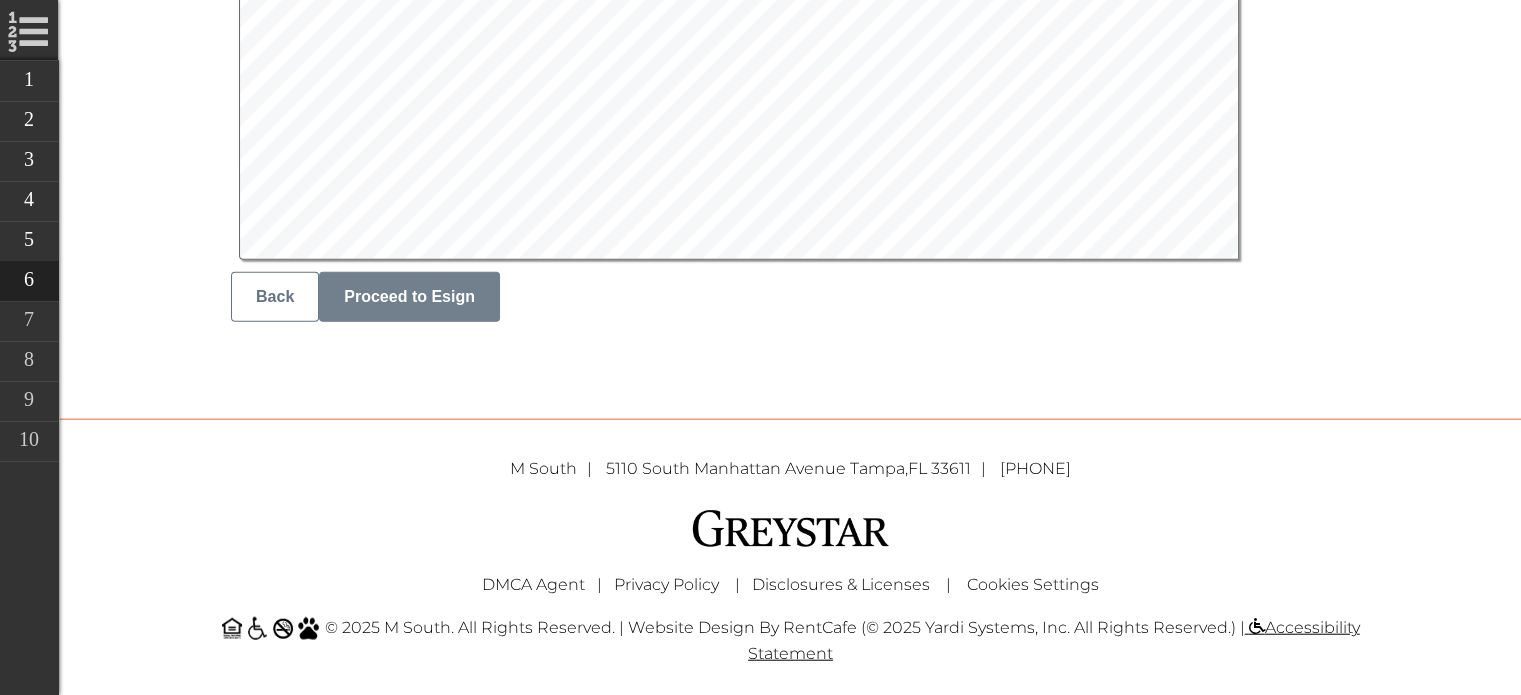 click on "Proceed to Esign" at bounding box center (408, 295) 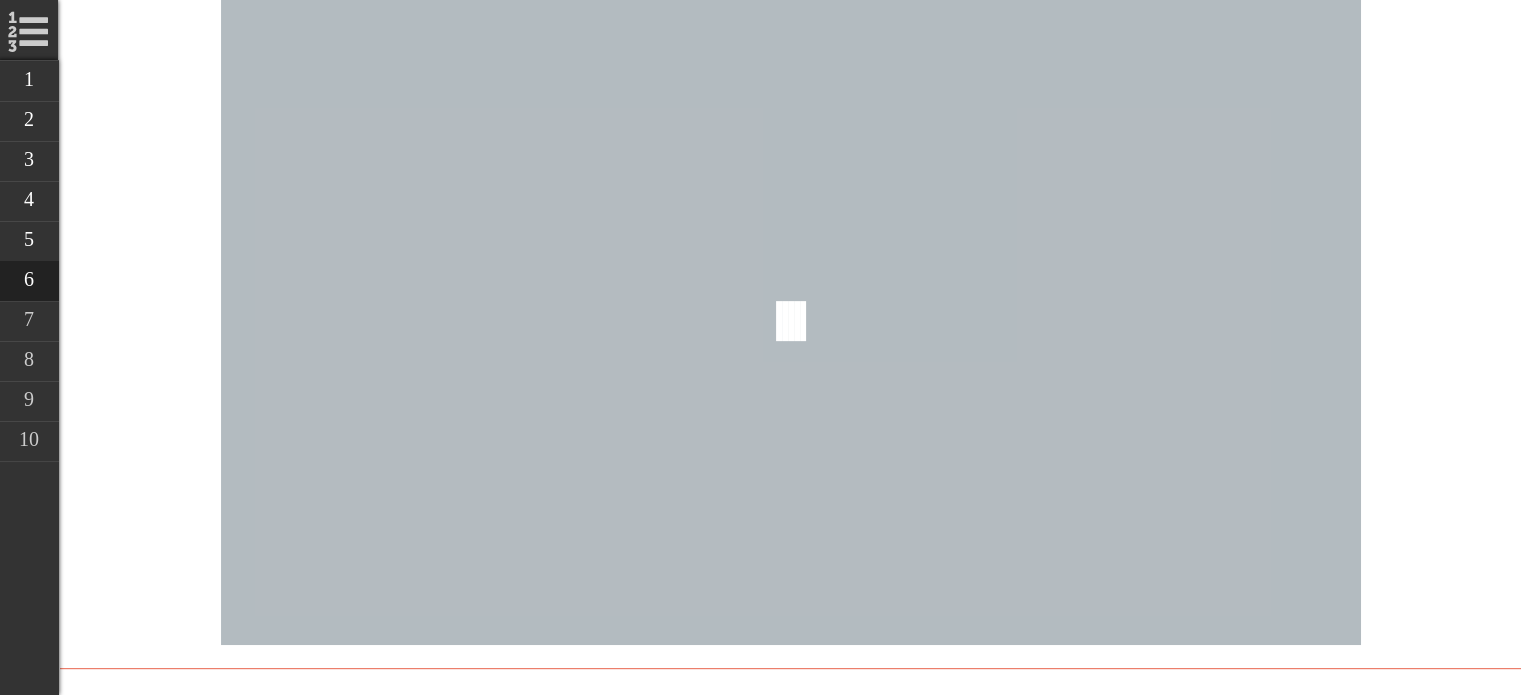 scroll, scrollTop: 656, scrollLeft: 0, axis: vertical 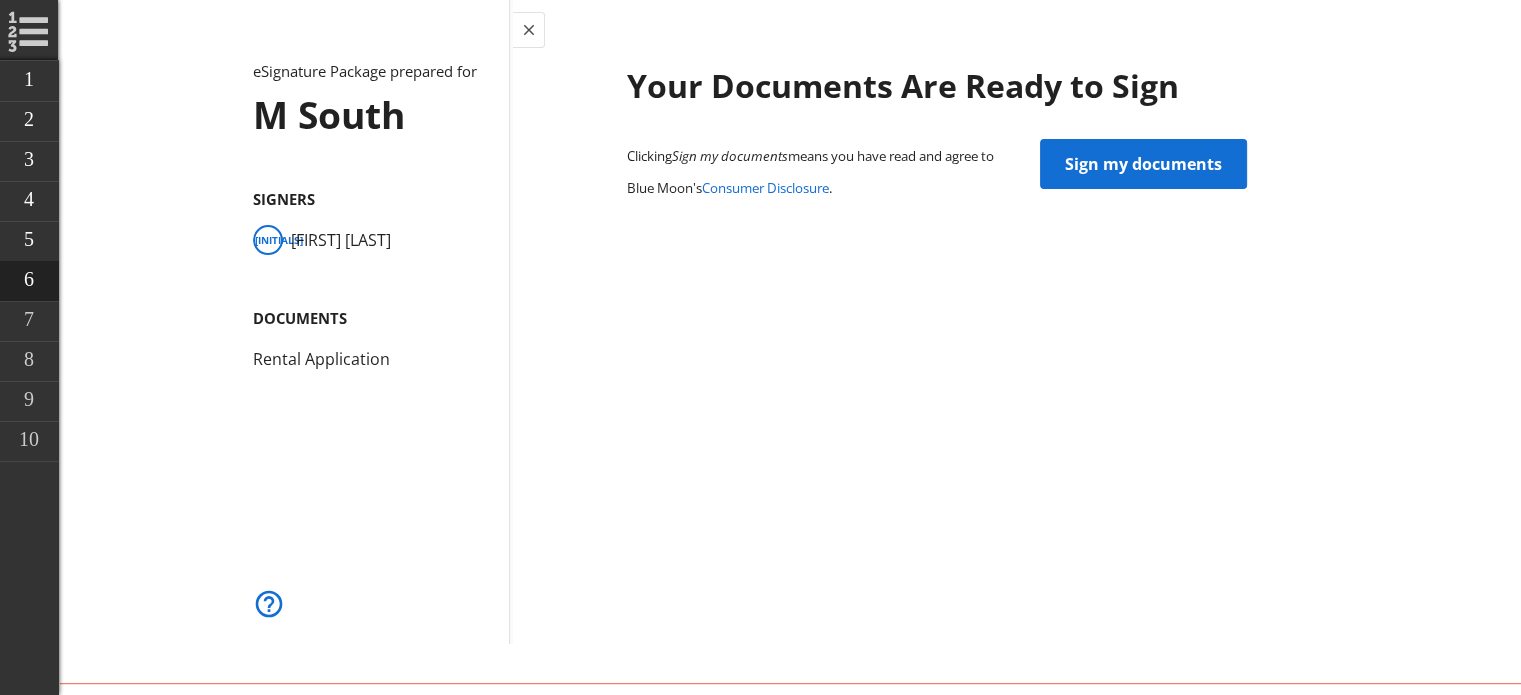 click on "Sign my documents" 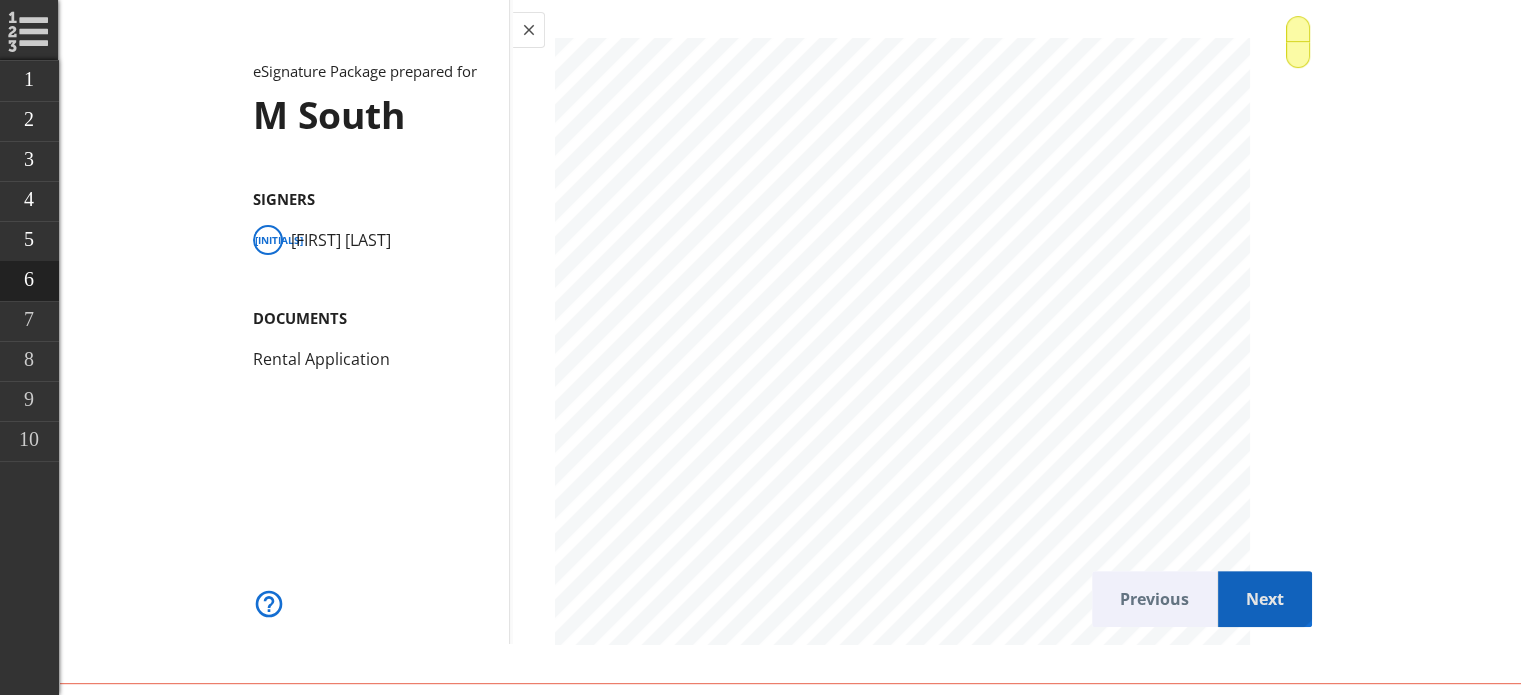 click on "Next" at bounding box center [1264, 599] 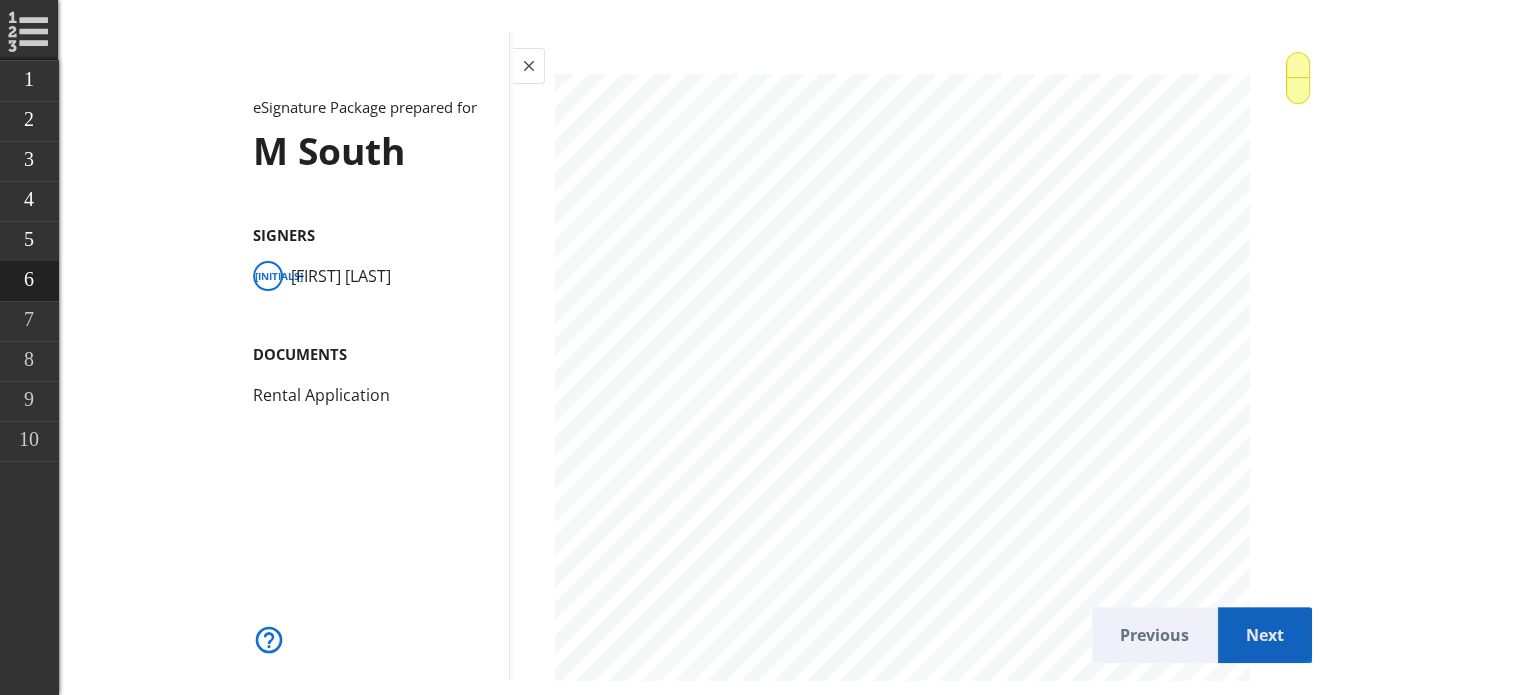 scroll, scrollTop: 7001, scrollLeft: 0, axis: vertical 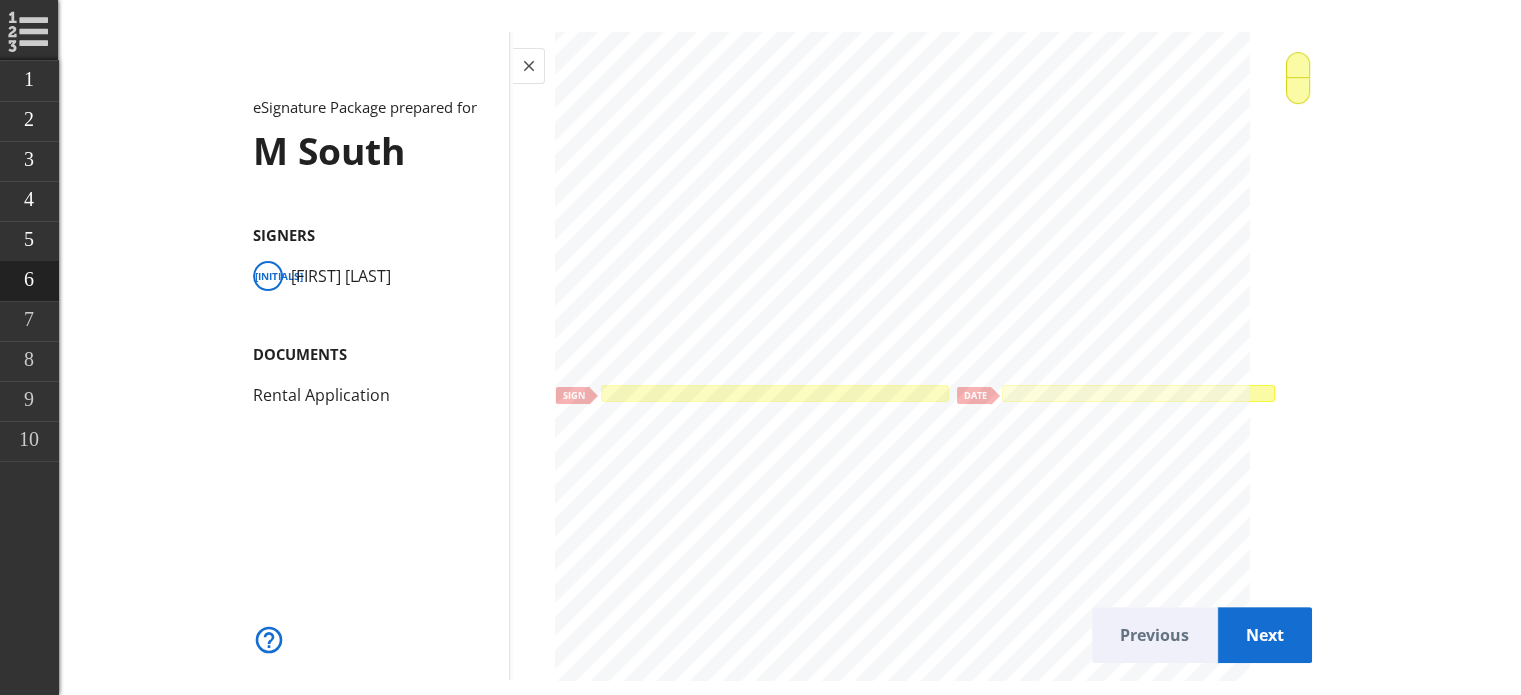 click at bounding box center [773, 392] 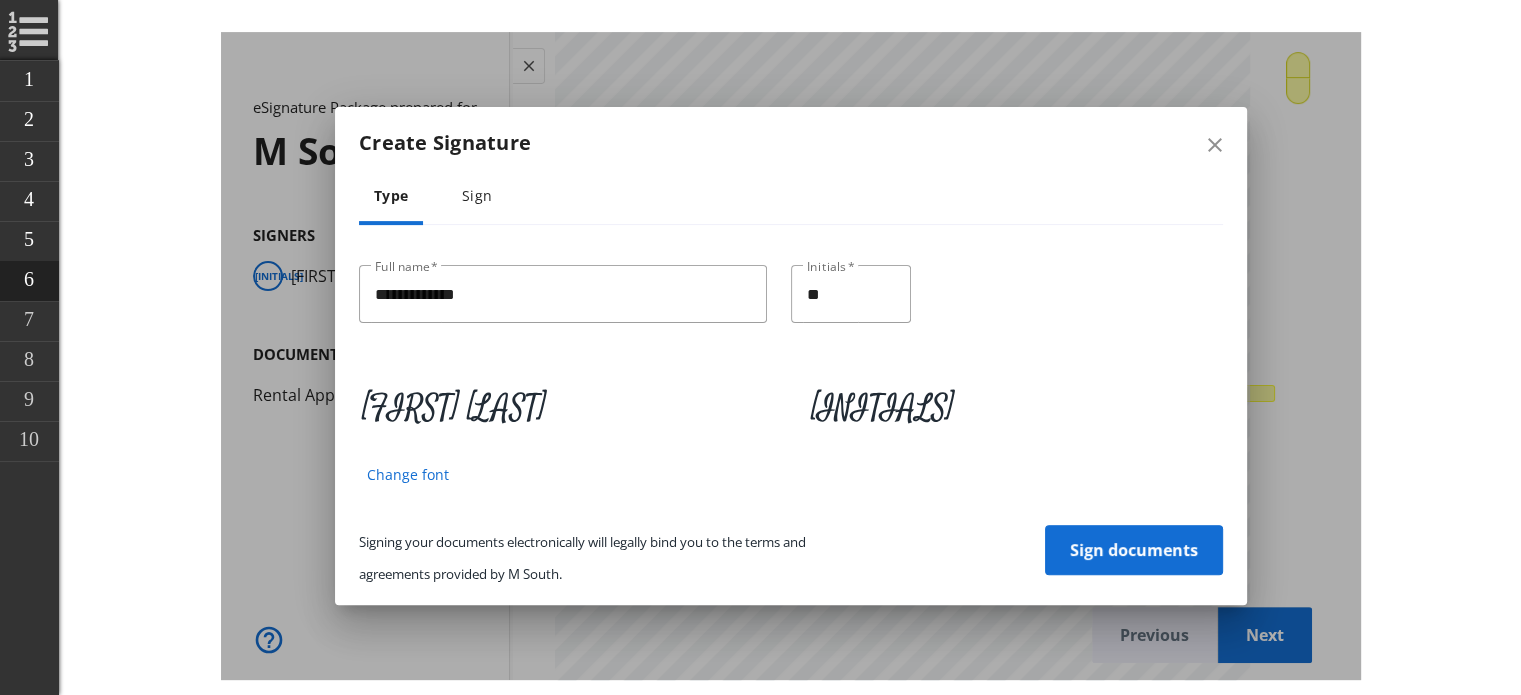 click on "Sign documents" at bounding box center (1133, 549) 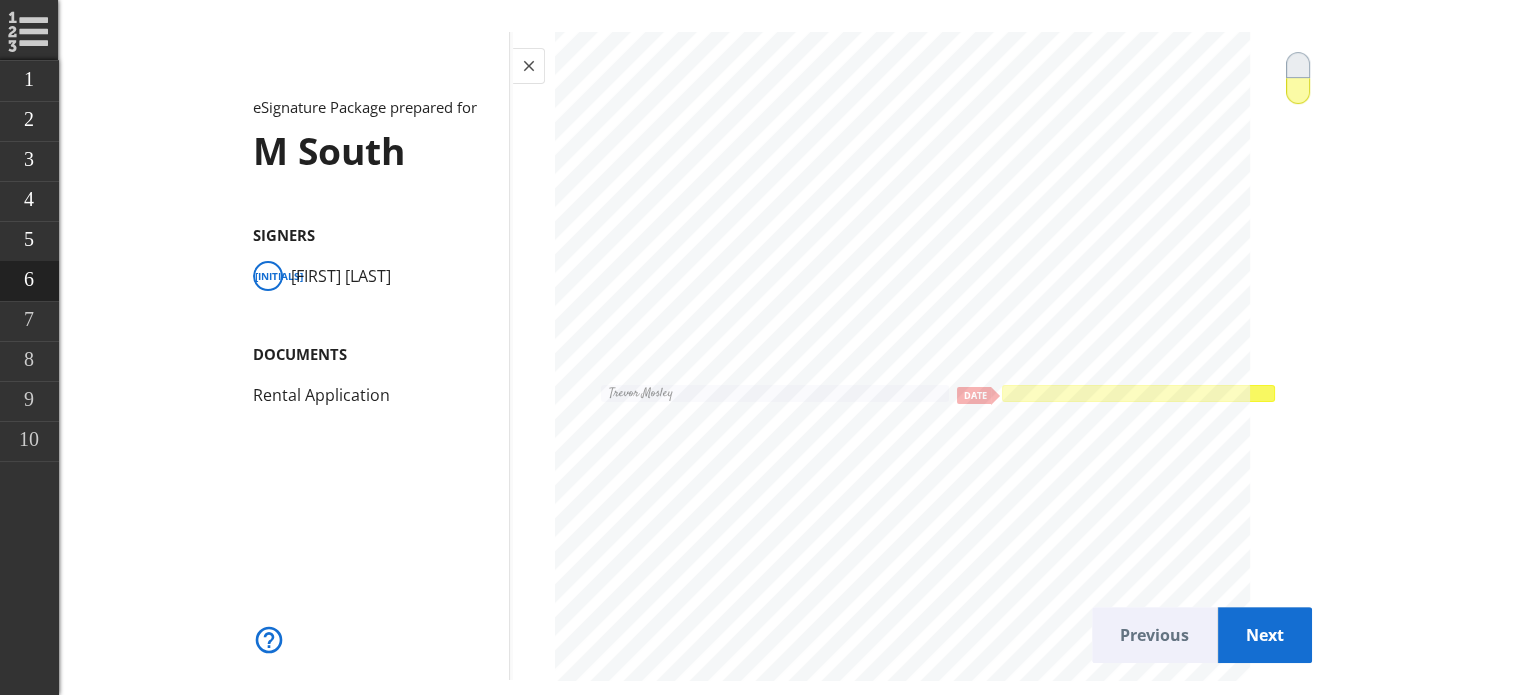 click 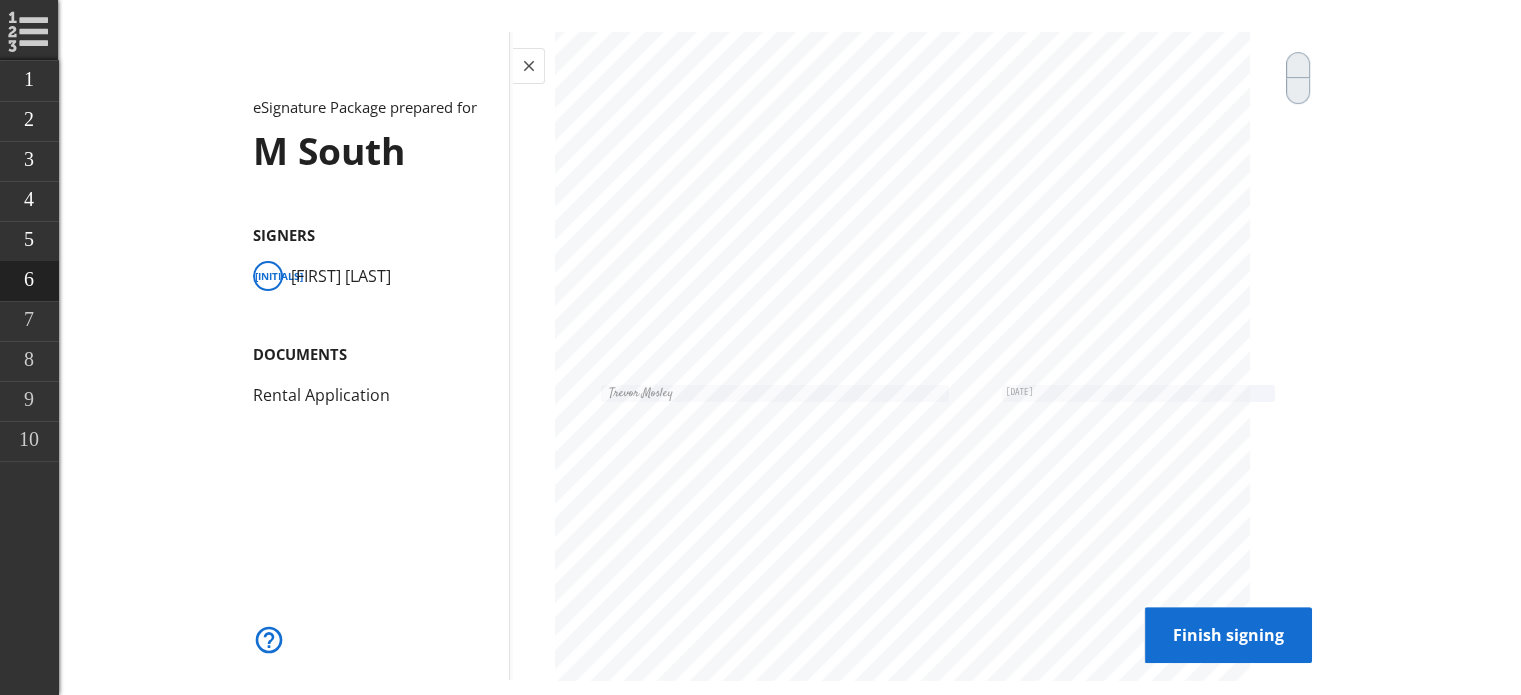 click on "Finish signing" at bounding box center [1227, 634] 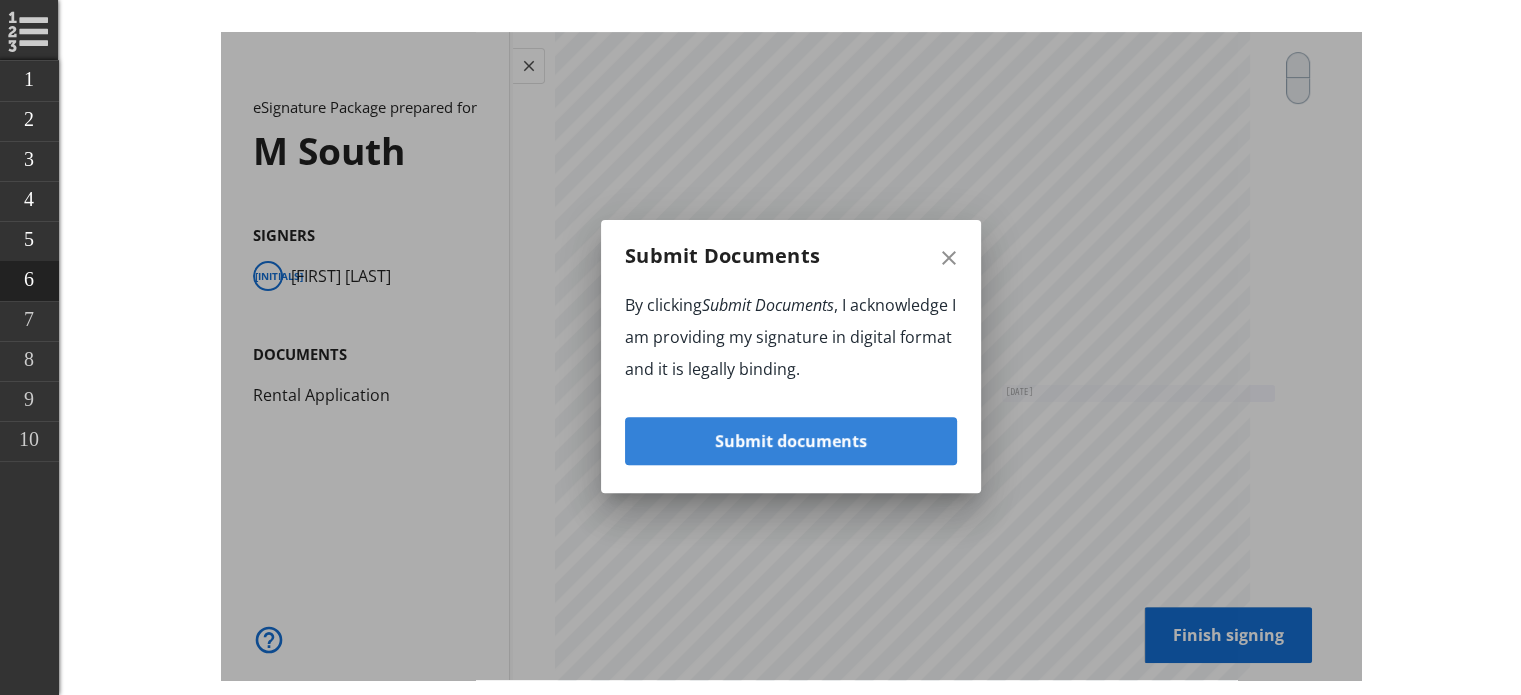 click on "Submit documents" at bounding box center [790, 440] 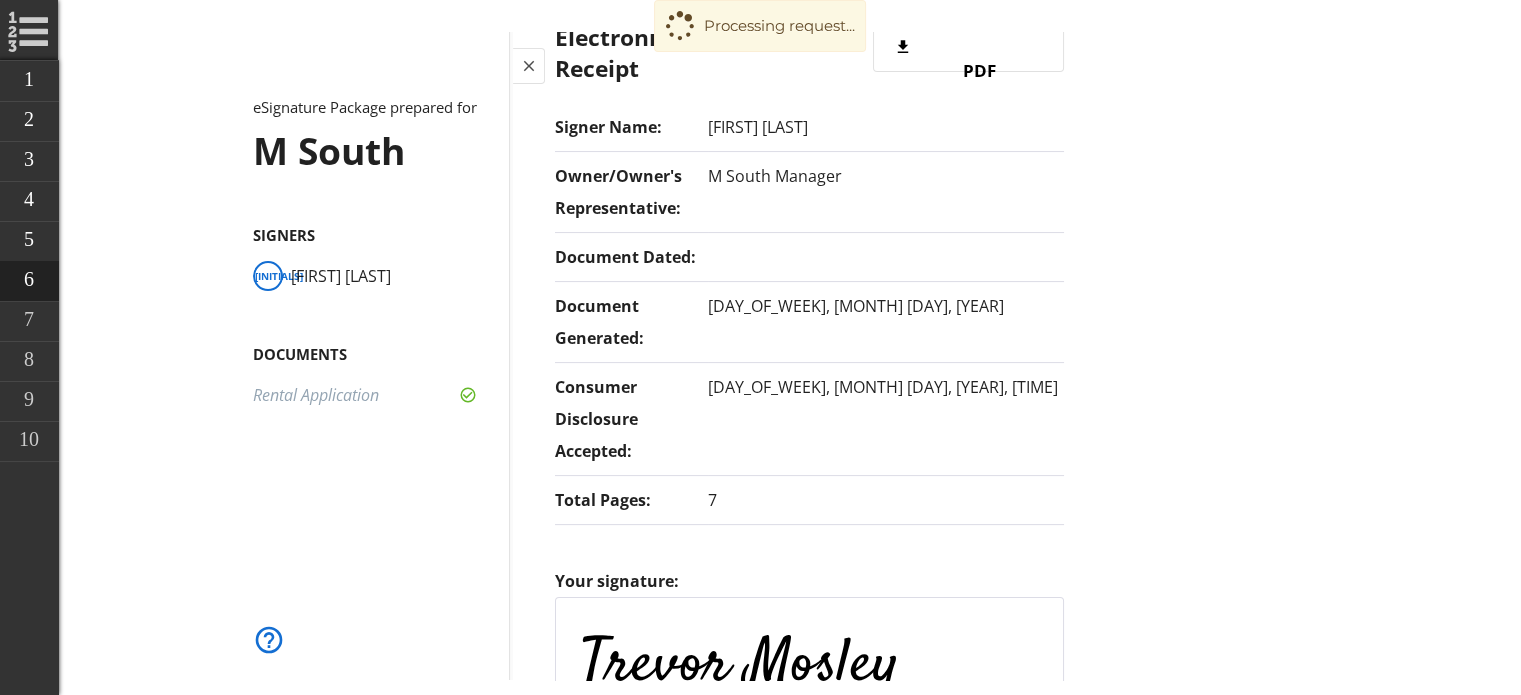 scroll, scrollTop: 465, scrollLeft: 0, axis: vertical 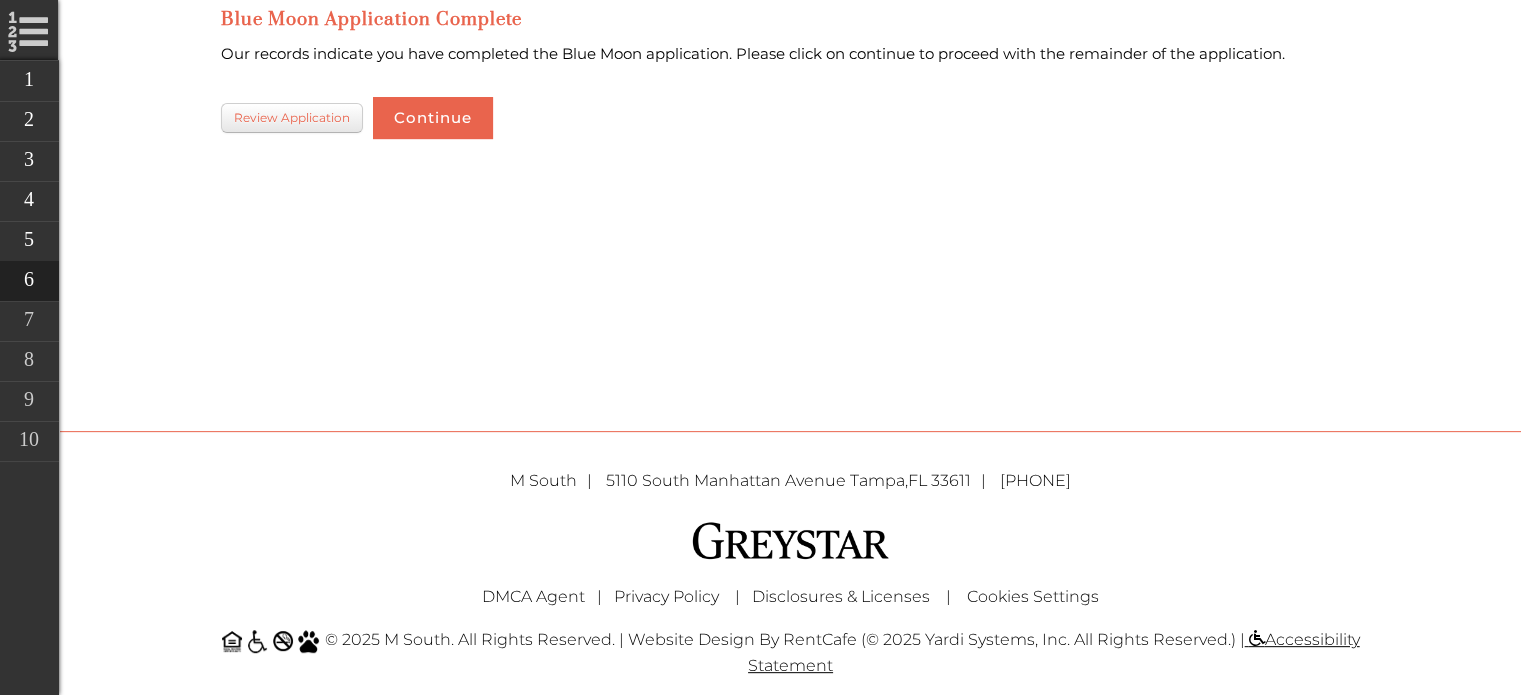 click on "(813) 570-8014
Apartment Summary
Edit
Apartment 7110  Address  [NUMBER] [STREET] #7110 0     [CITY], [STATE] [ZIP] Floor Plan C1 Beds/Baths 3 beds/2 baths Area 1,373   Sq.Ft. Availability 8/16/2025
Lease Info
Edit
Move-in Date 8/26/2025
Lease Term 12  months
Security Deposit (Refundable) $400.00
Base Rent $2,995.00
Additional Rental Options Total Additional Monthly Charges: $0.00" at bounding box center [791, 166] 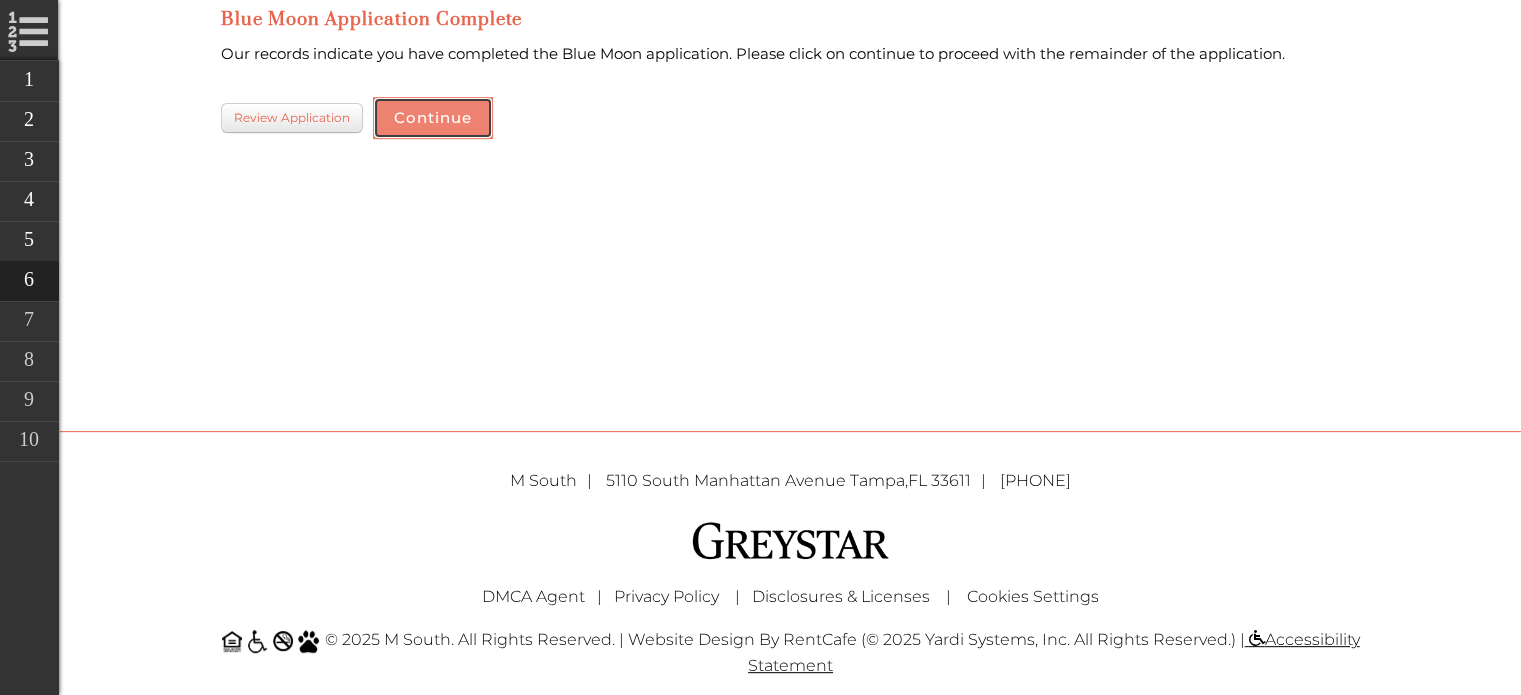 click on "Continue" at bounding box center [433, 118] 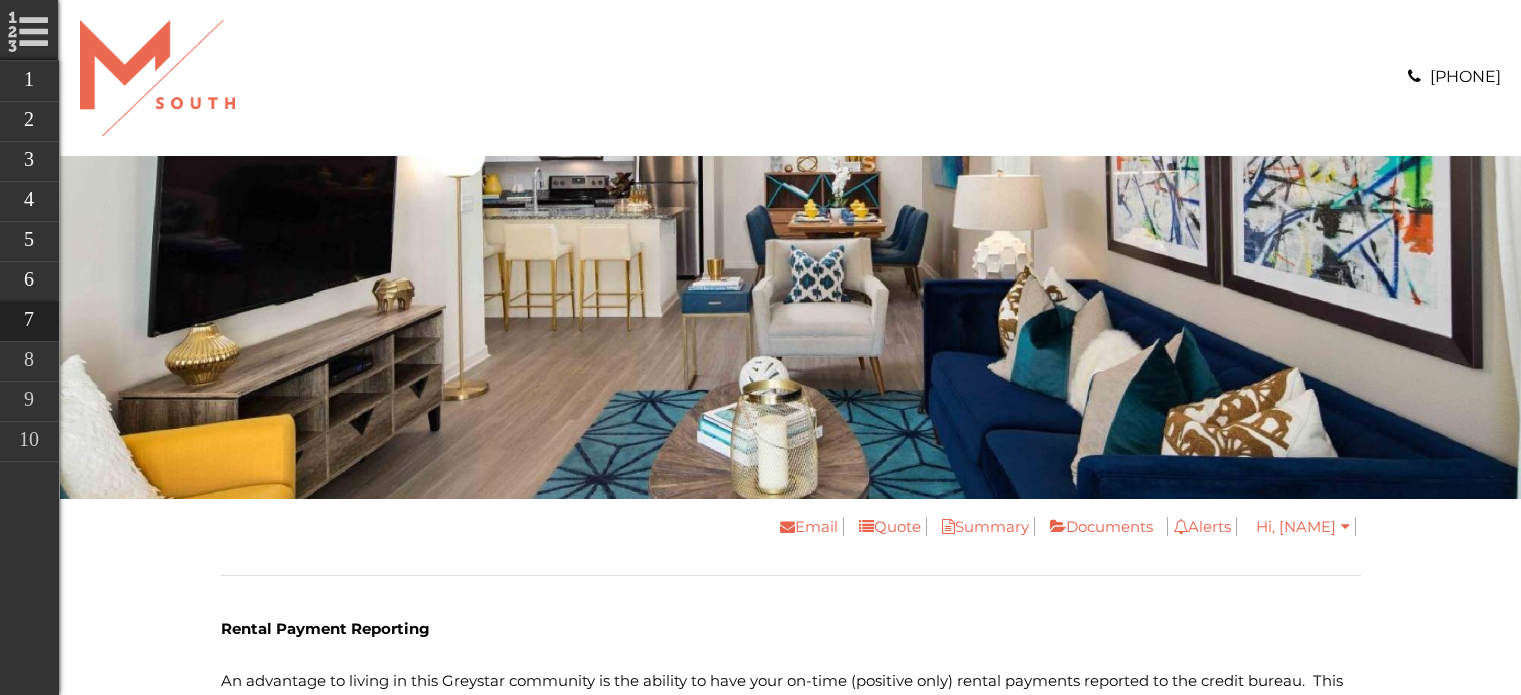 scroll, scrollTop: 0, scrollLeft: 0, axis: both 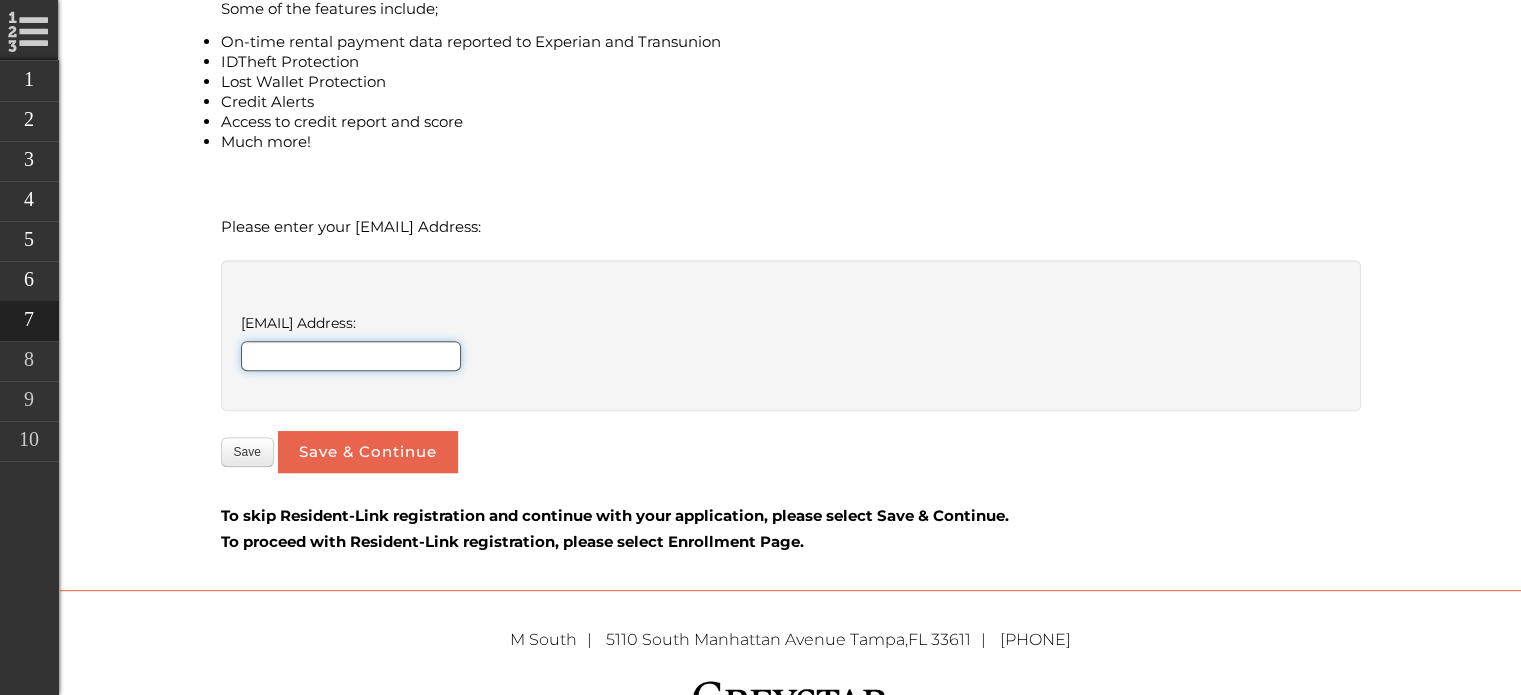 click on "[EMAIL] Address:" at bounding box center [351, 356] 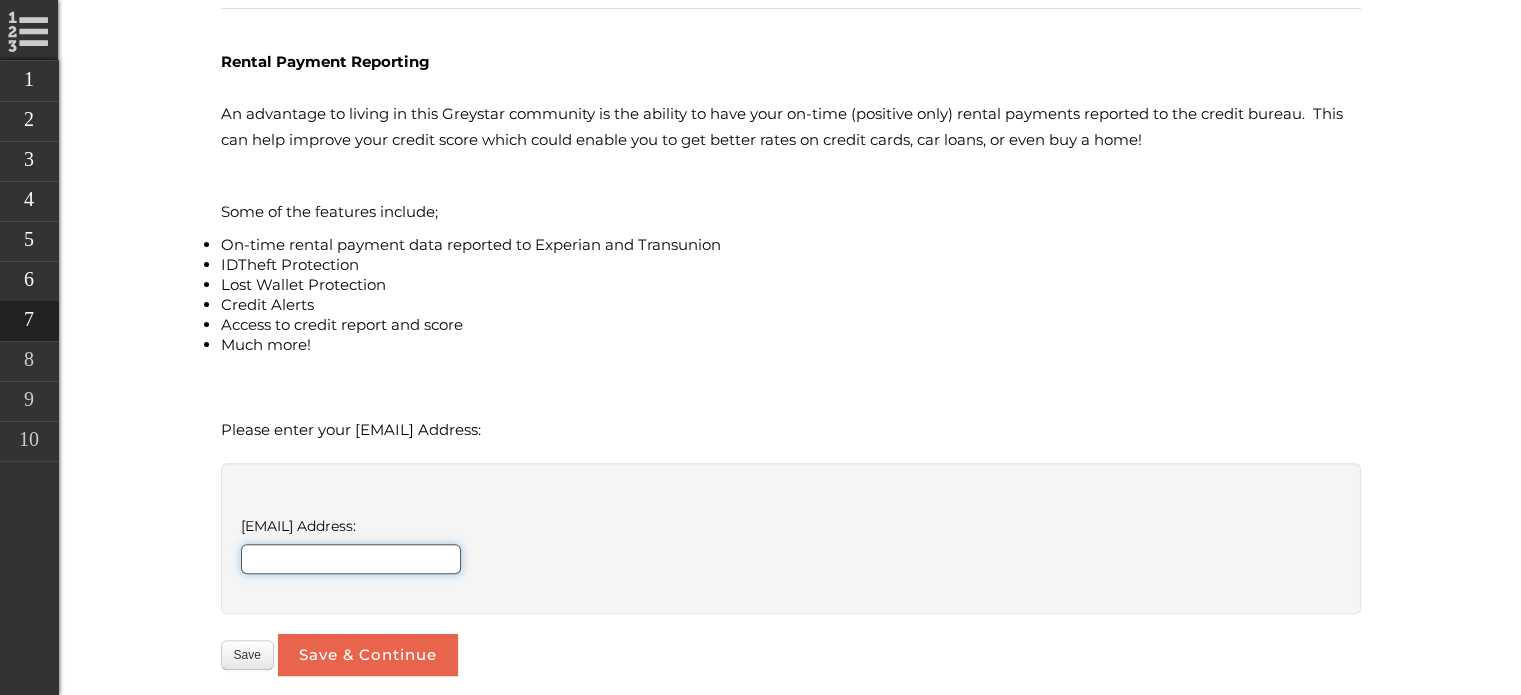 scroll, scrollTop: 560, scrollLeft: 0, axis: vertical 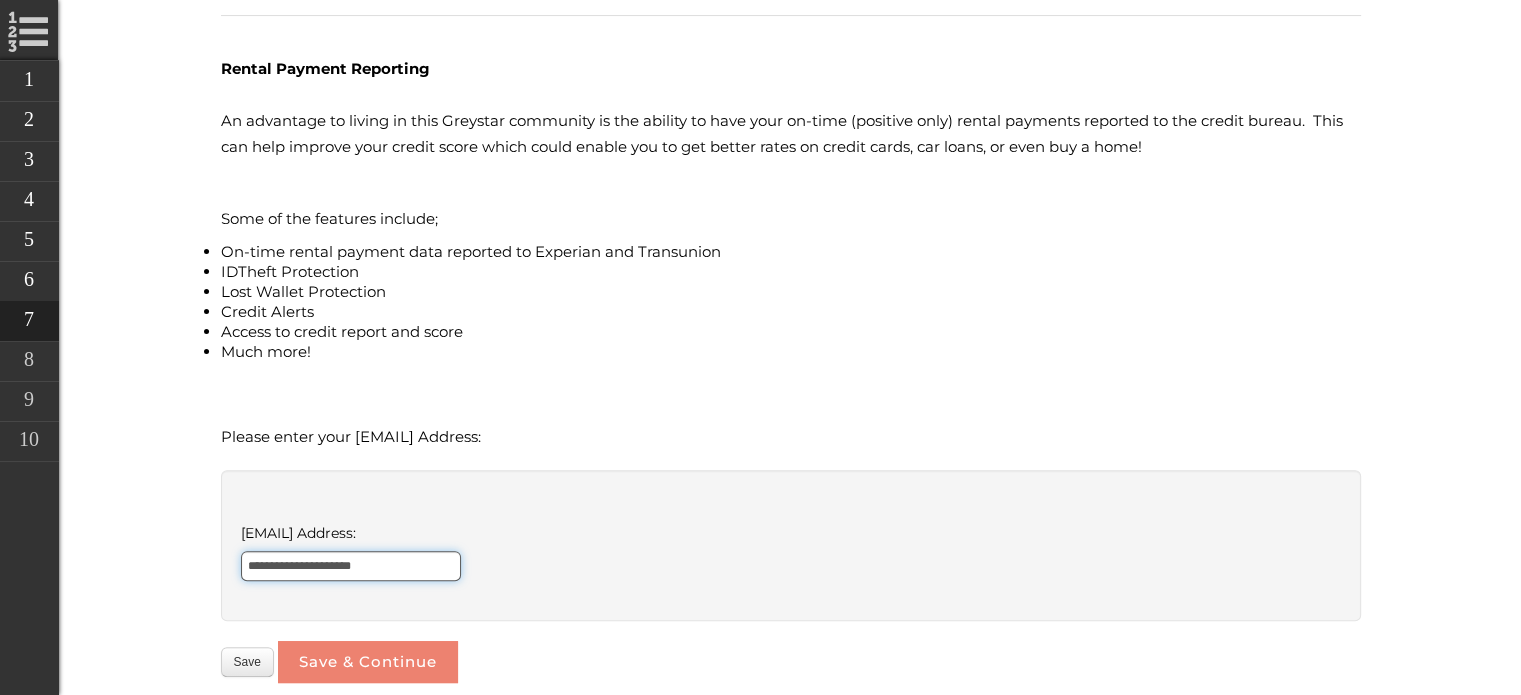 type on "**********" 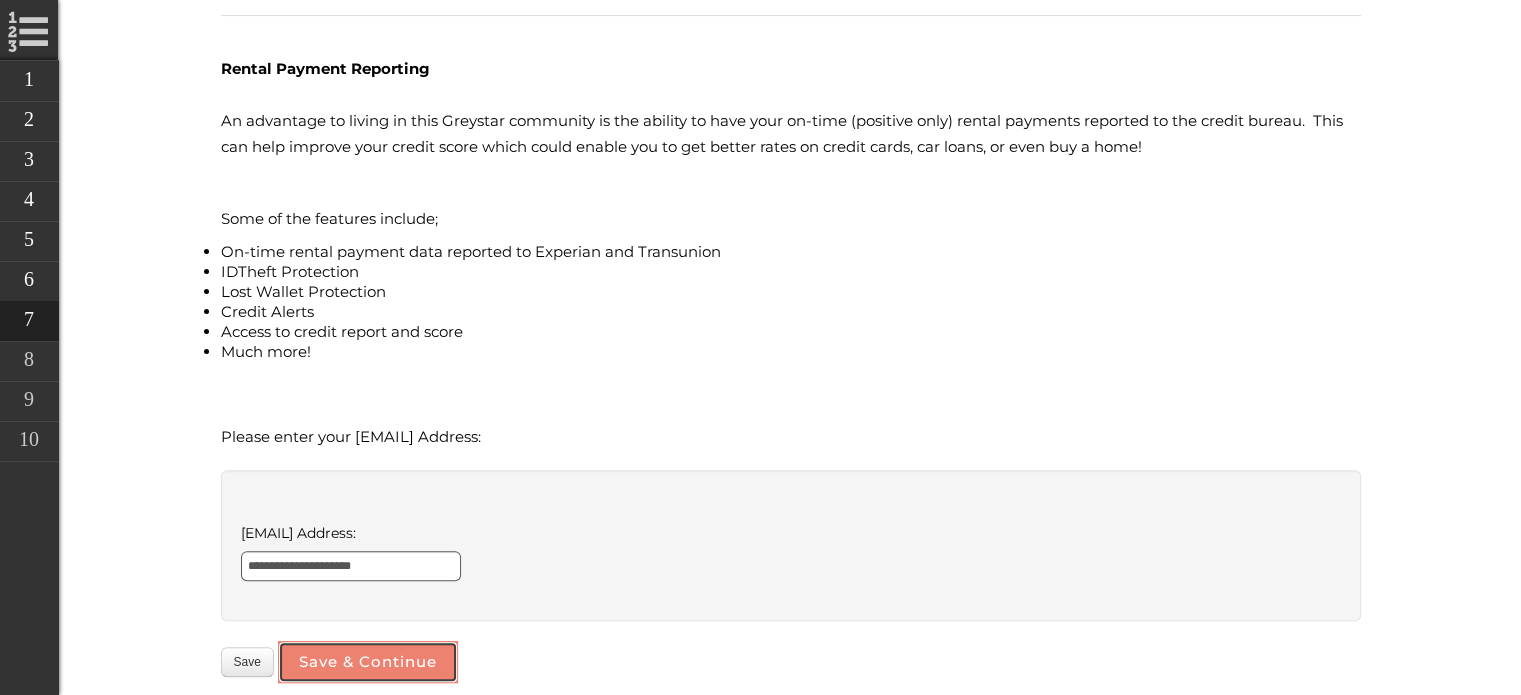 click on "Save & Continue" at bounding box center [368, 662] 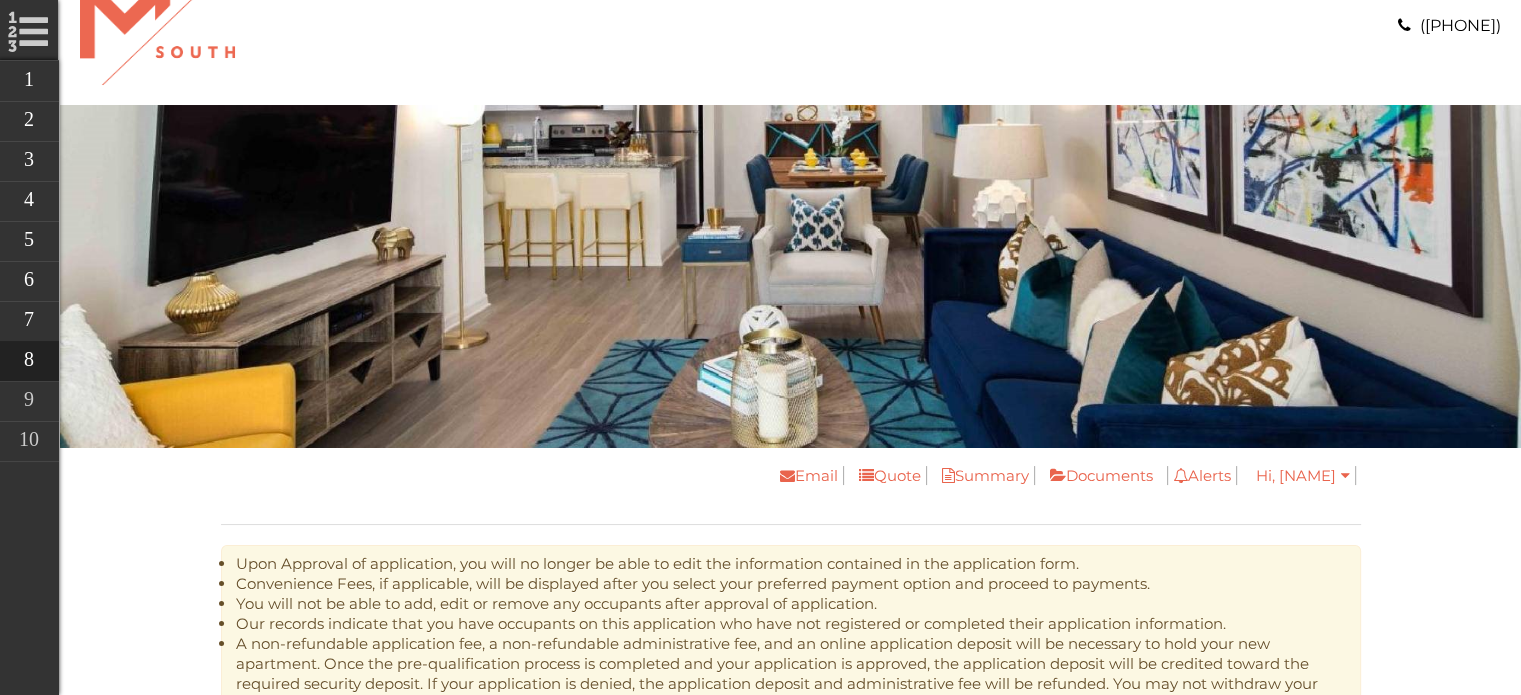 scroll, scrollTop: 379, scrollLeft: 0, axis: vertical 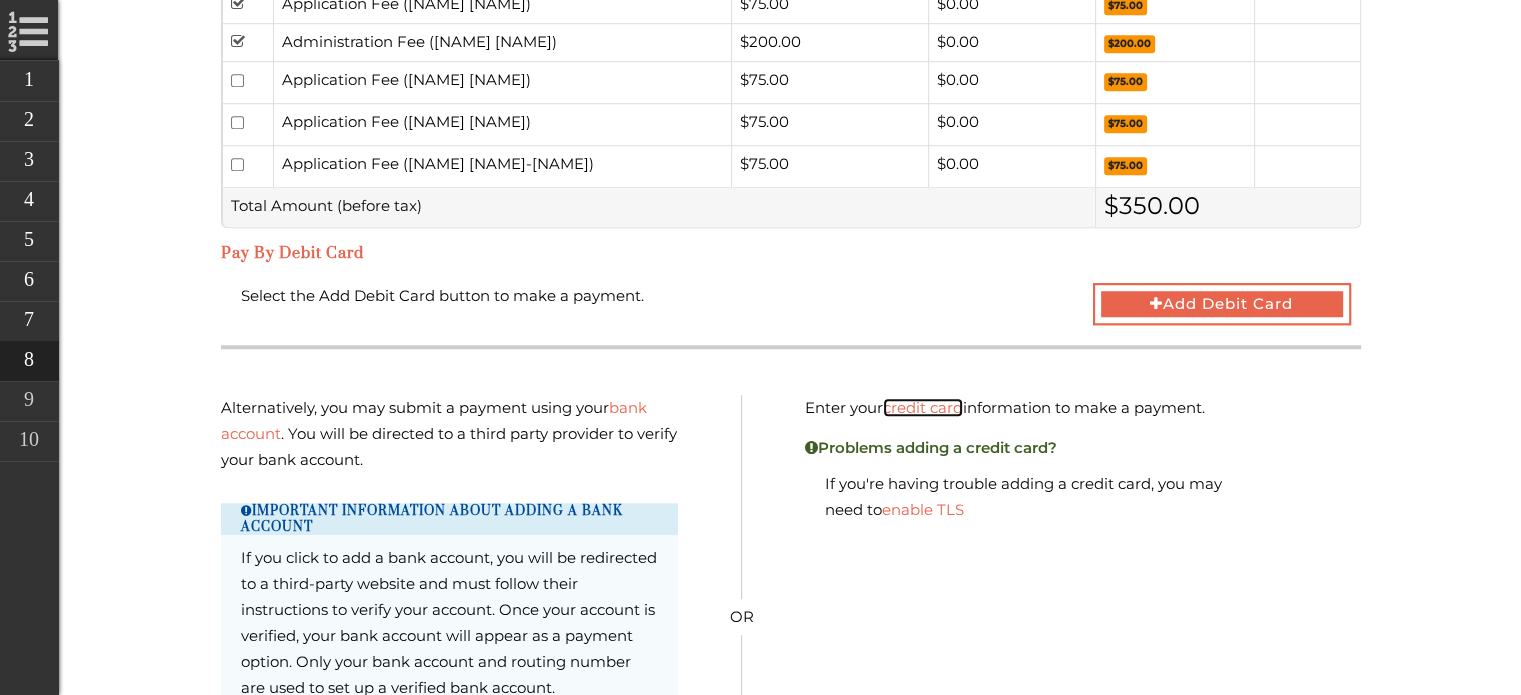 click on "credit card" at bounding box center (923, 407) 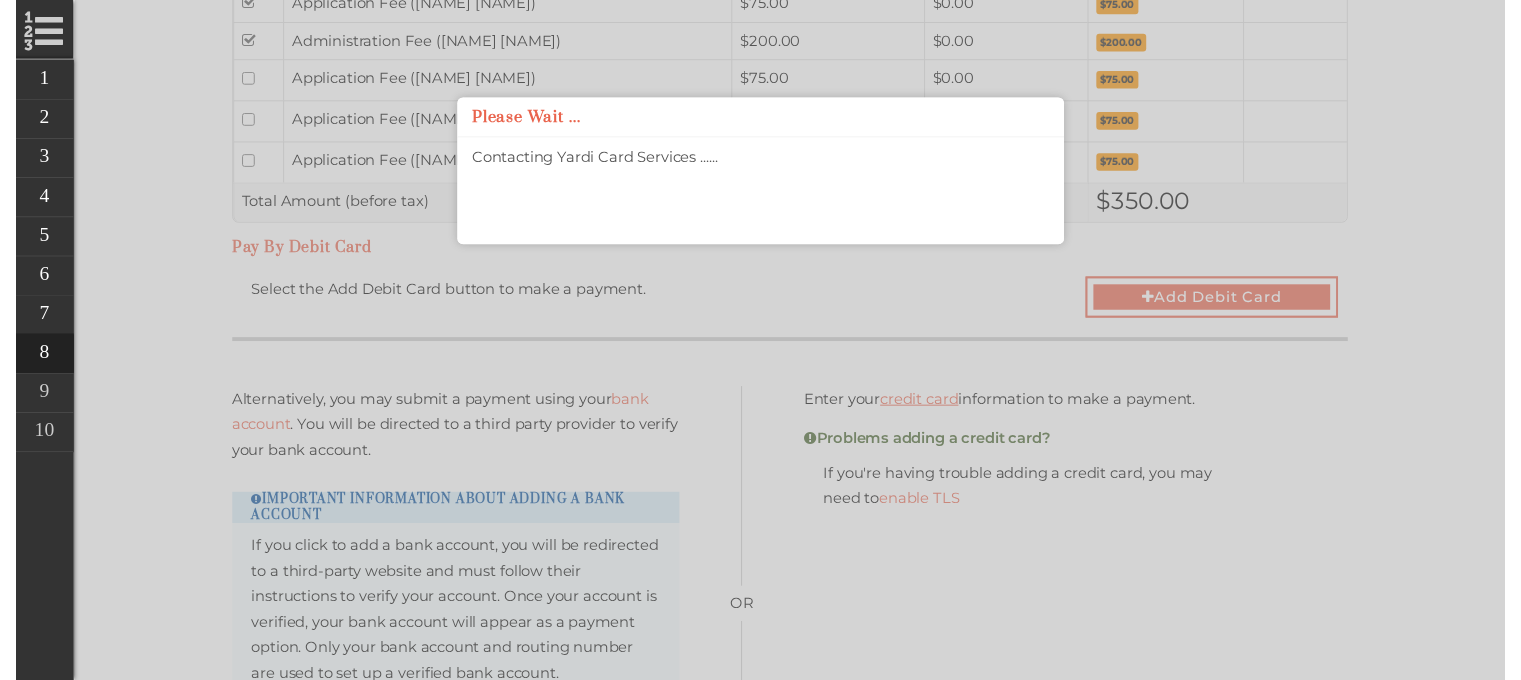scroll, scrollTop: 0, scrollLeft: 0, axis: both 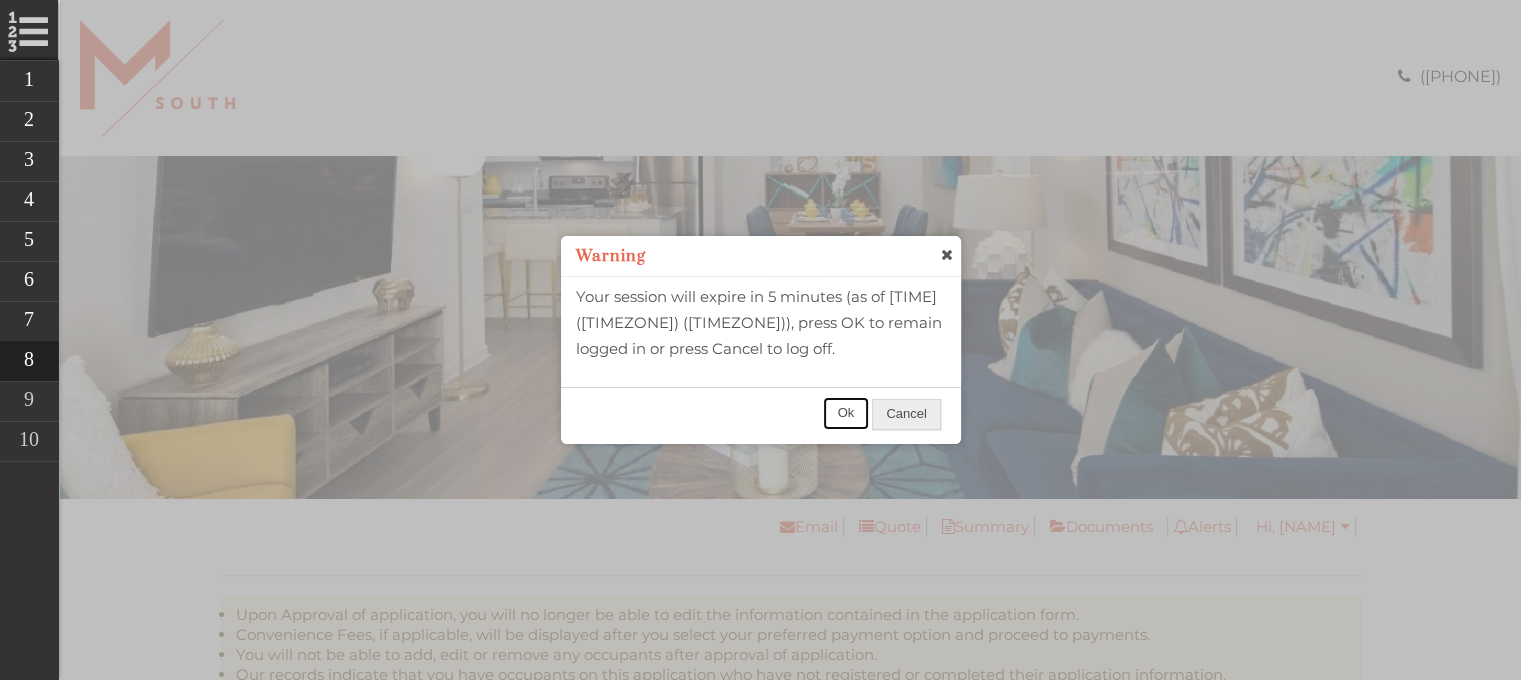 click on "Ok" at bounding box center [846, 413] 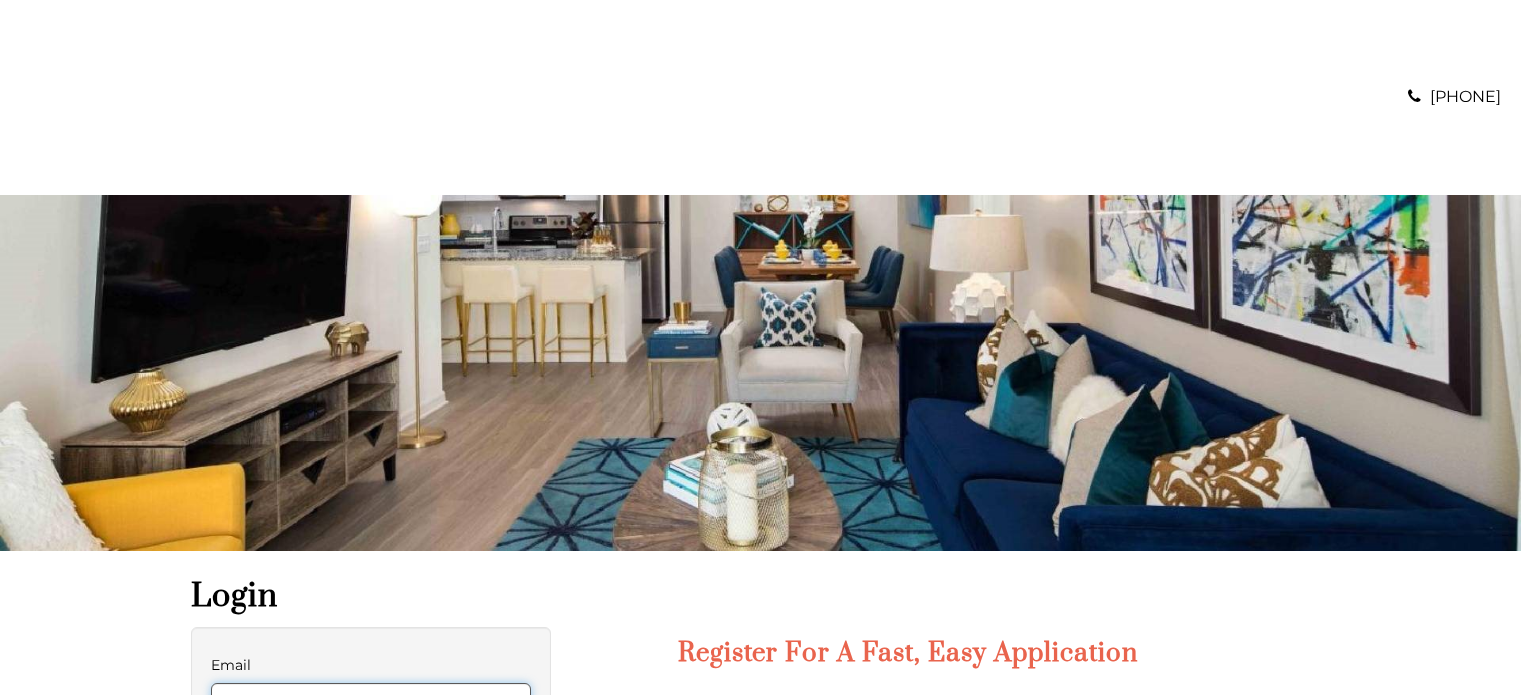 scroll, scrollTop: 17, scrollLeft: 0, axis: vertical 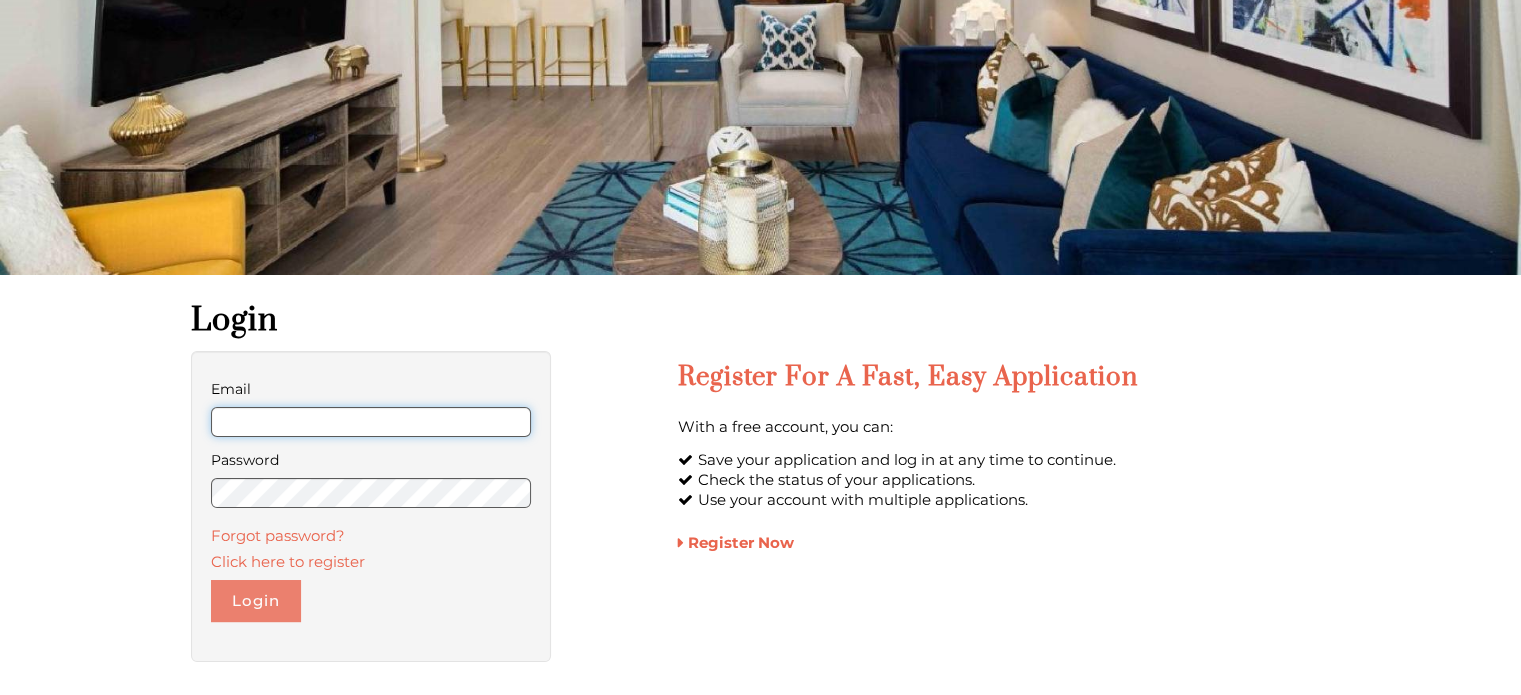 type on "**********" 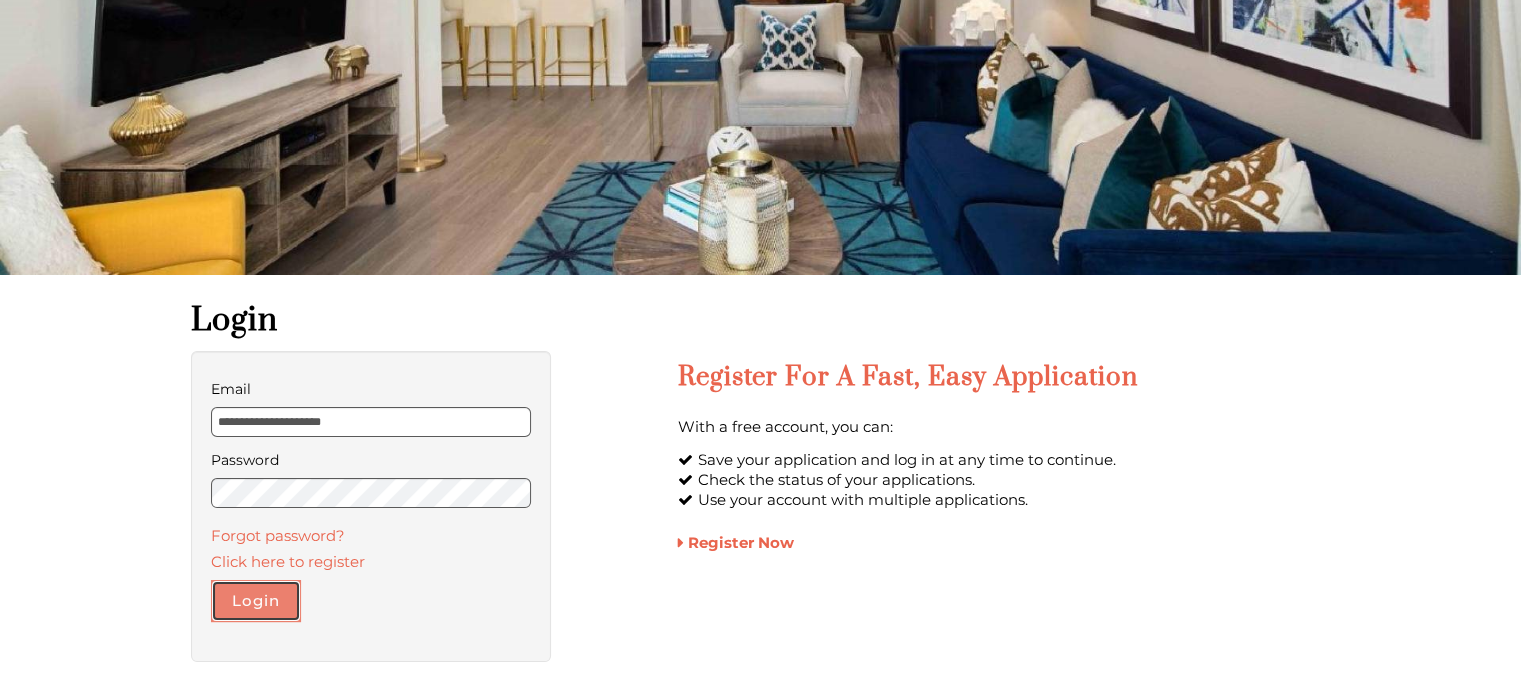 click on "Login" at bounding box center (256, 601) 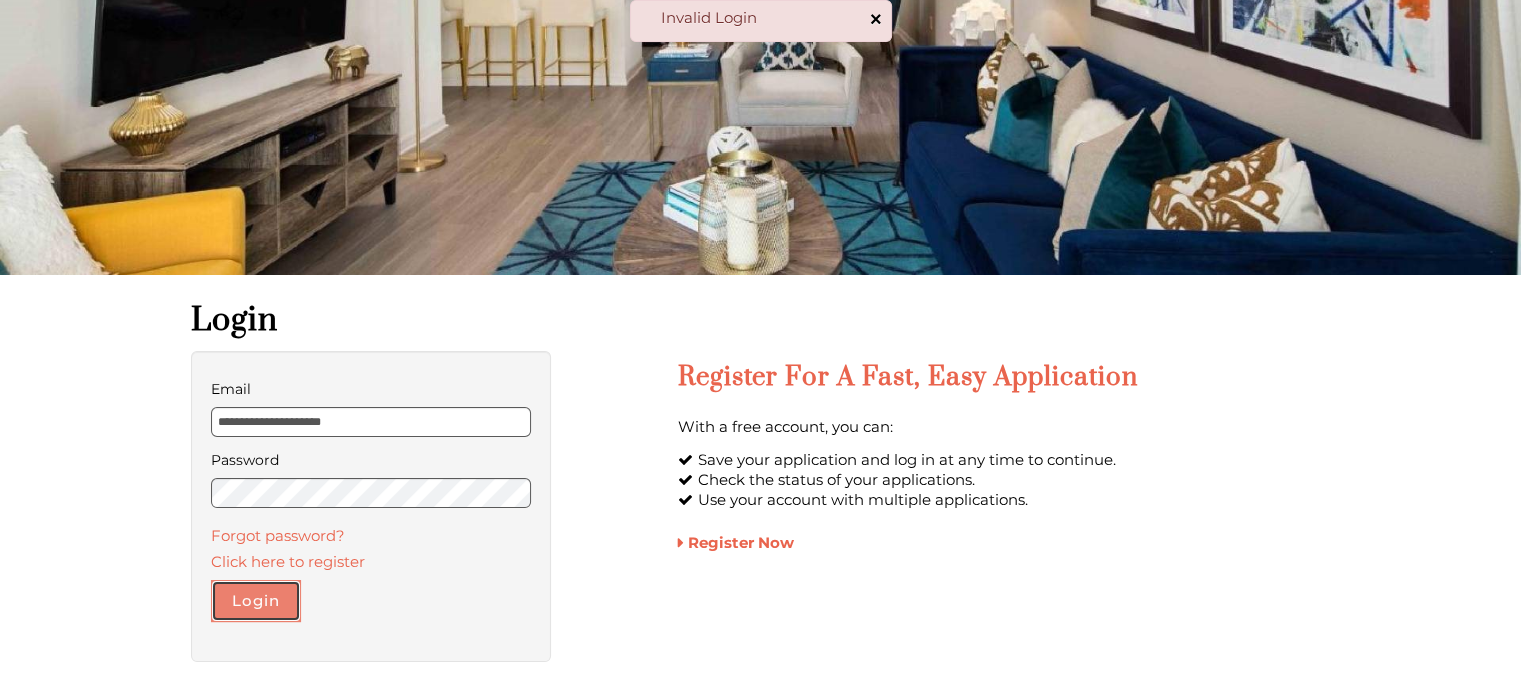 click on "Login" at bounding box center (256, 601) 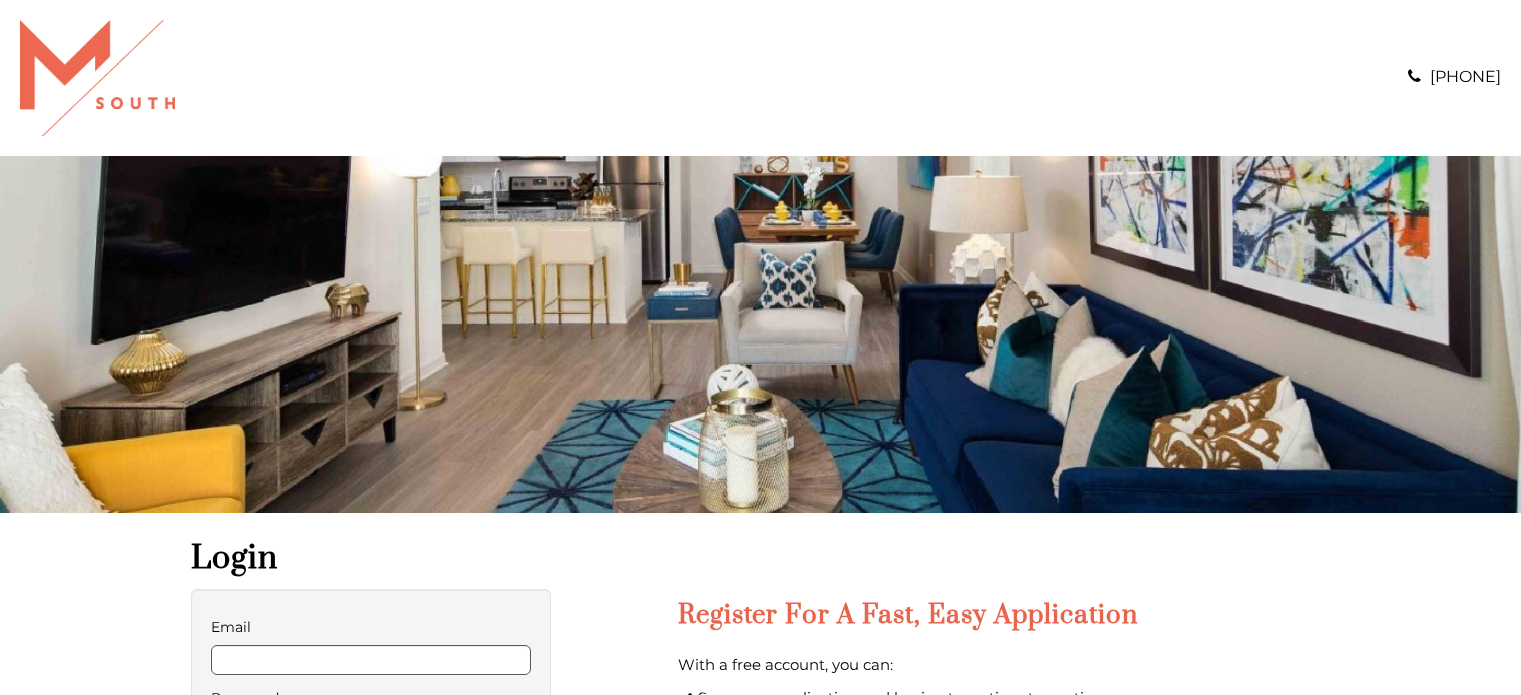 scroll, scrollTop: 238, scrollLeft: 0, axis: vertical 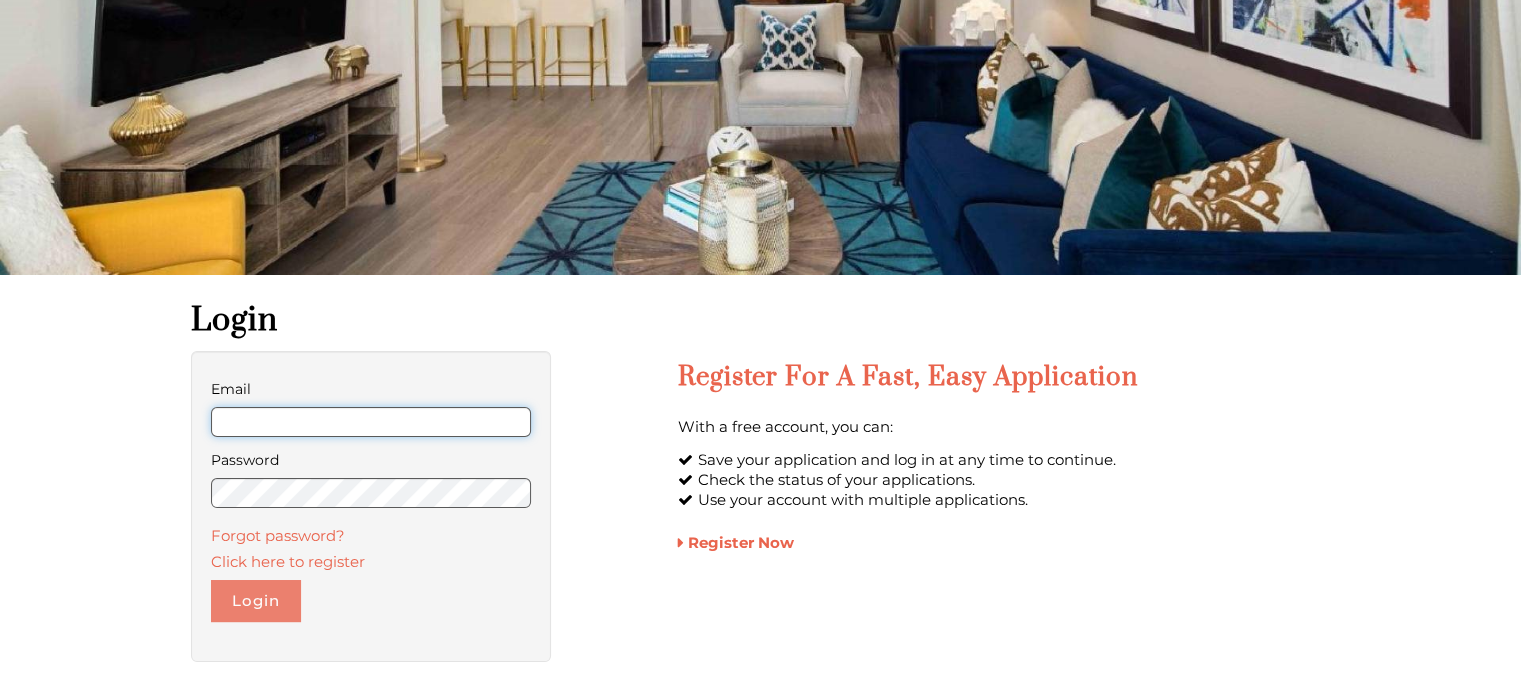 type on "**********" 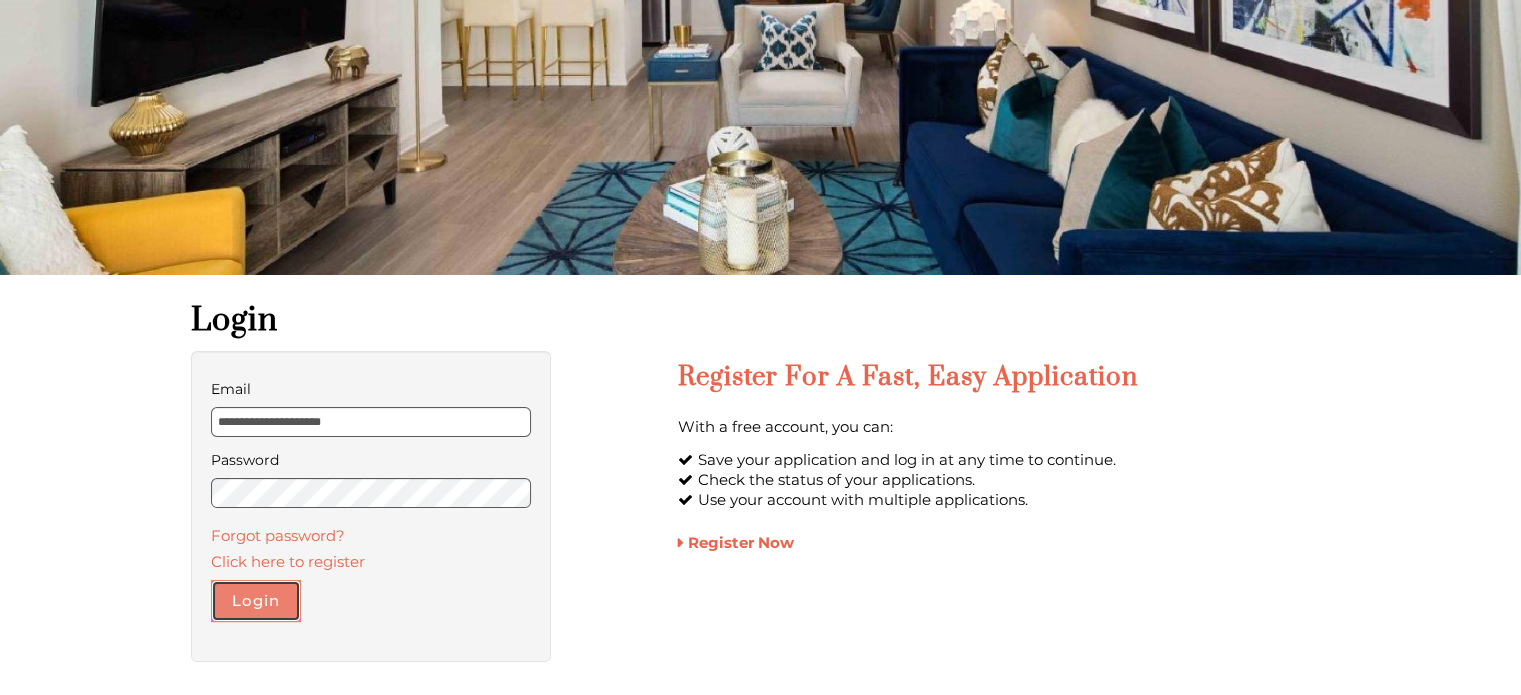 click on "Login" at bounding box center [256, 601] 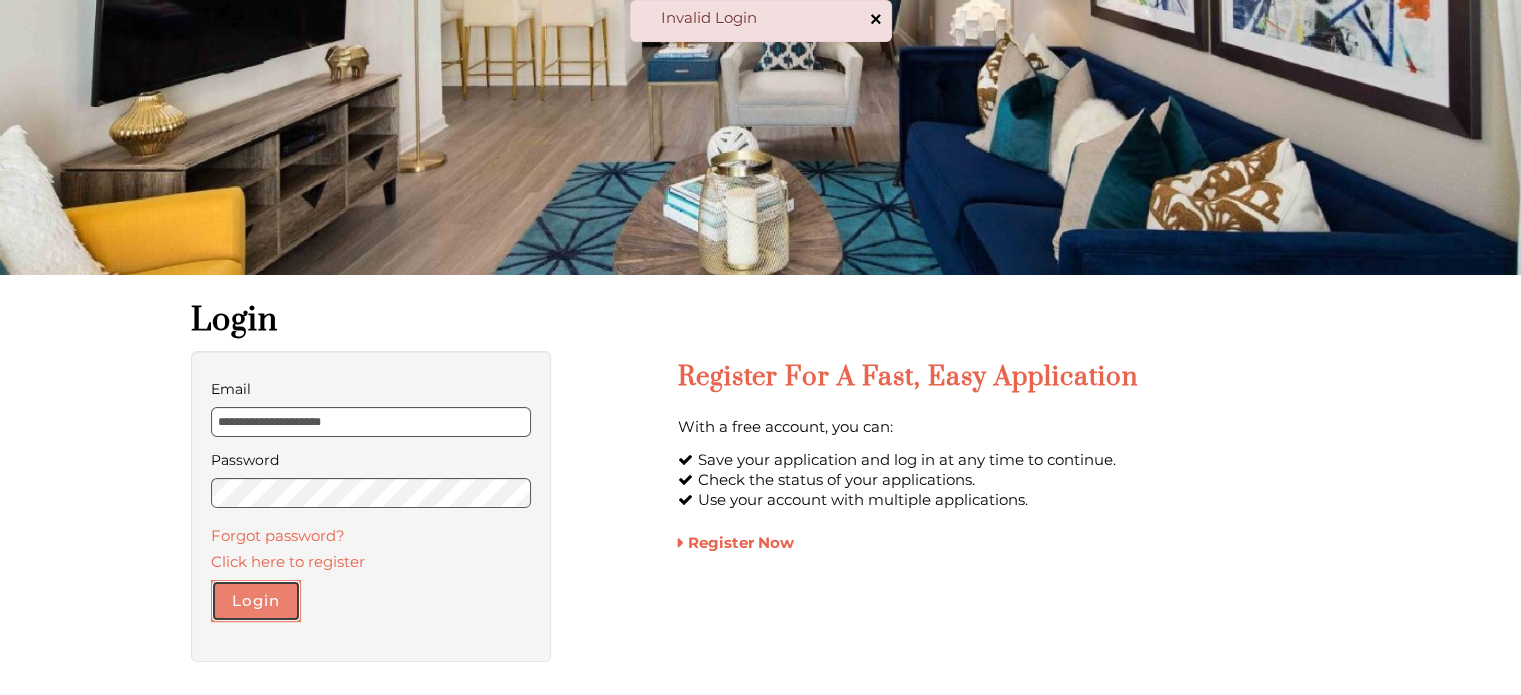 click on "Login" at bounding box center [256, 601] 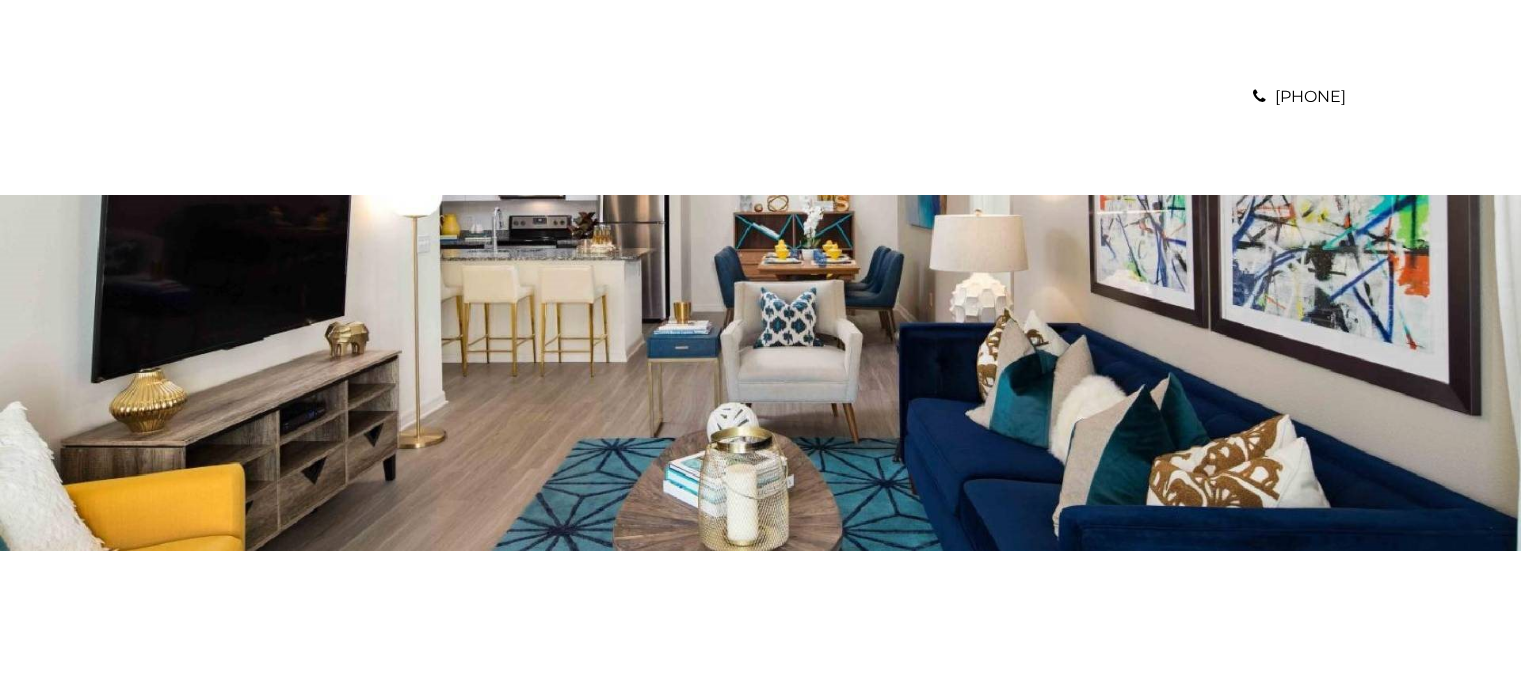 scroll, scrollTop: 0, scrollLeft: 0, axis: both 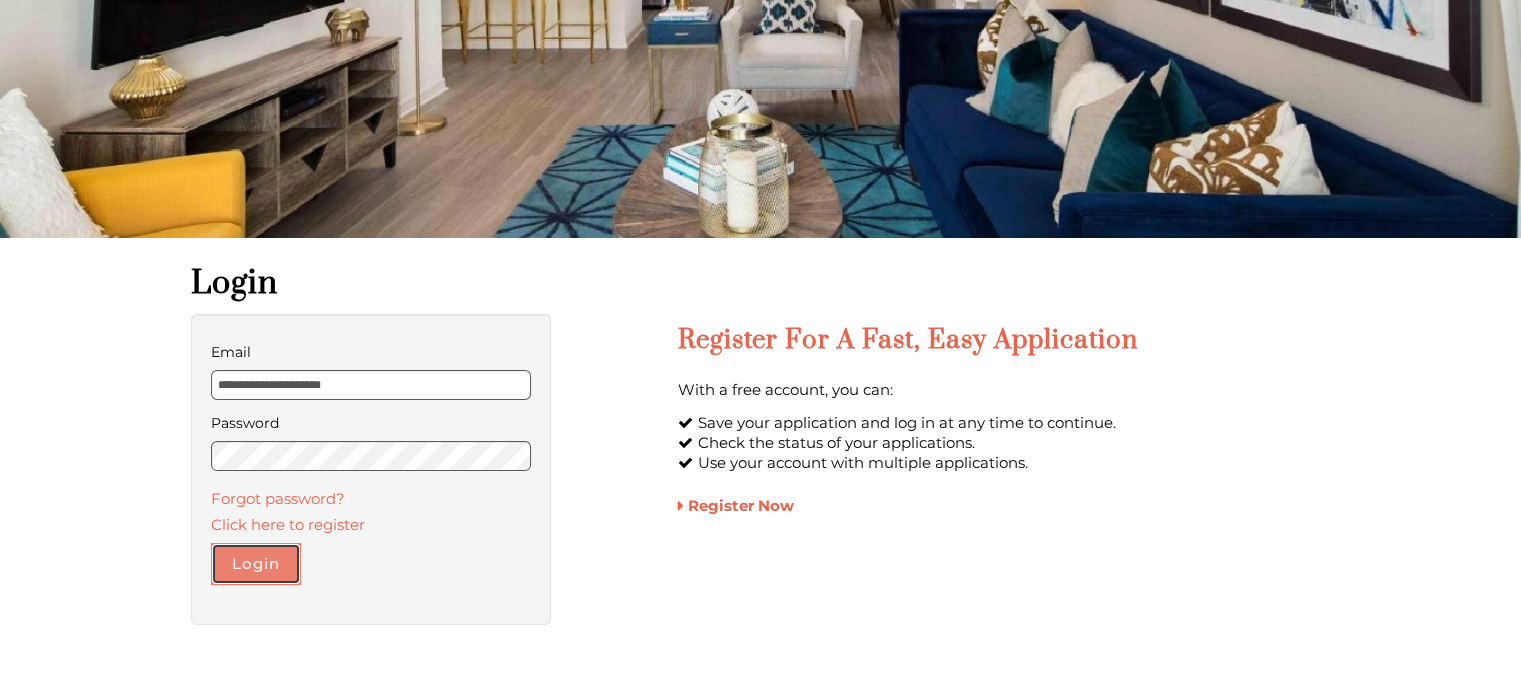 click on "Login" at bounding box center [256, 564] 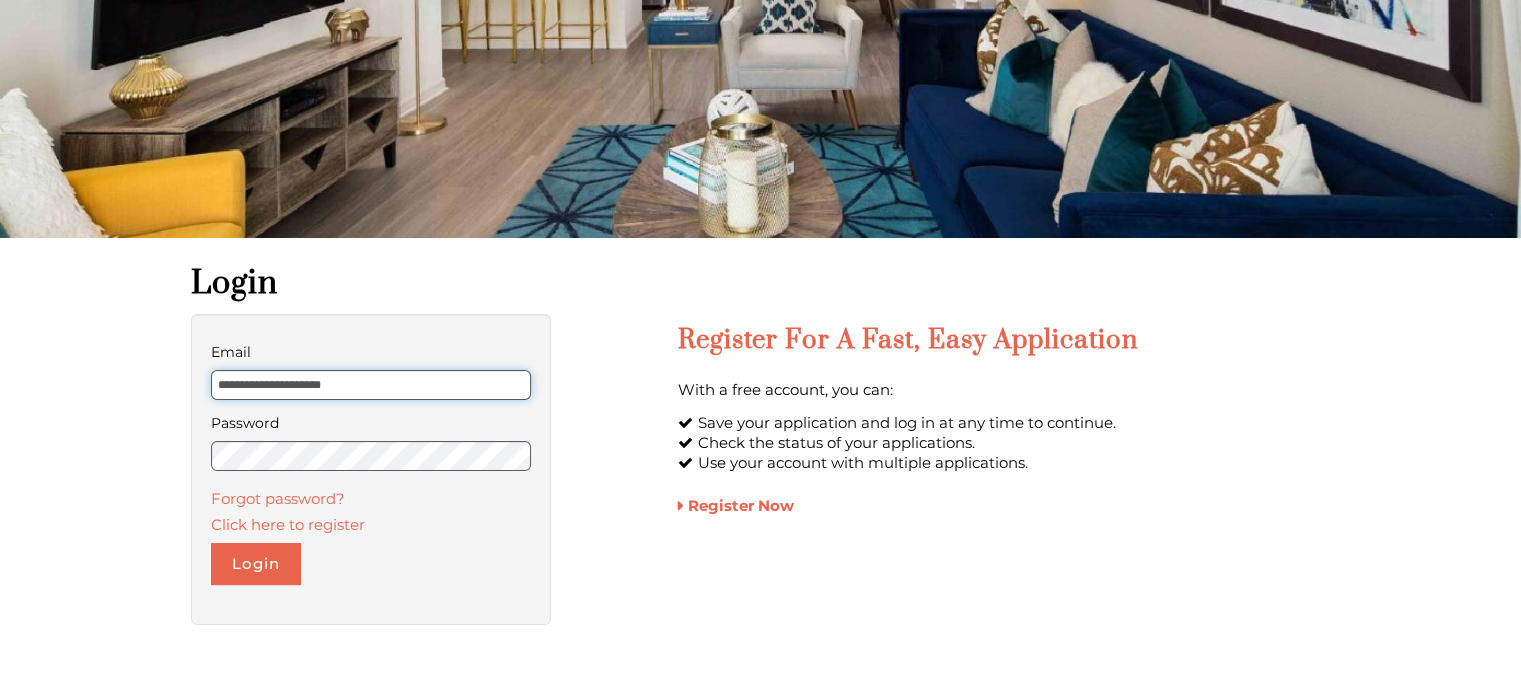 drag, startPoint x: 368, startPoint y: 379, endPoint x: 287, endPoint y: 377, distance: 81.02469 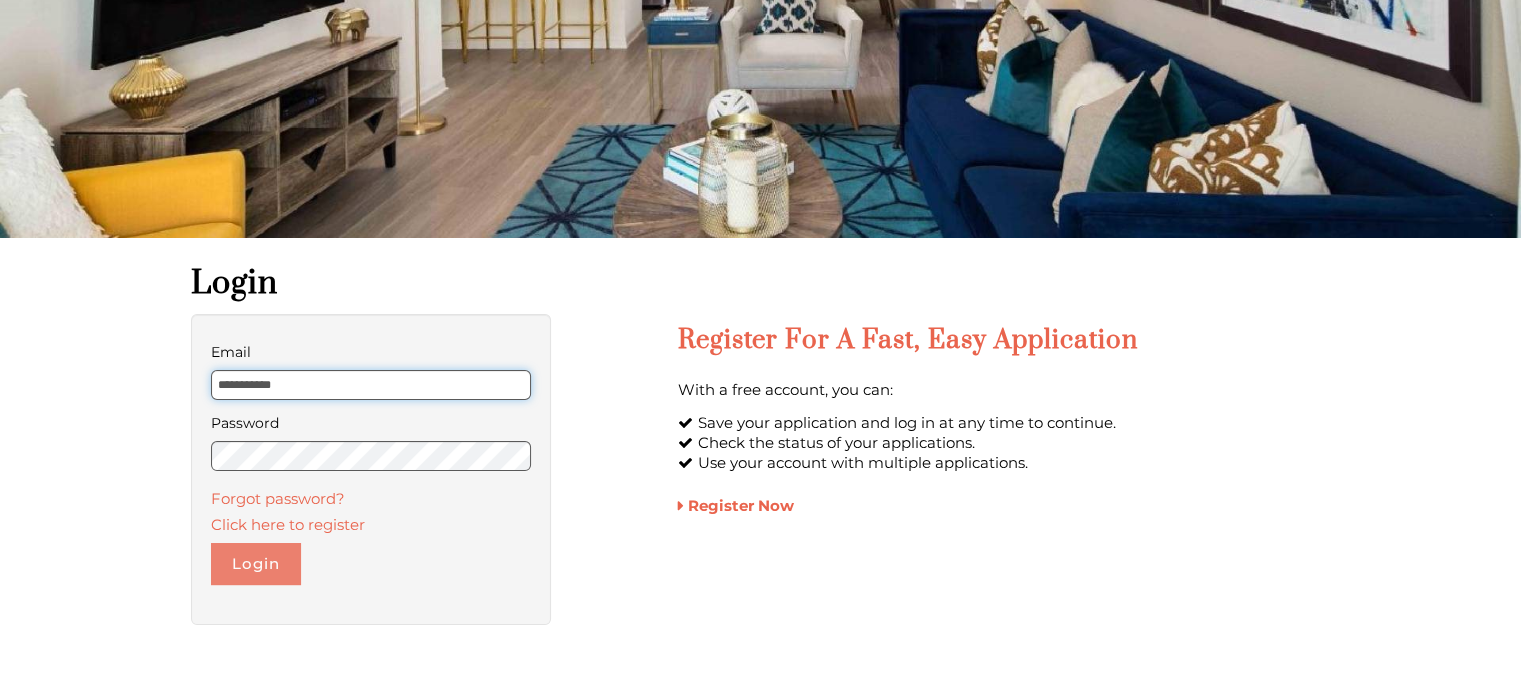 type on "**********" 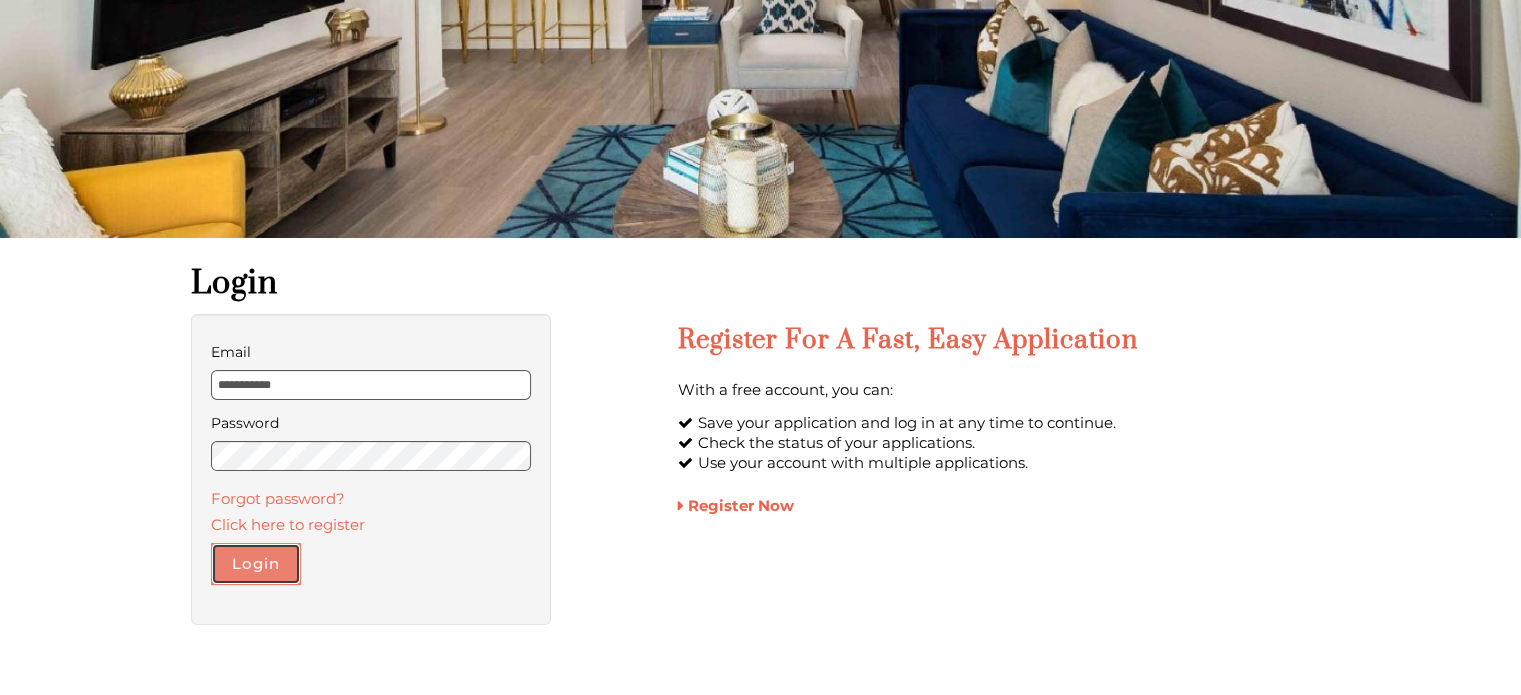 click on "Login" at bounding box center (256, 564) 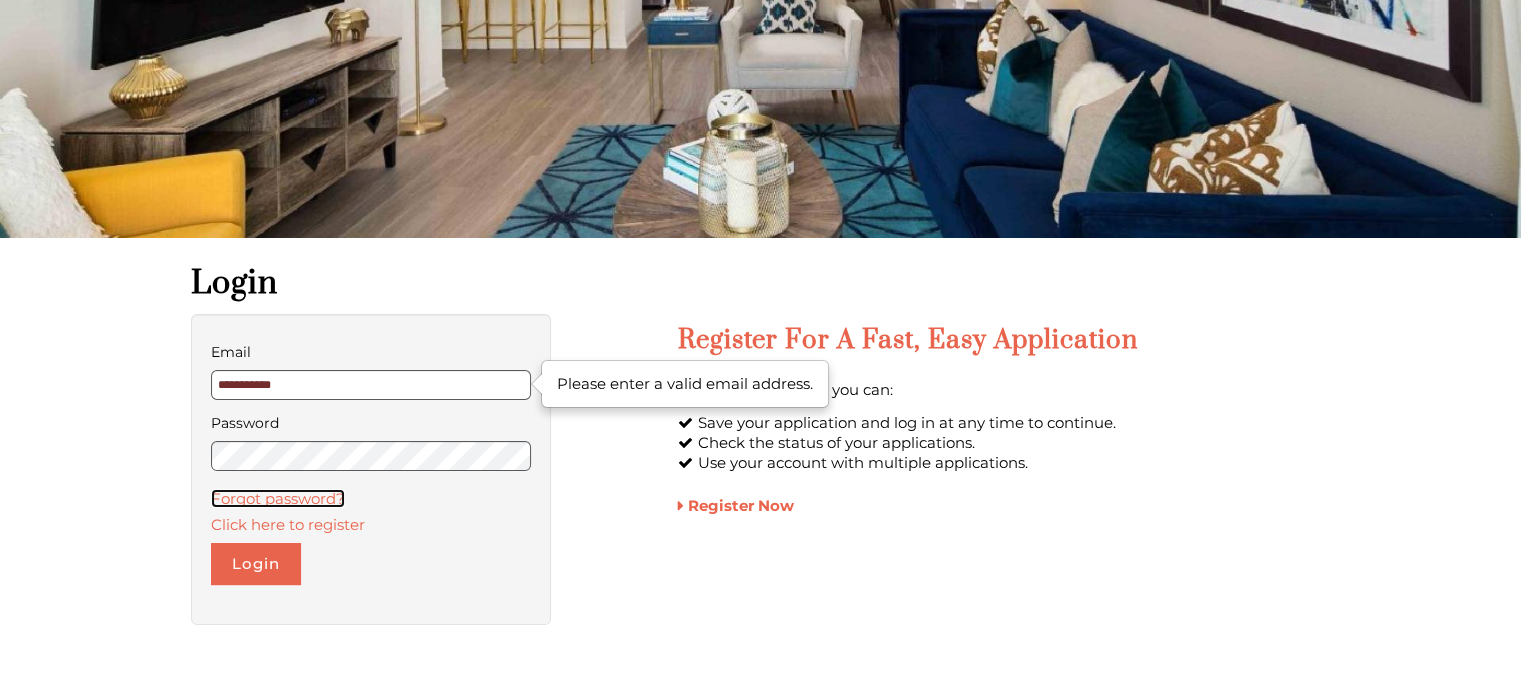 click on "Forgot password?" at bounding box center (278, 498) 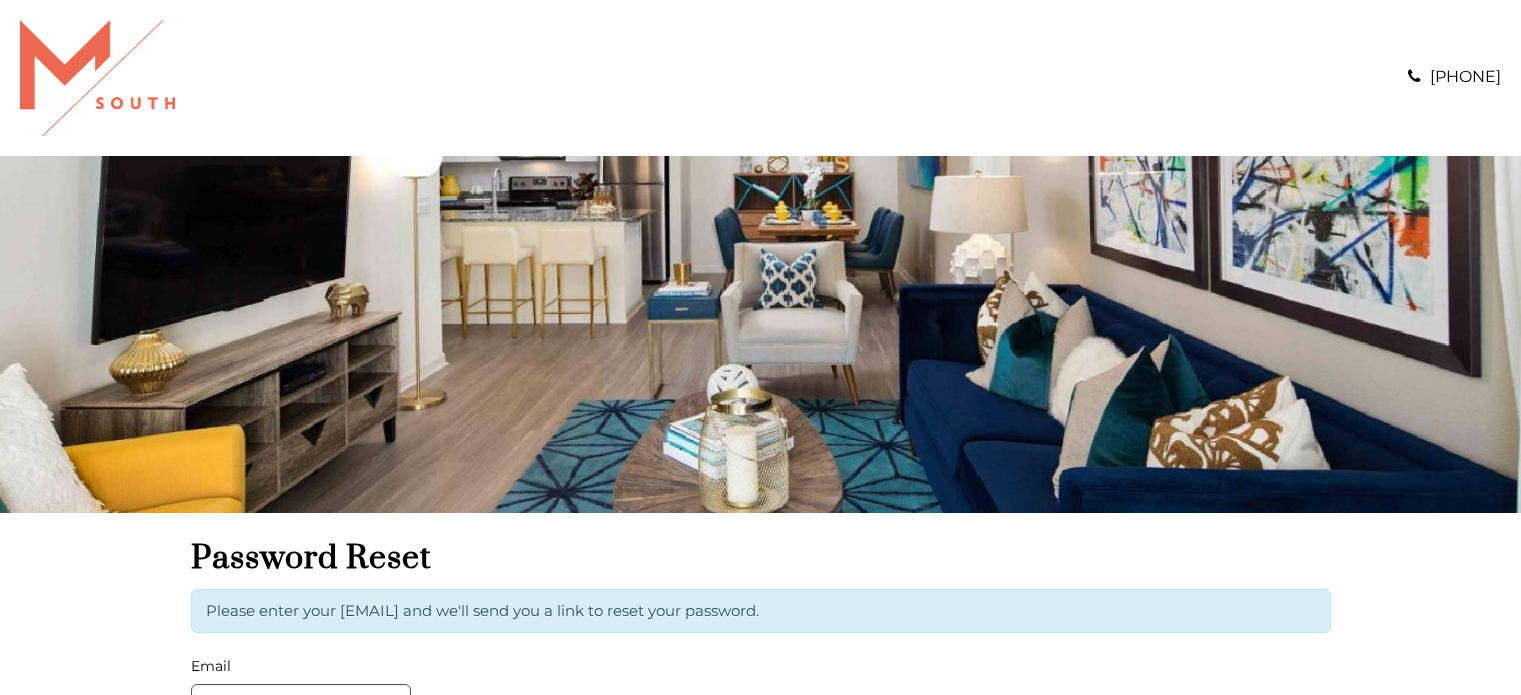 scroll, scrollTop: 0, scrollLeft: 0, axis: both 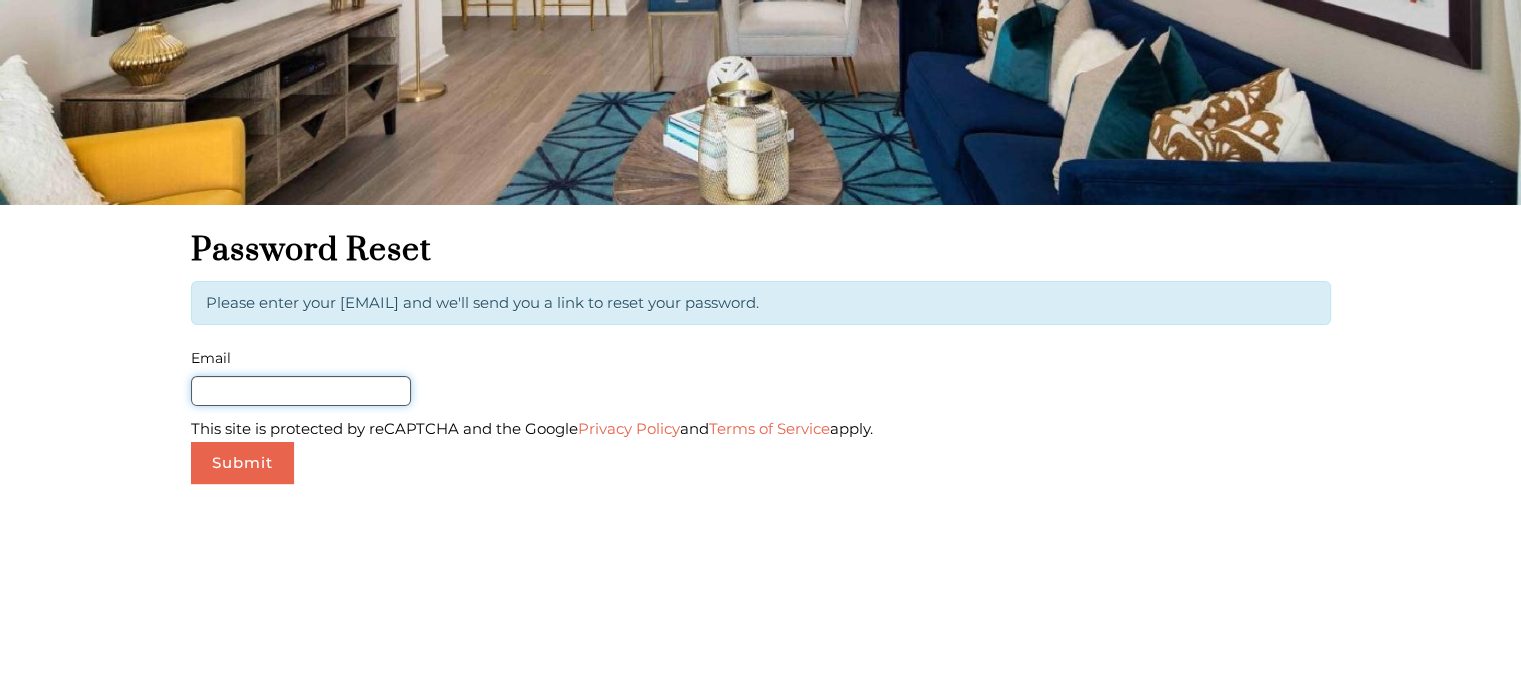 click on "Email" at bounding box center (301, 391) 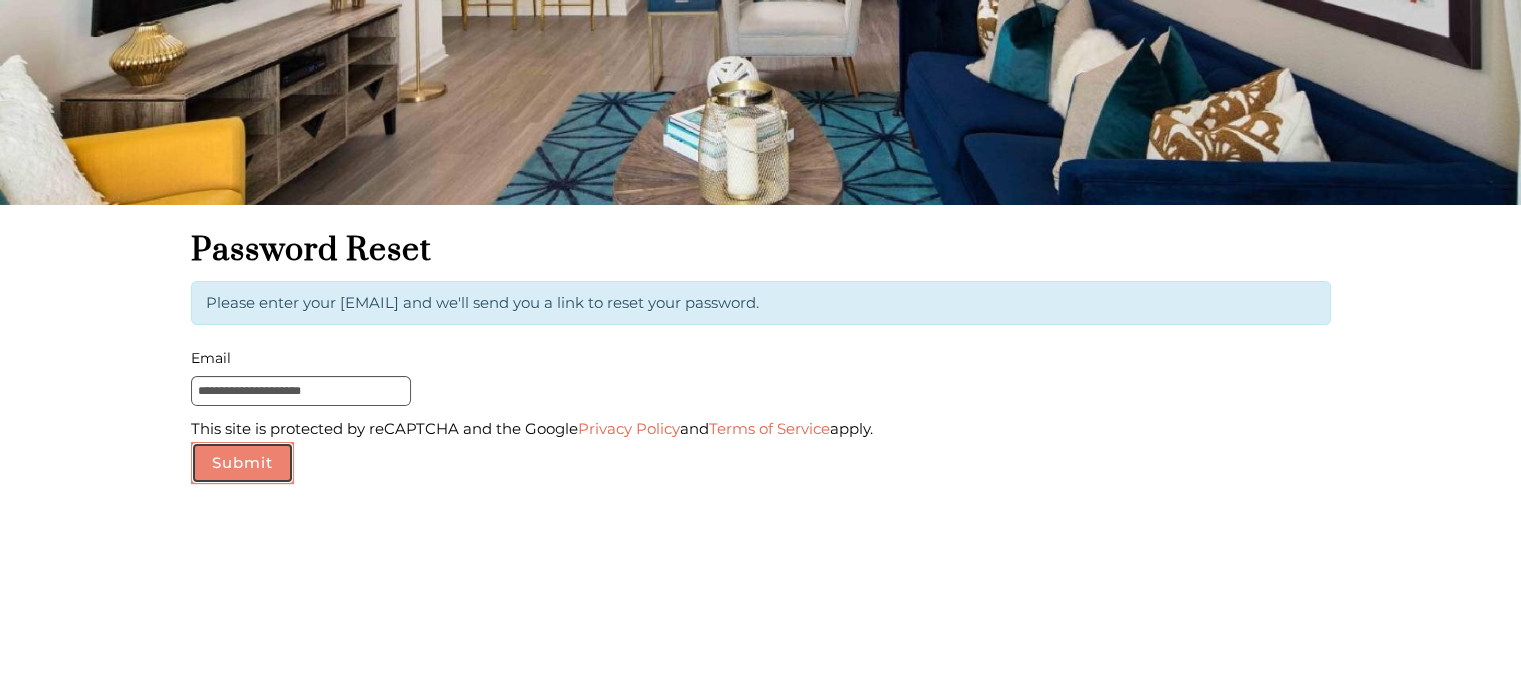 click on "Submit" at bounding box center [242, 463] 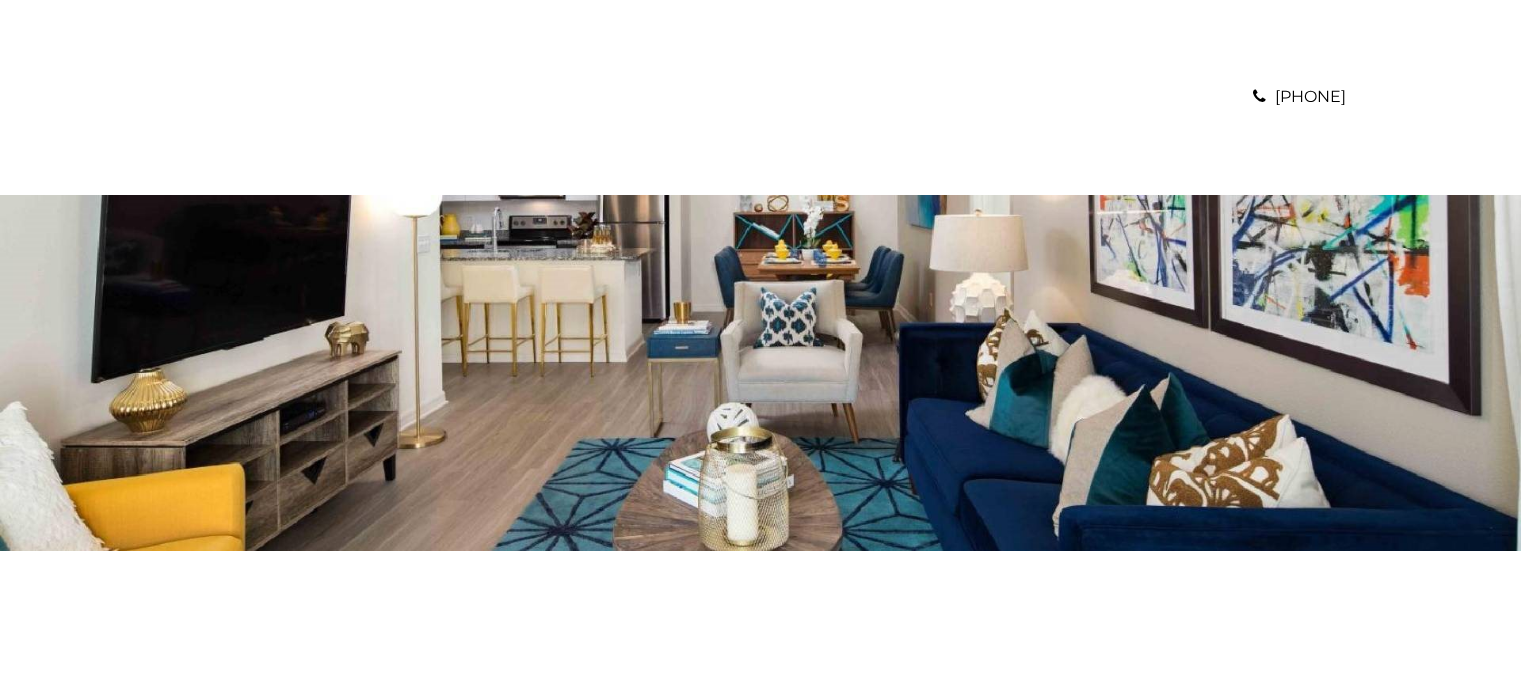 scroll, scrollTop: 0, scrollLeft: 0, axis: both 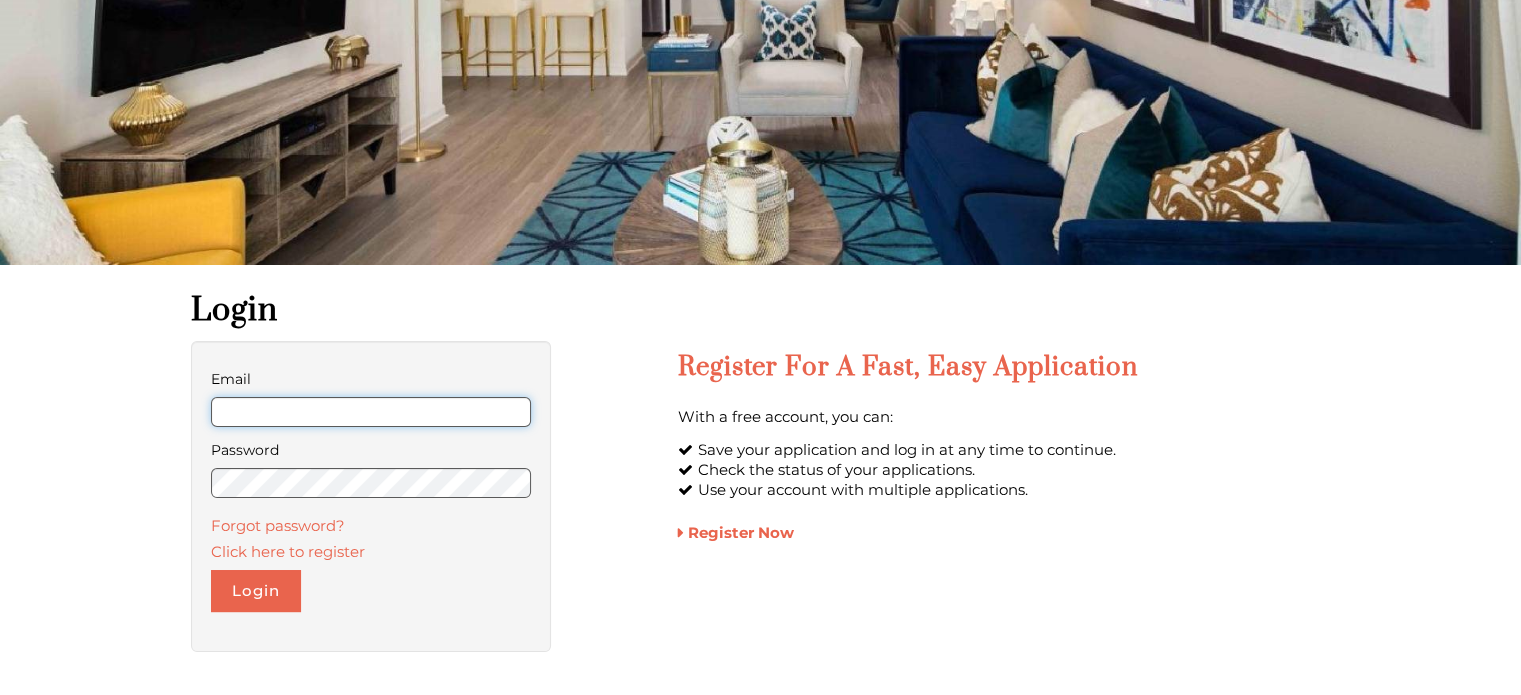 type on "**********" 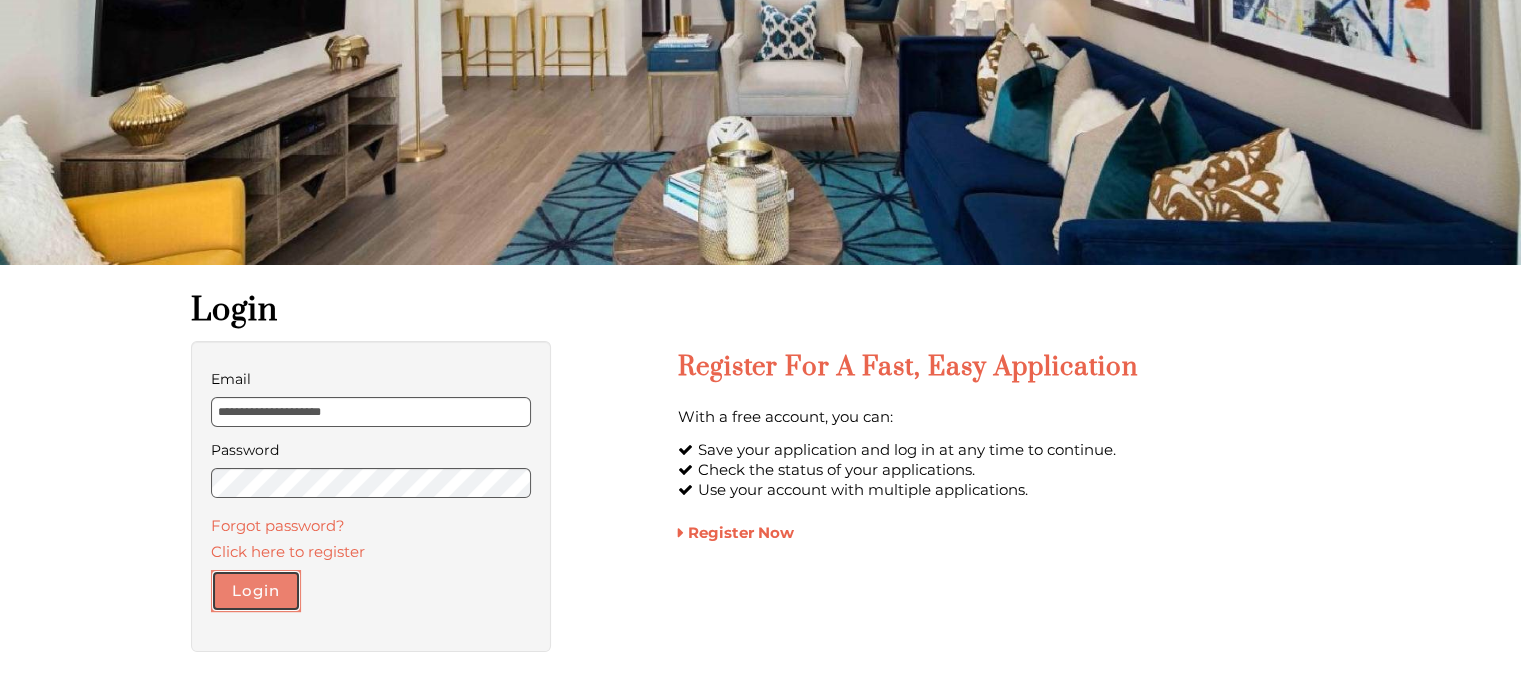click on "Login" at bounding box center (256, 591) 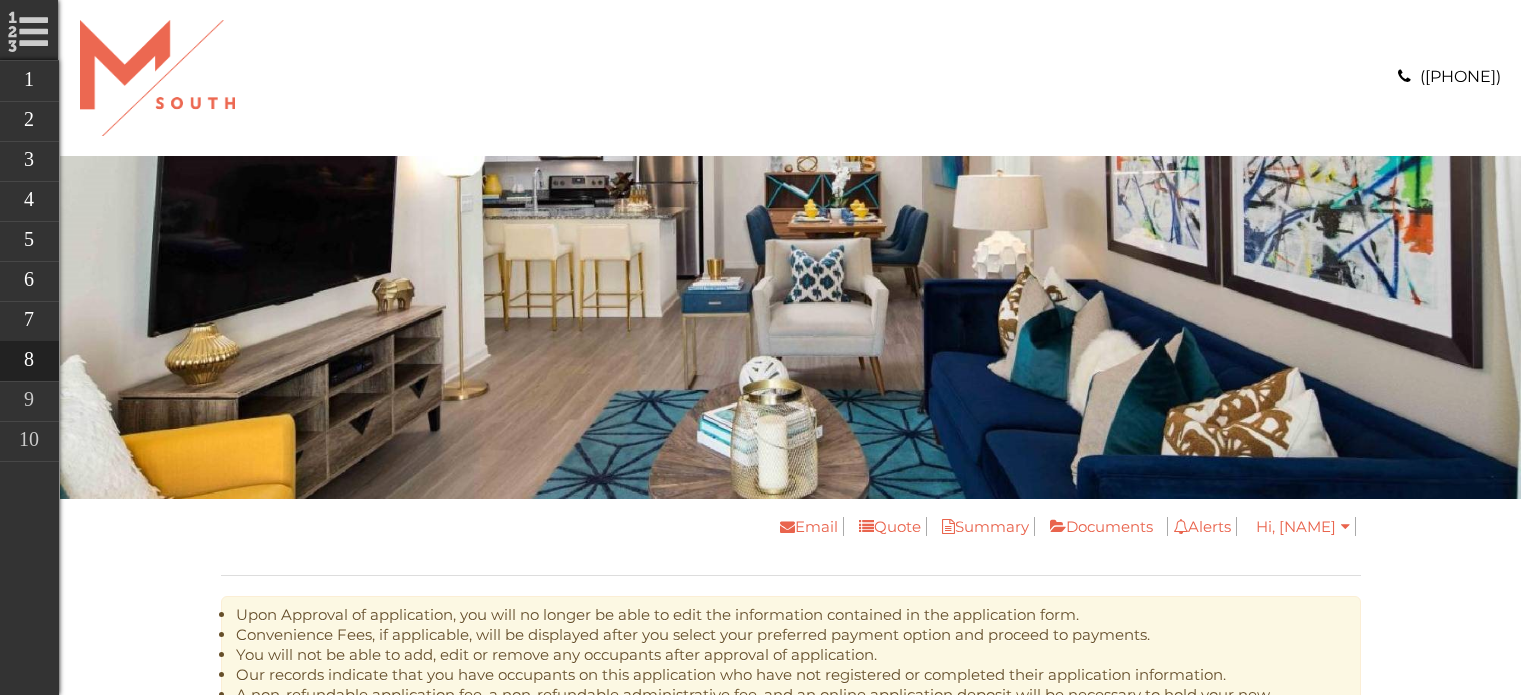 scroll, scrollTop: 0, scrollLeft: 0, axis: both 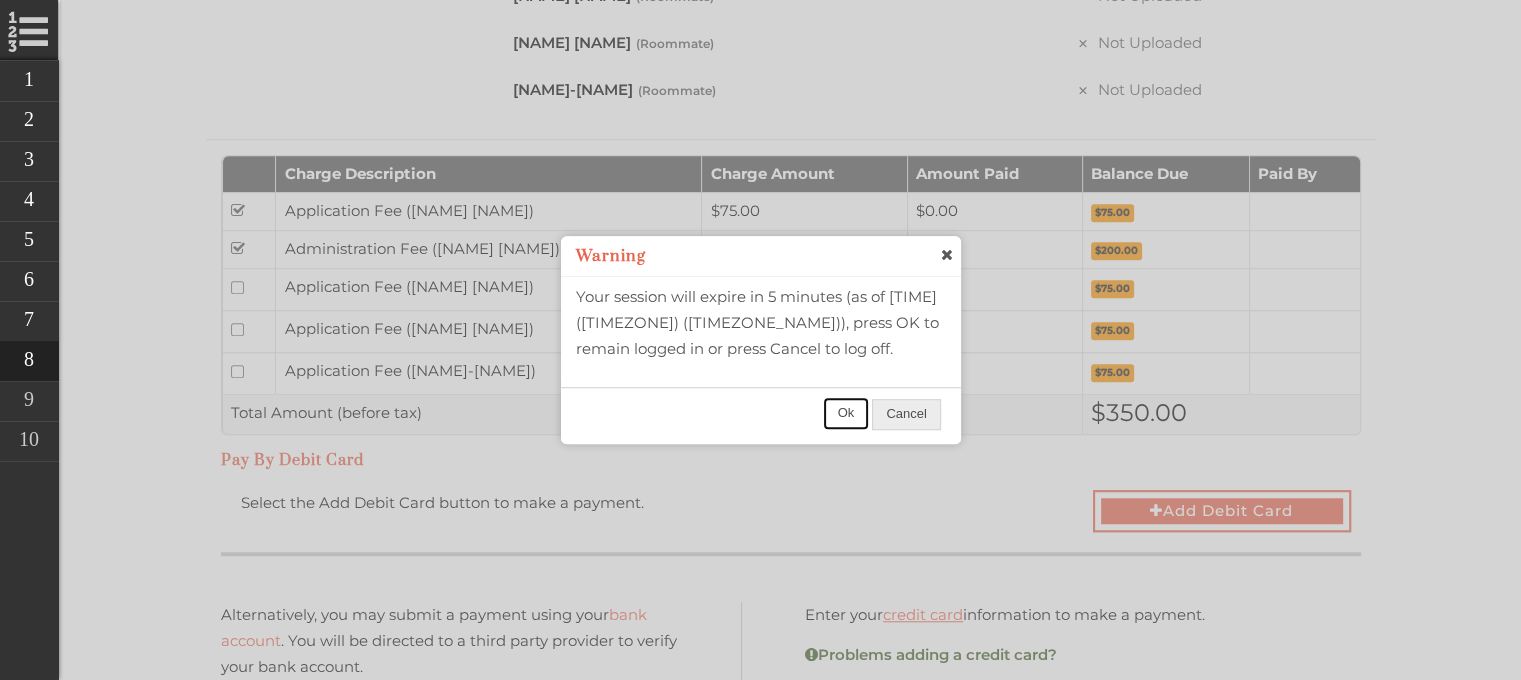 click on "Ok" at bounding box center [846, 413] 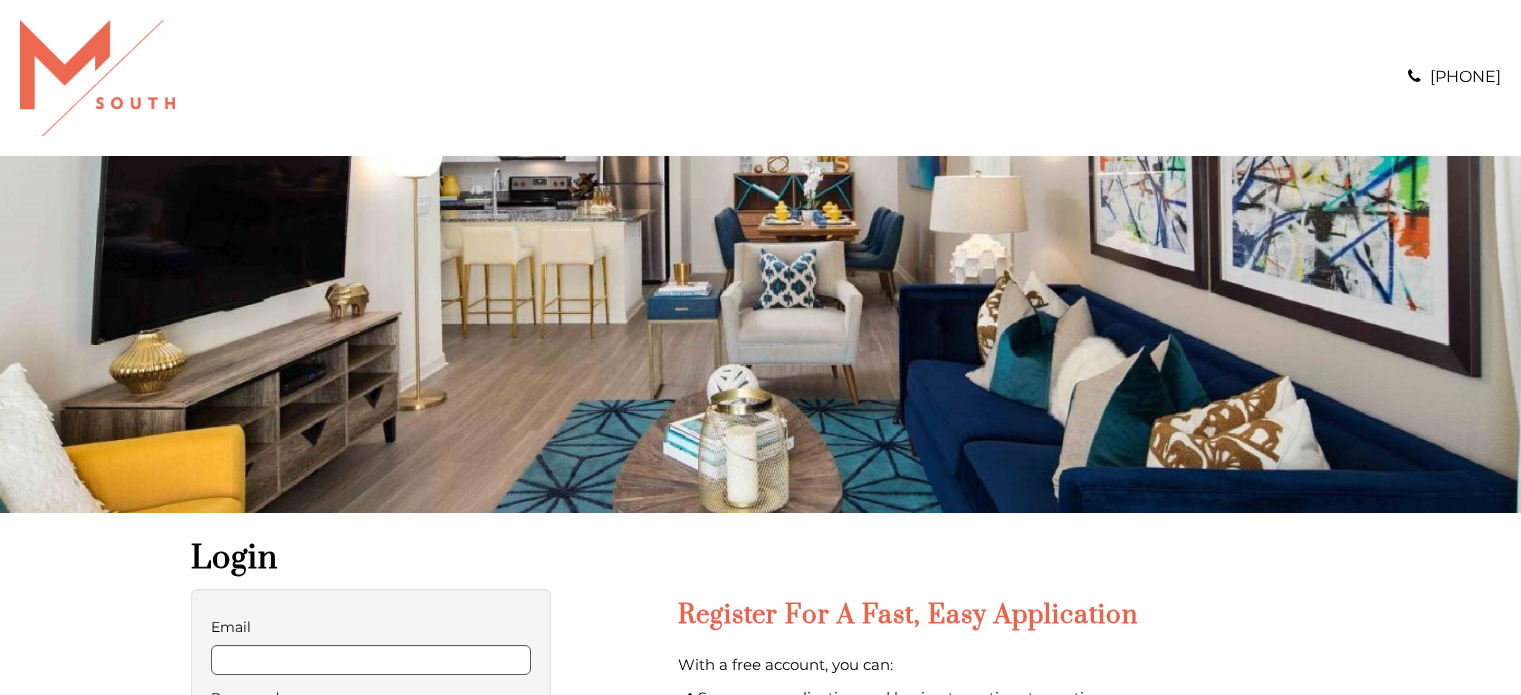 scroll, scrollTop: 0, scrollLeft: 0, axis: both 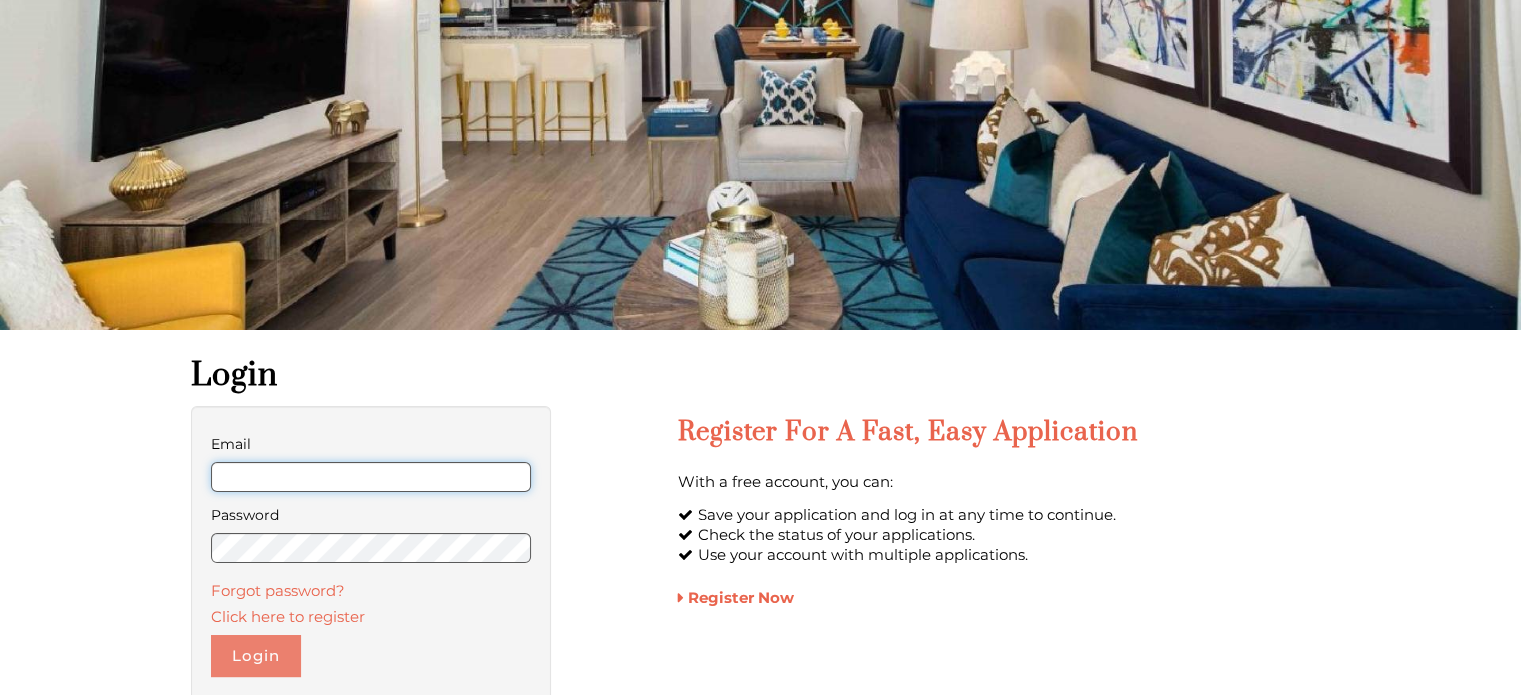 type on "**********" 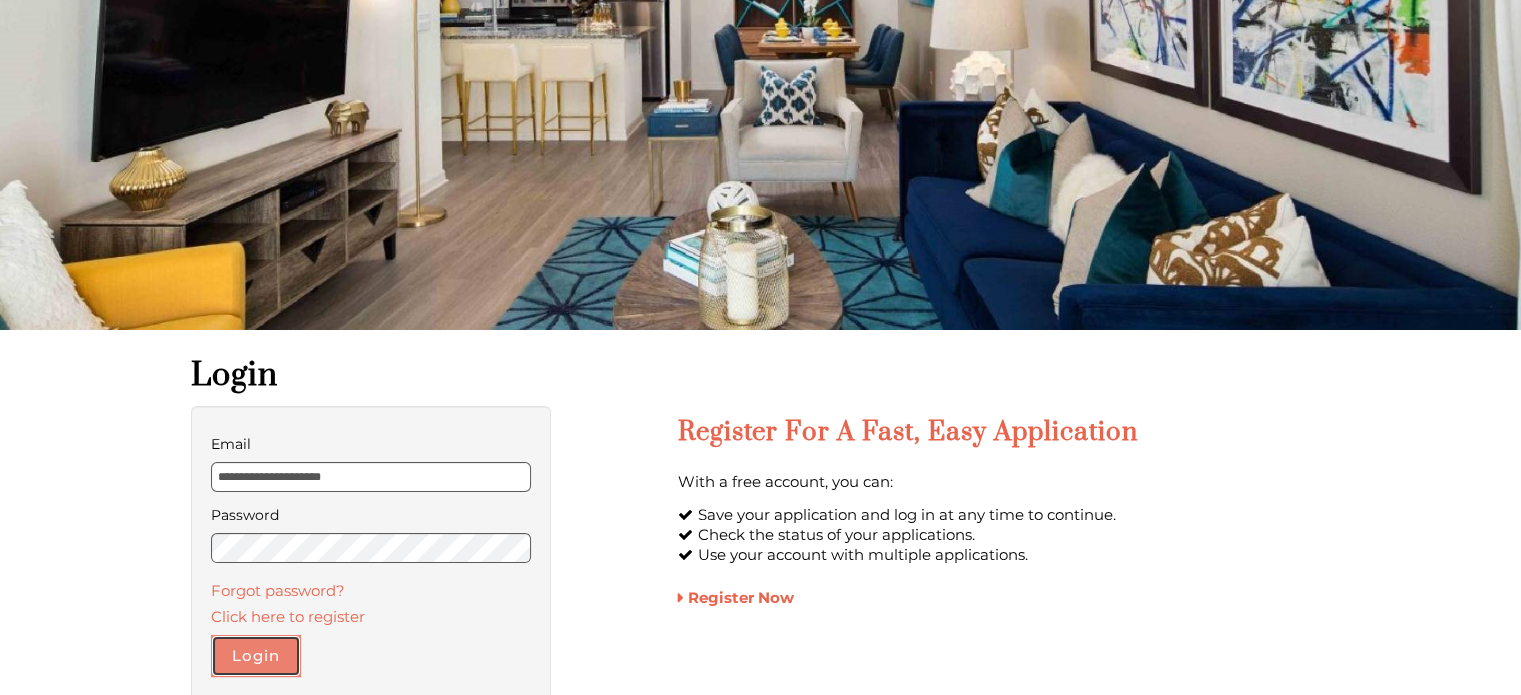 click on "Login" at bounding box center (256, 656) 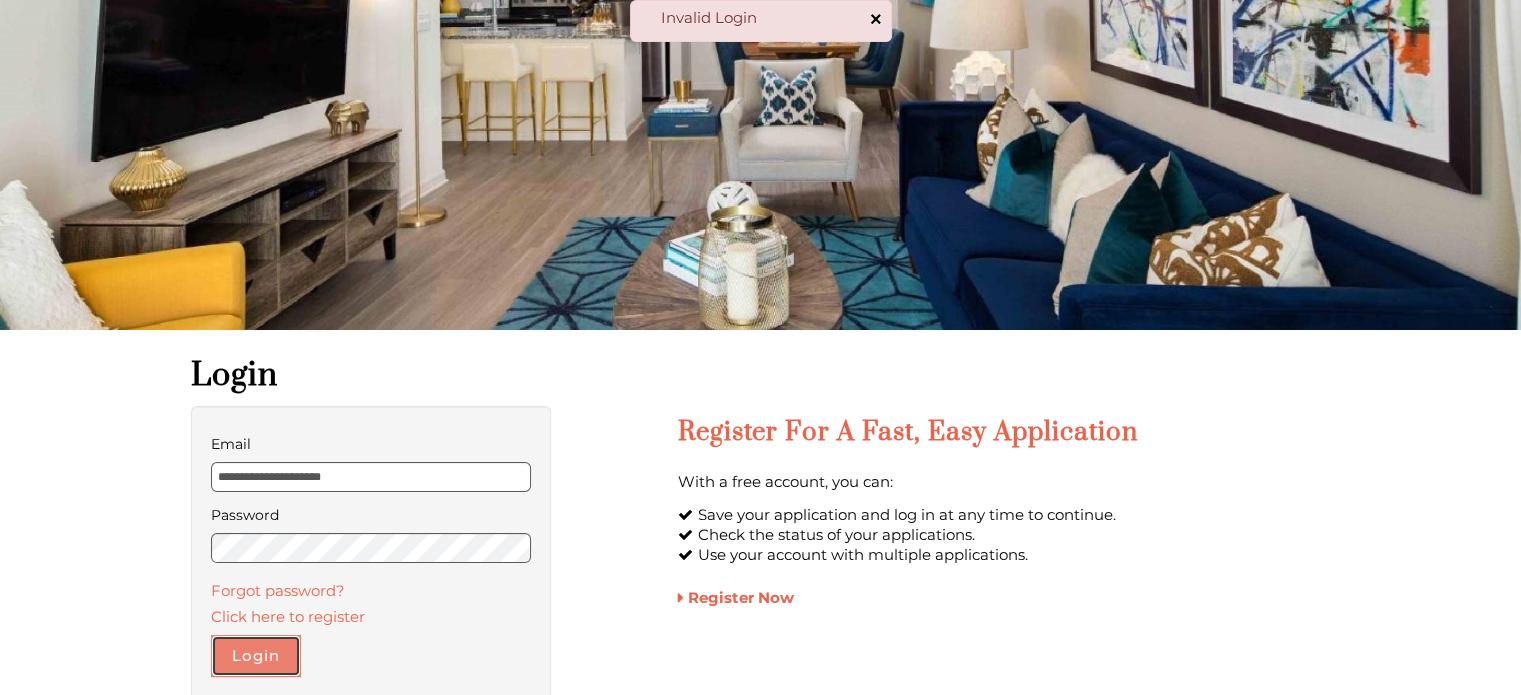 click on "Login" at bounding box center [256, 656] 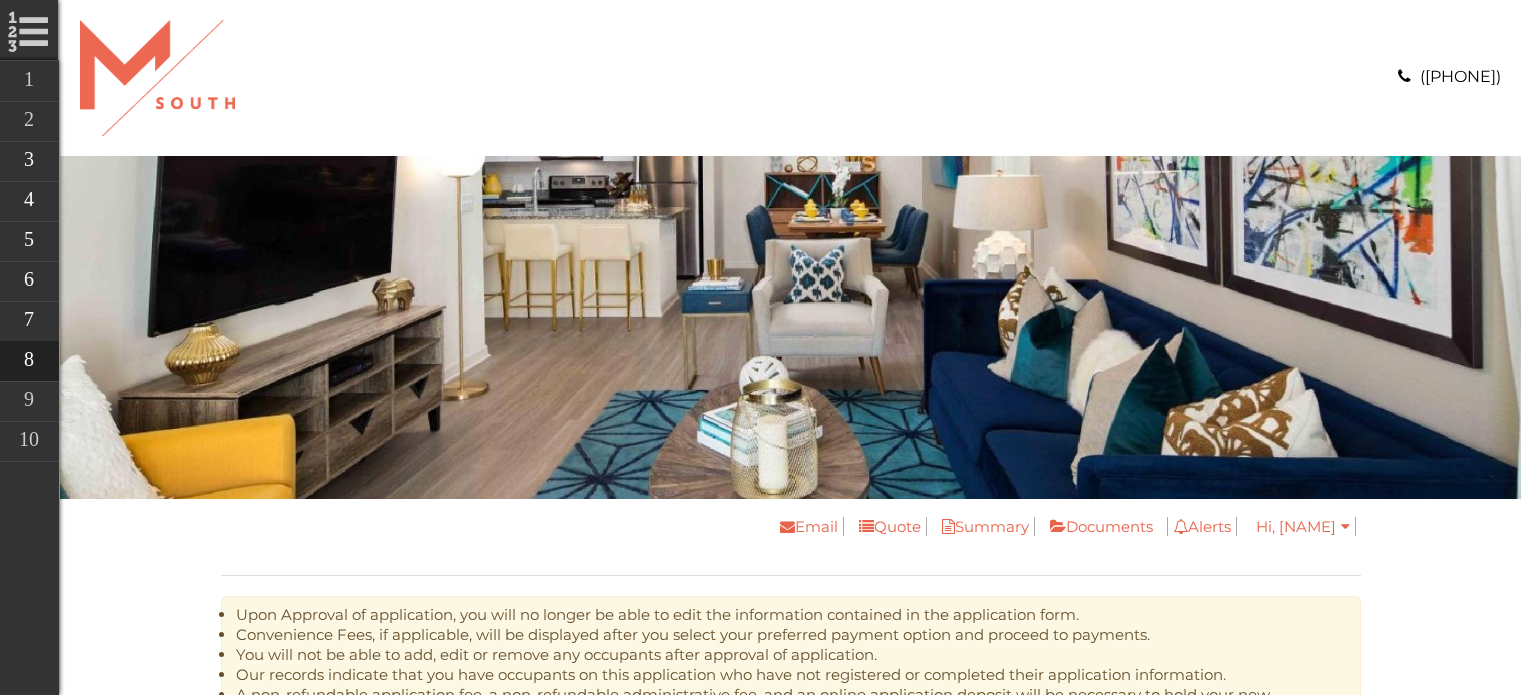 scroll, scrollTop: 0, scrollLeft: 0, axis: both 